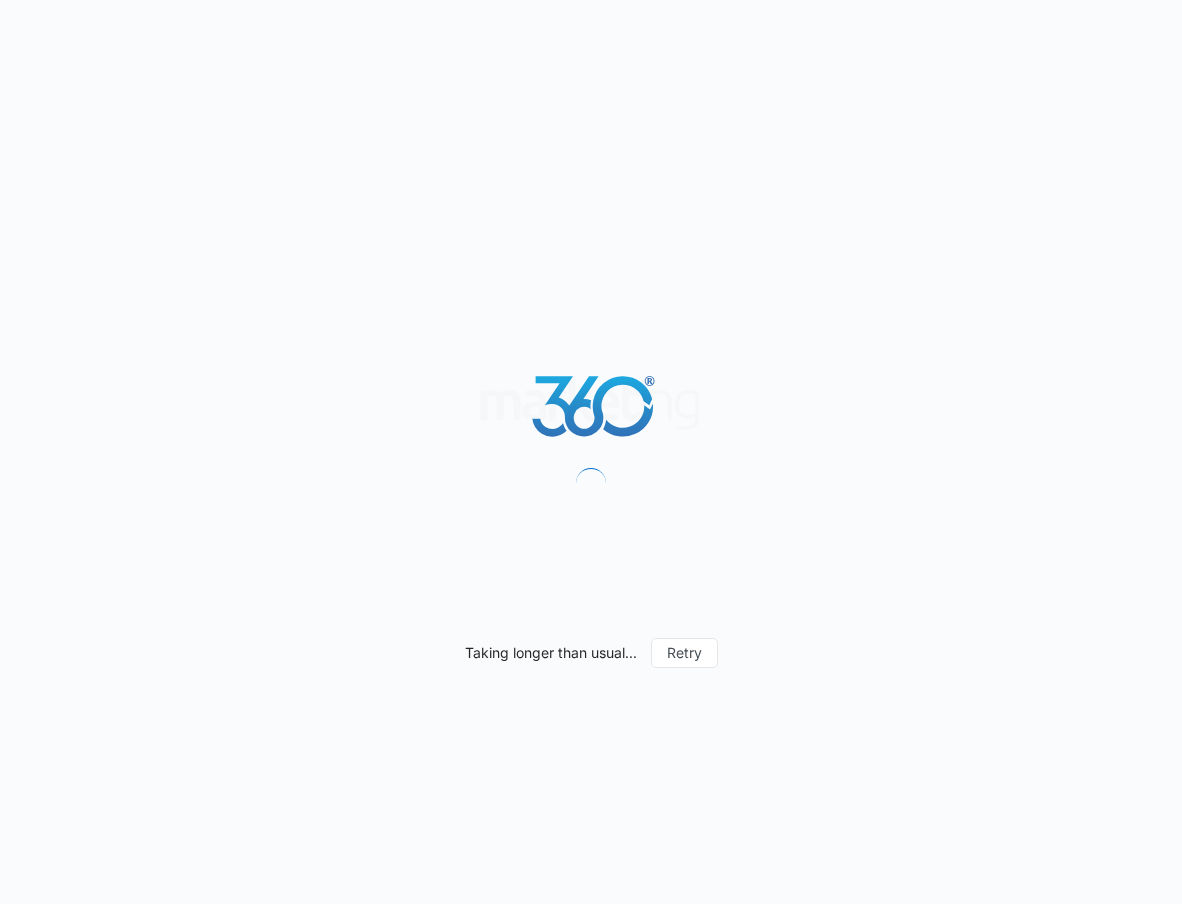 scroll, scrollTop: 0, scrollLeft: 0, axis: both 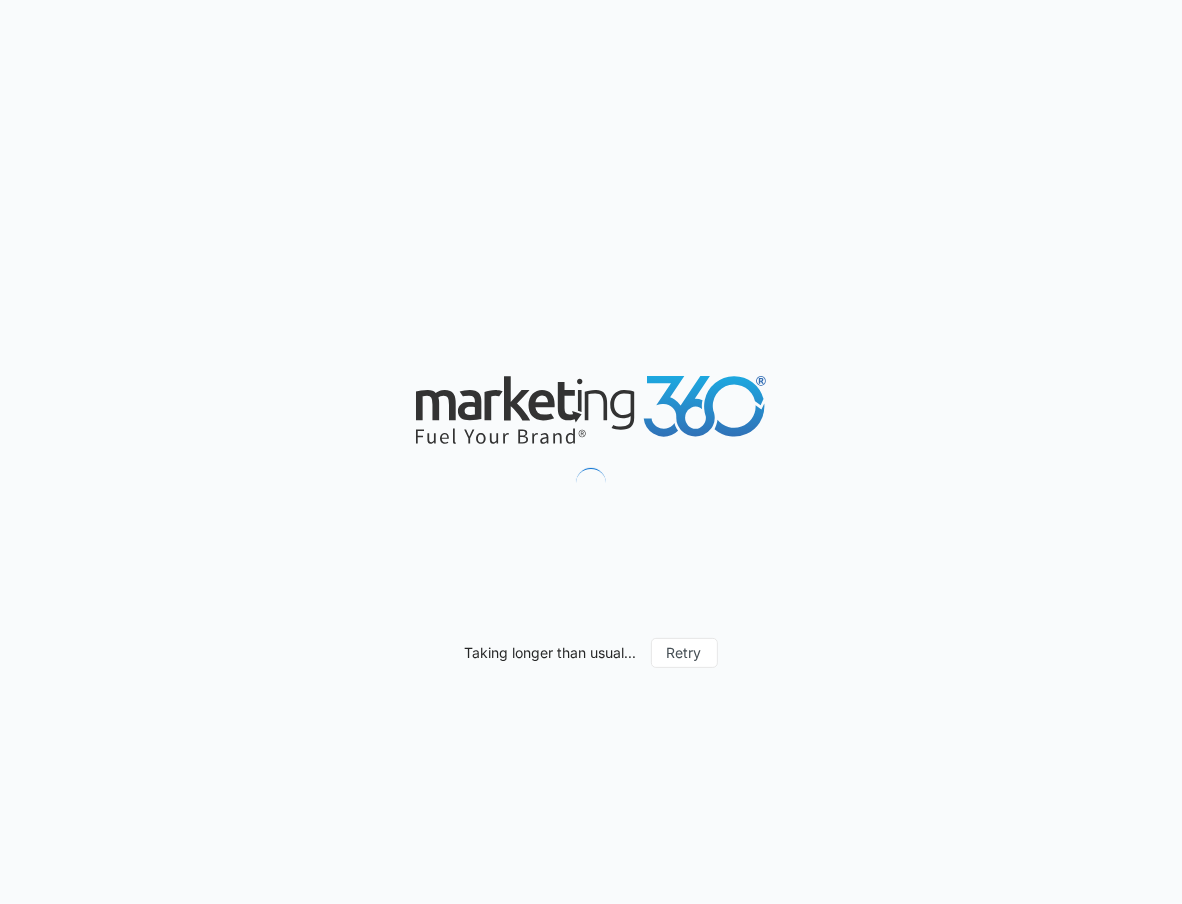 drag, startPoint x: 368, startPoint y: 331, endPoint x: 986, endPoint y: 588, distance: 669.30786 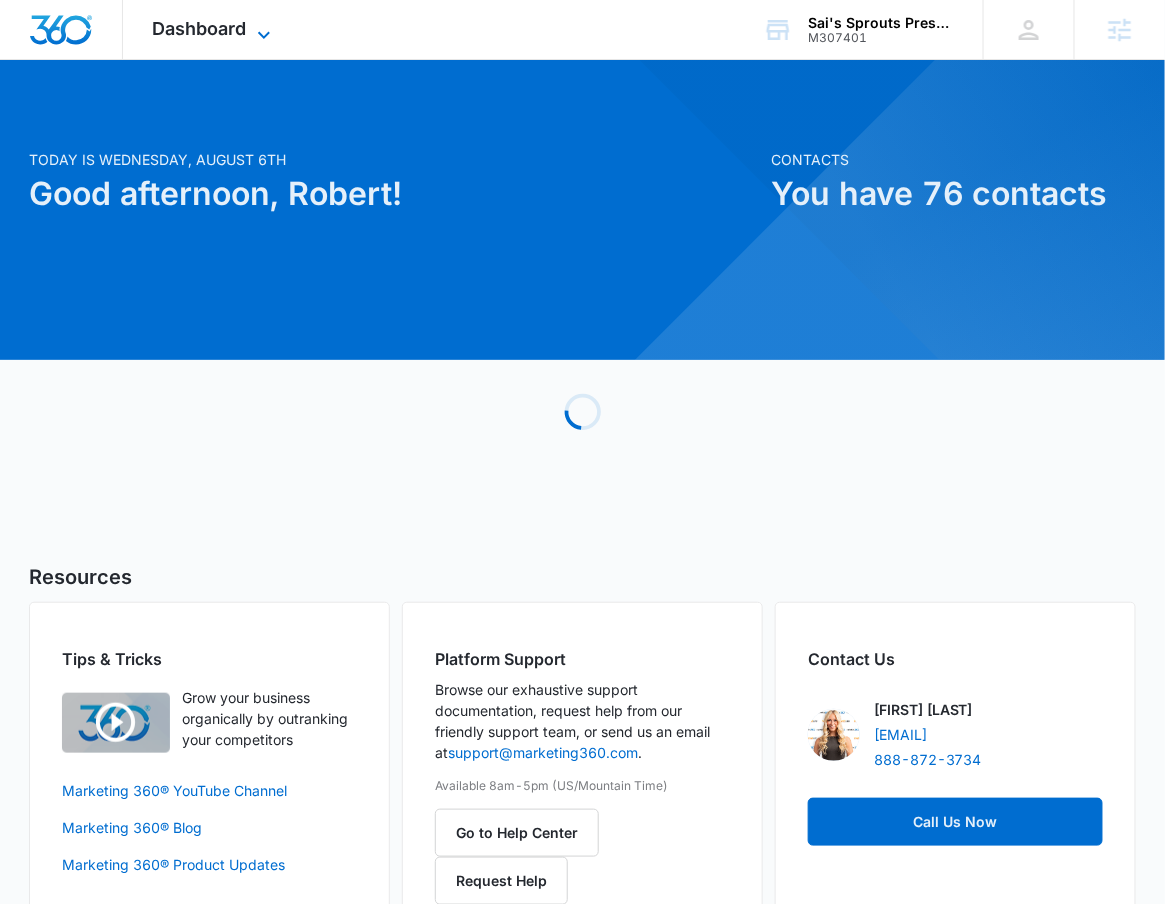 click on "Dashboard" at bounding box center [200, 28] 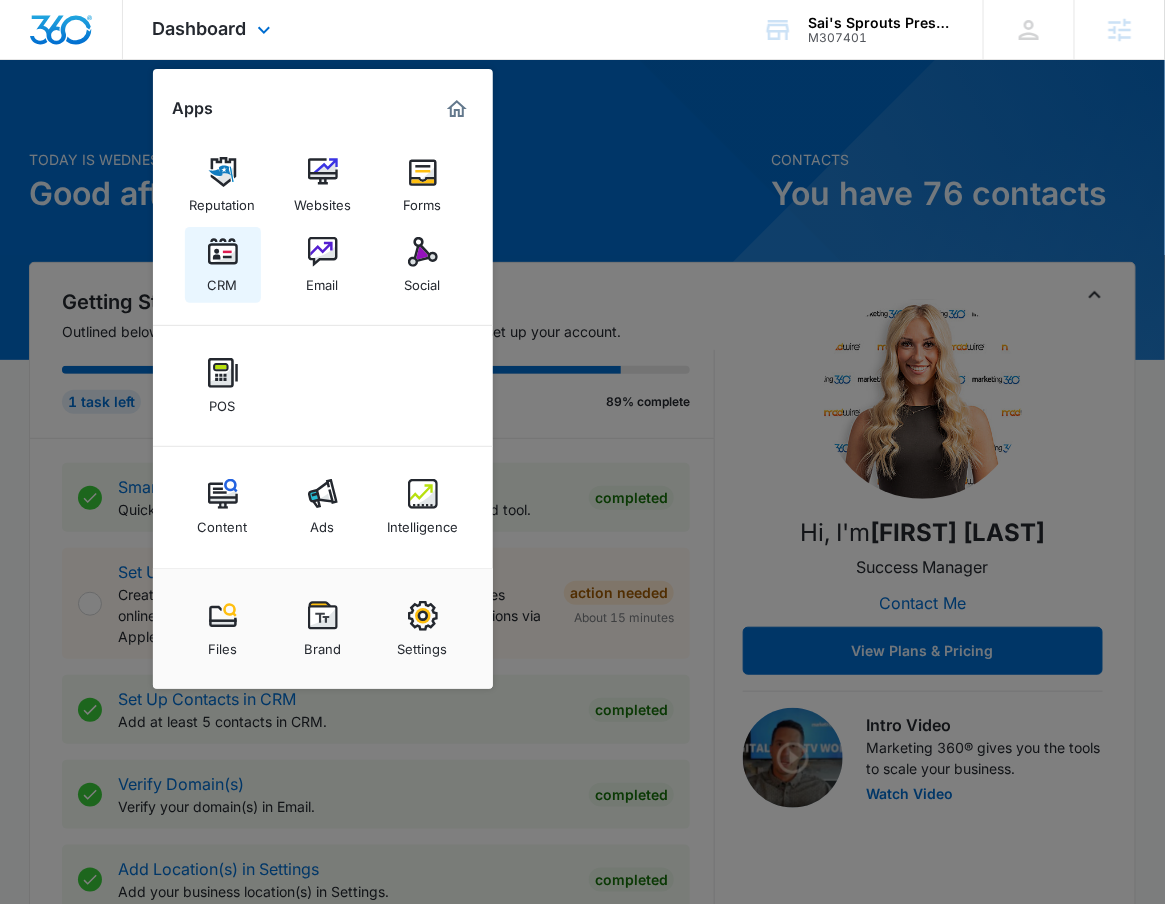 click at bounding box center [223, 252] 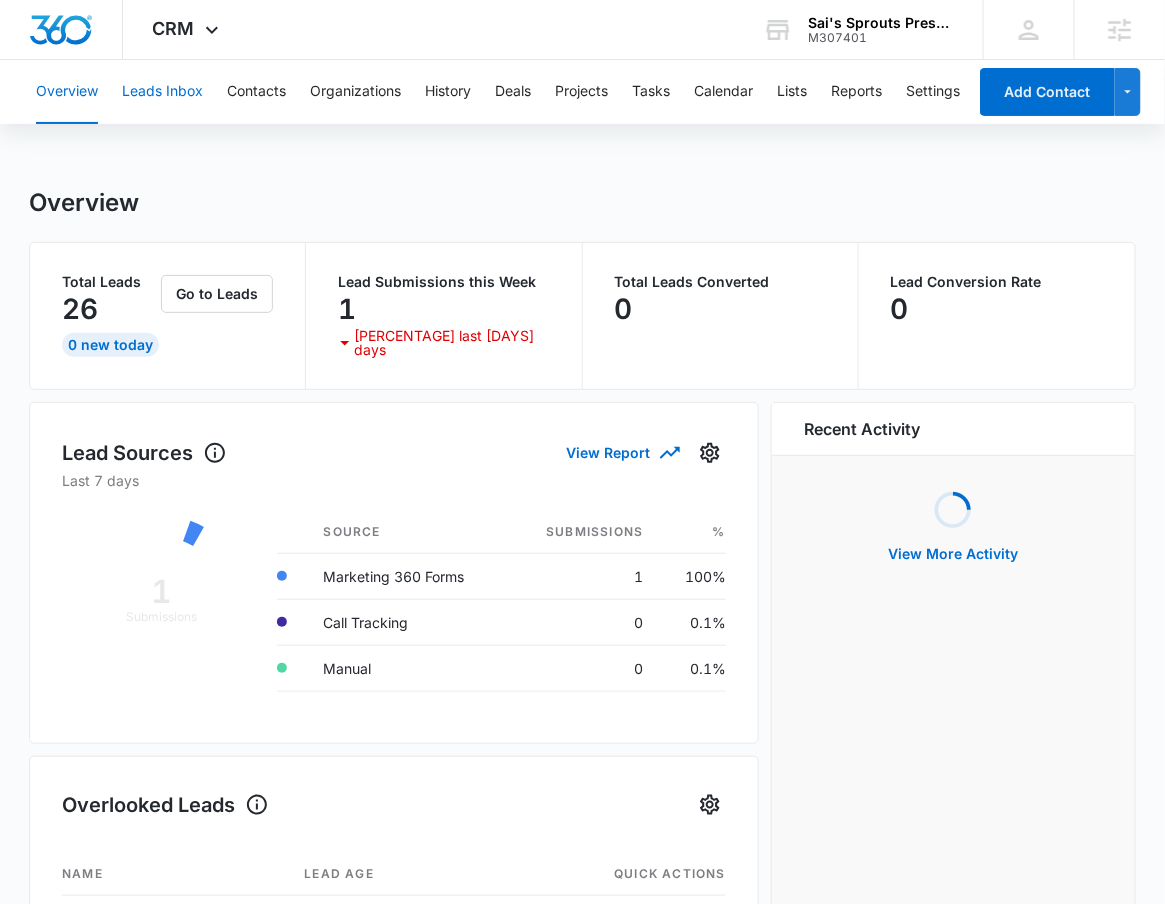 click on "Leads Inbox" at bounding box center [162, 92] 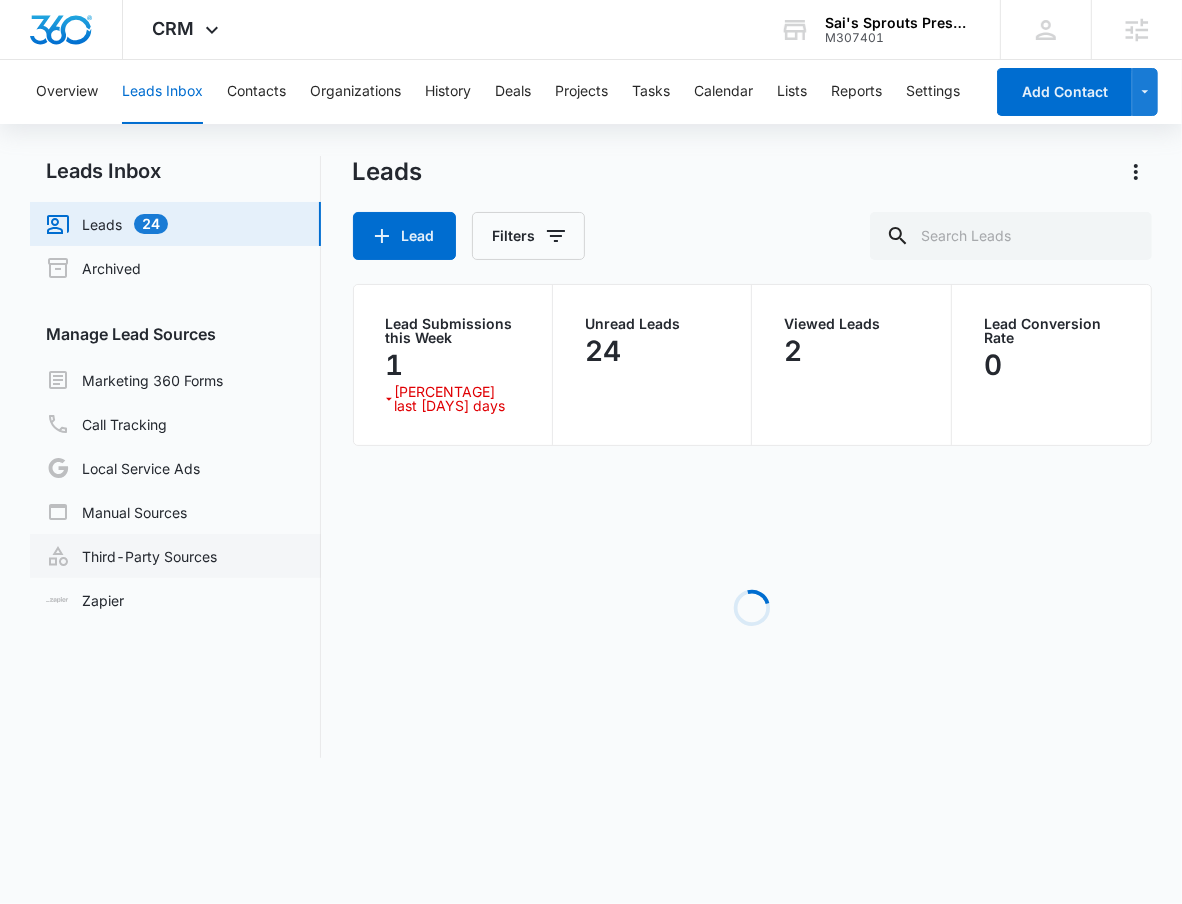 click on "Third-Party Sources" at bounding box center [131, 556] 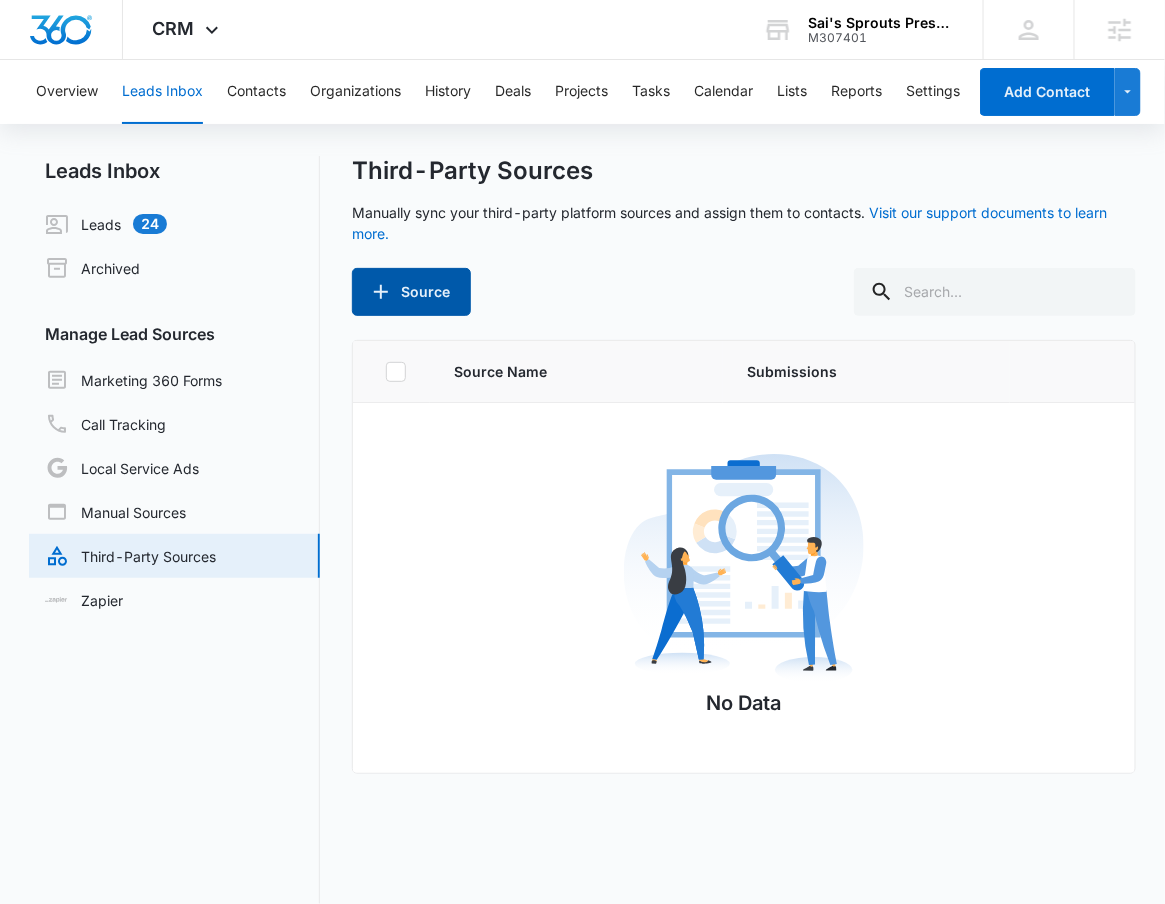 click on "Source" at bounding box center [411, 292] 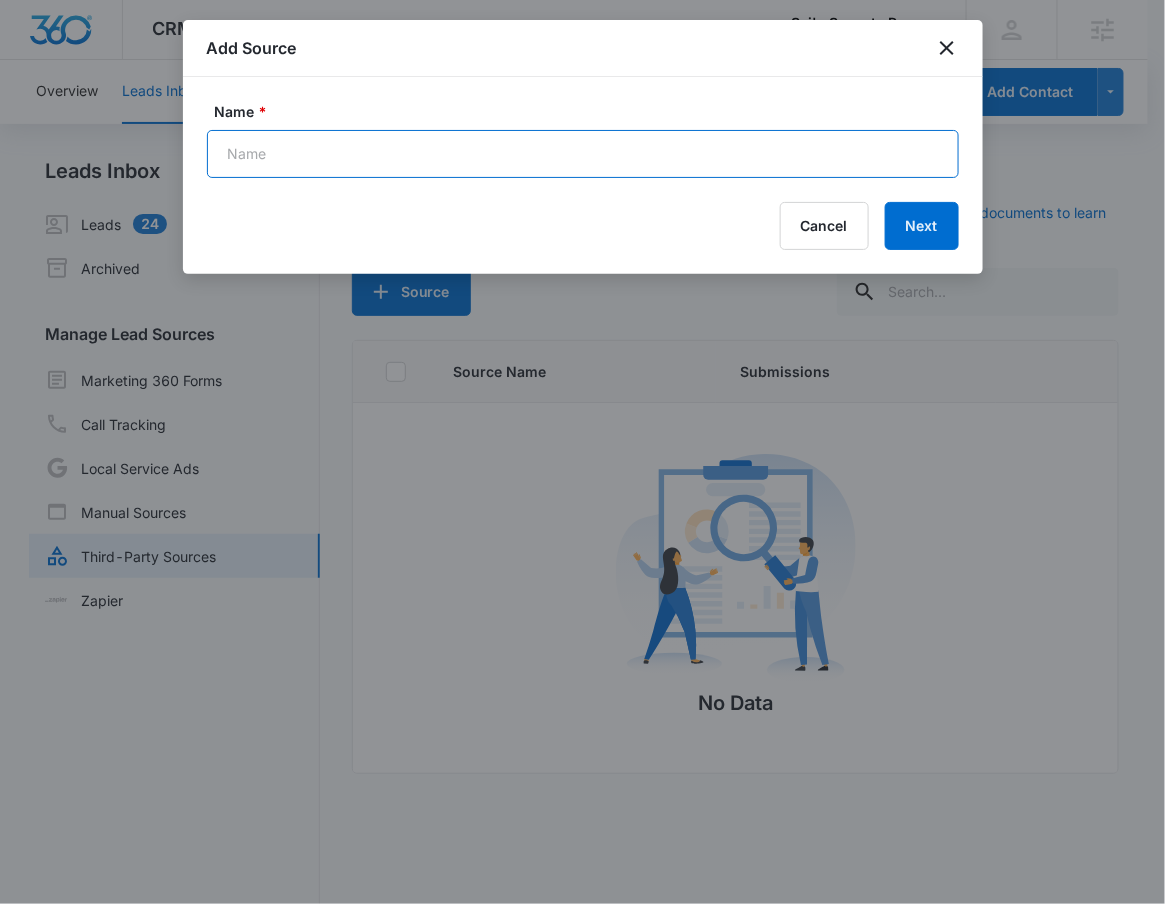 click on "Name *" at bounding box center [583, 154] 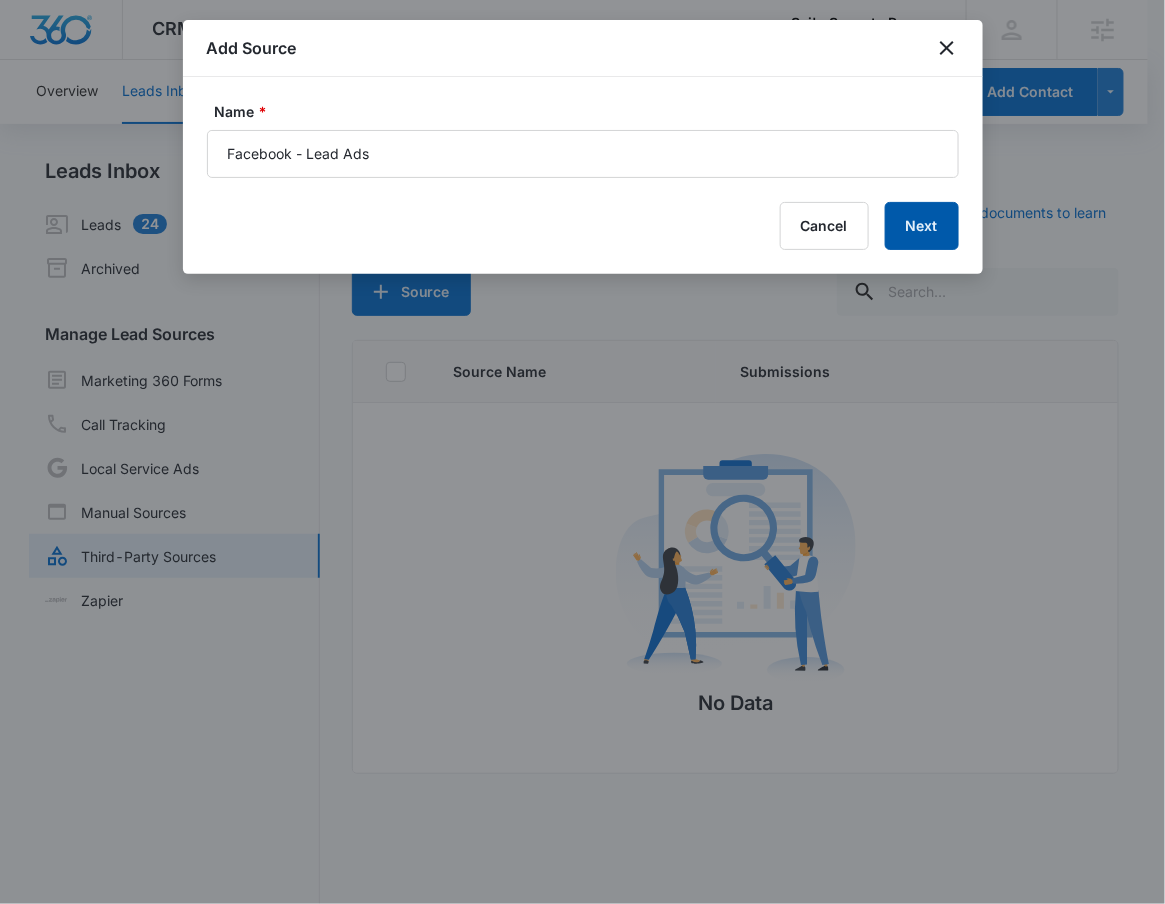 click on "Next" at bounding box center [922, 226] 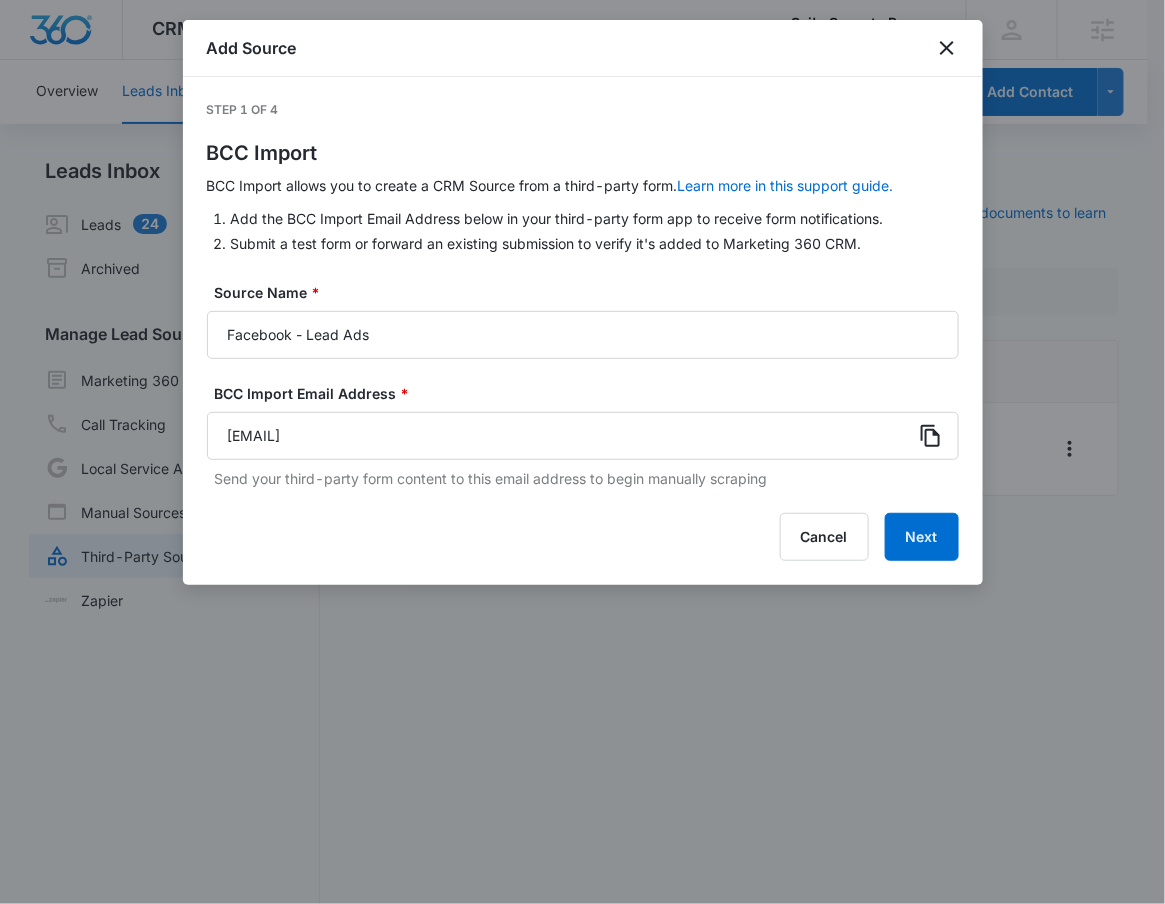 click 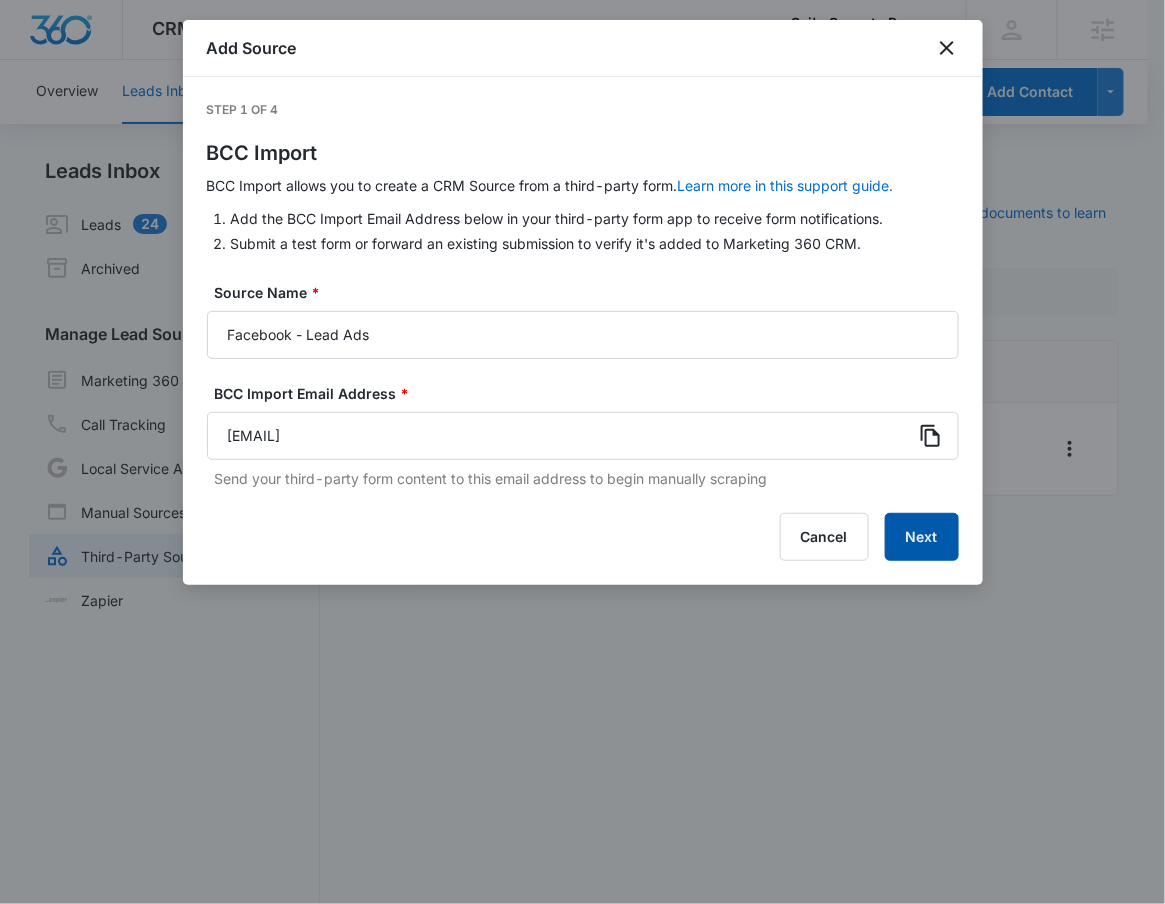 click on "Next" at bounding box center (922, 537) 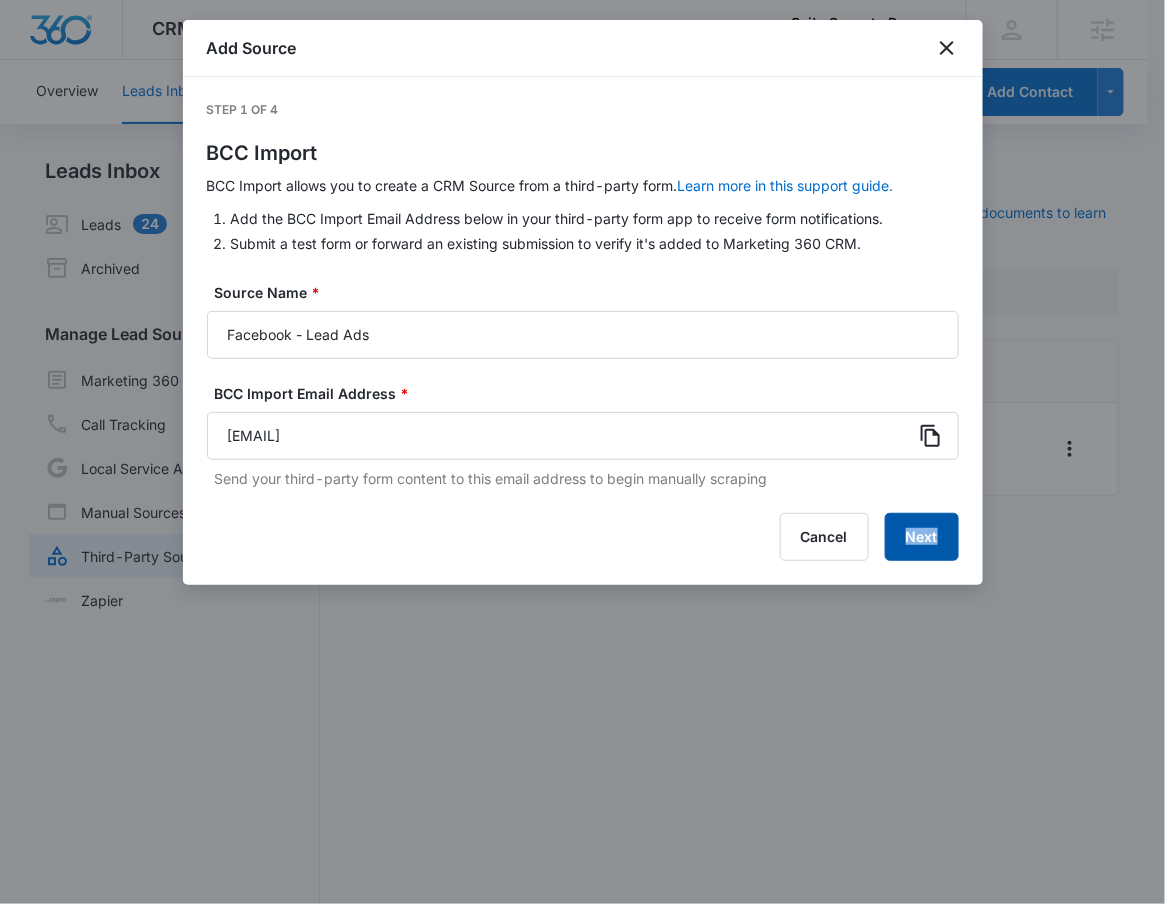 click on "Cancel Next" at bounding box center [583, 537] 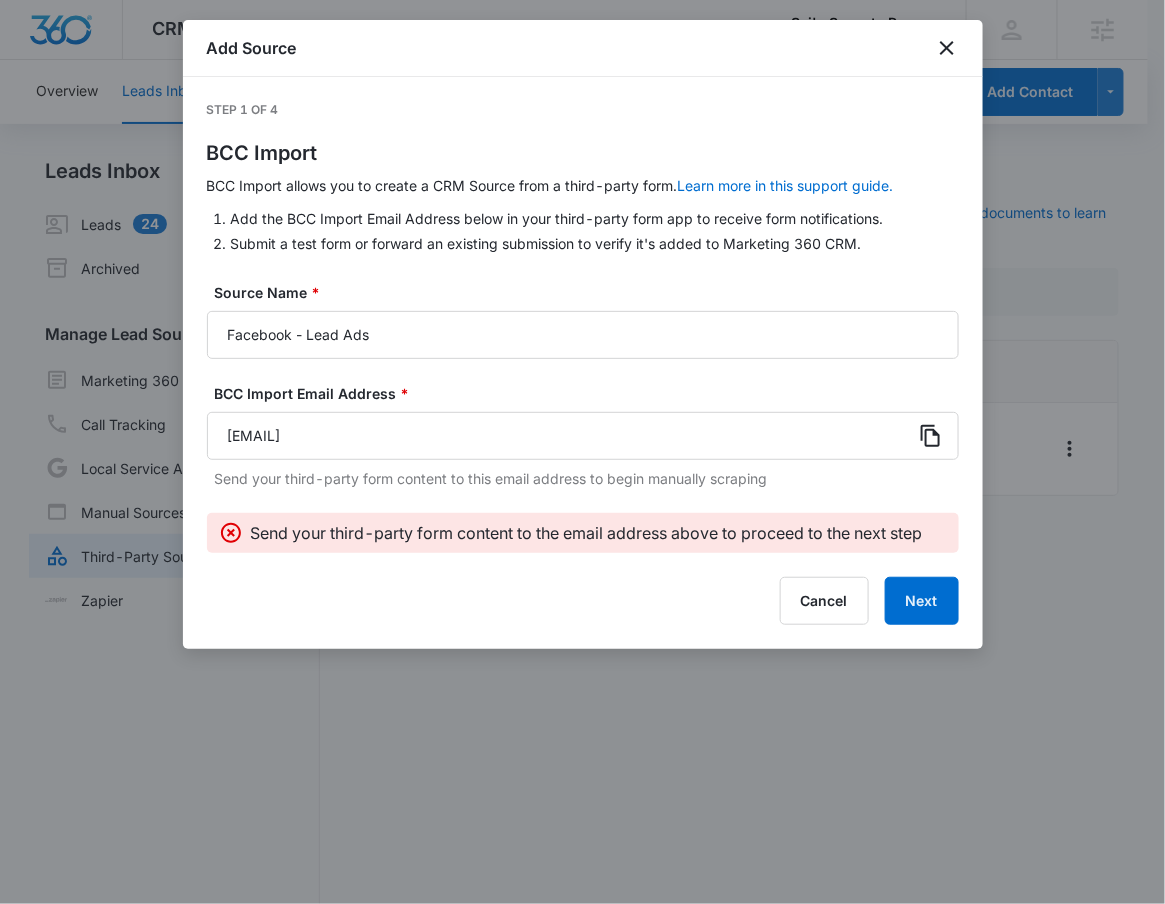 click on "Step 1 of 4 BCC Import BCC Import allows you to create a CRM Source from a third-party form. Learn more in this support guide. Add the BCC Import Email Address below in your third-party form app to receive form notifications. Submit a test form or forward an existing submission to verify it's added to Marketing 360 CRM. Source Name * Facebook - Lead Ads BCC Import Email Address * crm+A1AN78511166c5166969af9.ls.26@bcc.marketing360.com Send your third-party form content to this email address to begin manually scraping Send your third-party form content to the email address above to proceed to the next step   Cancel Next" at bounding box center (583, 363) 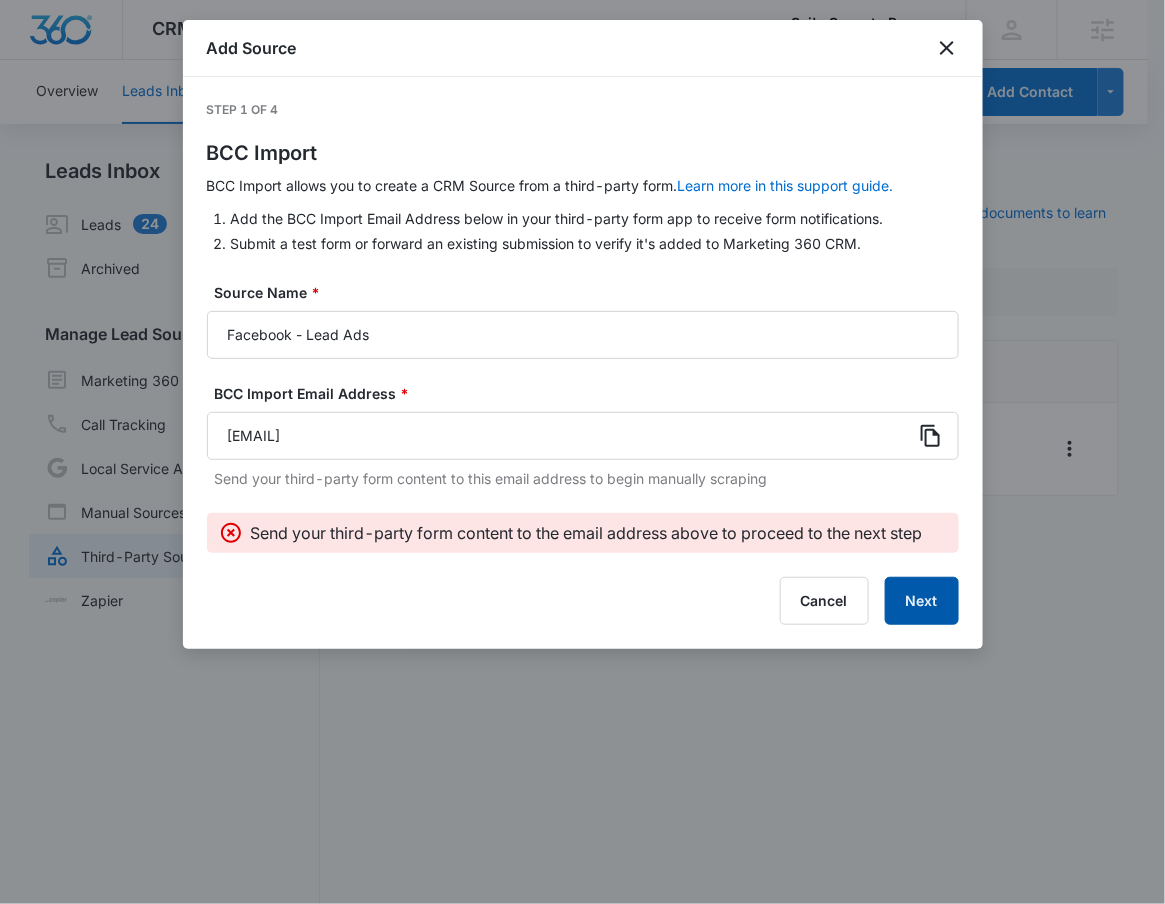 click on "Next" at bounding box center (922, 601) 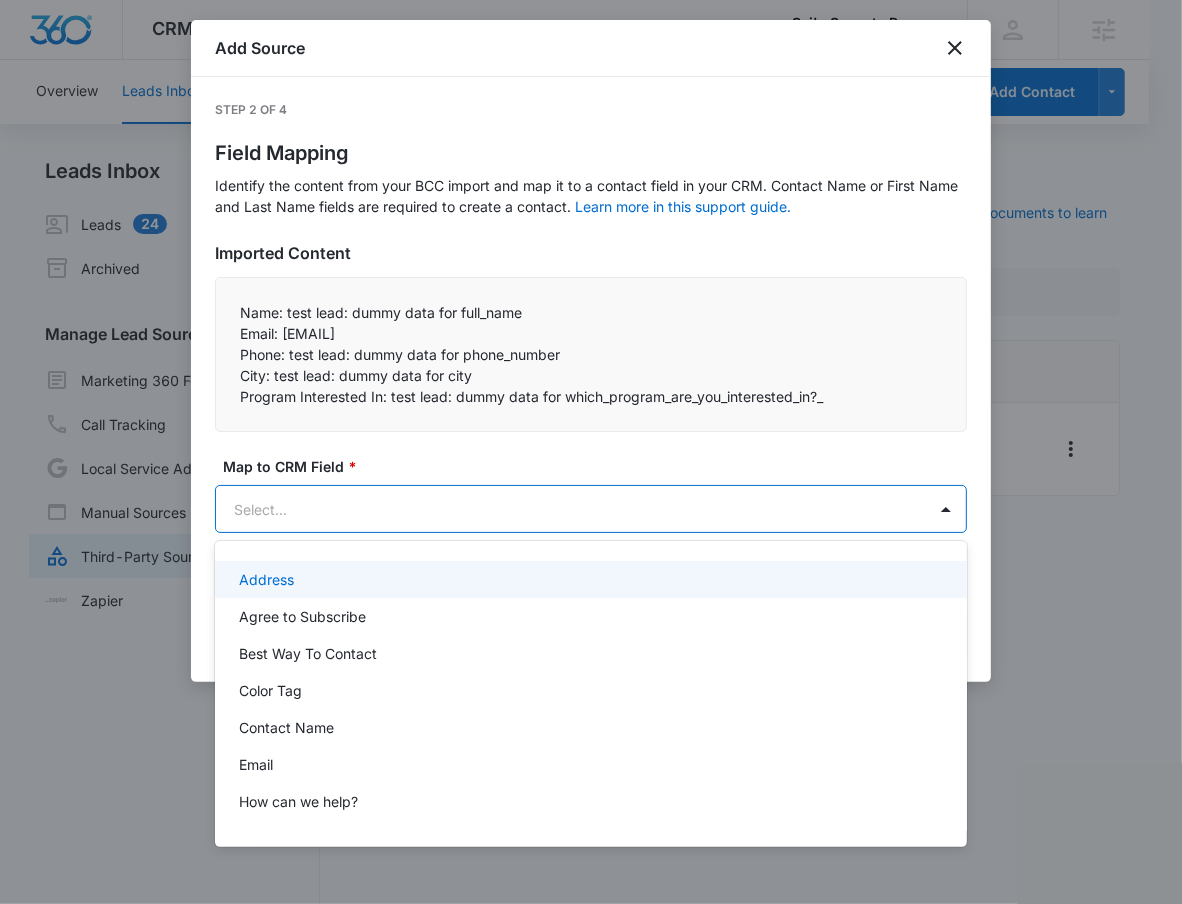 click on "CRM Apps Reputation Websites Forms CRM Email Social POS Content Ads Intelligence Files Brand Settings Sai's Sprouts Preschool M307401 Your Accounts View All RN Robert Nguyen robert.nguyen@madwire.com My Profile Notifications Support Logout Terms & Conditions   •   Privacy Policy Agencies Overview Leads Inbox Contacts Organizations History Deals Projects Tasks Calendar Lists Reports Settings Add Contact Leads Inbox Leads 24 Archived Manage Lead Sources Marketing 360 Forms Call Tracking Local Service Ads Manual Sources Third-Party Sources Zapier Third-Party Sources Manually sync your third-party platform sources and assign them to contacts.   Visit our support documents to learn more. Source Source Name Submissions   Facebook - Lead Ads --- Showing   1-1   of   1 Sai's Sprouts Preschool - CRM Manage Third-Party Sources - Marketing 360®
Add Source Step 2 of 4 Field Mapping   Learn more in this support guide. Imported Content Name: test lead: dummy data for full_name Email: test@fb.com * And" at bounding box center [591, 452] 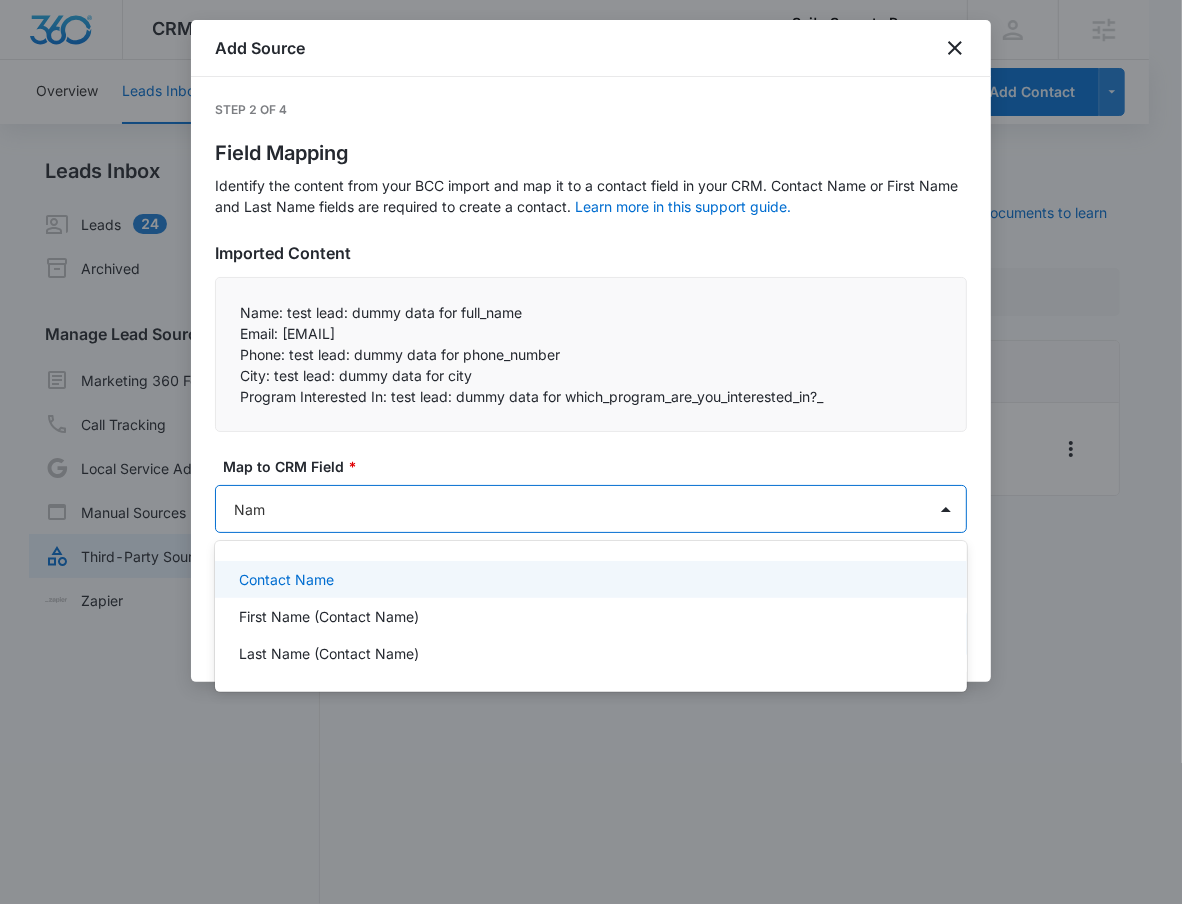 type on "Name" 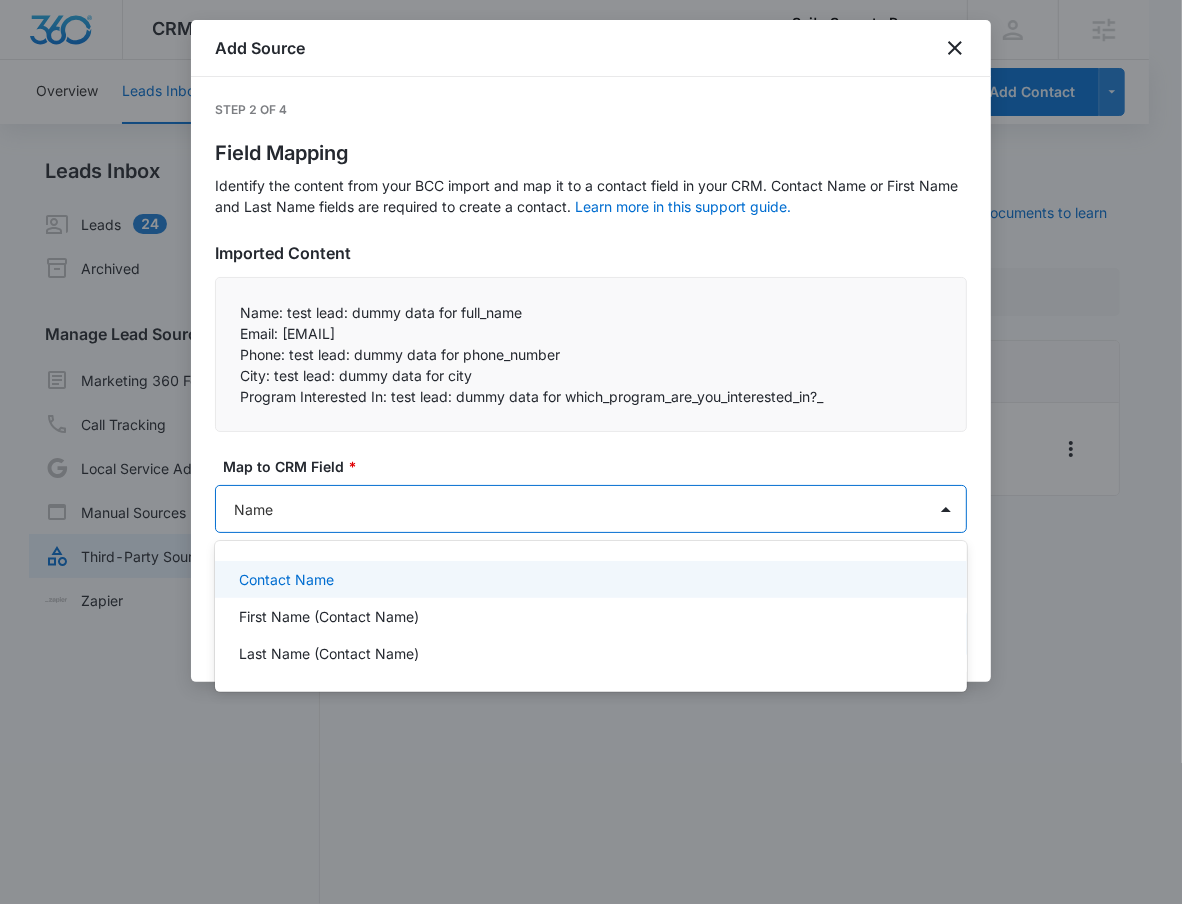 click on "Contact Name" at bounding box center [591, 579] 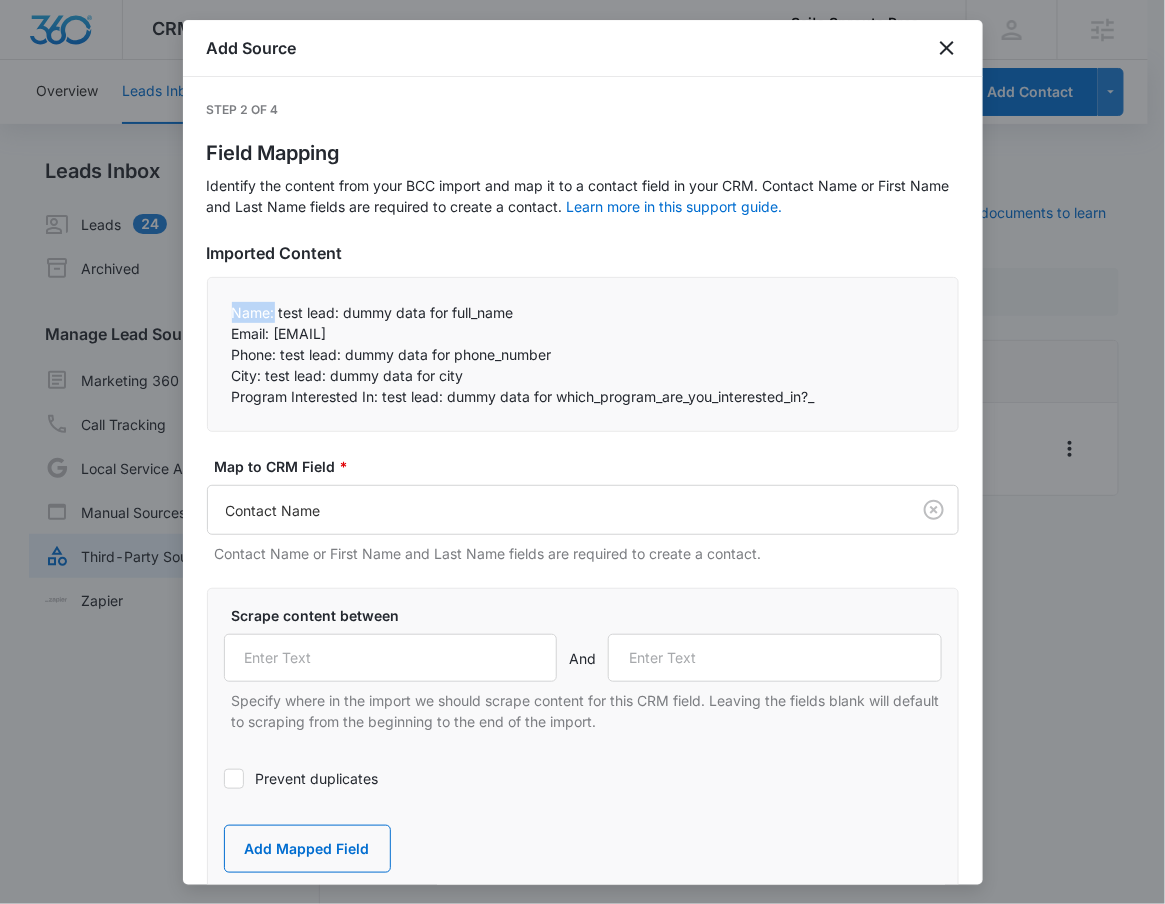 drag, startPoint x: 222, startPoint y: 305, endPoint x: 273, endPoint y: 307, distance: 51.0392 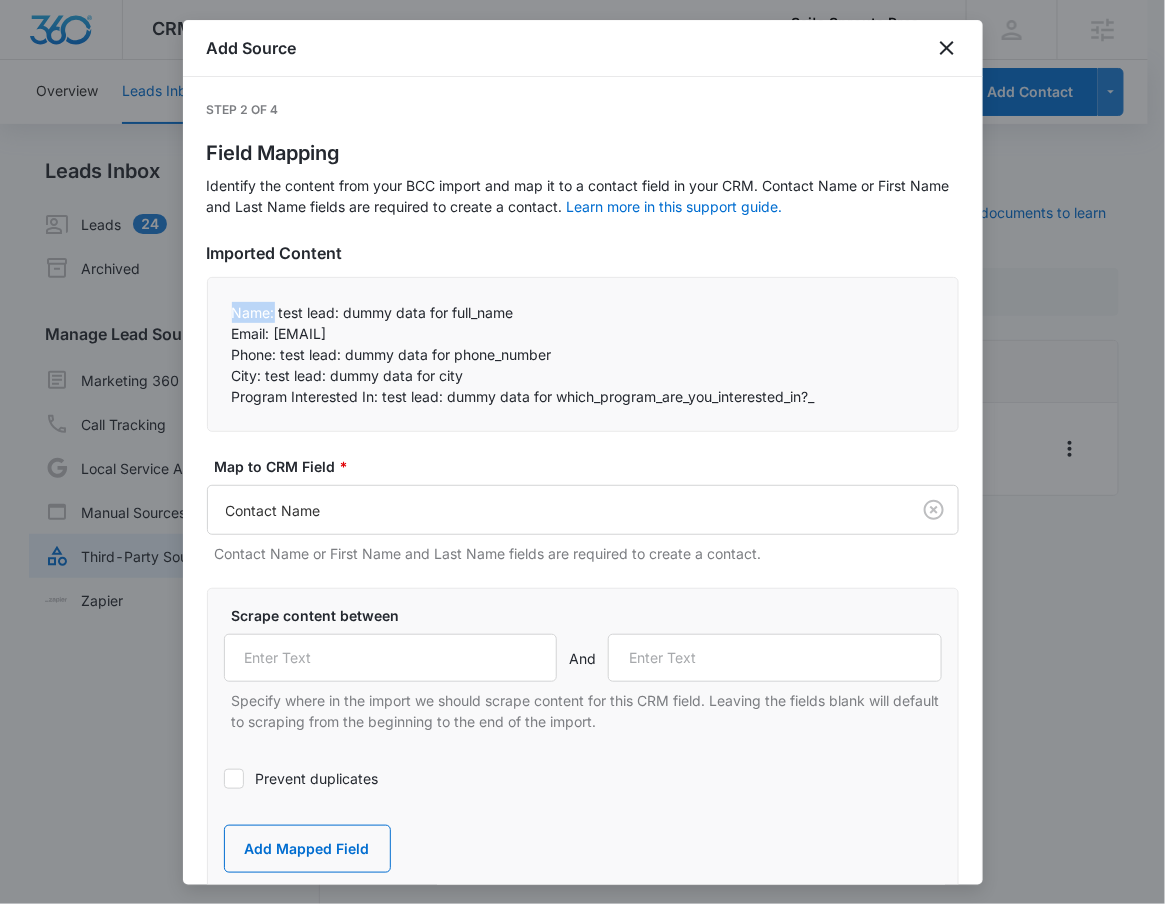 click on "Name: test lead: dummy data for full_name Email: test@fb.com Phone: test lead: dummy data for phone_number City: test lead: dummy data for city Program Interested In: test lead: dummy data for which_program_are_you_interested_in?_" at bounding box center (583, 354) 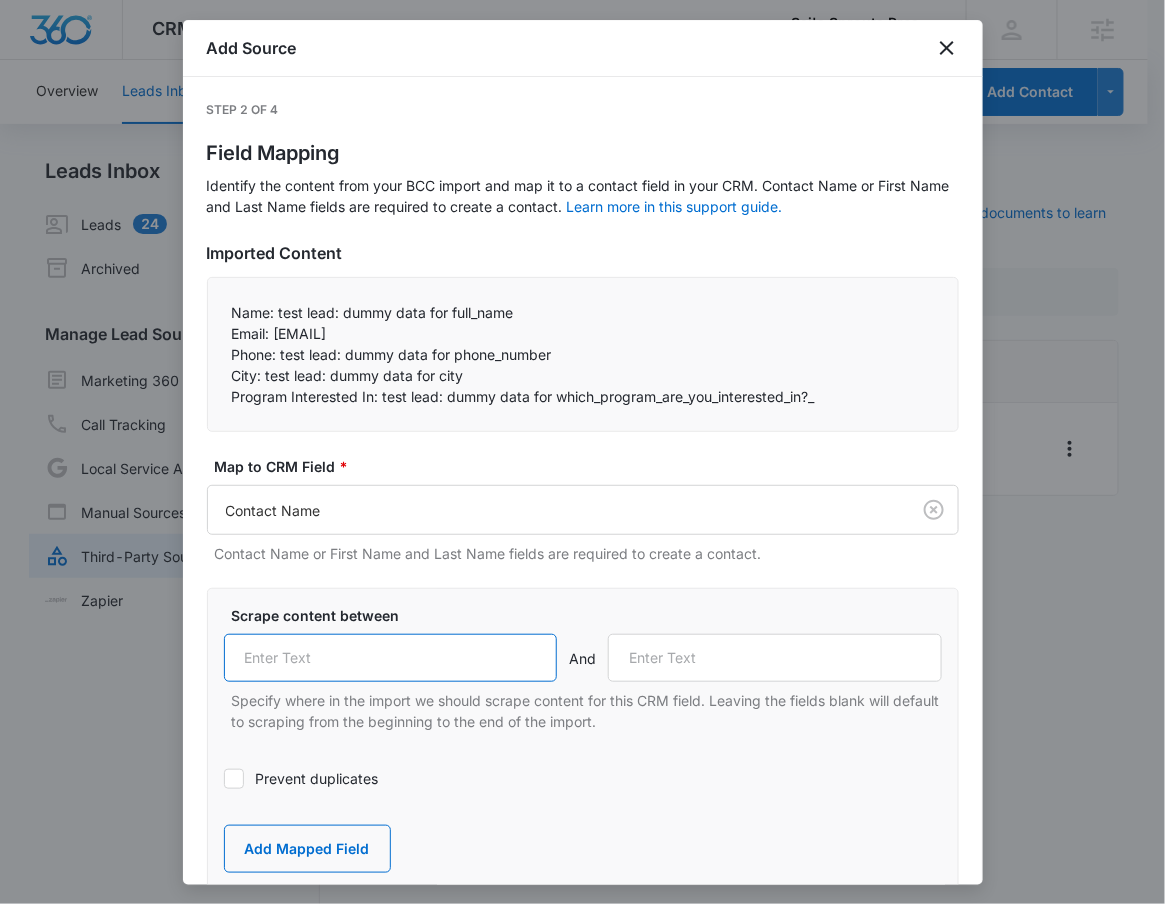 click at bounding box center [391, 658] 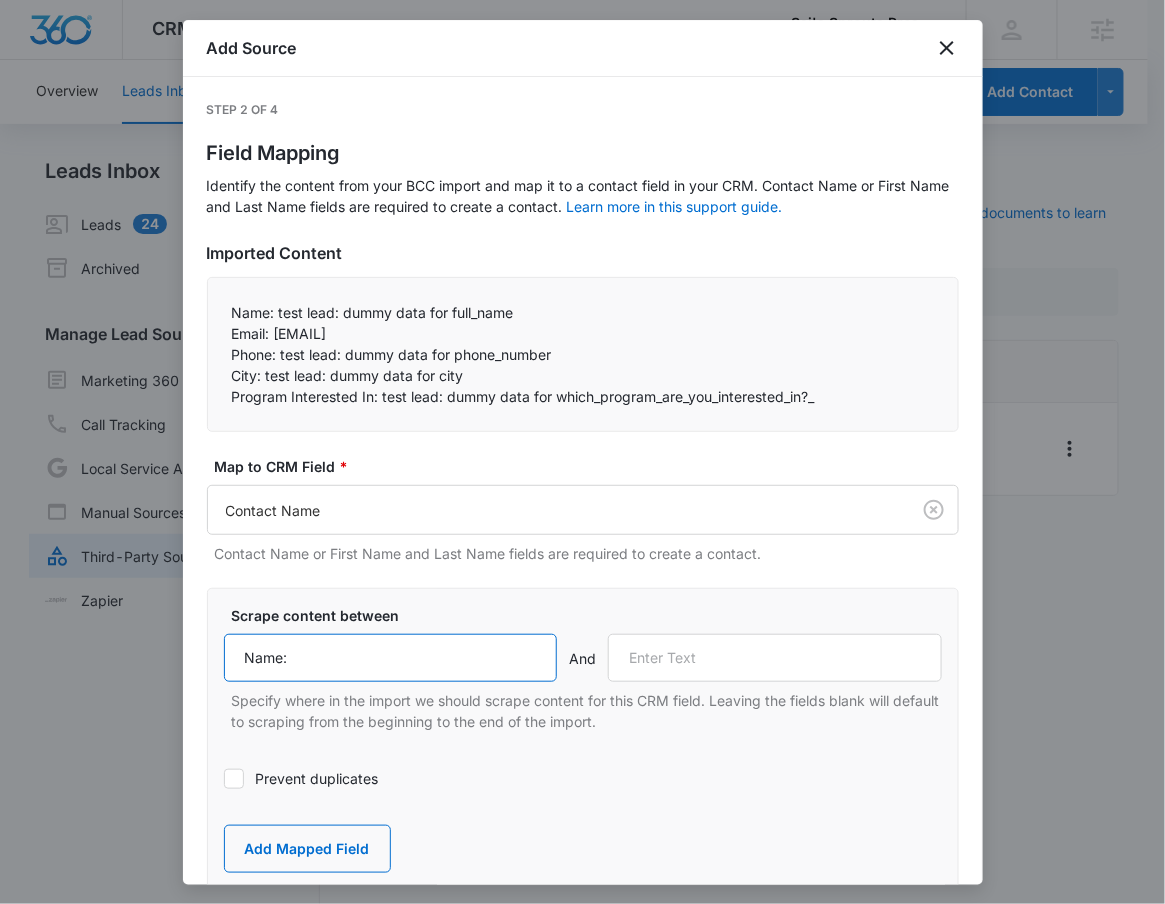 type on "Name:" 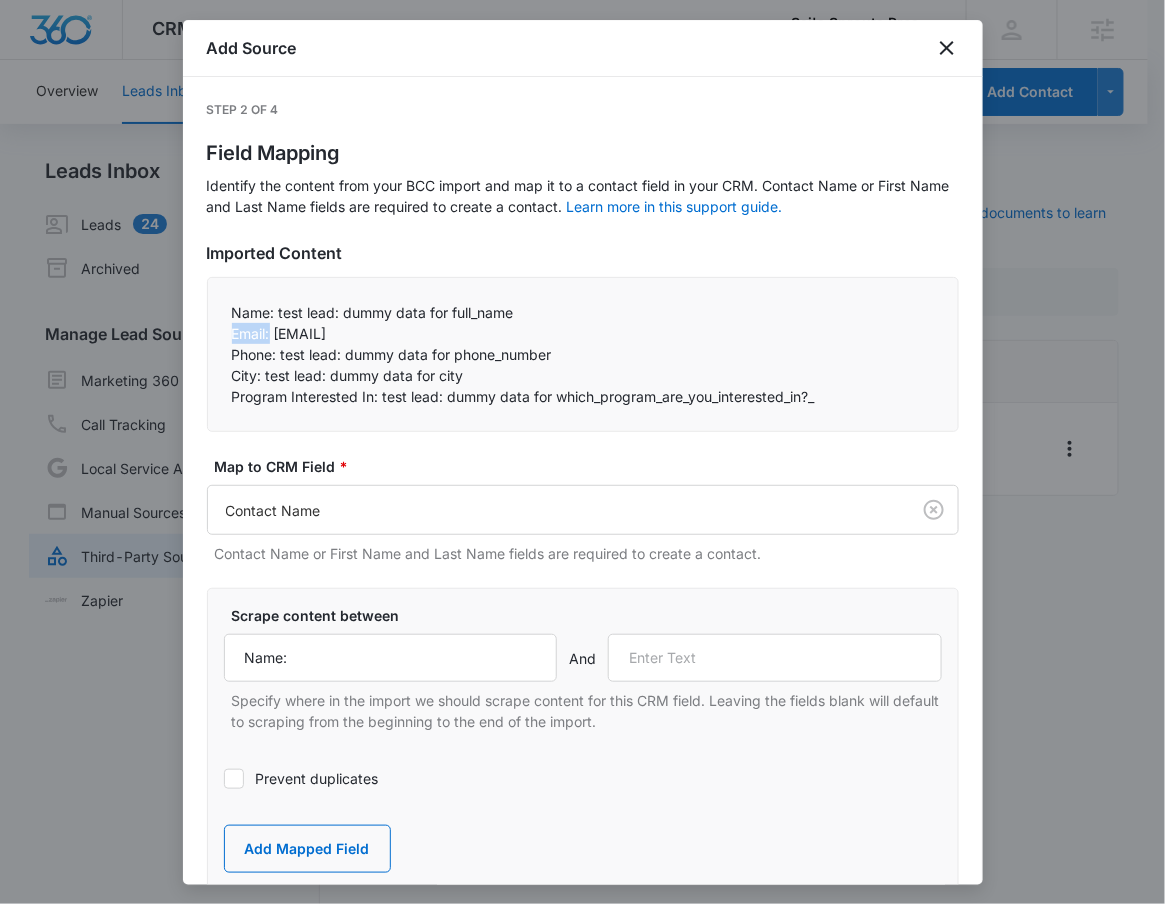 drag, startPoint x: 271, startPoint y: 338, endPoint x: 224, endPoint y: 336, distance: 47.042534 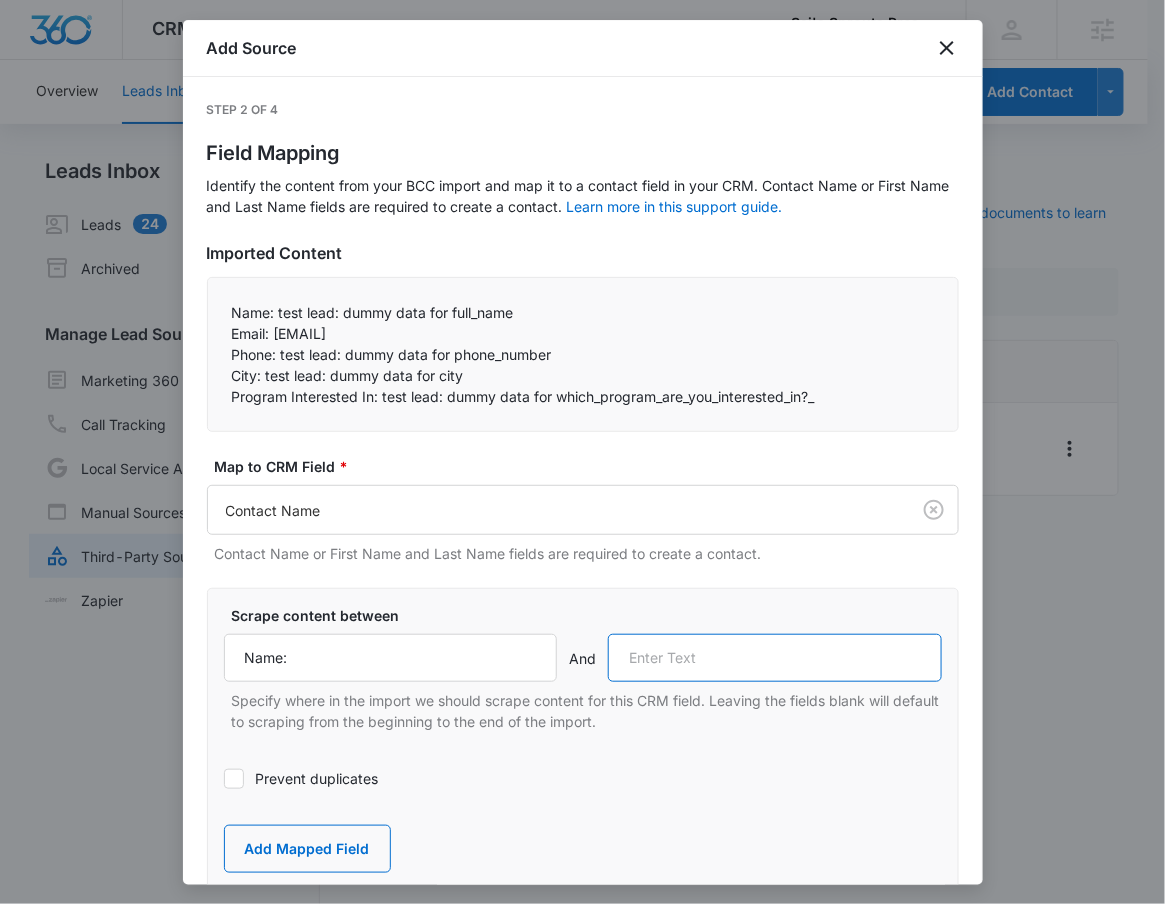 click at bounding box center [775, 658] 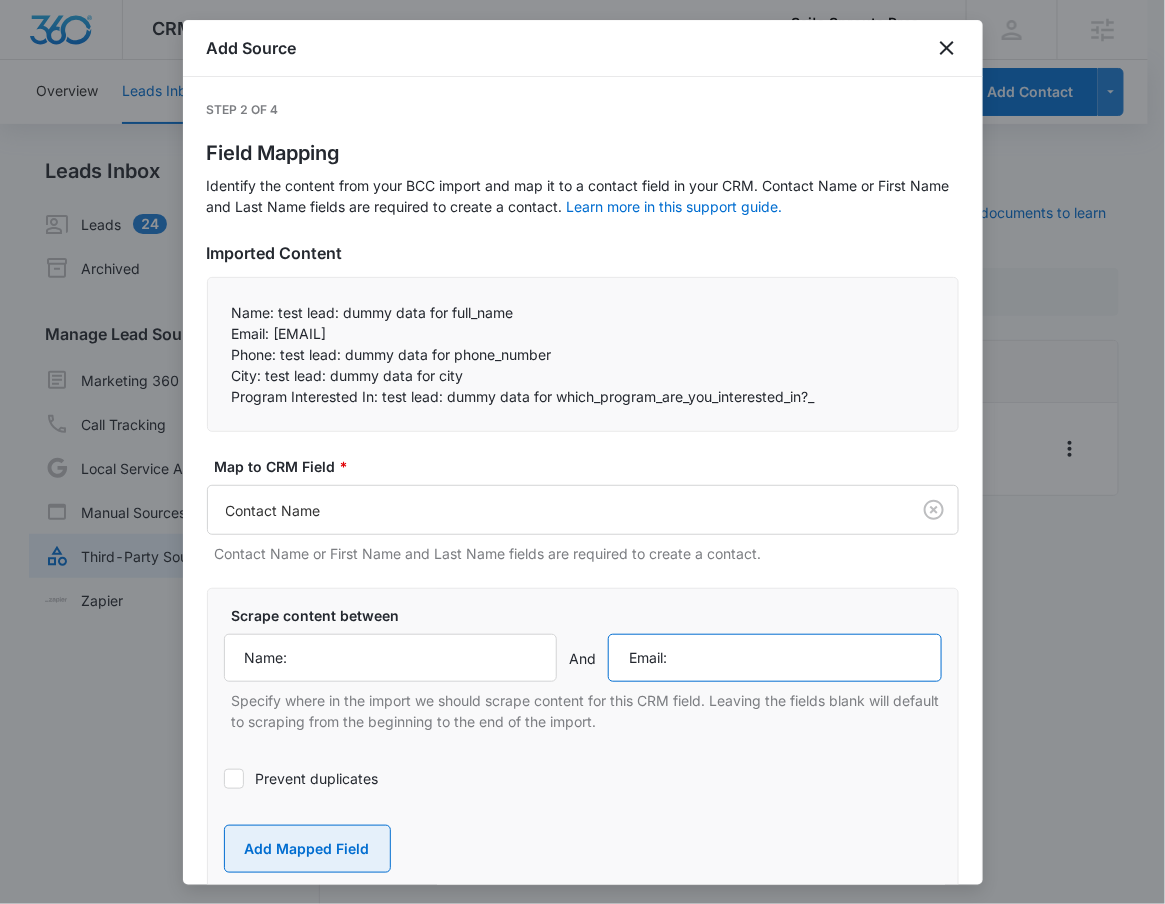 type on "Email:" 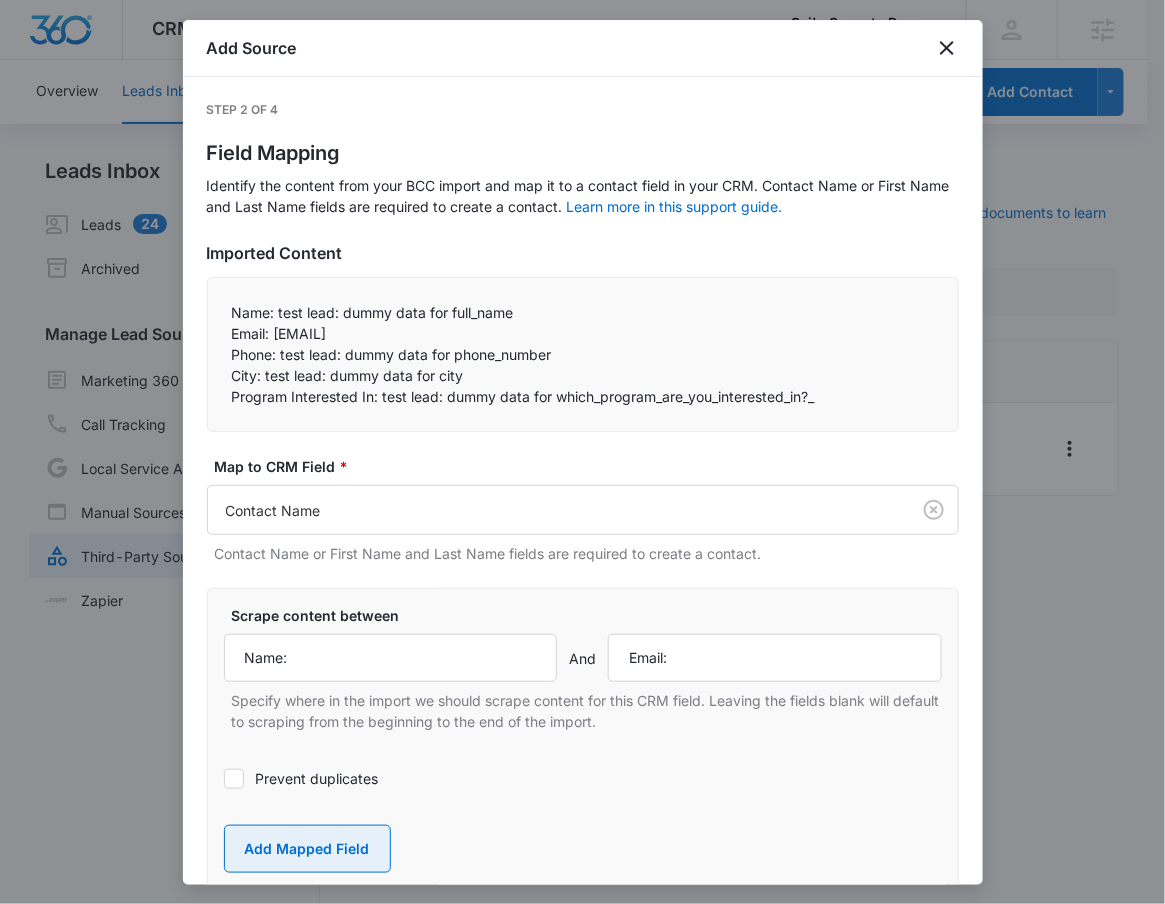 click on "Add Mapped Field" at bounding box center (307, 849) 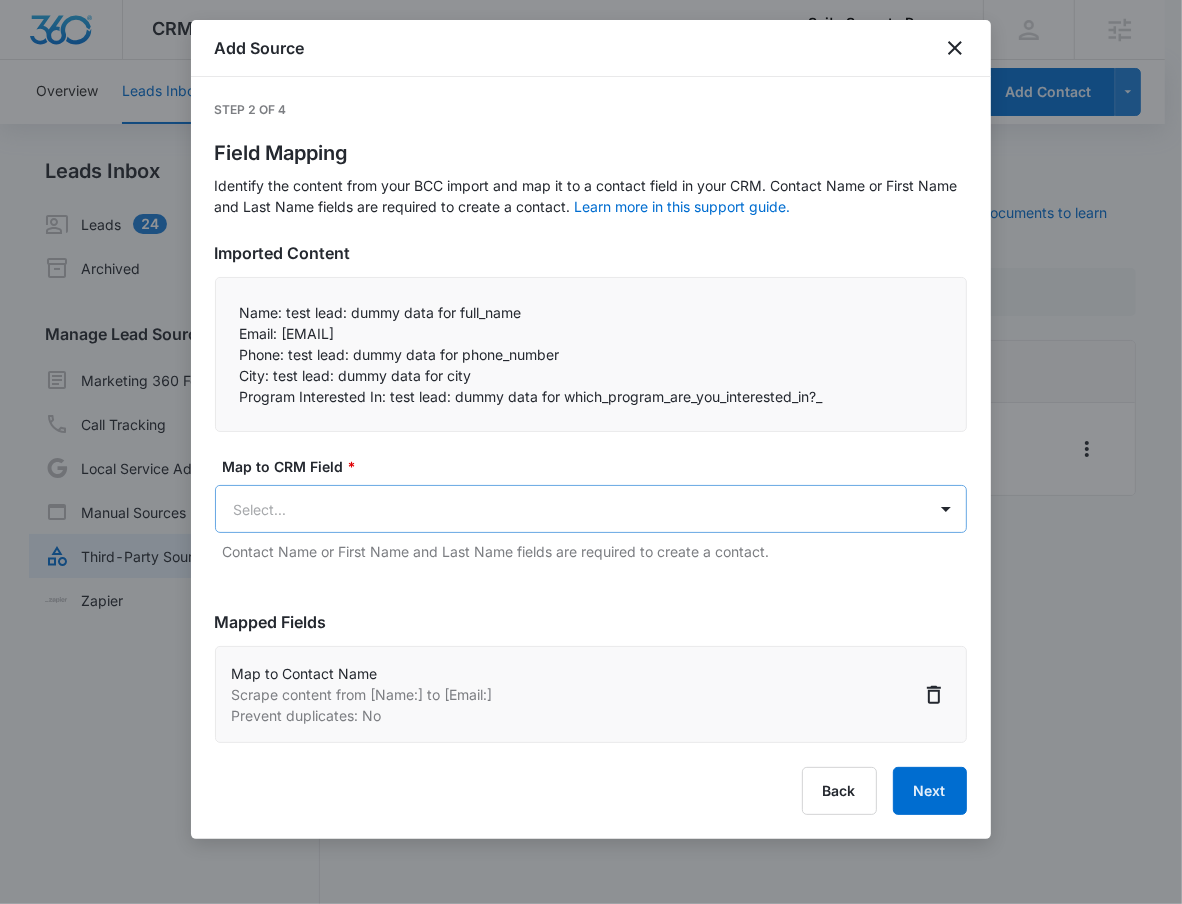 click on "CRM Apps Reputation Websites Forms CRM Email Social POS Content Ads Intelligence Files Brand Settings Sai's Sprouts Preschool M307401 Your Accounts View All RN Robert Nguyen robert.nguyen@madwire.com My Profile Notifications Support Logout Terms & Conditions   •   Privacy Policy Agencies Overview Leads Inbox Contacts Organizations History Deals Projects Tasks Calendar Lists Reports Settings Add Contact Leads Inbox Leads 24 Archived Manage Lead Sources Marketing 360 Forms Call Tracking Local Service Ads Manual Sources Third-Party Sources Zapier Third-Party Sources Manually sync your third-party platform sources and assign them to contacts.   Visit our support documents to learn more. Source Source Name Submissions   Facebook - Lead Ads --- Showing   1-1   of   1 Sai's Sprouts Preschool - CRM Manage Third-Party Sources - Marketing 360®
Add Source Step 2 of 4 Field Mapping   Learn more in this support guide. Imported Content Name: test lead: dummy data for full_name Email: test@fb.com * And" at bounding box center [591, 464] 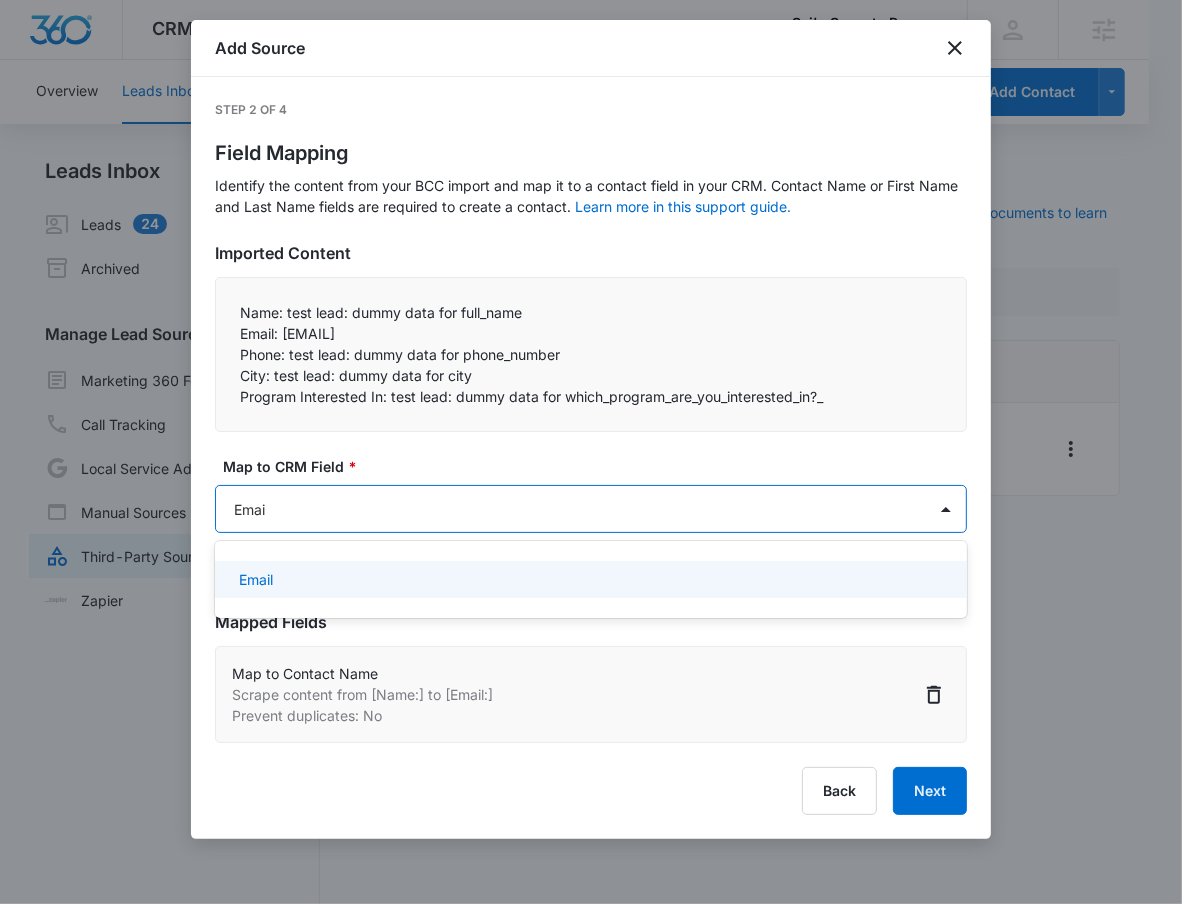 type on "Email" 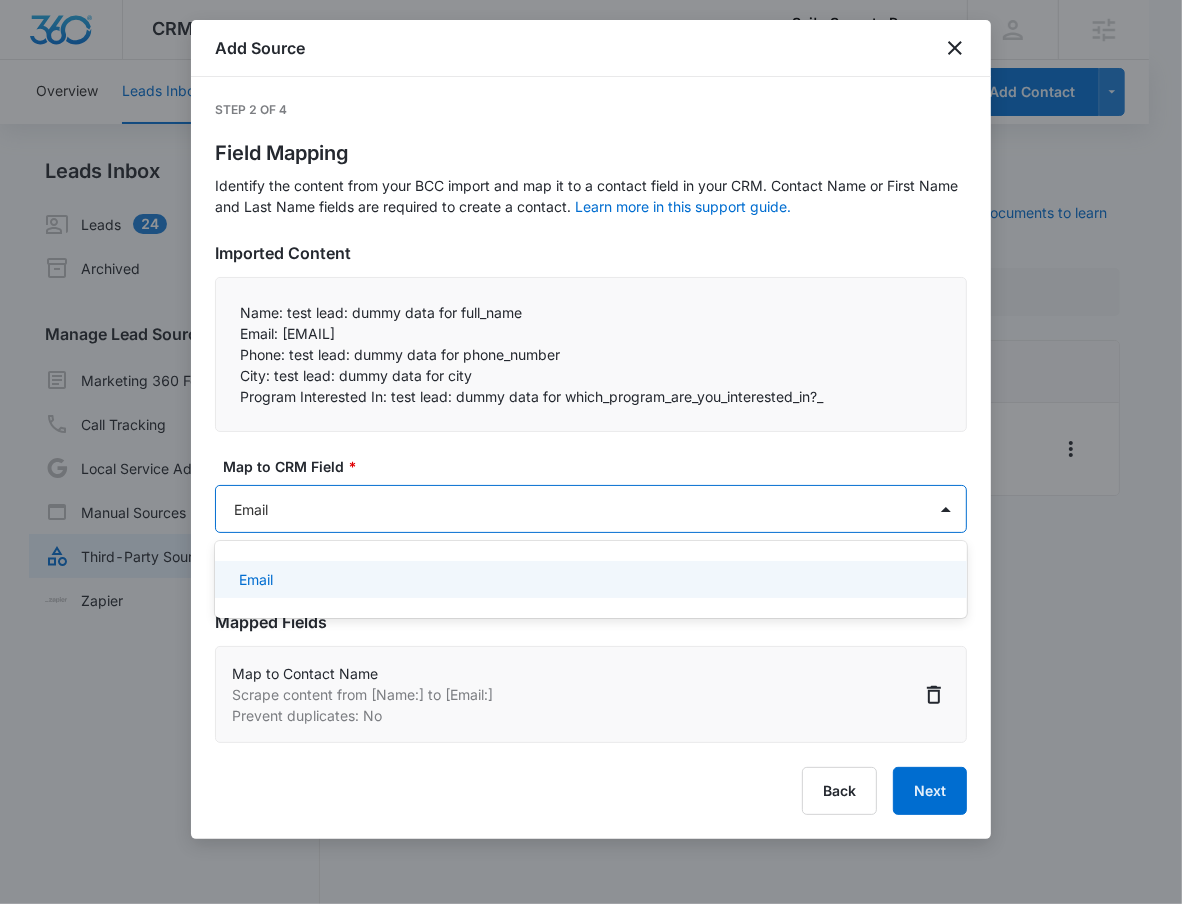 click on "Email" at bounding box center [589, 579] 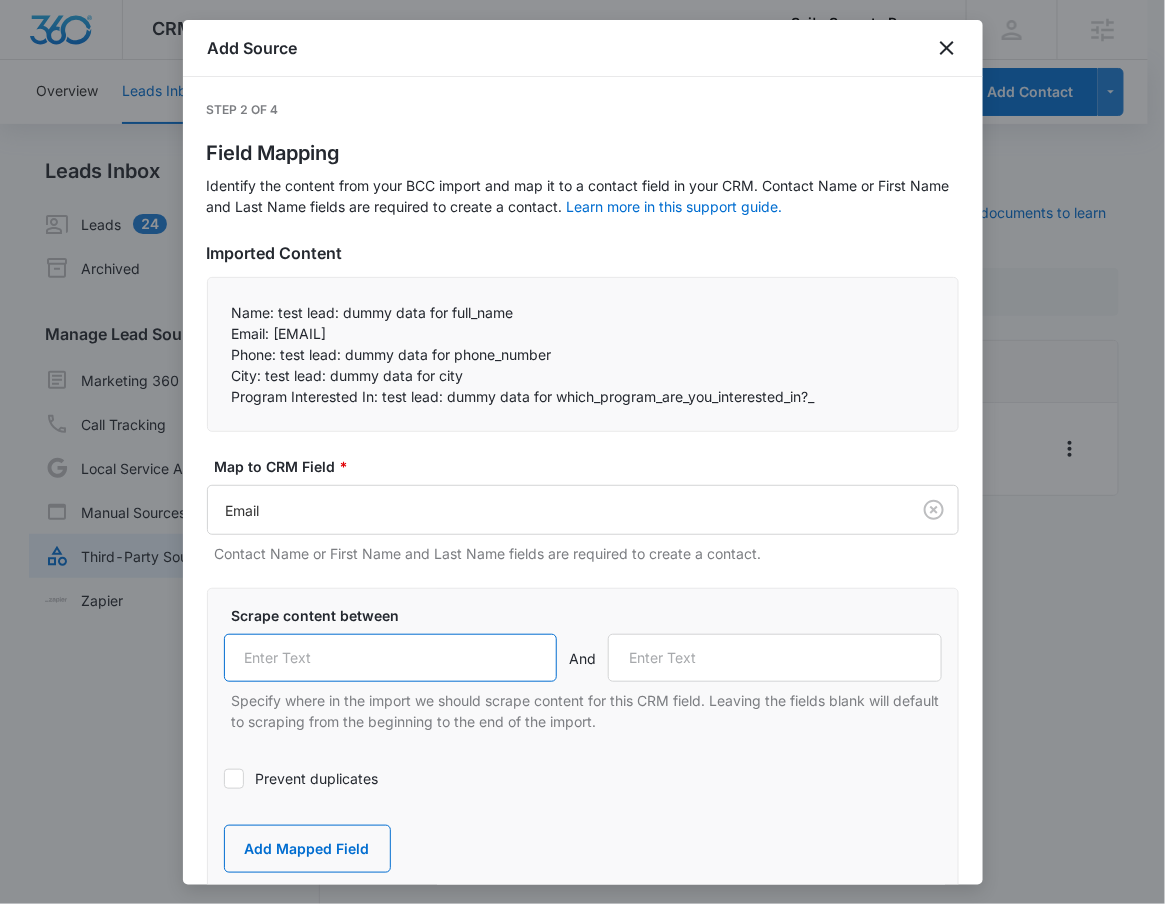 click at bounding box center [391, 658] 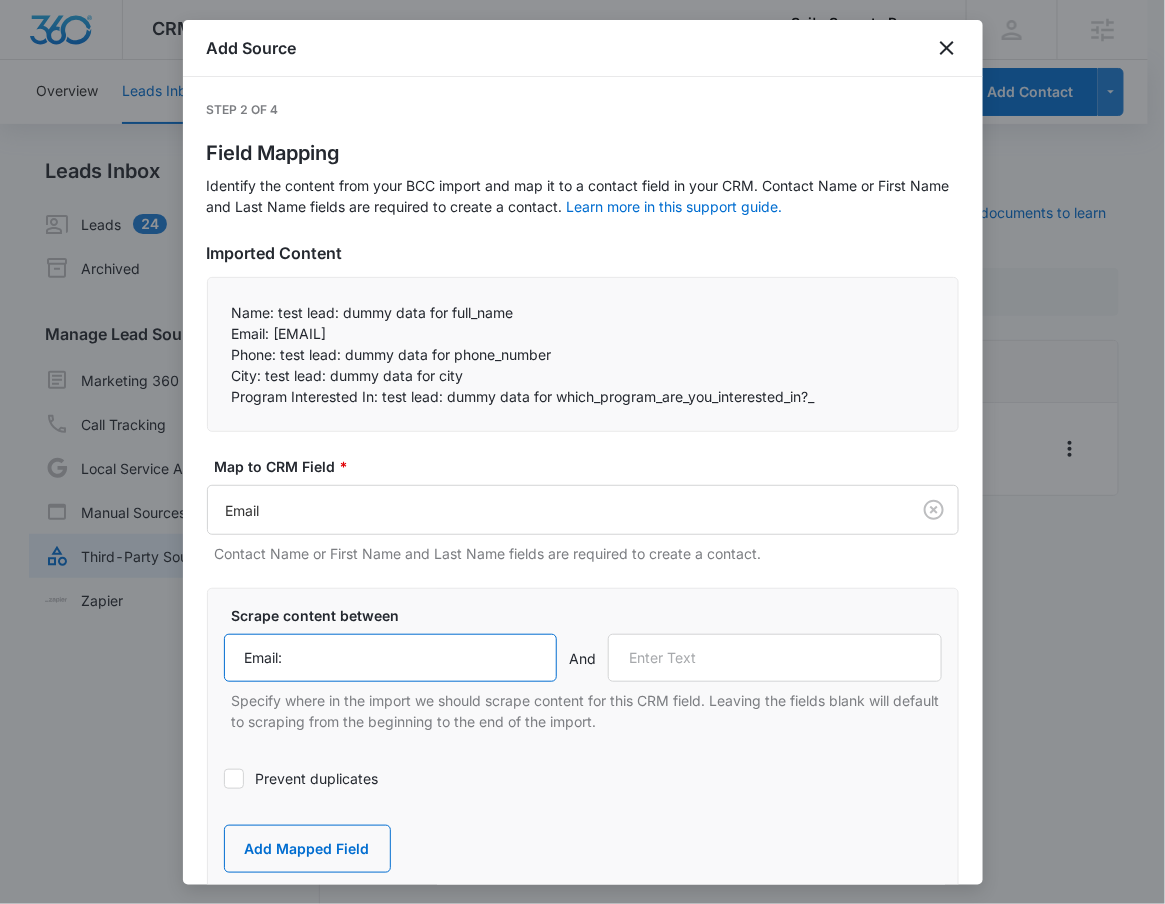 type on "Email:" 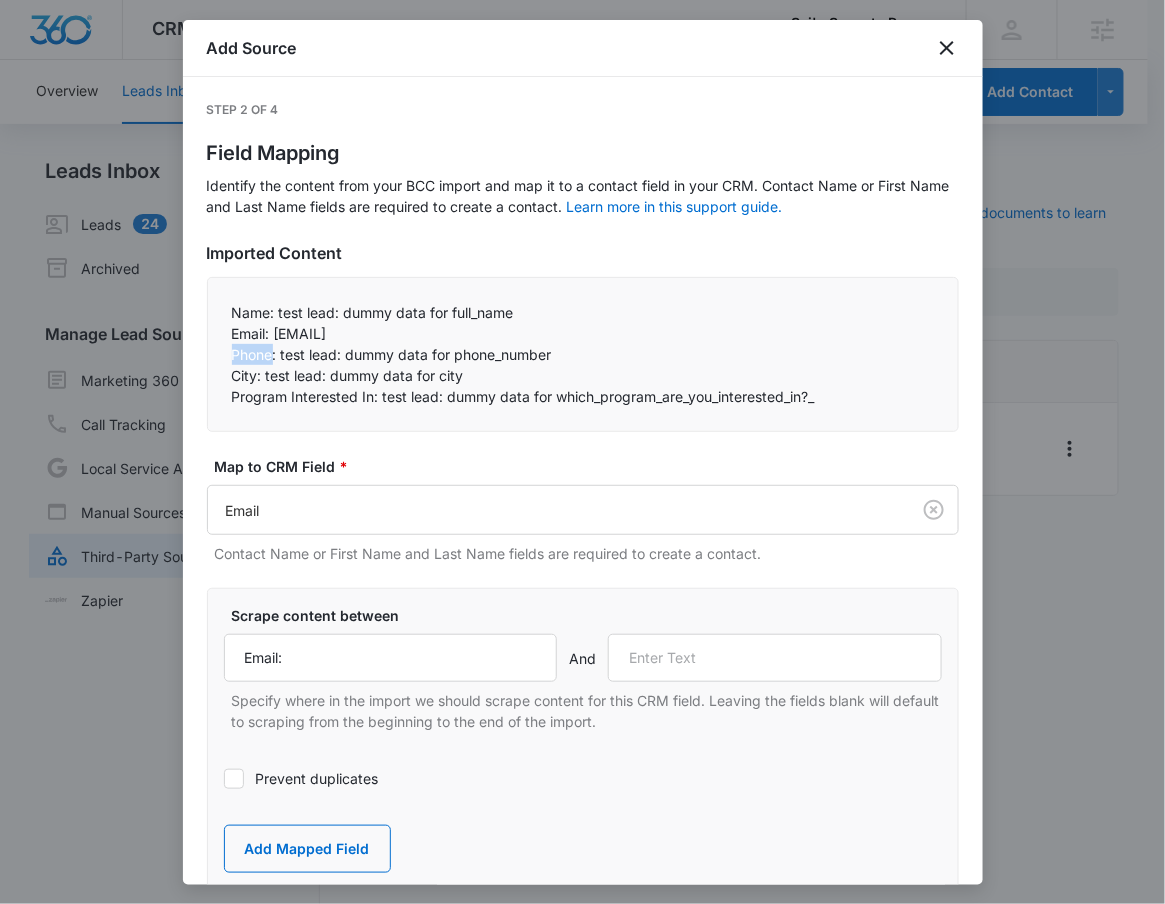 drag, startPoint x: 275, startPoint y: 356, endPoint x: 222, endPoint y: 358, distance: 53.037724 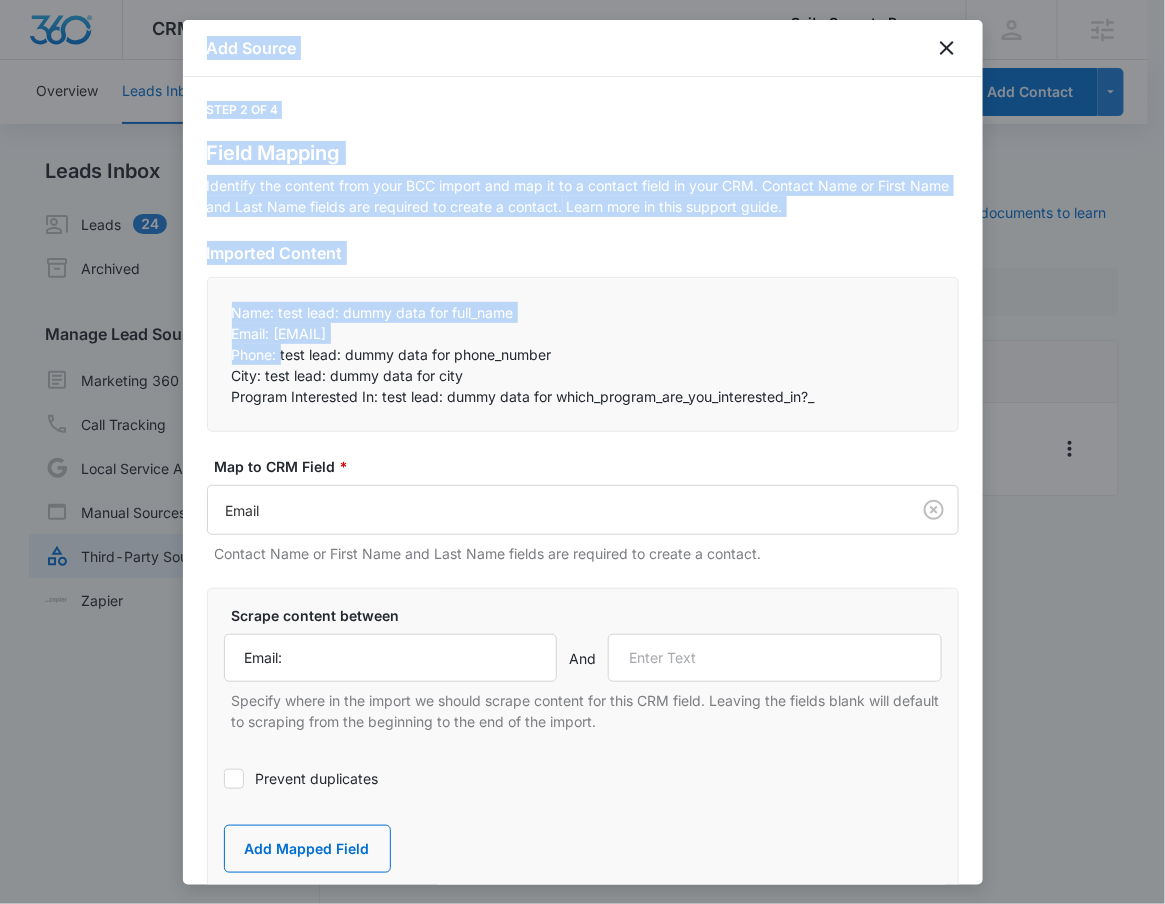 drag, startPoint x: 280, startPoint y: 354, endPoint x: 115, endPoint y: 354, distance: 165 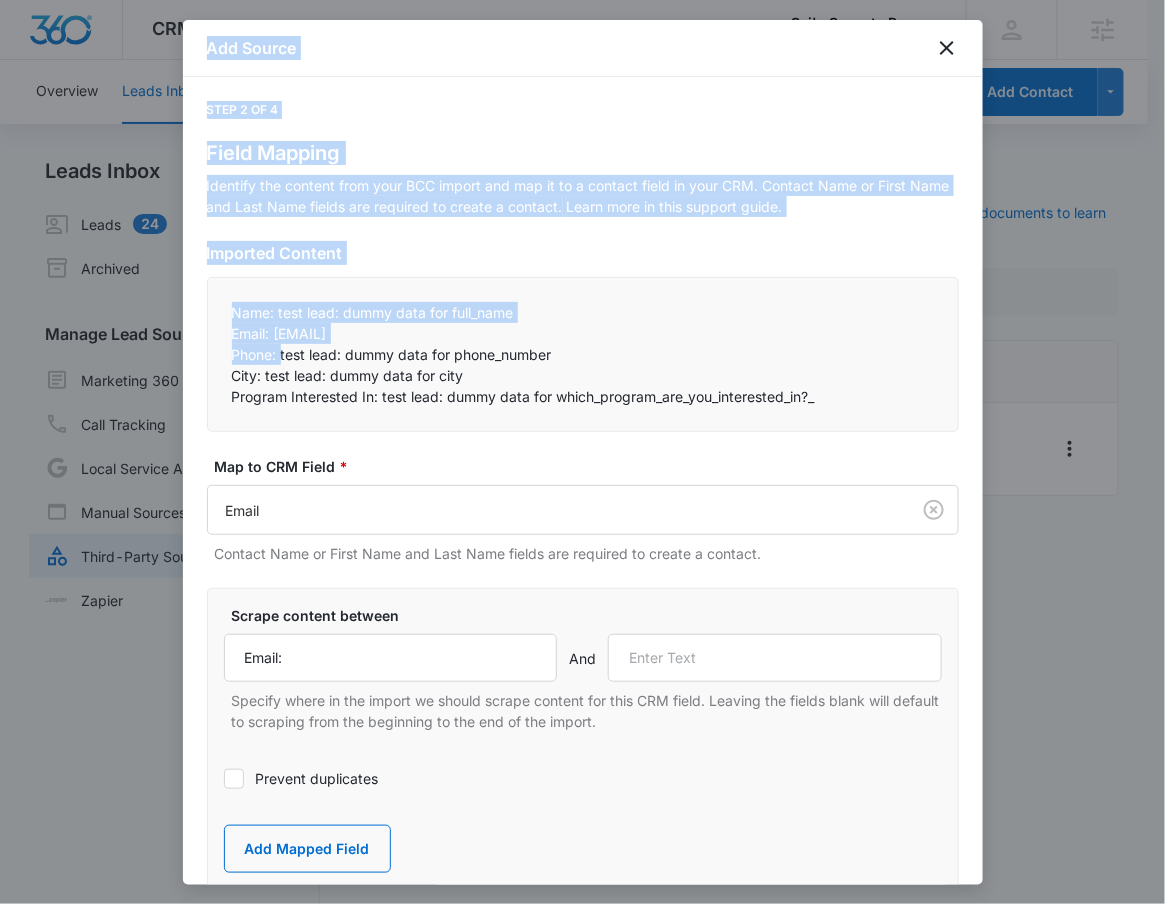 drag, startPoint x: 257, startPoint y: 349, endPoint x: 275, endPoint y: 367, distance: 25.455845 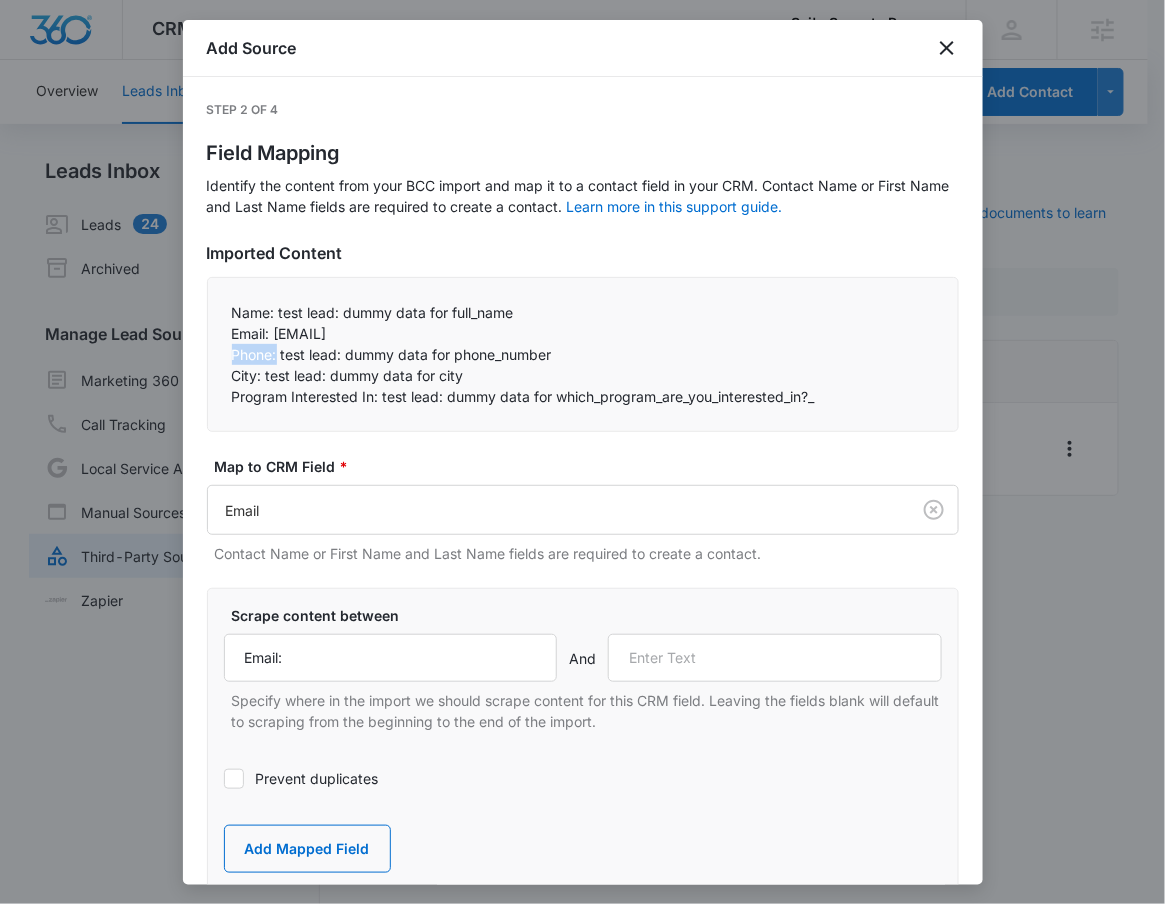 drag, startPoint x: 277, startPoint y: 354, endPoint x: 202, endPoint y: 356, distance: 75.026665 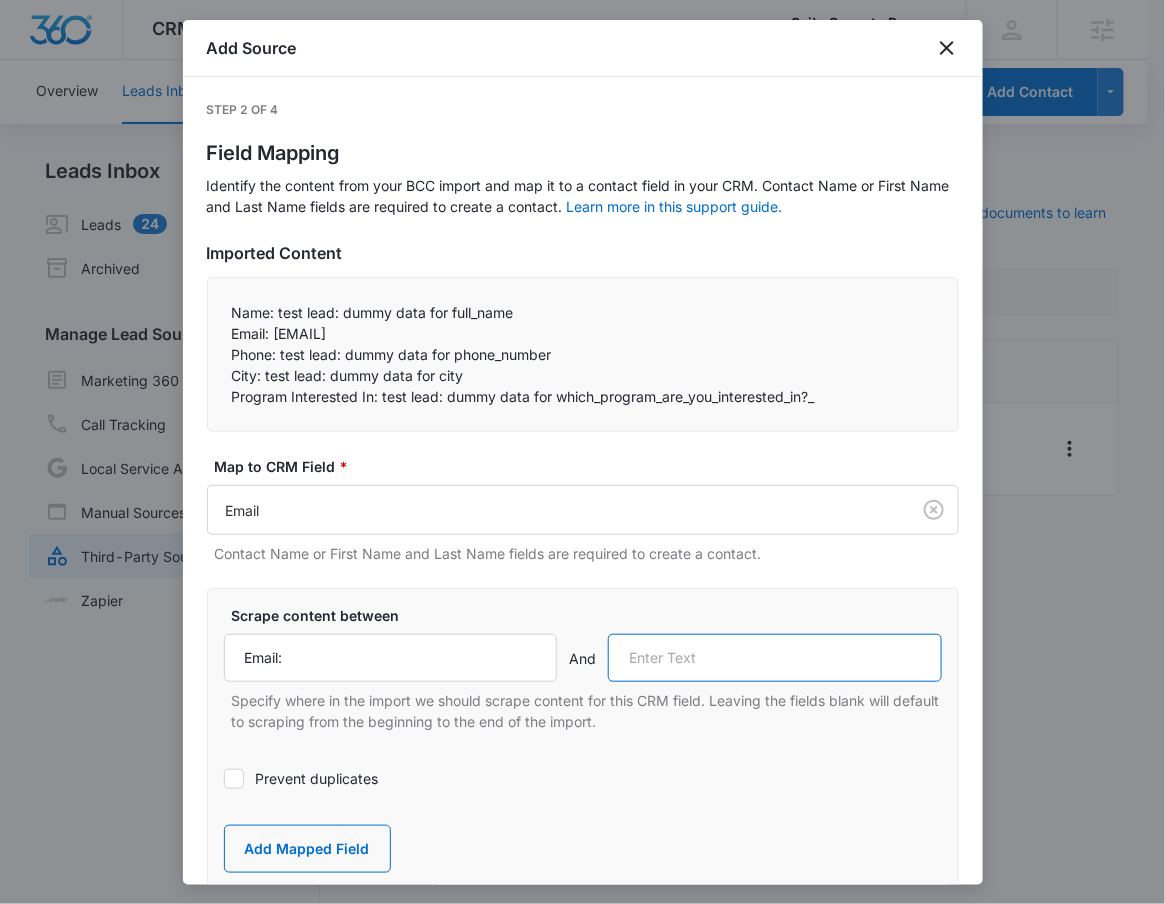 click at bounding box center (775, 658) 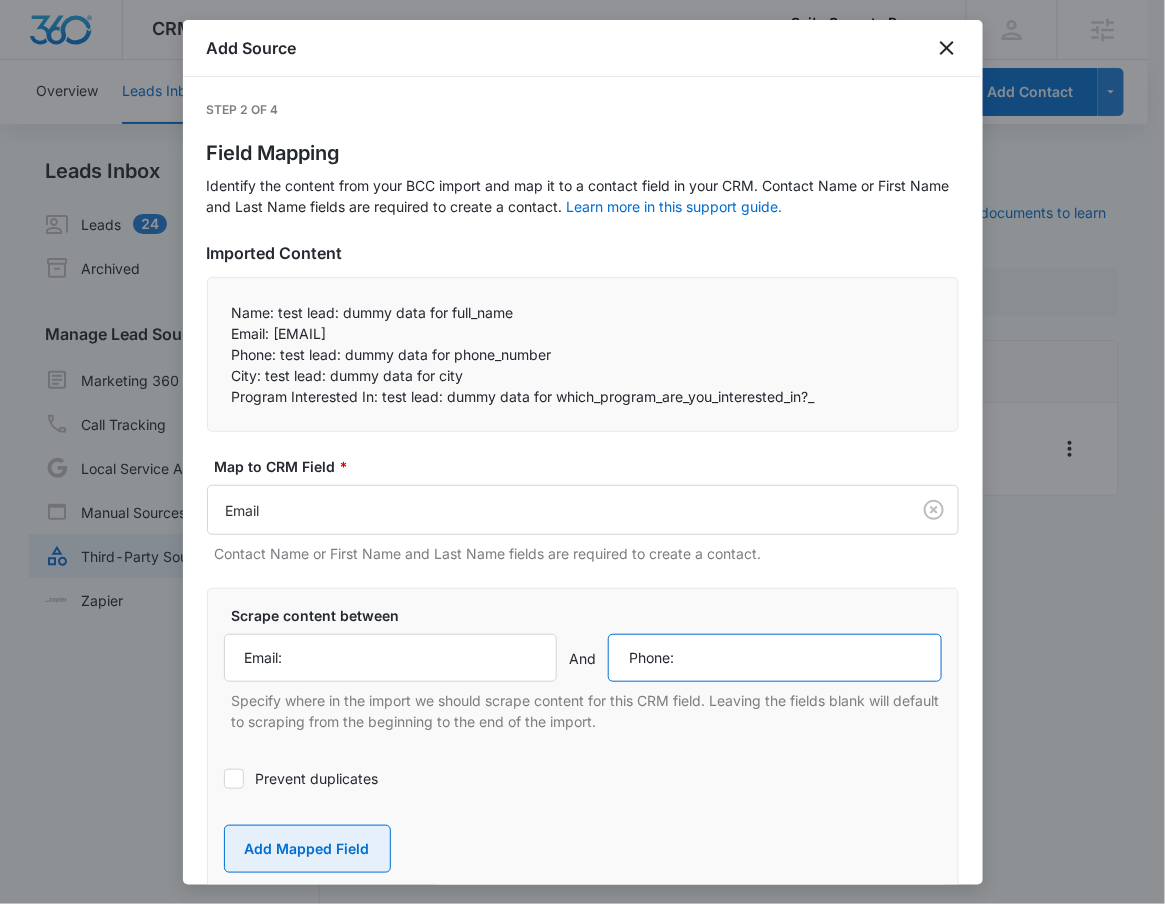 type on "Phone:" 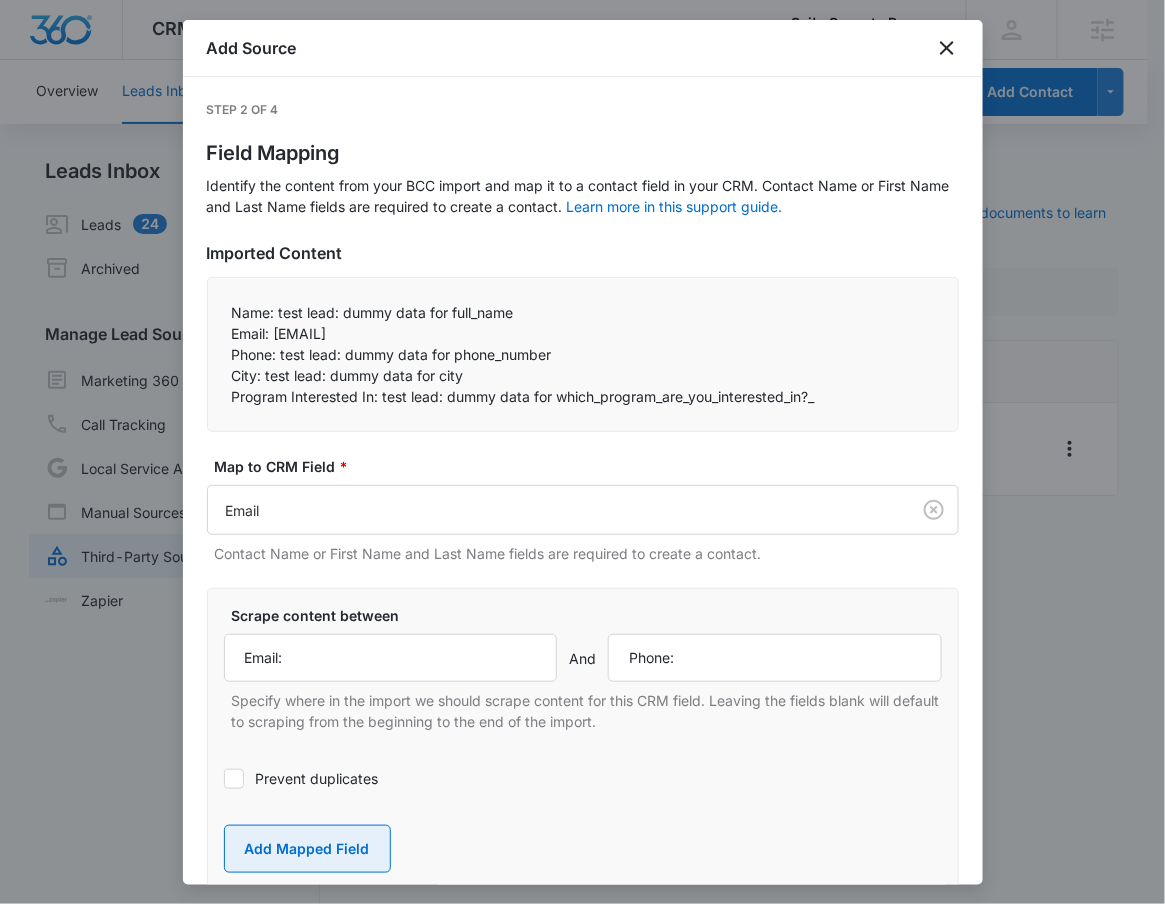 click on "Add Mapped Field" at bounding box center (307, 849) 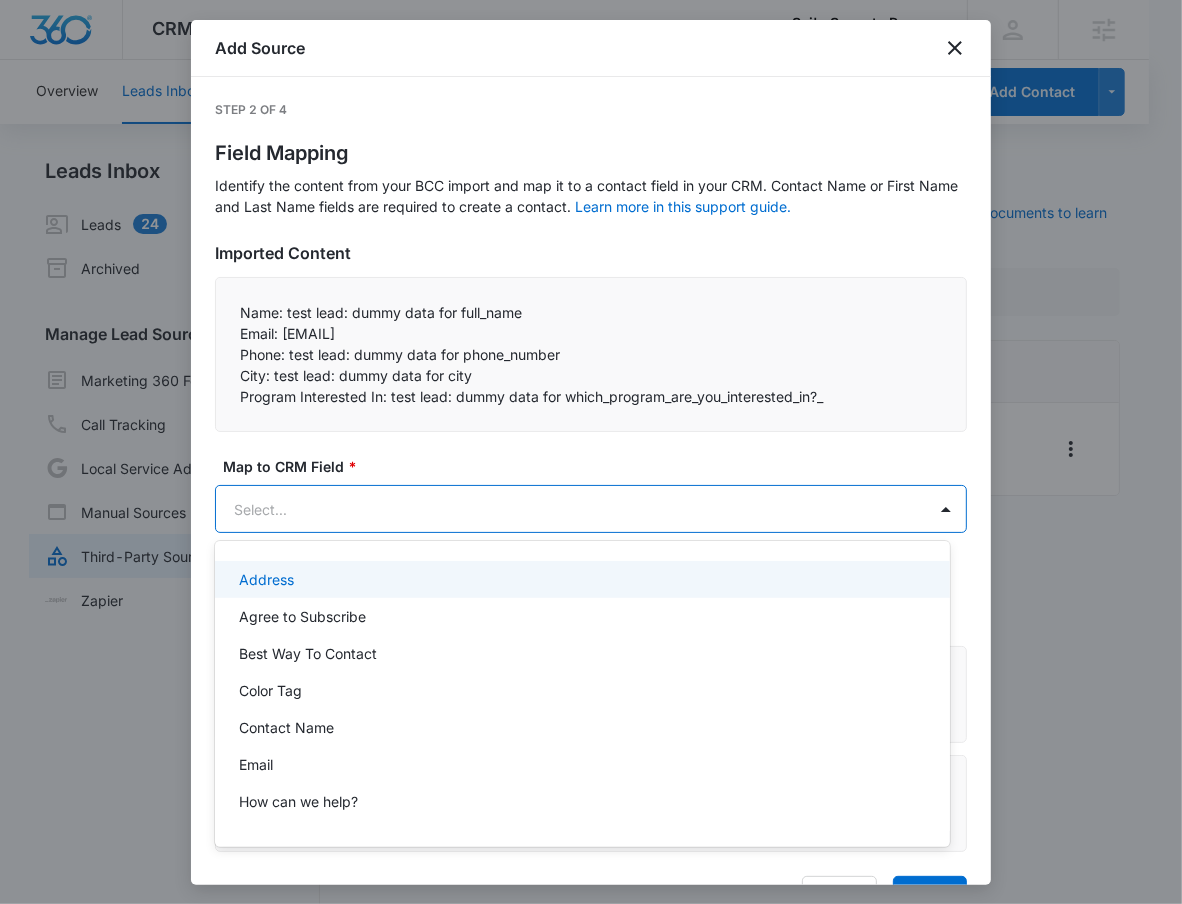 click on "CRM Apps Reputation Websites Forms CRM Email Social POS Content Ads Intelligence Files Brand Settings Sai's Sprouts Preschool M307401 Your Accounts View All RN Robert Nguyen robert.nguyen@madwire.com My Profile Notifications Support Logout Terms & Conditions   •   Privacy Policy Agencies Overview Leads Inbox Contacts Organizations History Deals Projects Tasks Calendar Lists Reports Settings Add Contact Leads Inbox Leads 24 Archived Manage Lead Sources Marketing 360 Forms Call Tracking Local Service Ads Manual Sources Third-Party Sources Zapier Third-Party Sources Manually sync your third-party platform sources and assign them to contacts.   Visit our support documents to learn more. Source Source Name Submissions   Facebook - Lead Ads --- Showing   1-1   of   1 Sai's Sprouts Preschool - CRM Manage Third-Party Sources - Marketing 360®
Add Source Step 2 of 4 Field Mapping   Learn more in this support guide. Imported Content Name: test lead: dummy data for full_name Email: test@fb.com * And" at bounding box center [591, 452] 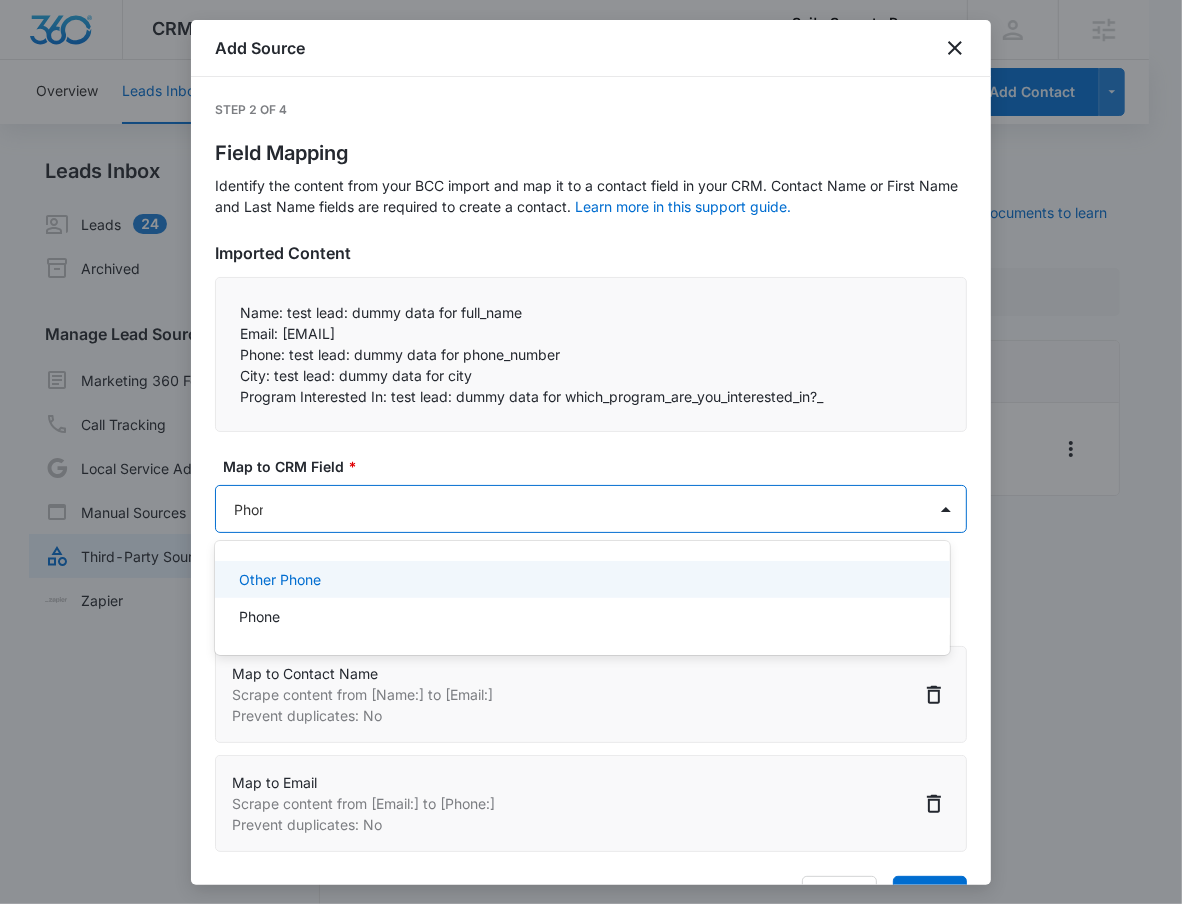 type on "Phone" 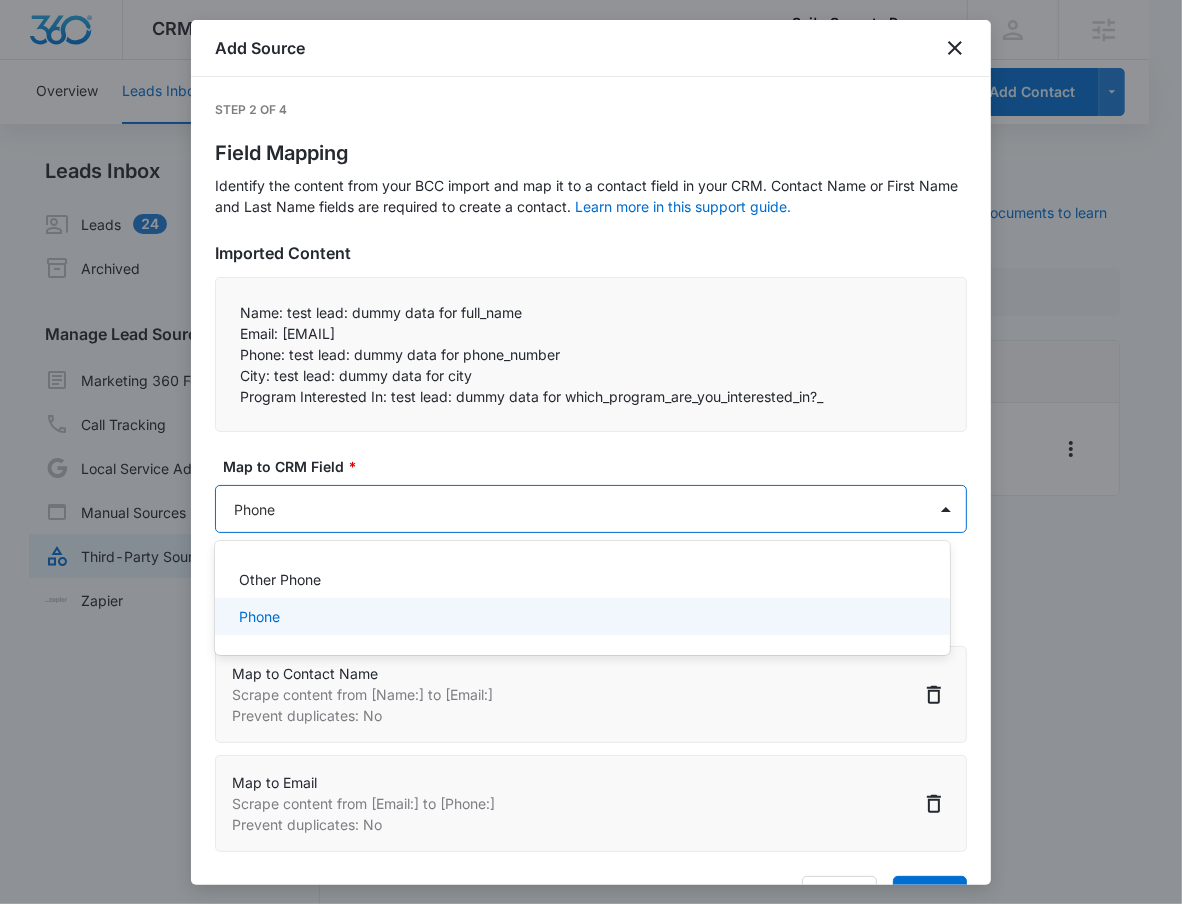 click on "Phone" at bounding box center [582, 616] 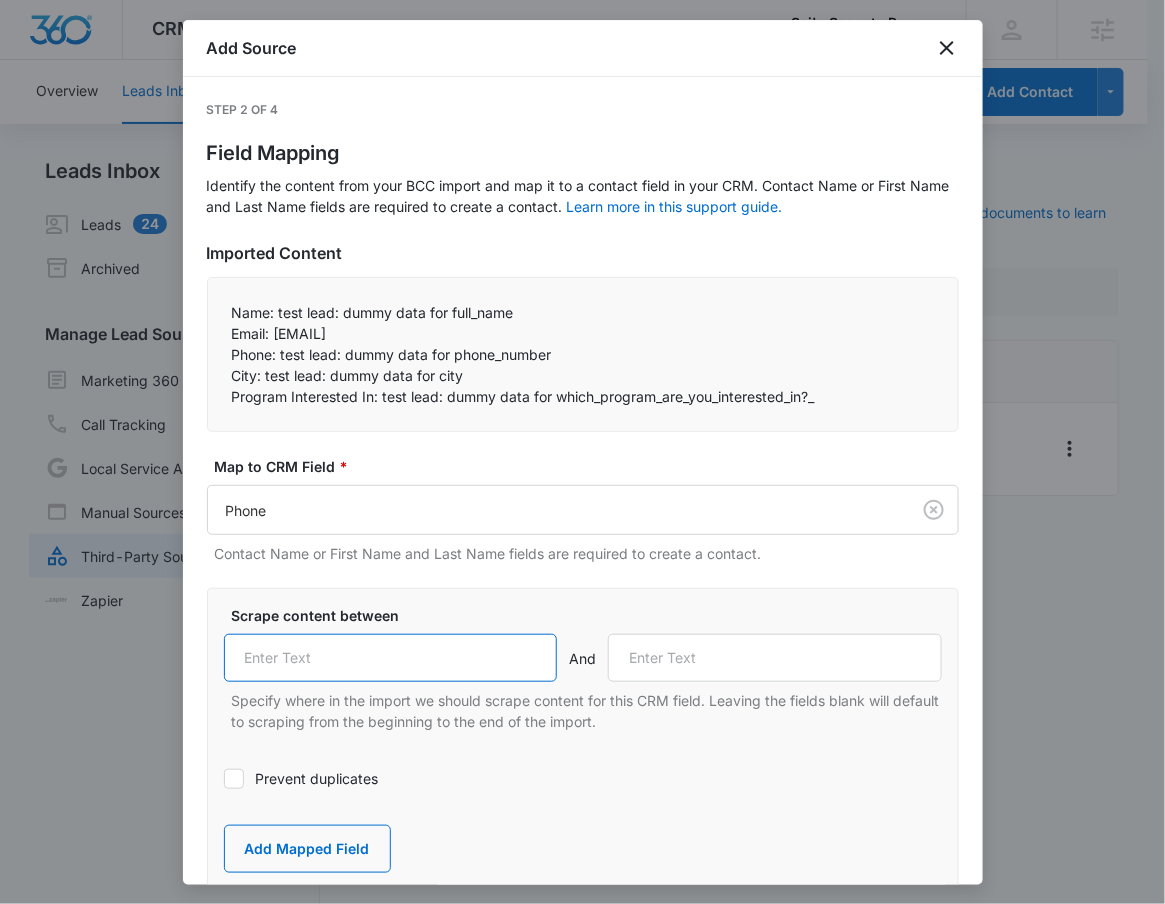 drag, startPoint x: 300, startPoint y: 649, endPoint x: 300, endPoint y: 578, distance: 71 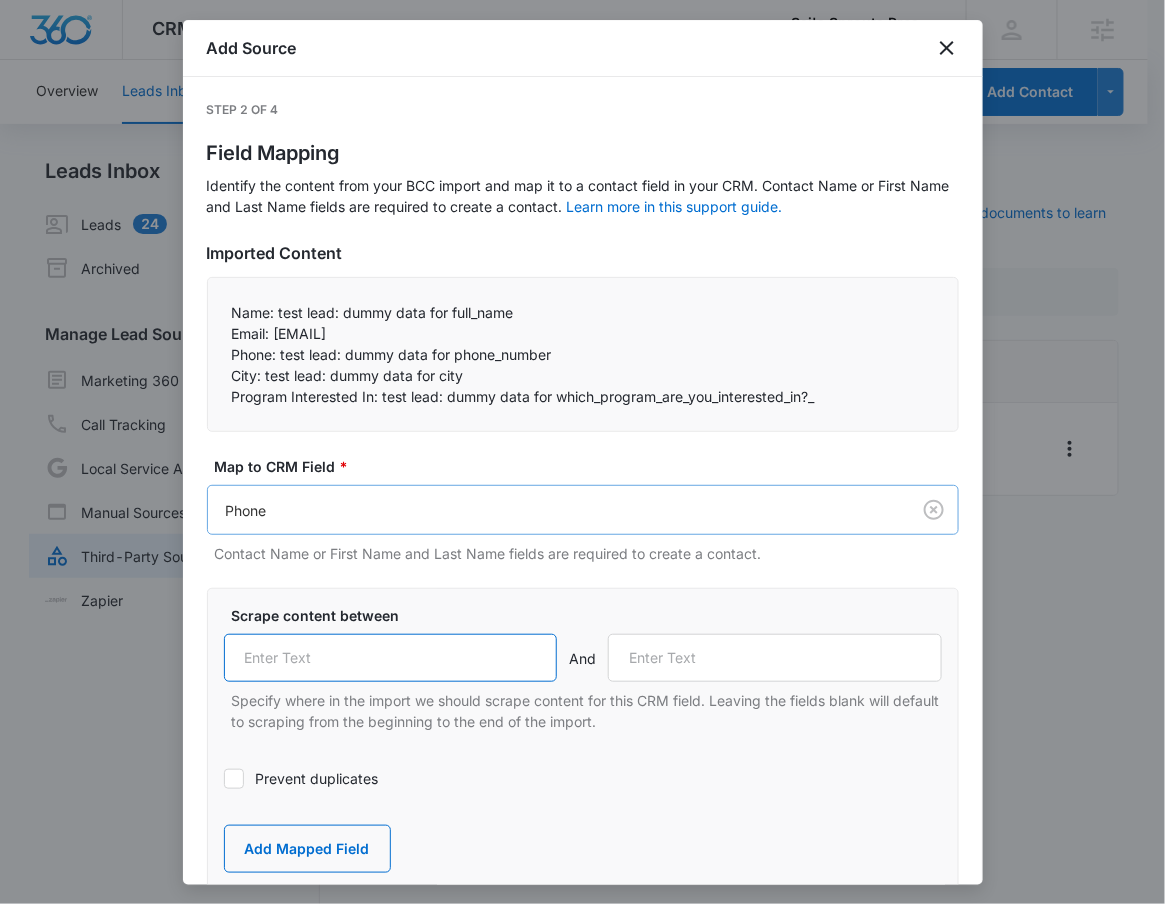 paste on "Phone:" 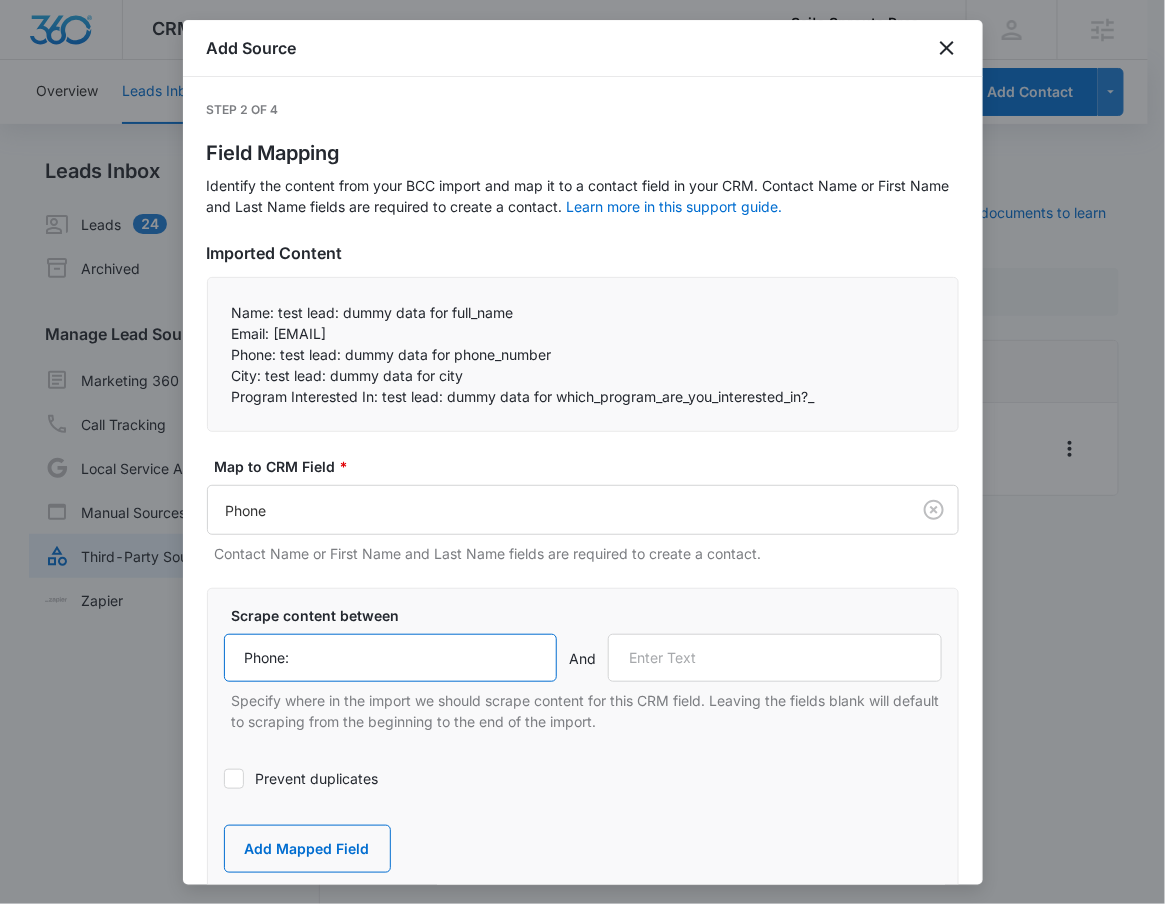 type on "Phone:" 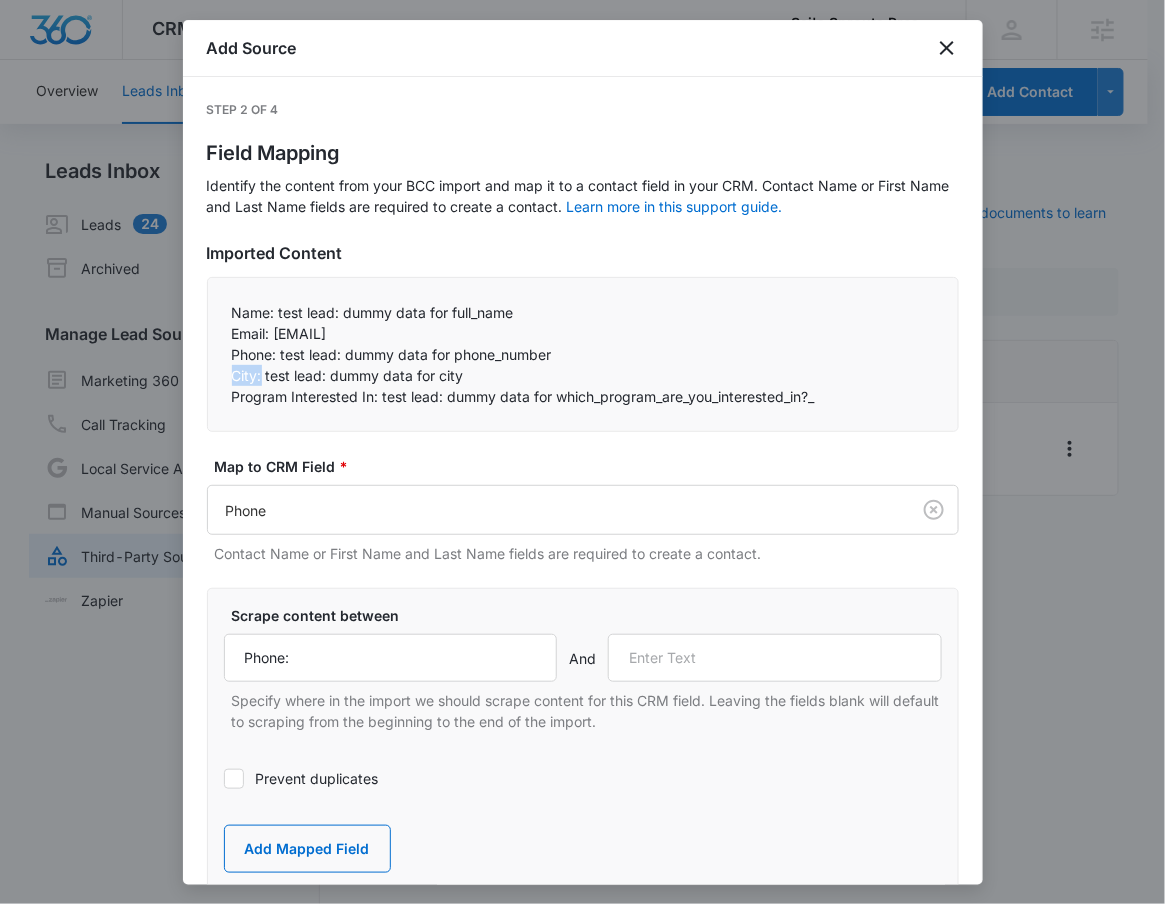 drag, startPoint x: 233, startPoint y: 378, endPoint x: 262, endPoint y: 369, distance: 30.364452 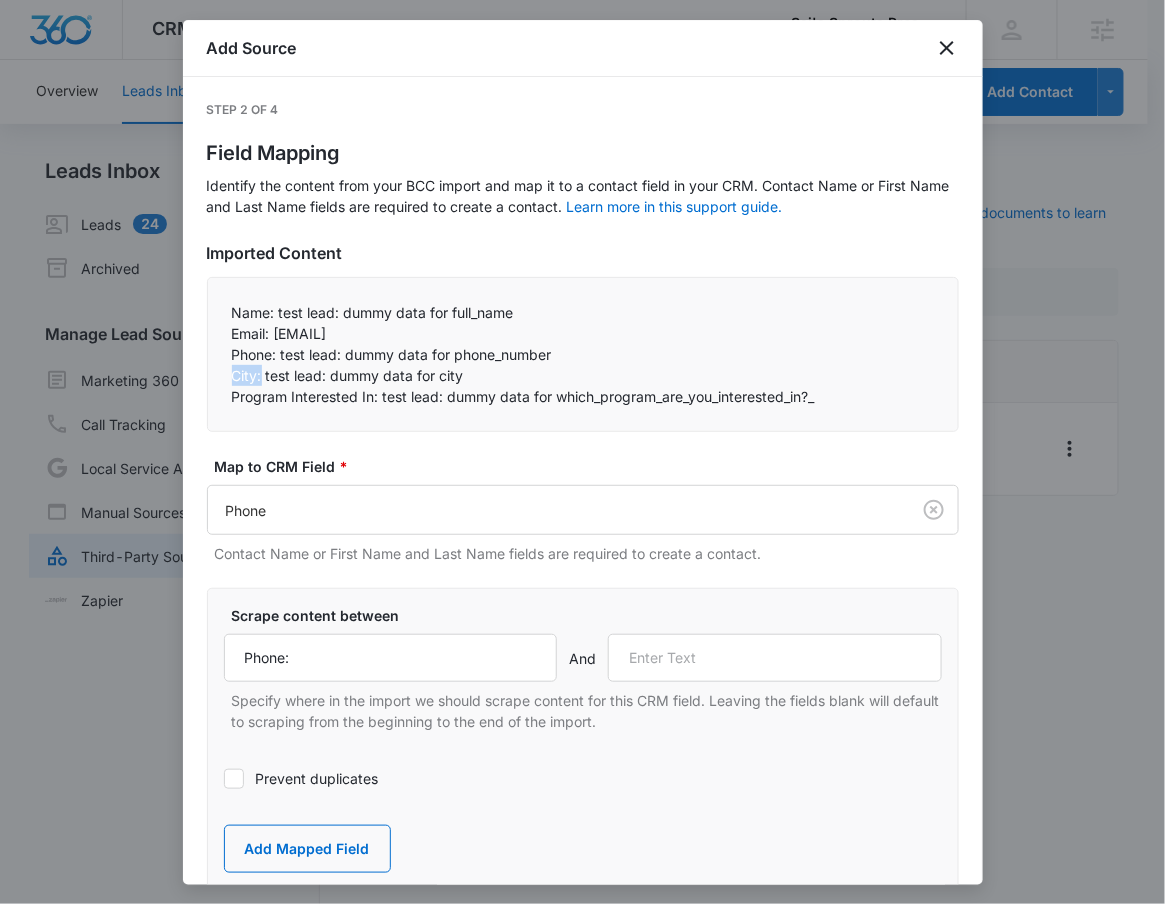 click on "City: test lead: dummy data for city" at bounding box center [583, 375] 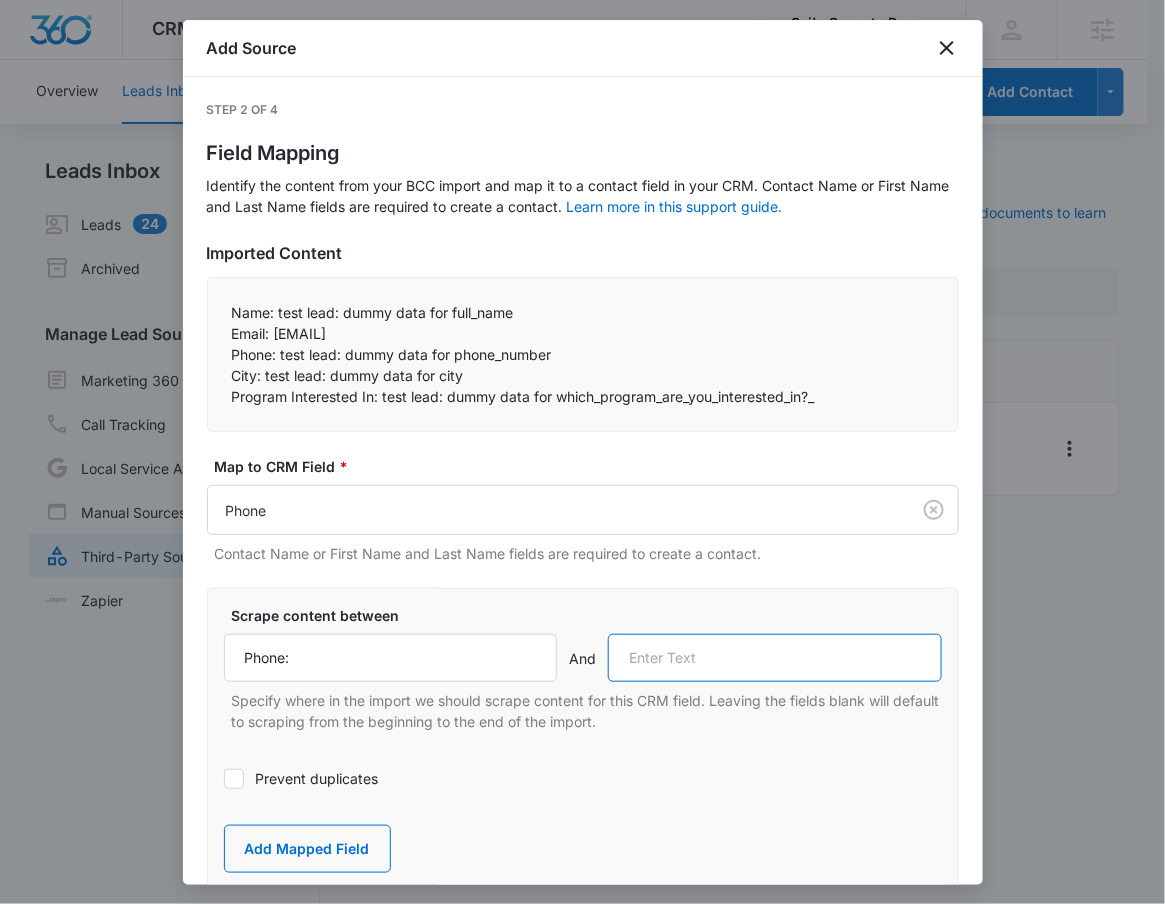 click at bounding box center [775, 658] 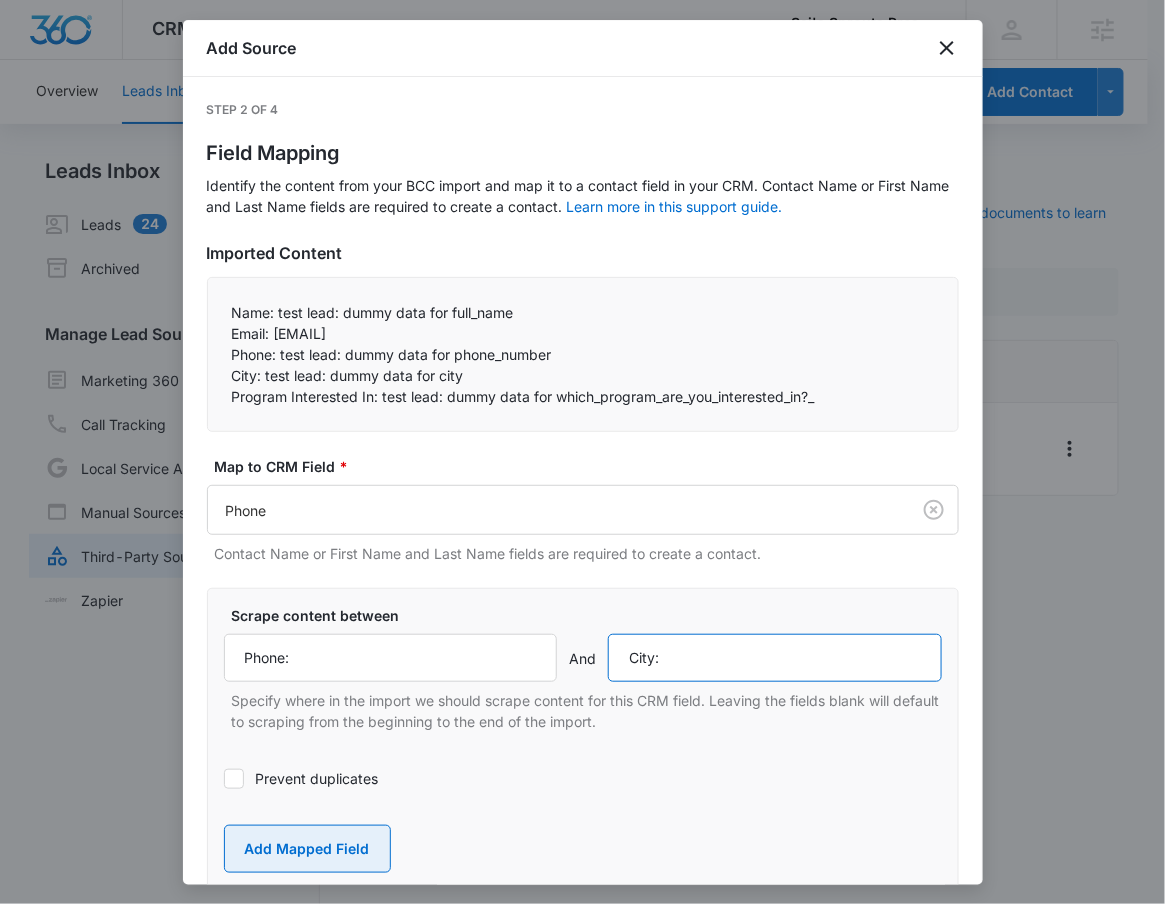 type on "City:" 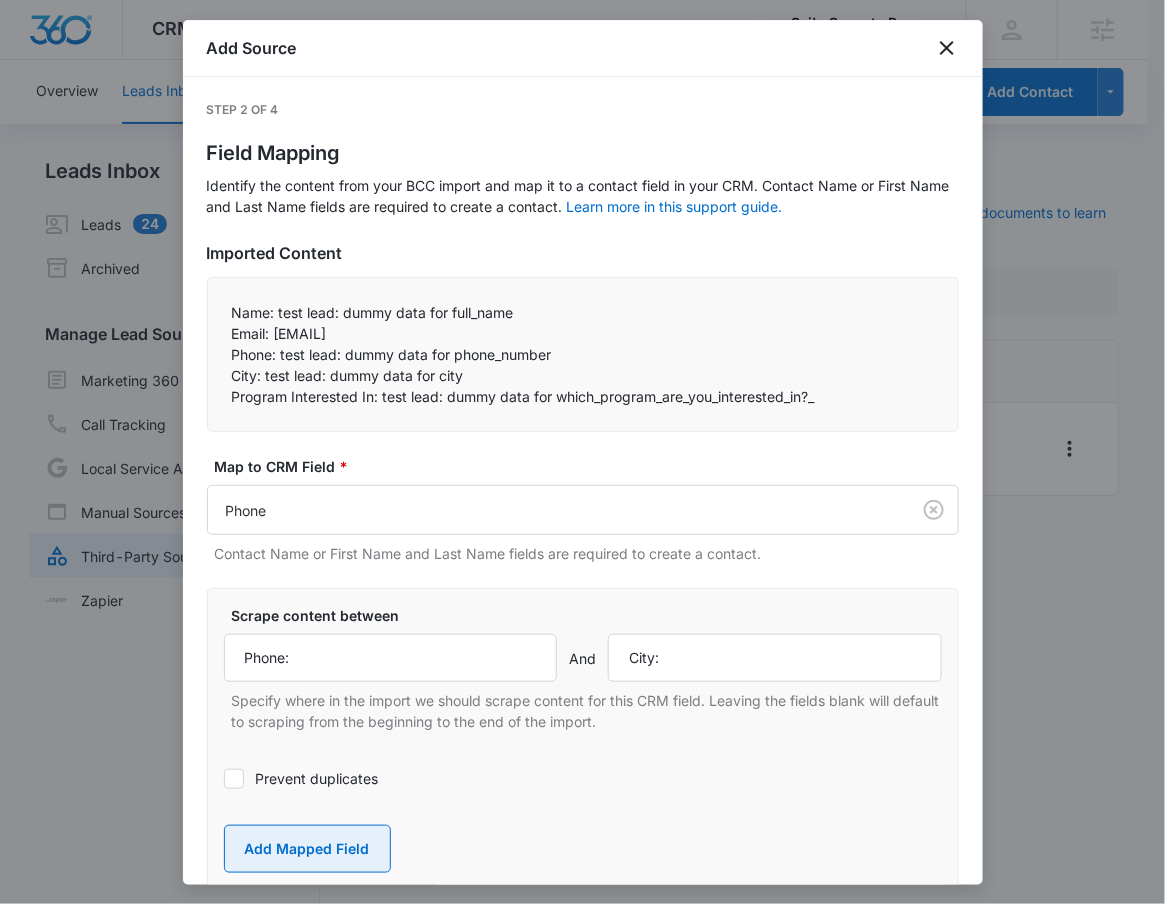 click on "Add Mapped Field" at bounding box center (307, 849) 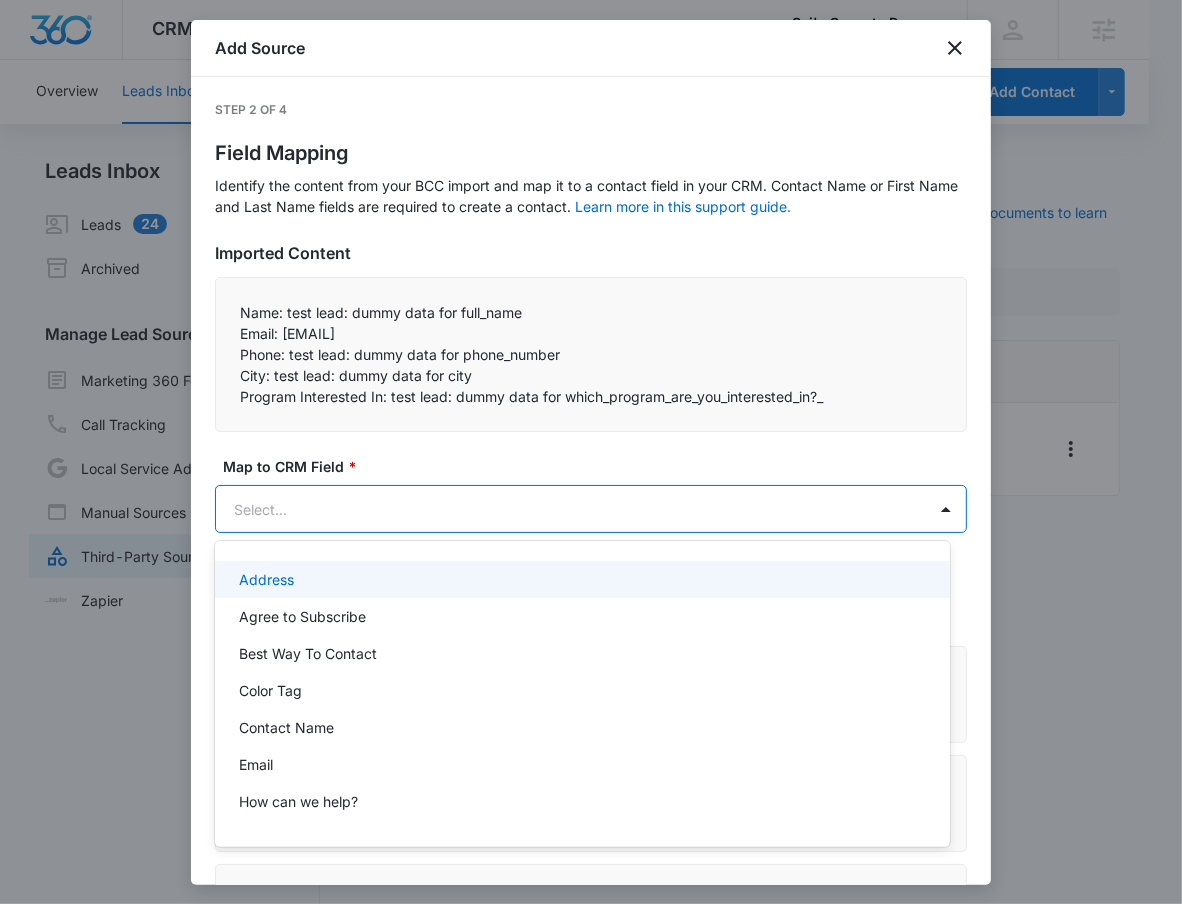 drag, startPoint x: 386, startPoint y: 501, endPoint x: 384, endPoint y: 514, distance: 13.152946 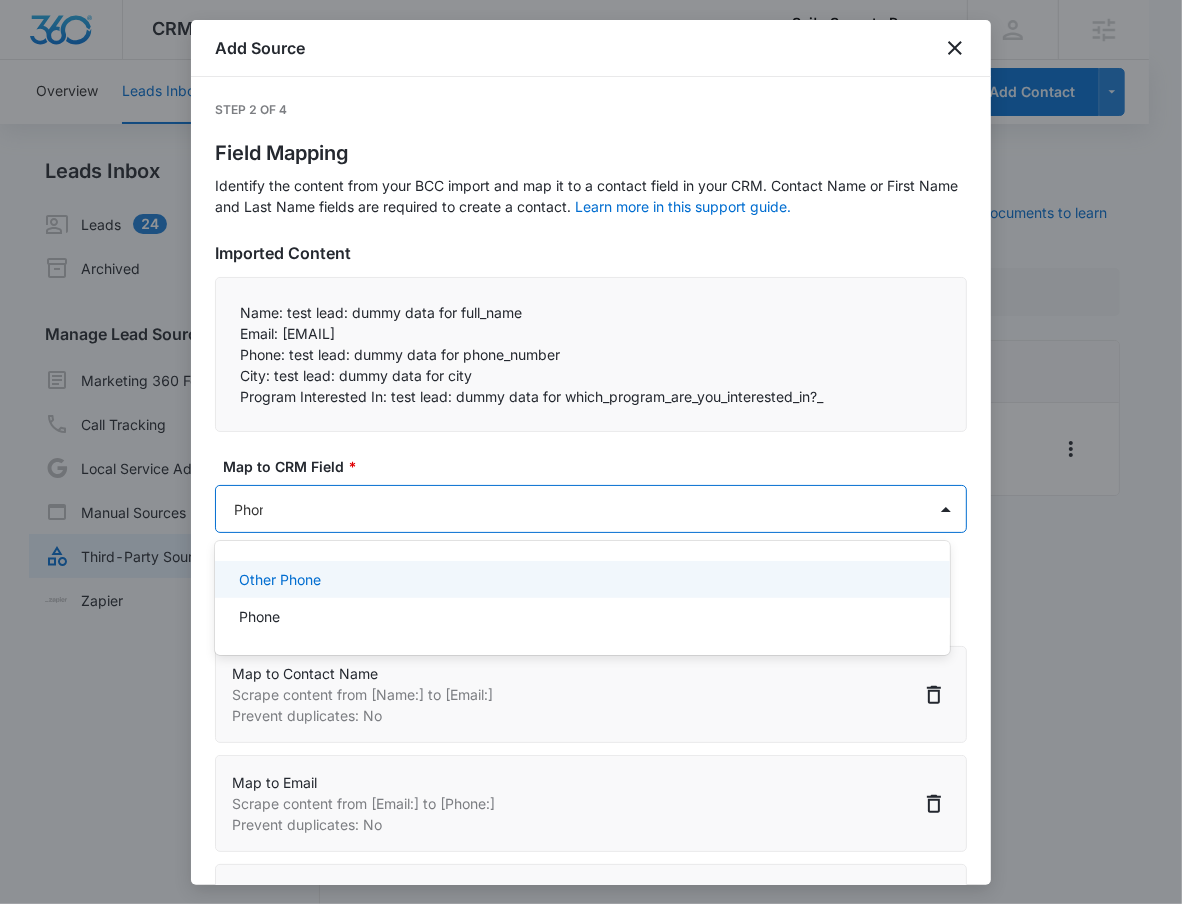 type on "Phone" 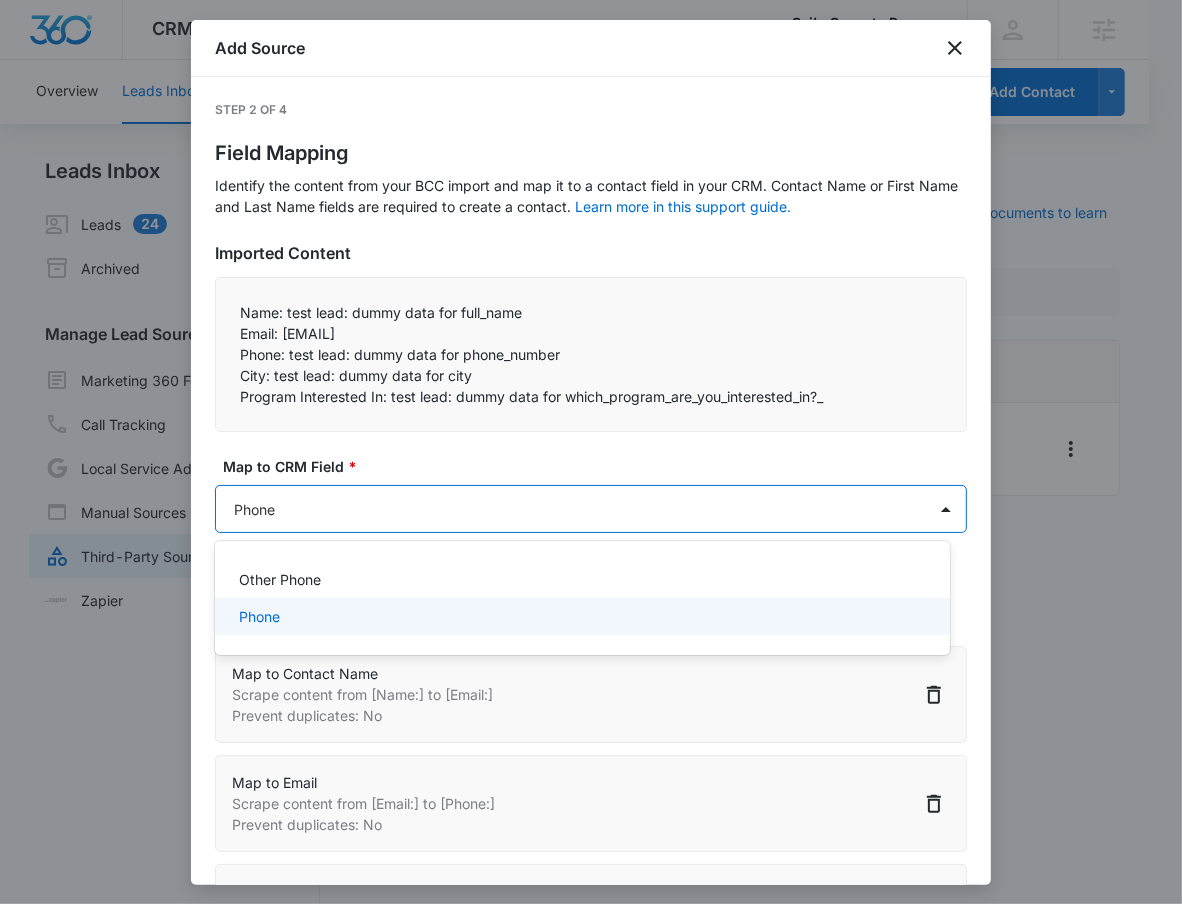 click on "Other Phone Phone" at bounding box center [582, 598] 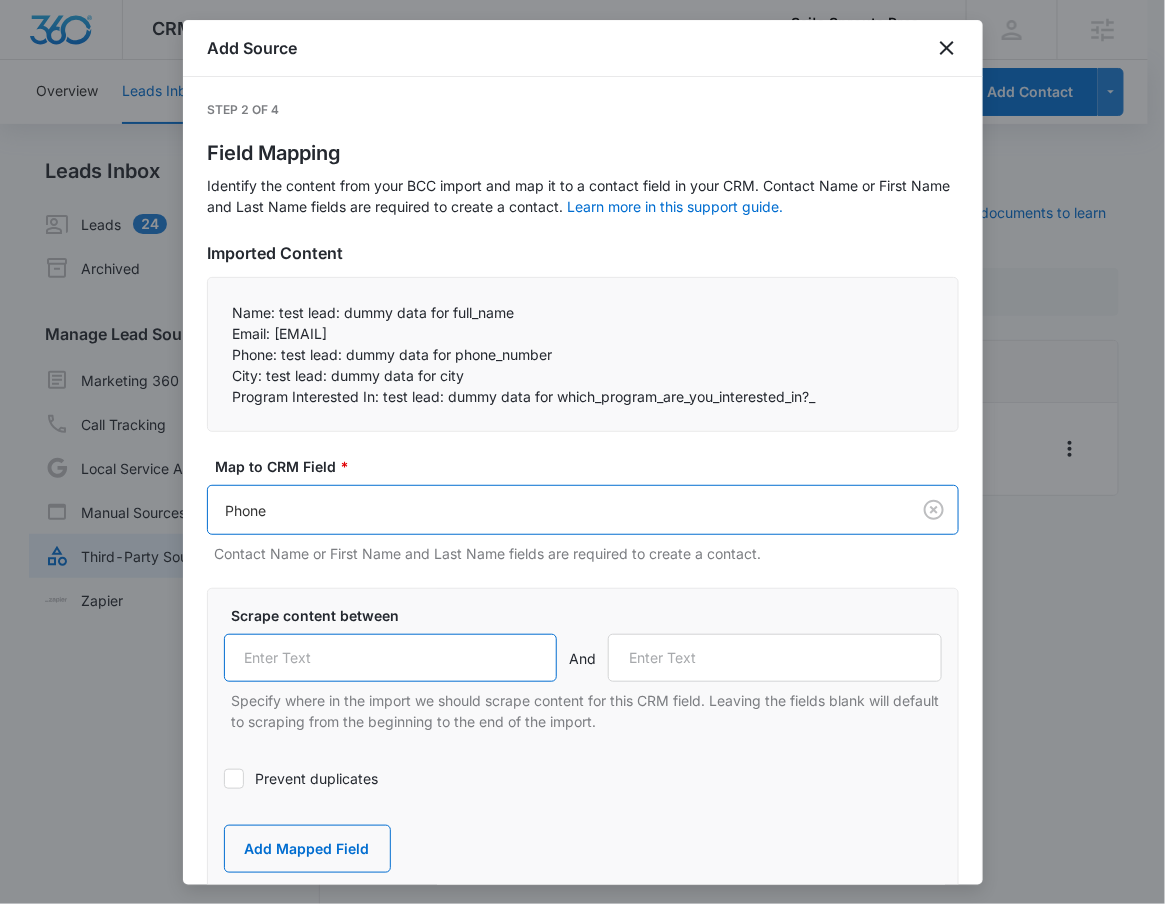 click at bounding box center (391, 658) 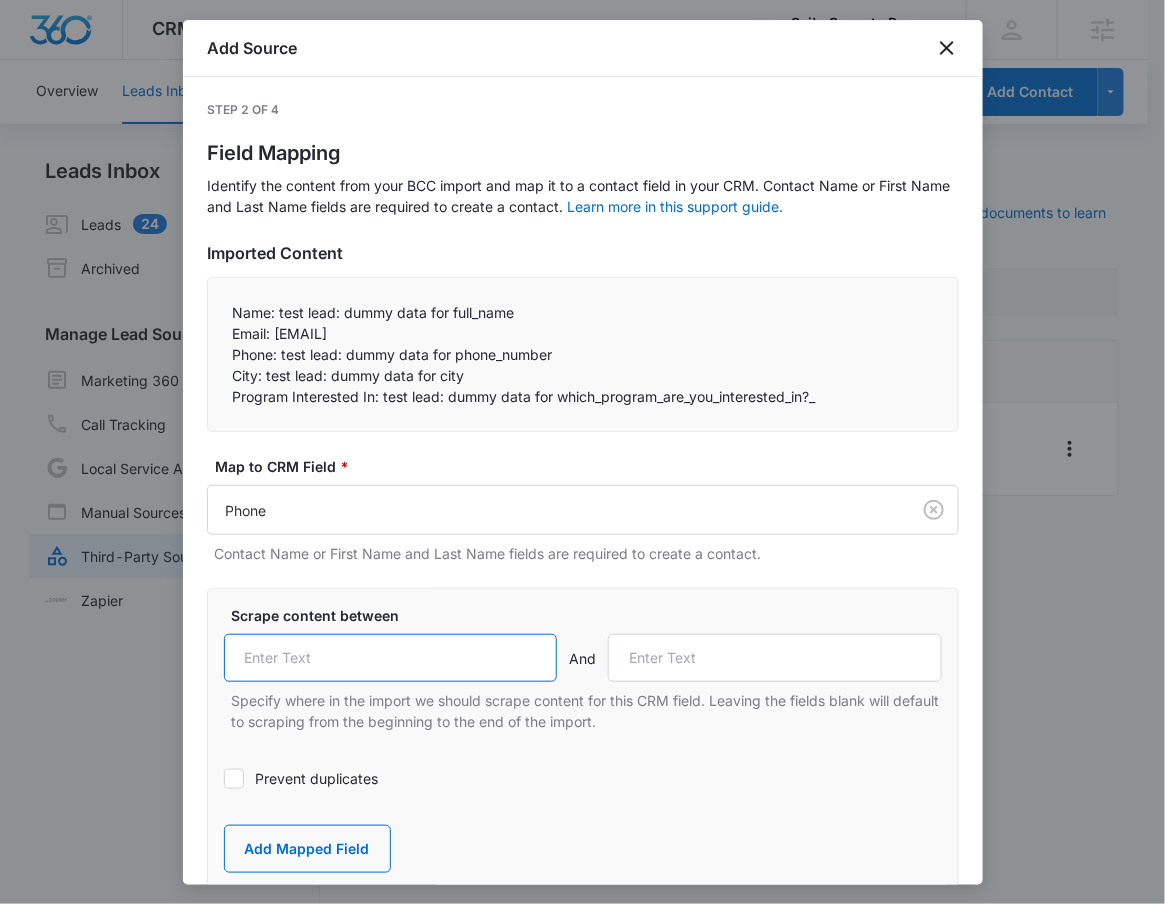 paste on "City:" 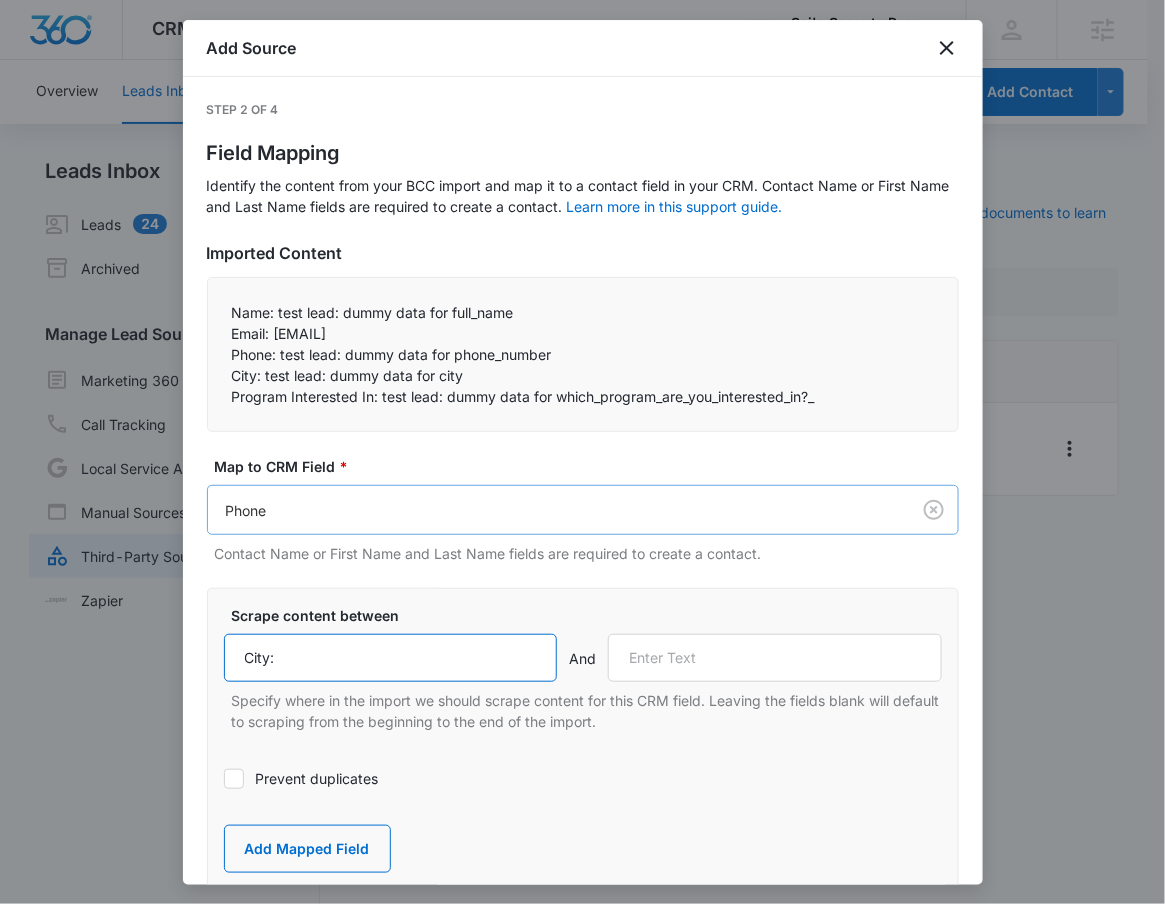 type on "City:" 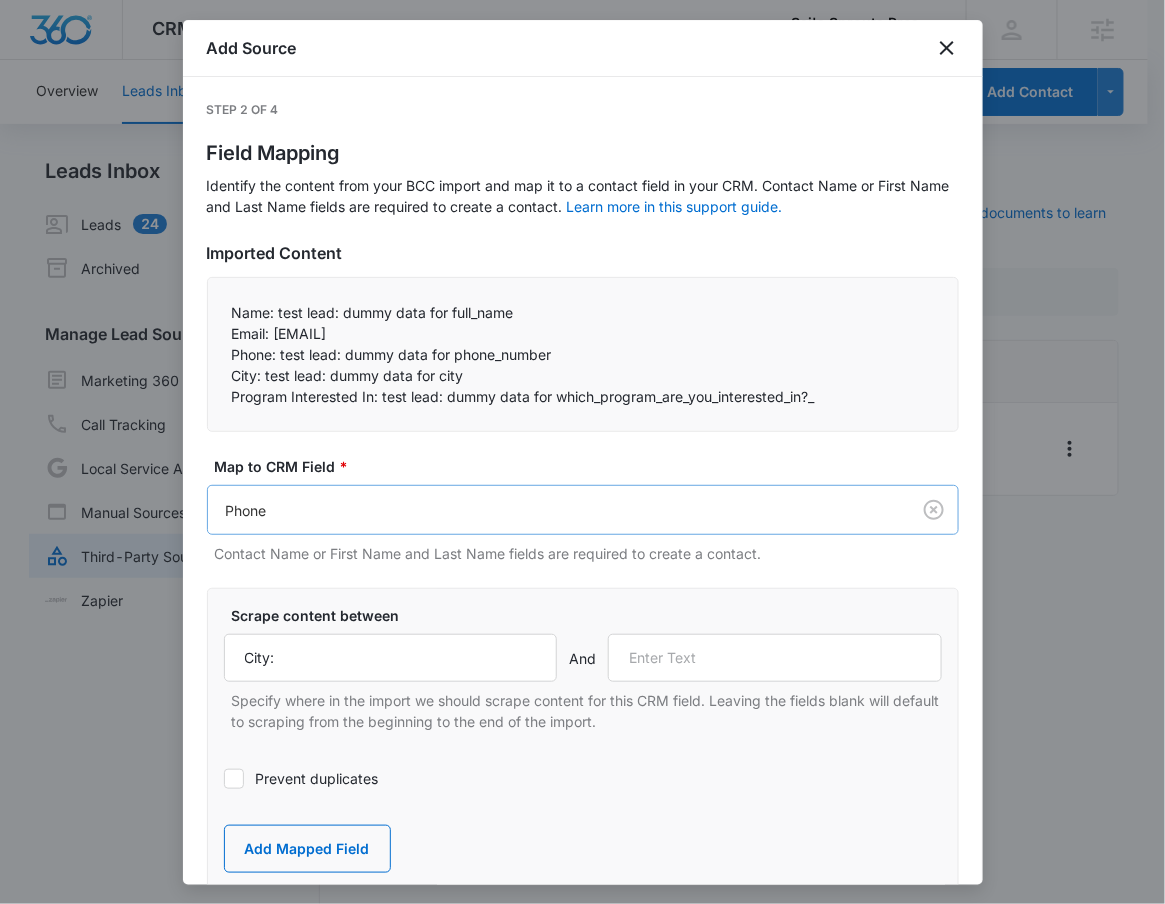 click on "CRM Apps Reputation Websites Forms CRM Email Social POS Content Ads Intelligence Files Brand Settings Sai's Sprouts Preschool M307401 Your Accounts View All RN Robert Nguyen robert.nguyen@madwire.com My Profile Notifications Support Logout Terms & Conditions   •   Privacy Policy Agencies Overview Leads Inbox Contacts Organizations History Deals Projects Tasks Calendar Lists Reports Settings Add Contact Leads Inbox Leads 24 Archived Manage Lead Sources Marketing 360 Forms Call Tracking Local Service Ads Manual Sources Third-Party Sources Zapier Third-Party Sources Manually sync your third-party platform sources and assign them to contacts.   Visit our support documents to learn more. Source Source Name Submissions   Facebook - Lead Ads --- Showing   1-1   of   1 Sai's Sprouts Preschool - CRM Manage Third-Party Sources - Marketing 360®
Add Source Step 2 of 4 Field Mapping   Learn more in this support guide. Imported Content Name: test lead: dummy data for full_name Email: test@fb.com * Phone" at bounding box center [582, 464] 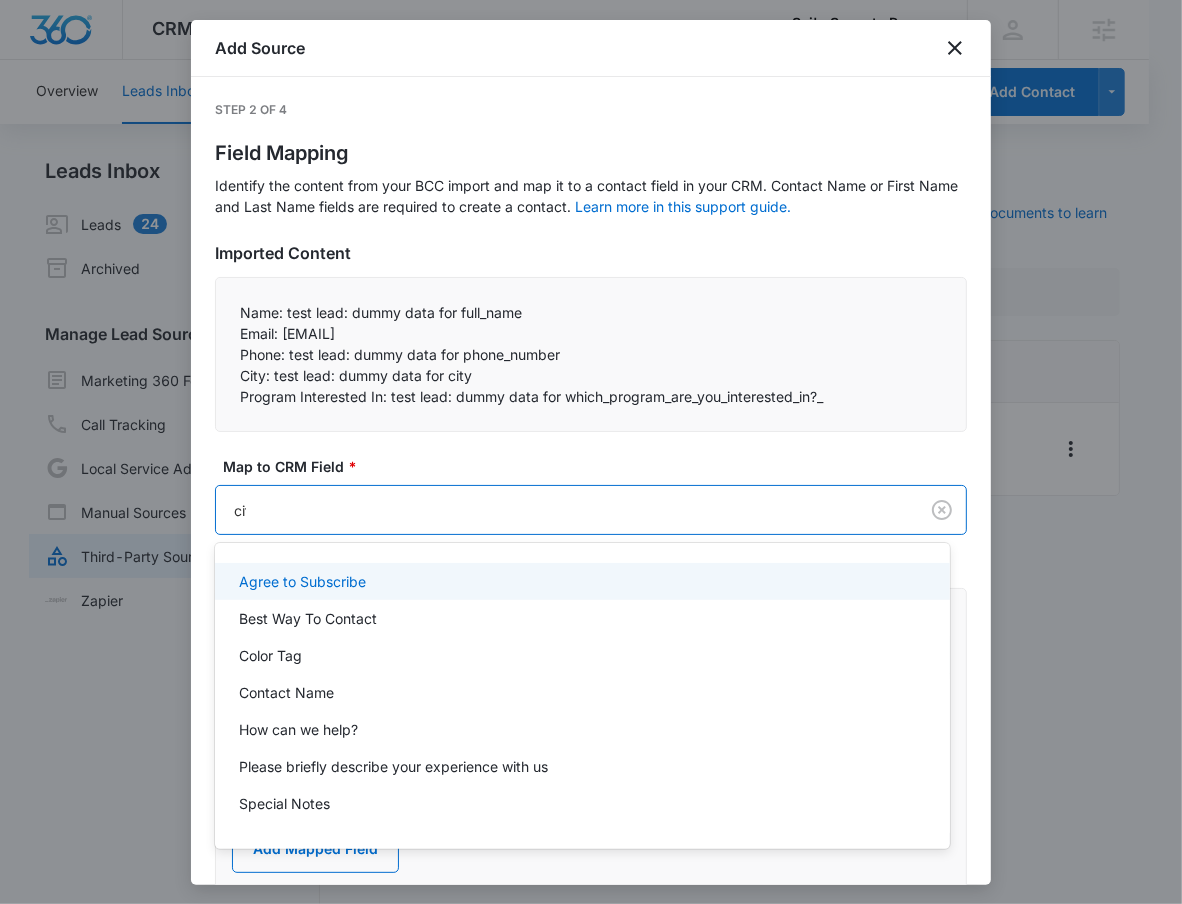 type on "city" 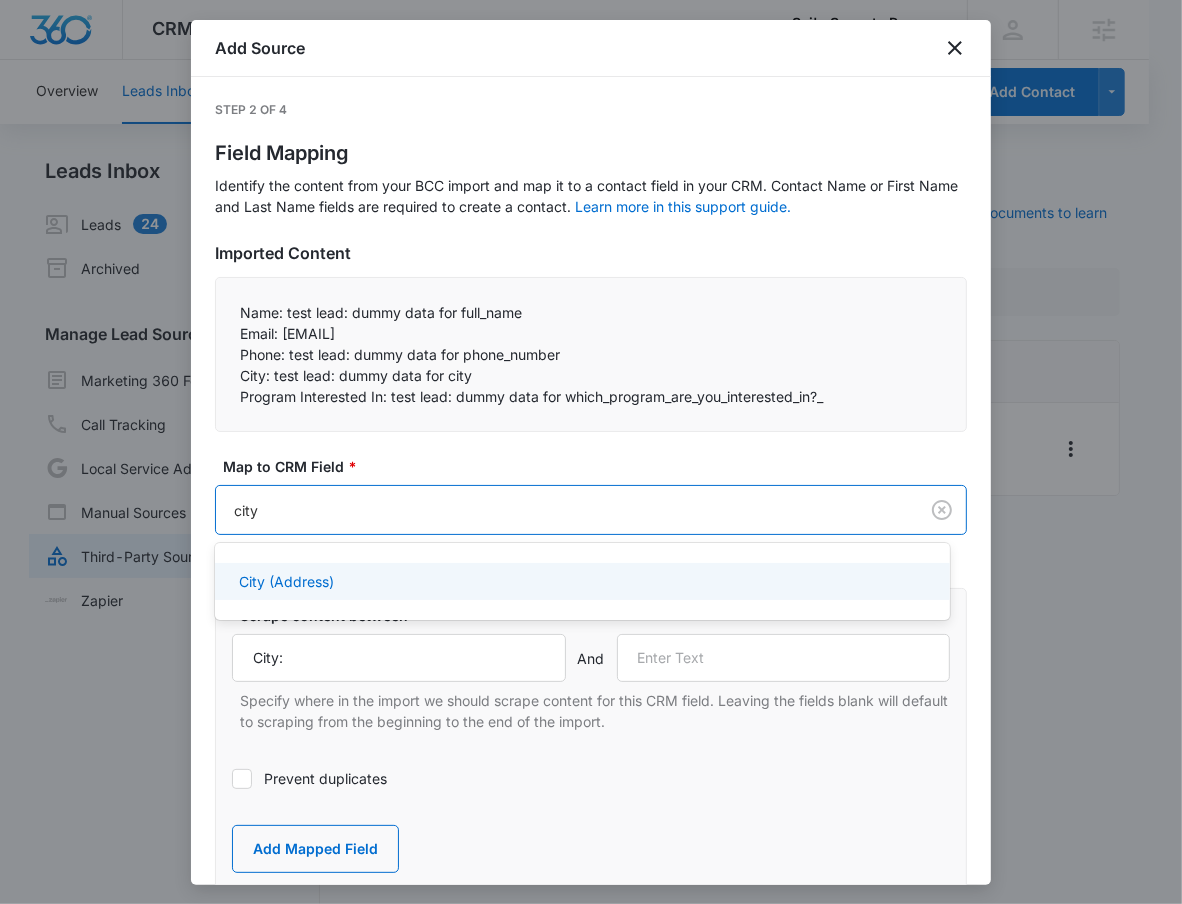 click on "City (Address)" at bounding box center (582, 581) 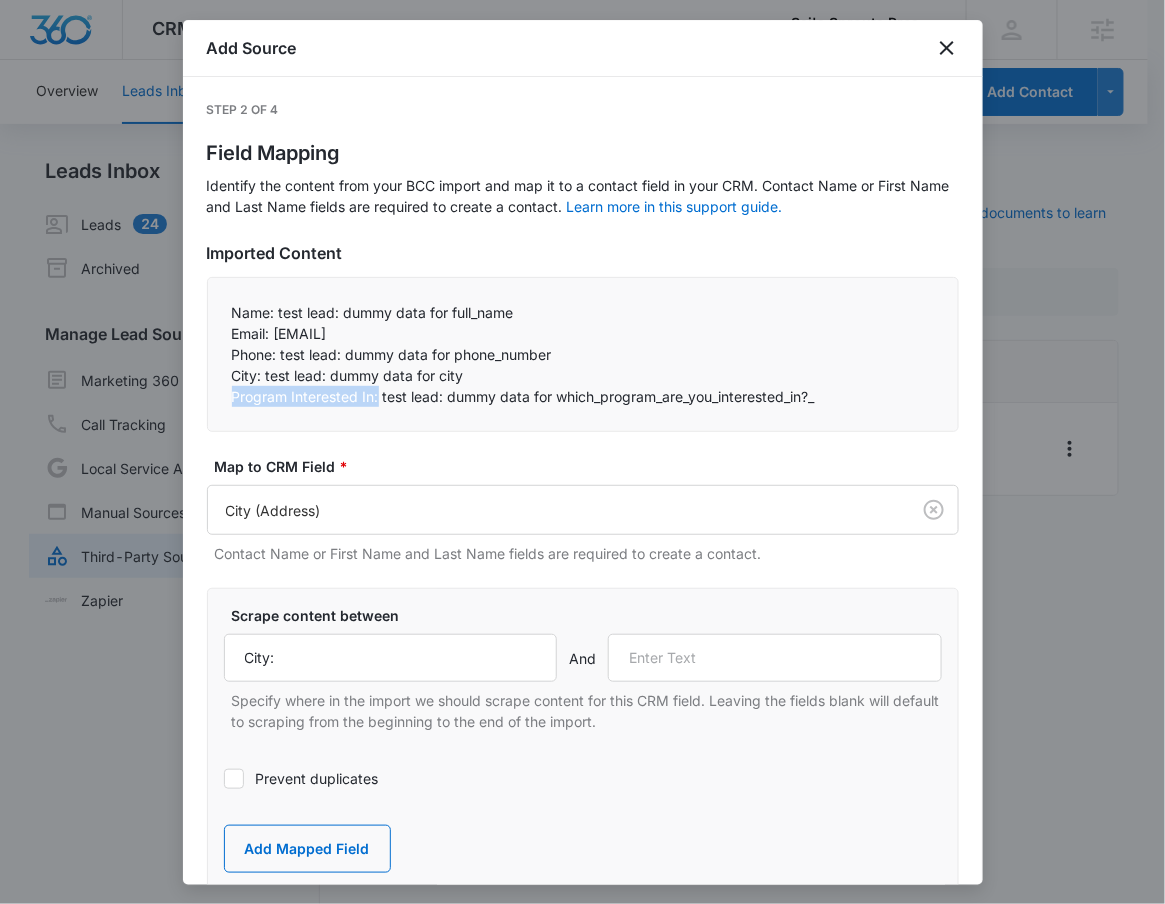drag, startPoint x: 231, startPoint y: 389, endPoint x: 377, endPoint y: 398, distance: 146.27713 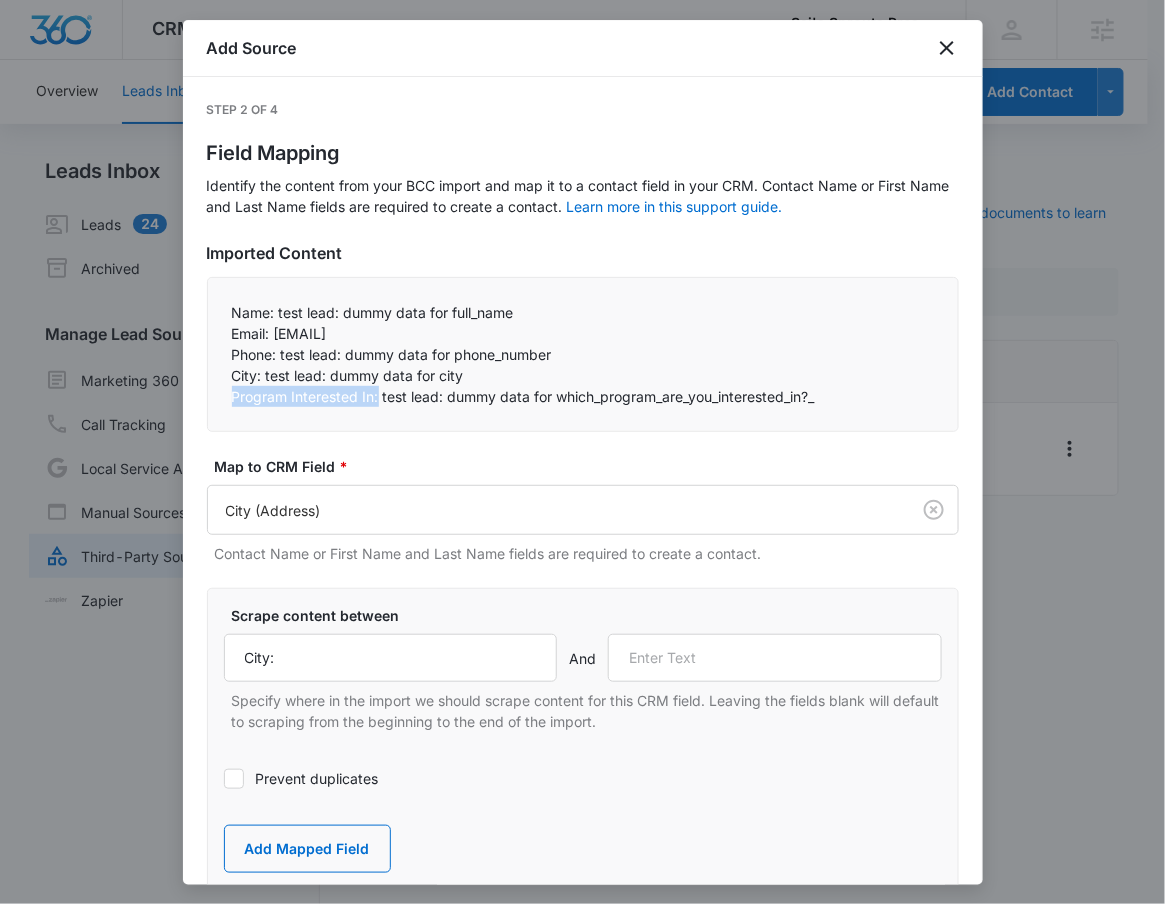 click on "Name: test lead: dummy data for full_name Email: test@fb.com Phone: test lead: dummy data for phone_number City: test lead: dummy data for city Program Interested In: test lead: dummy data for which_program_are_you_interested_in?_" at bounding box center (583, 354) 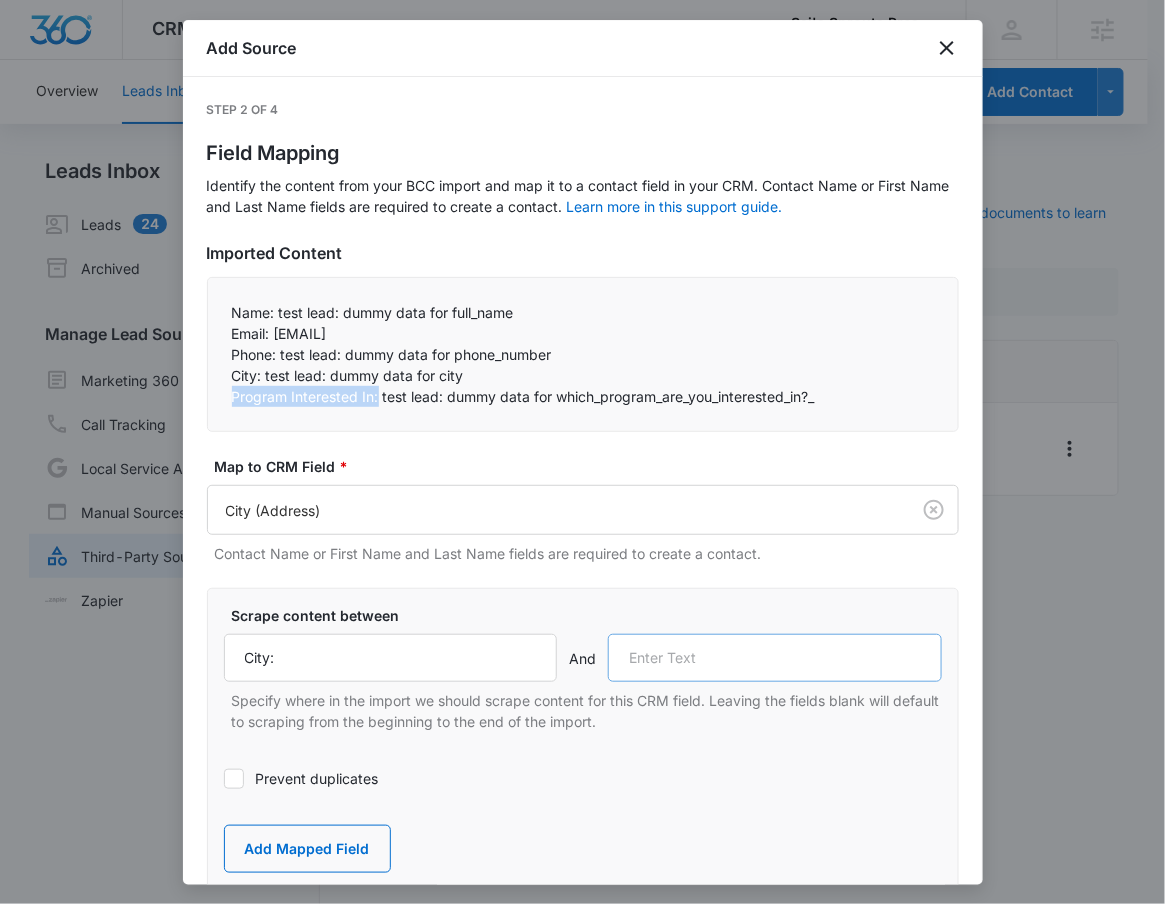 copy on "Program Interested In:" 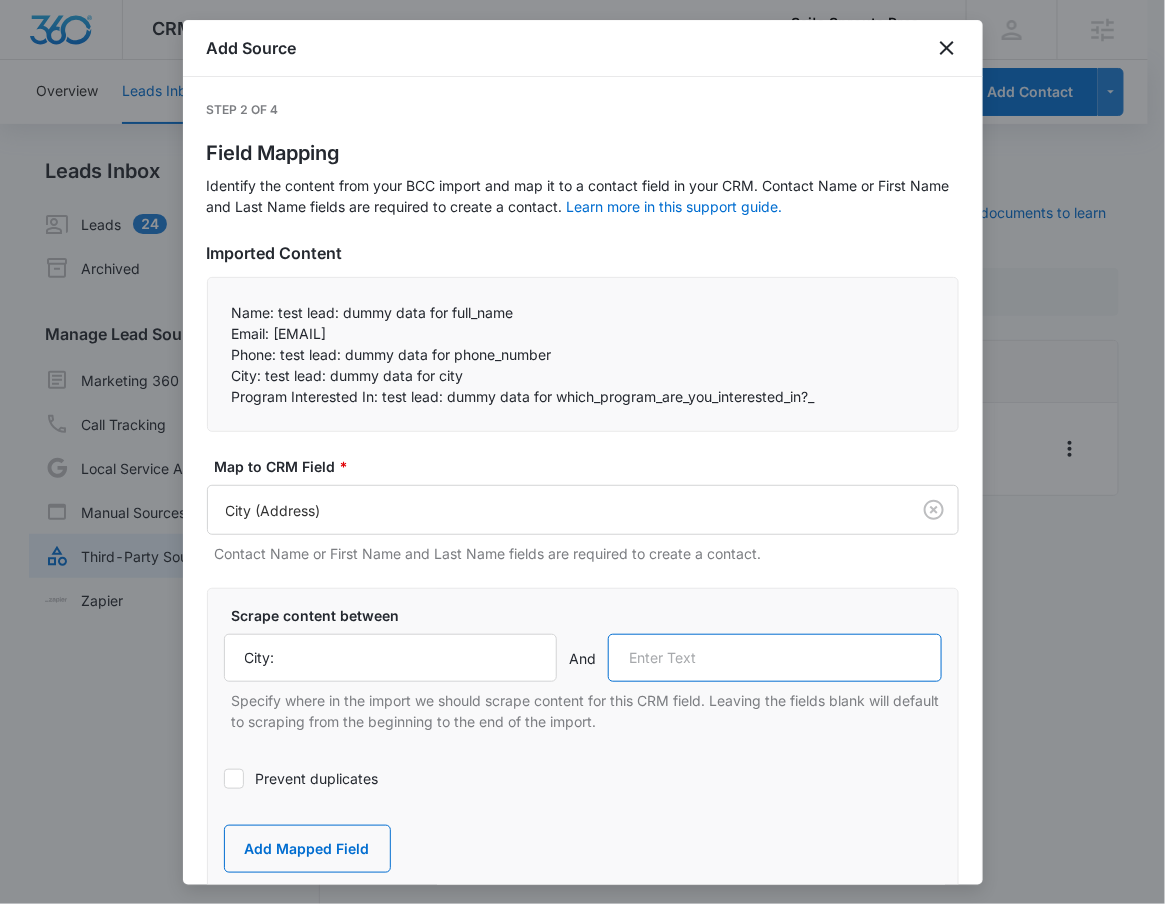 click at bounding box center (775, 658) 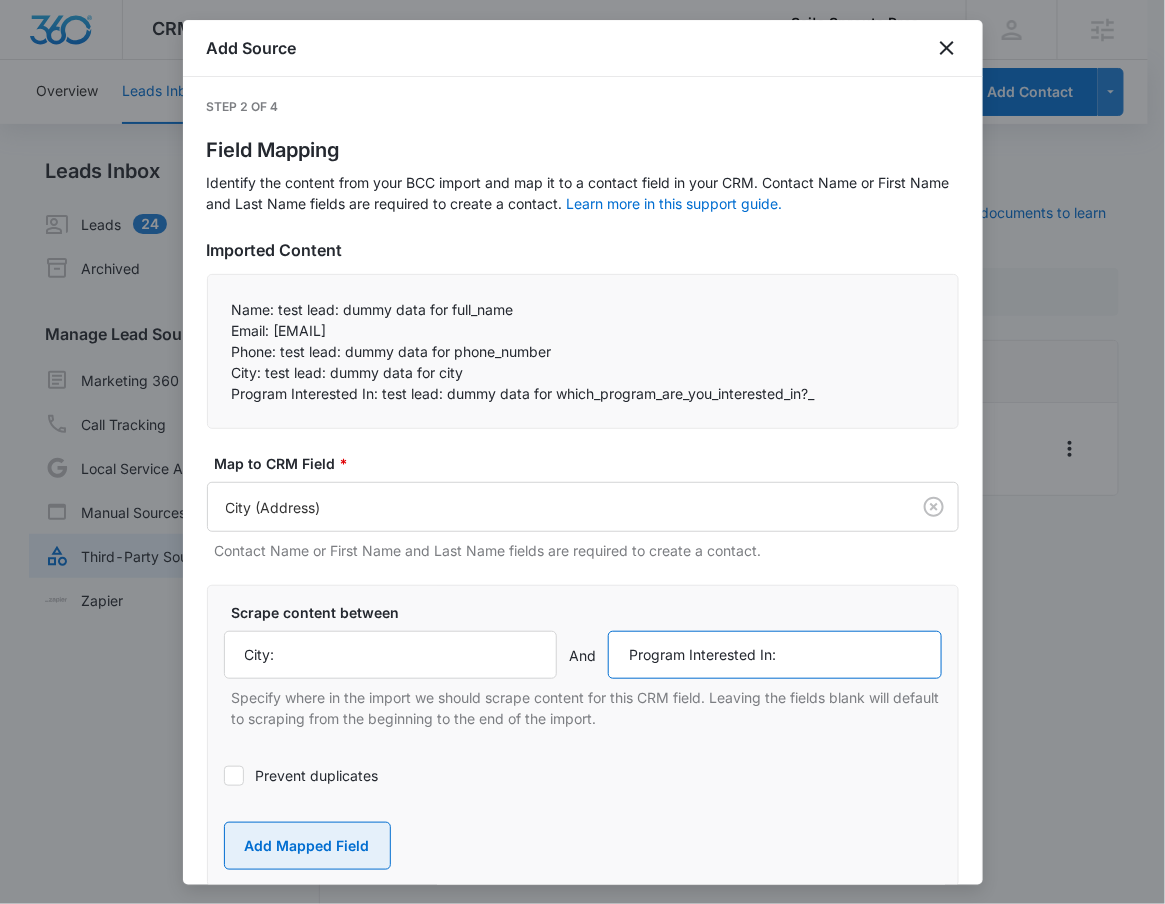 scroll, scrollTop: 4, scrollLeft: 0, axis: vertical 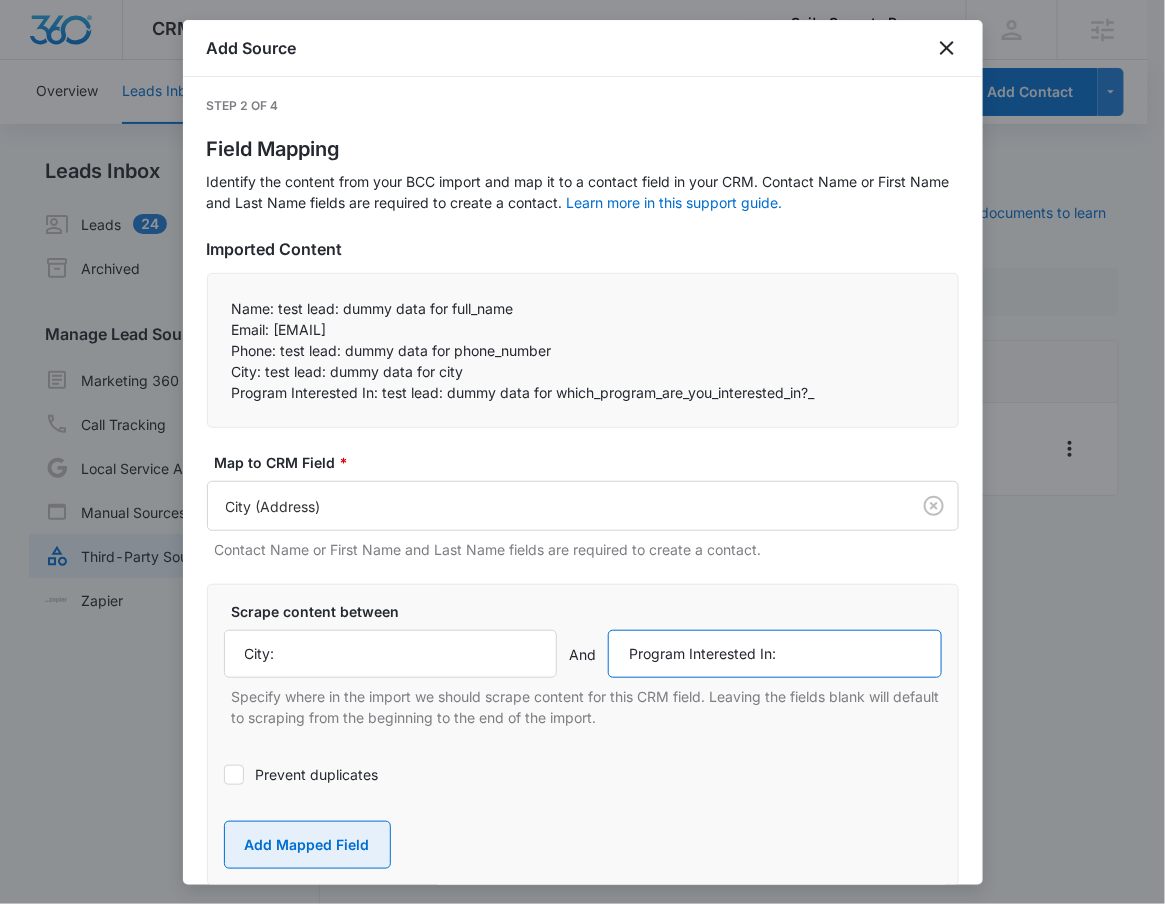 type on "Program Interested In:" 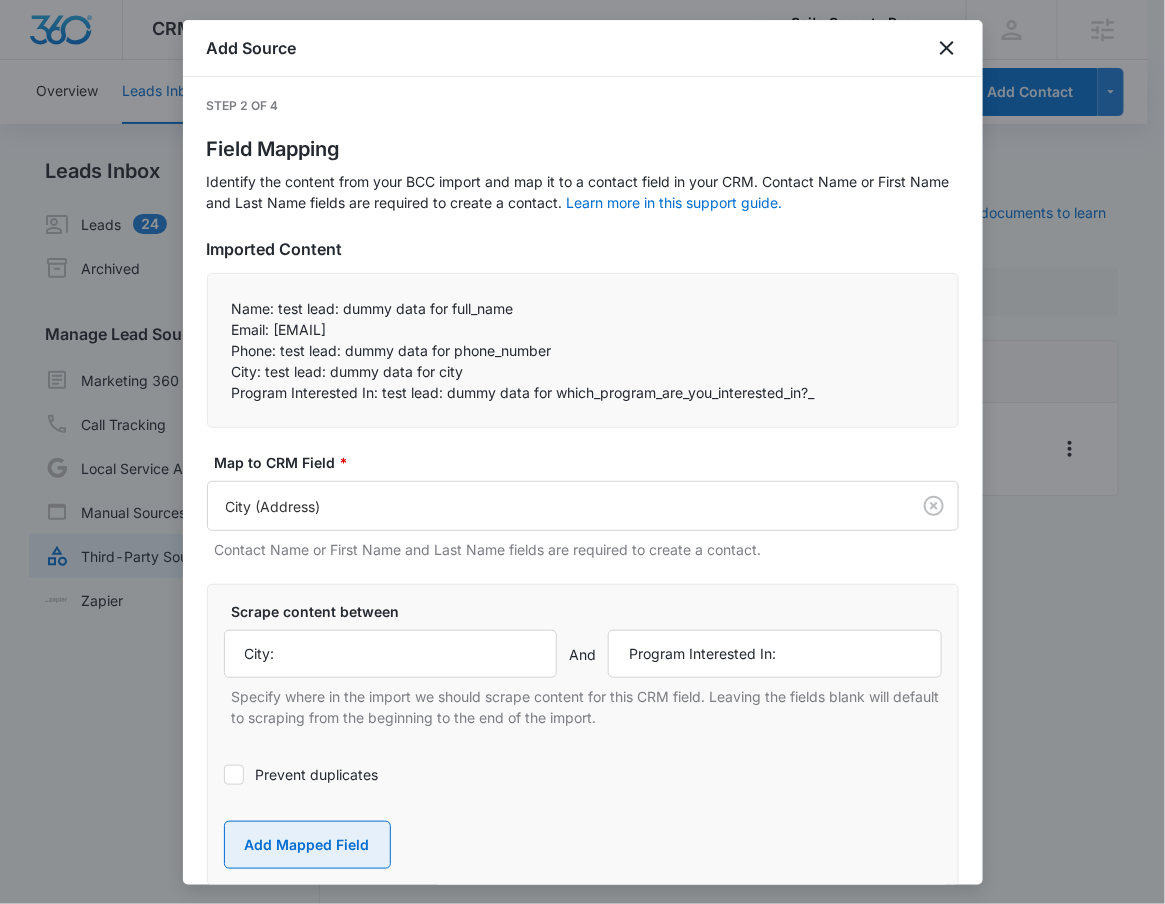 click on "Add Mapped Field" at bounding box center (307, 845) 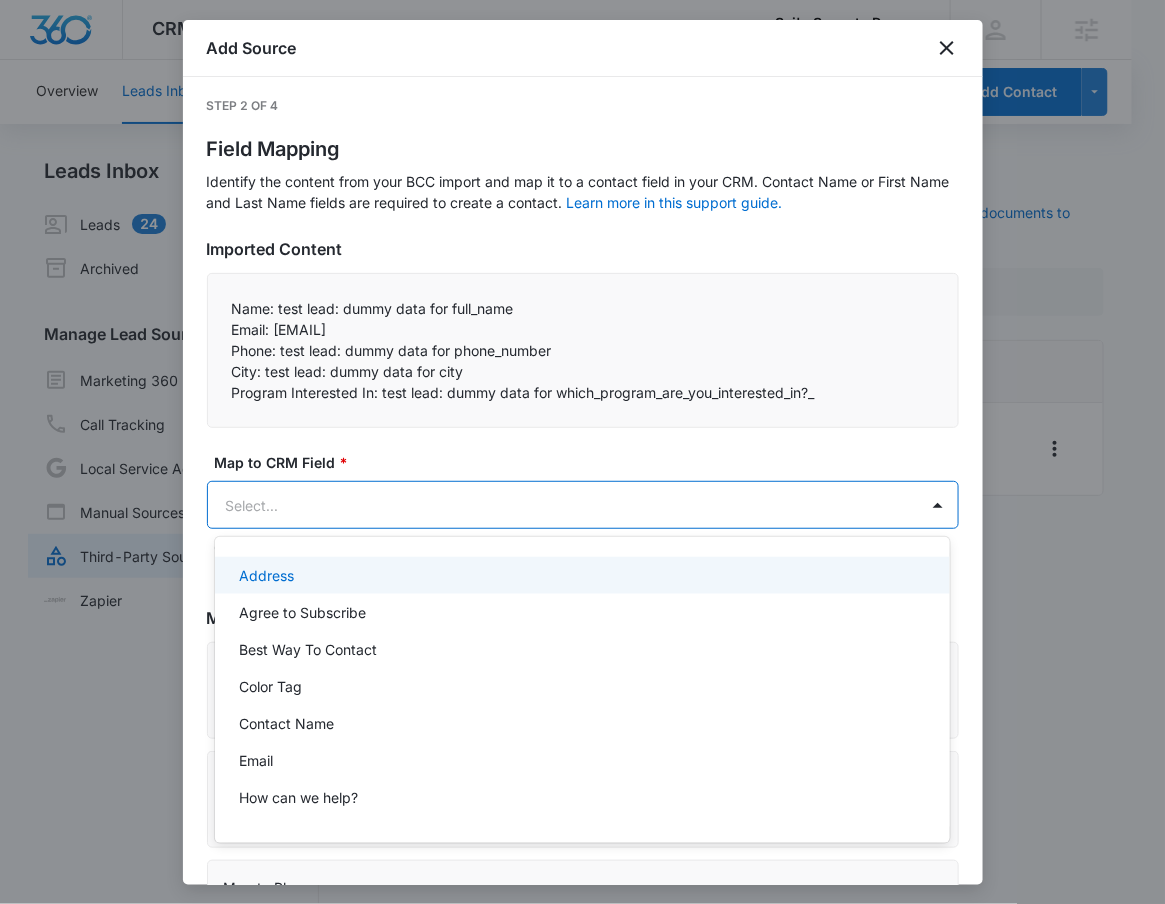 click on "CRM Apps Reputation Websites Forms CRM Email Social POS Content Ads Intelligence Files Brand Settings Sai's Sprouts Preschool M307401 Your Accounts View All RN Robert Nguyen robert.nguyen@madwire.com My Profile Notifications Support Logout Terms & Conditions   •   Privacy Policy Agencies Overview Leads Inbox Contacts Organizations History Deals Projects Tasks Calendar Lists Reports Settings Add Contact Leads Inbox Leads 24 Archived Manage Lead Sources Marketing 360 Forms Call Tracking Local Service Ads Manual Sources Third-Party Sources Zapier Third-Party Sources Manually sync your third-party platform sources and assign them to contacts.   Visit our support documents to learn more. Source Source Name Submissions   Facebook - Lead Ads --- Showing   1-1   of   1 Sai's Sprouts Preschool - CRM Manage Third-Party Sources - Marketing 360®
Add Source Step 2 of 4 Field Mapping   Learn more in this support guide. Imported Content Name: test lead: dummy data for full_name Email: test@fb.com * And" at bounding box center [582, 452] 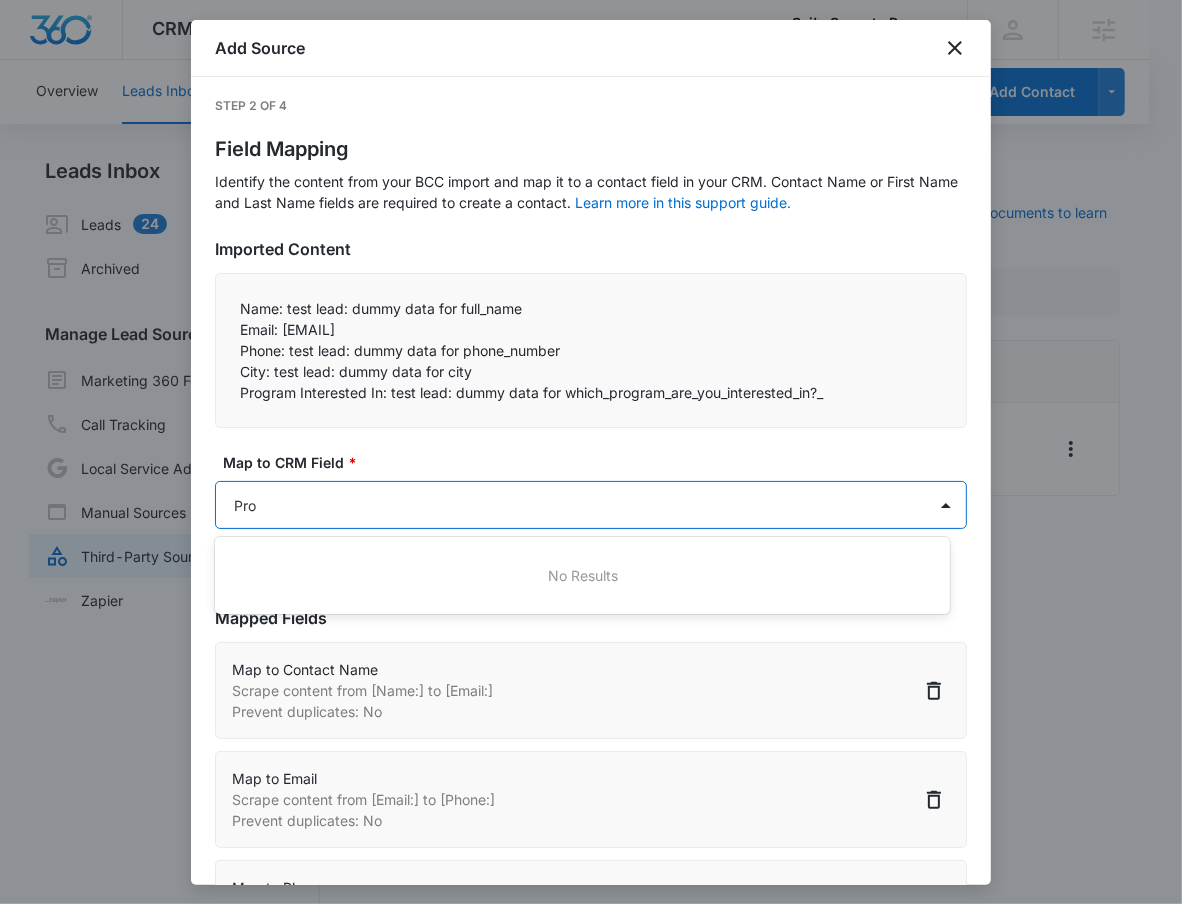 type on "Pro" 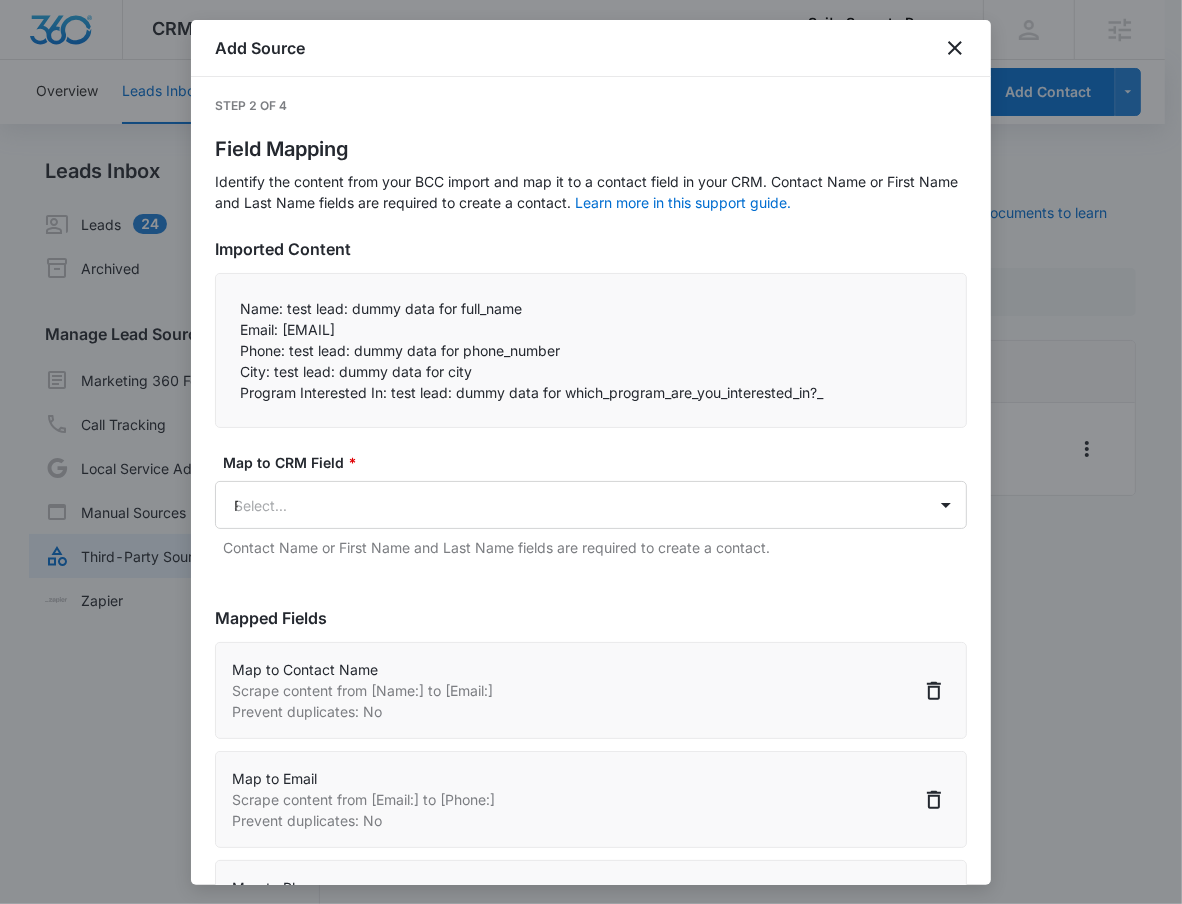 type 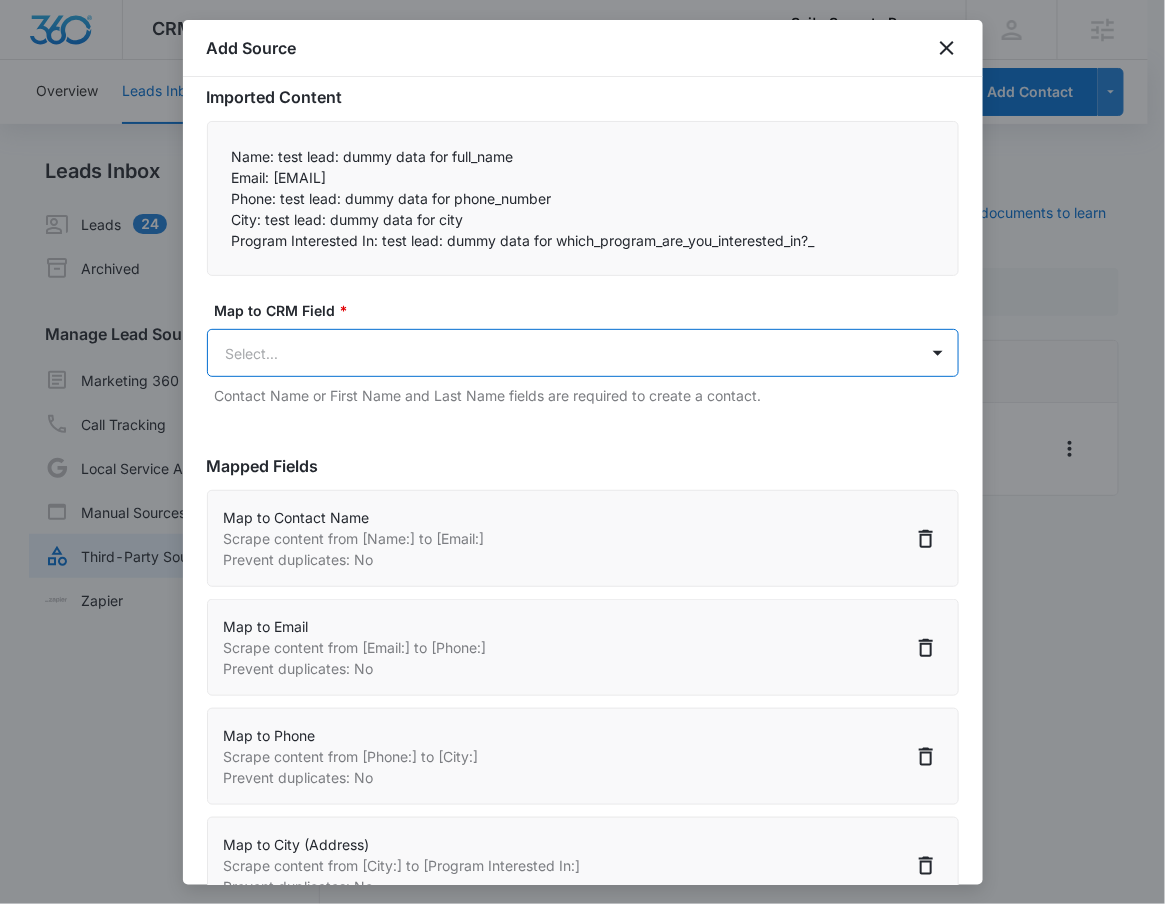scroll, scrollTop: 281, scrollLeft: 0, axis: vertical 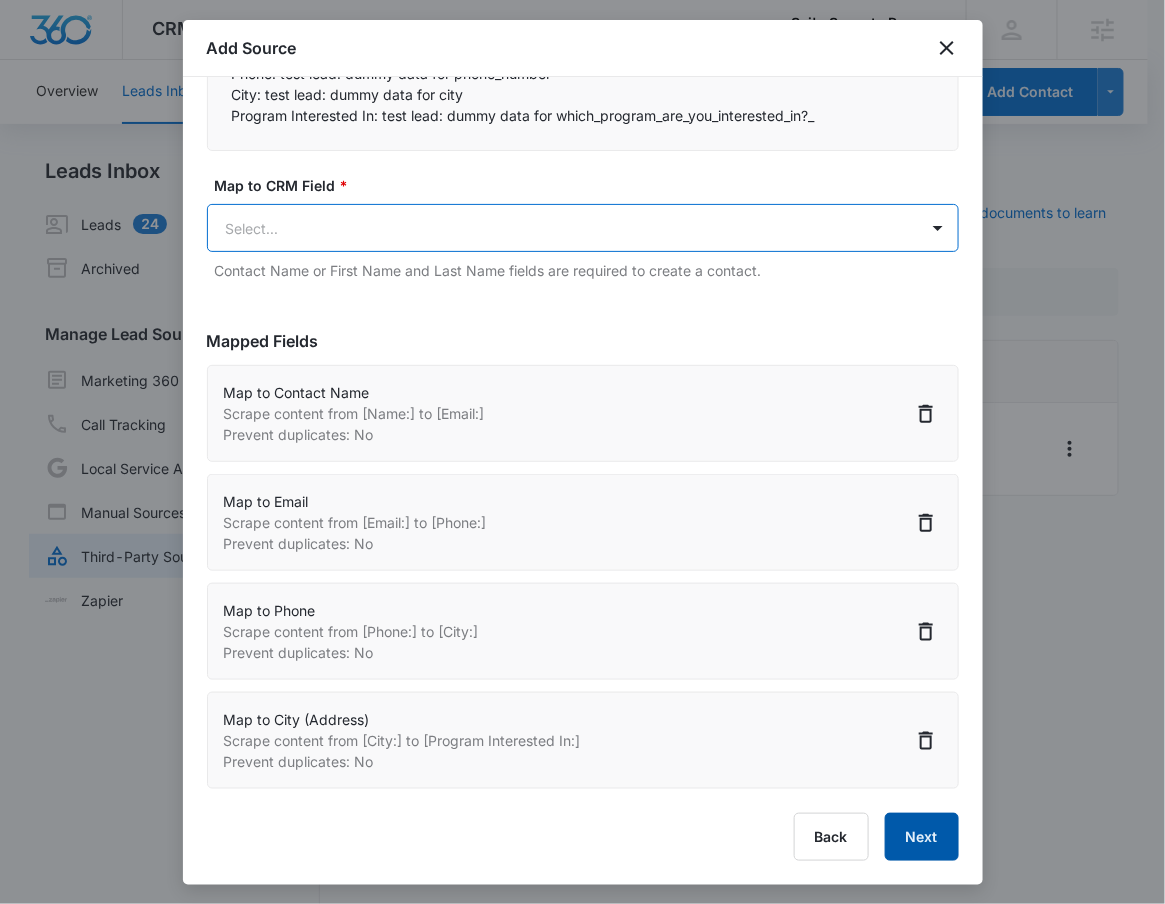 click on "Next" at bounding box center [922, 837] 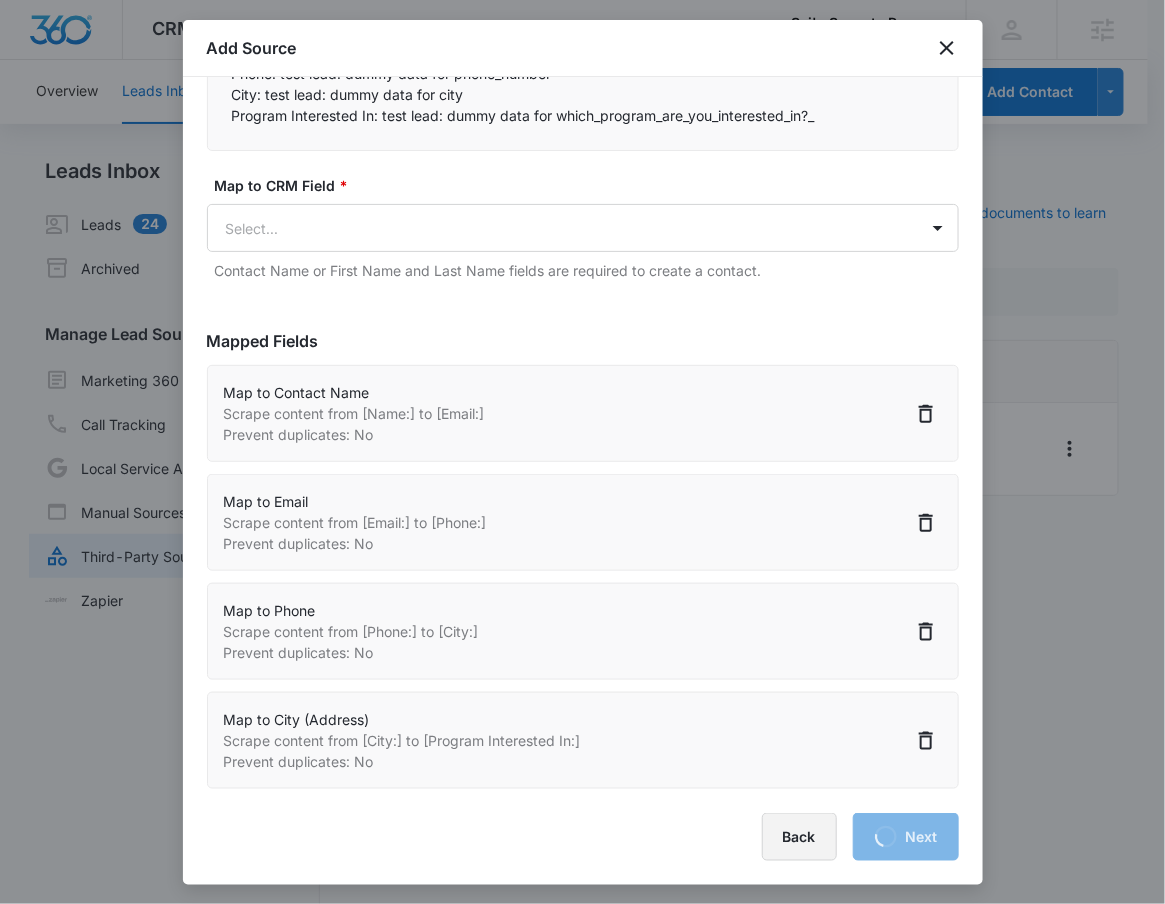 scroll, scrollTop: 0, scrollLeft: 0, axis: both 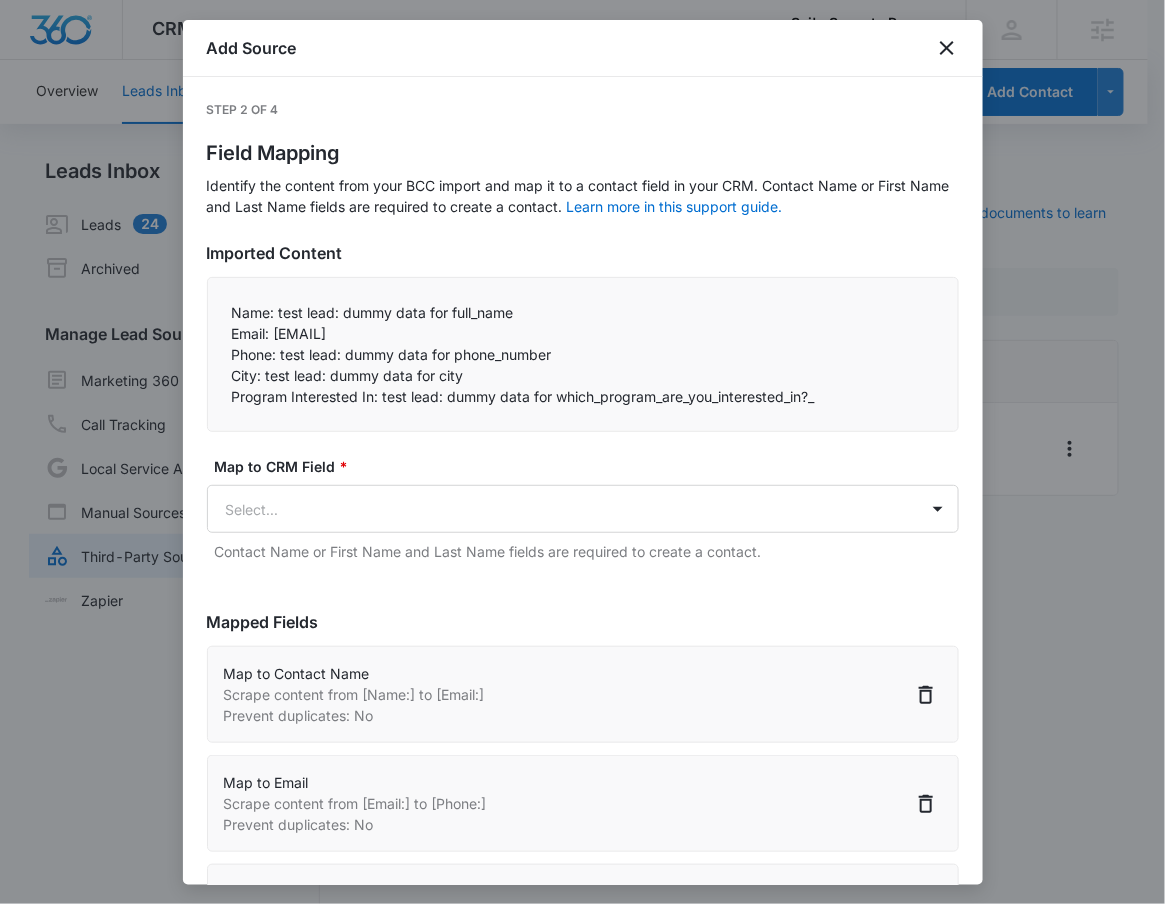 select on "77" 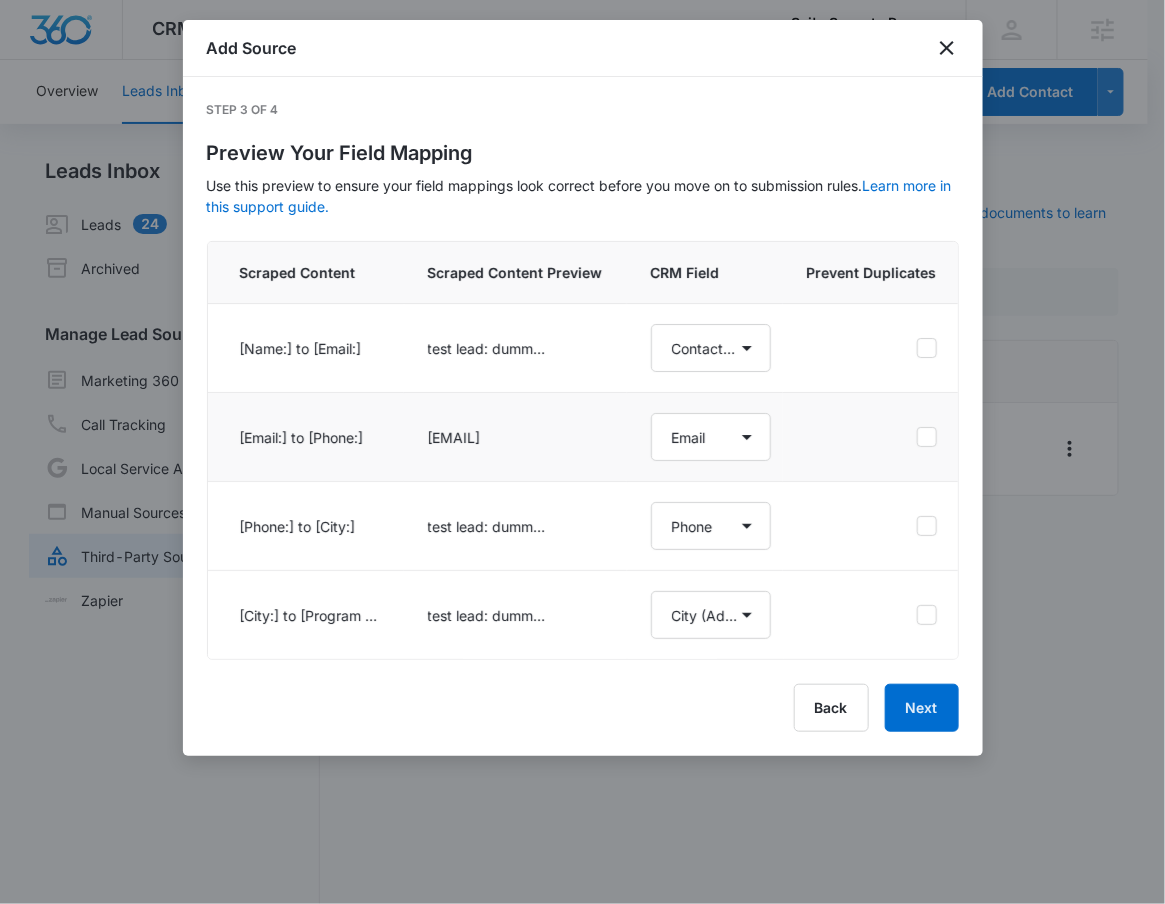 click 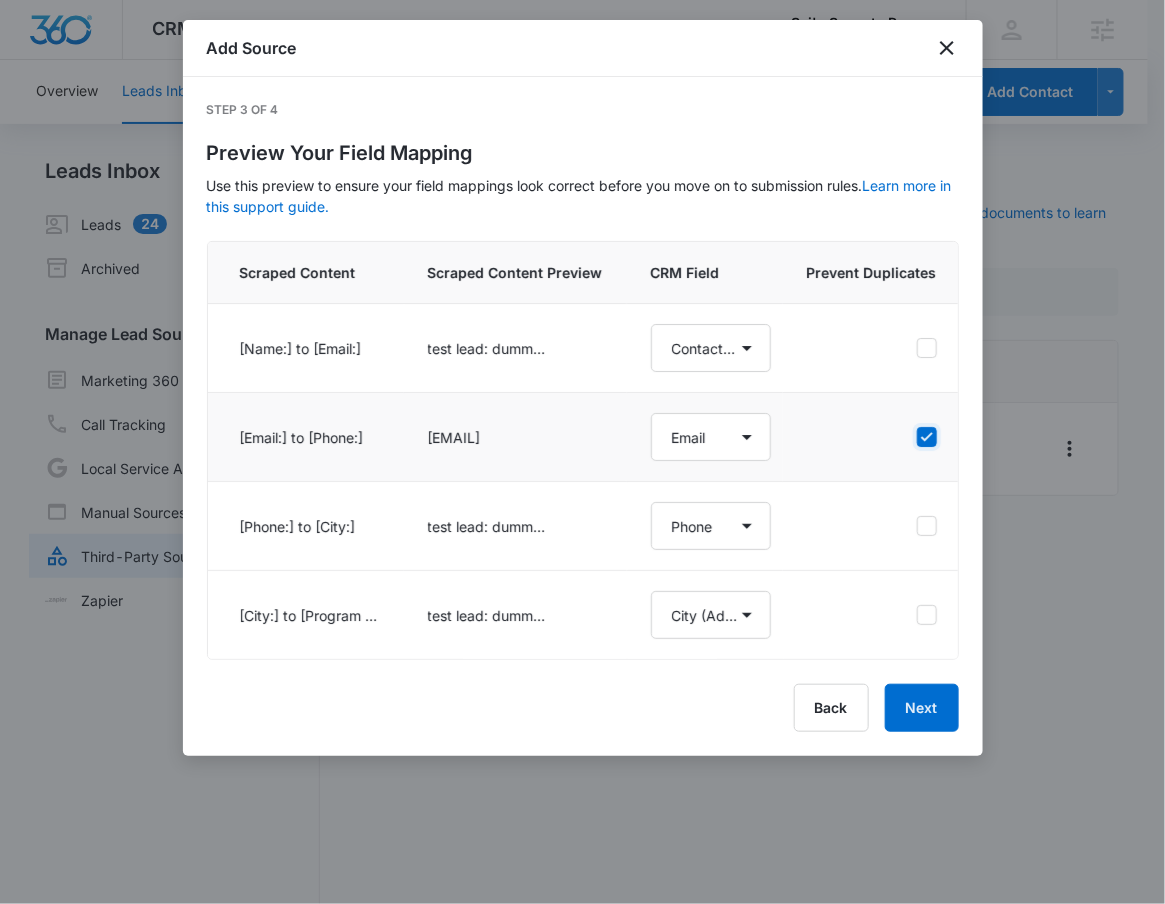 checkbox on "true" 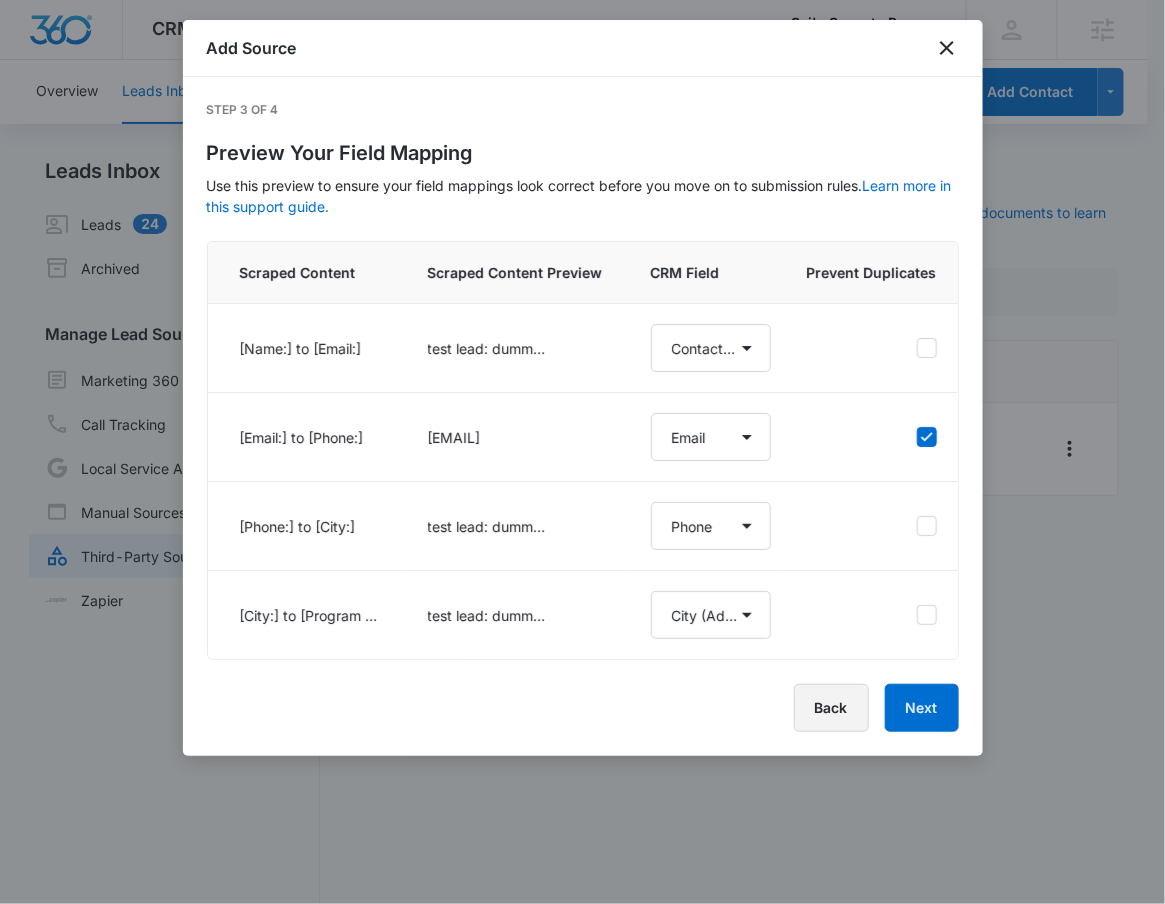 click on "Back" at bounding box center [831, 708] 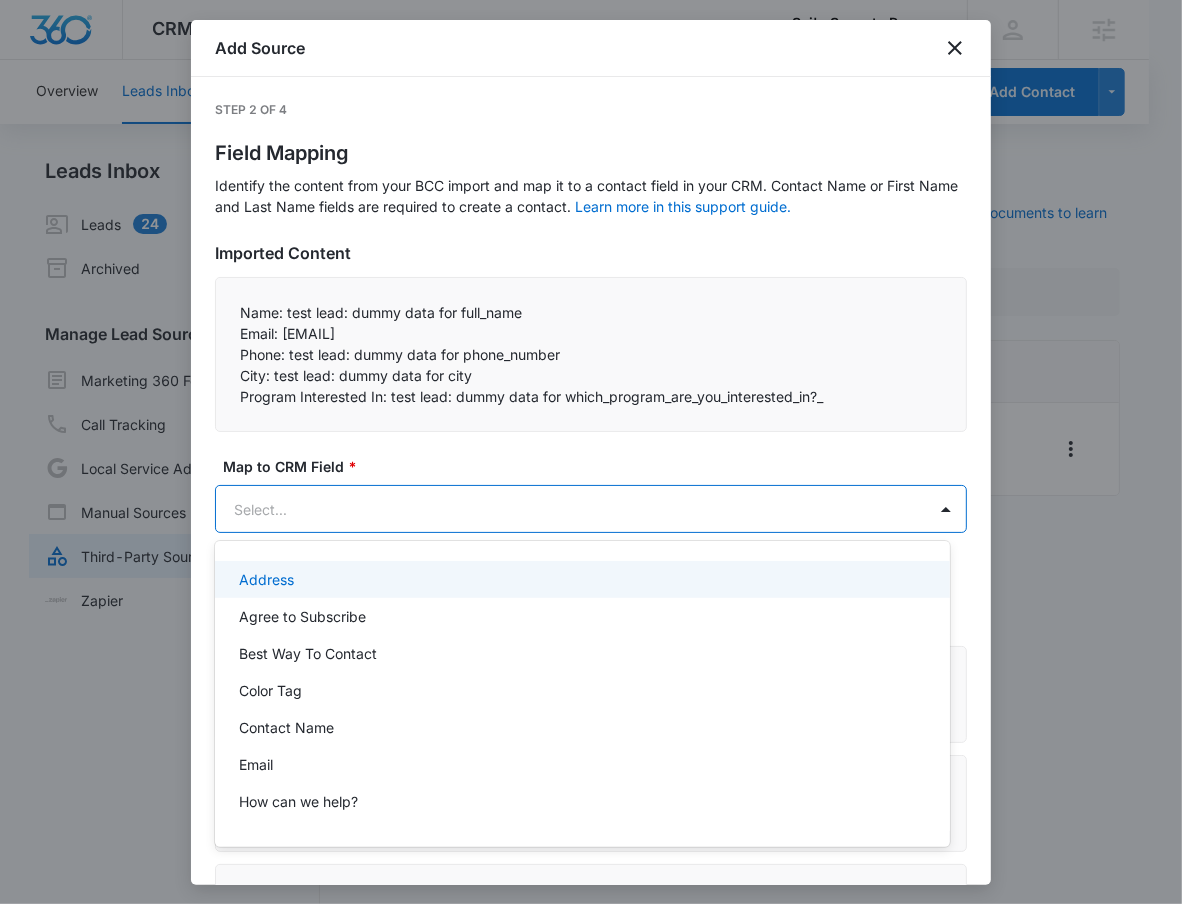 click on "CRM Apps Reputation Websites Forms CRM Email Social POS Content Ads Intelligence Files Brand Settings Sai's Sprouts Preschool M307401 Your Accounts View All RN Robert Nguyen robert.nguyen@madwire.com My Profile Notifications Support Logout Terms & Conditions   •   Privacy Policy Agencies Overview Leads Inbox Contacts Organizations History Deals Projects Tasks Calendar Lists Reports Settings Add Contact Leads Inbox Leads 24 Archived Manage Lead Sources Marketing 360 Forms Call Tracking Local Service Ads Manual Sources Third-Party Sources Zapier Third-Party Sources Manually sync your third-party platform sources and assign them to contacts.   Visit our support documents to learn more. Source Source Name Submissions   Facebook - Lead Ads --- Showing   1-1   of   1 Sai's Sprouts Preschool - CRM Manage Third-Party Sources - Marketing 360®
Add Source Step 2 of 4 Field Mapping   Learn more in this support guide. Imported Content Name: test lead: dummy data for full_name Email: test@fb.com * And" at bounding box center [591, 452] 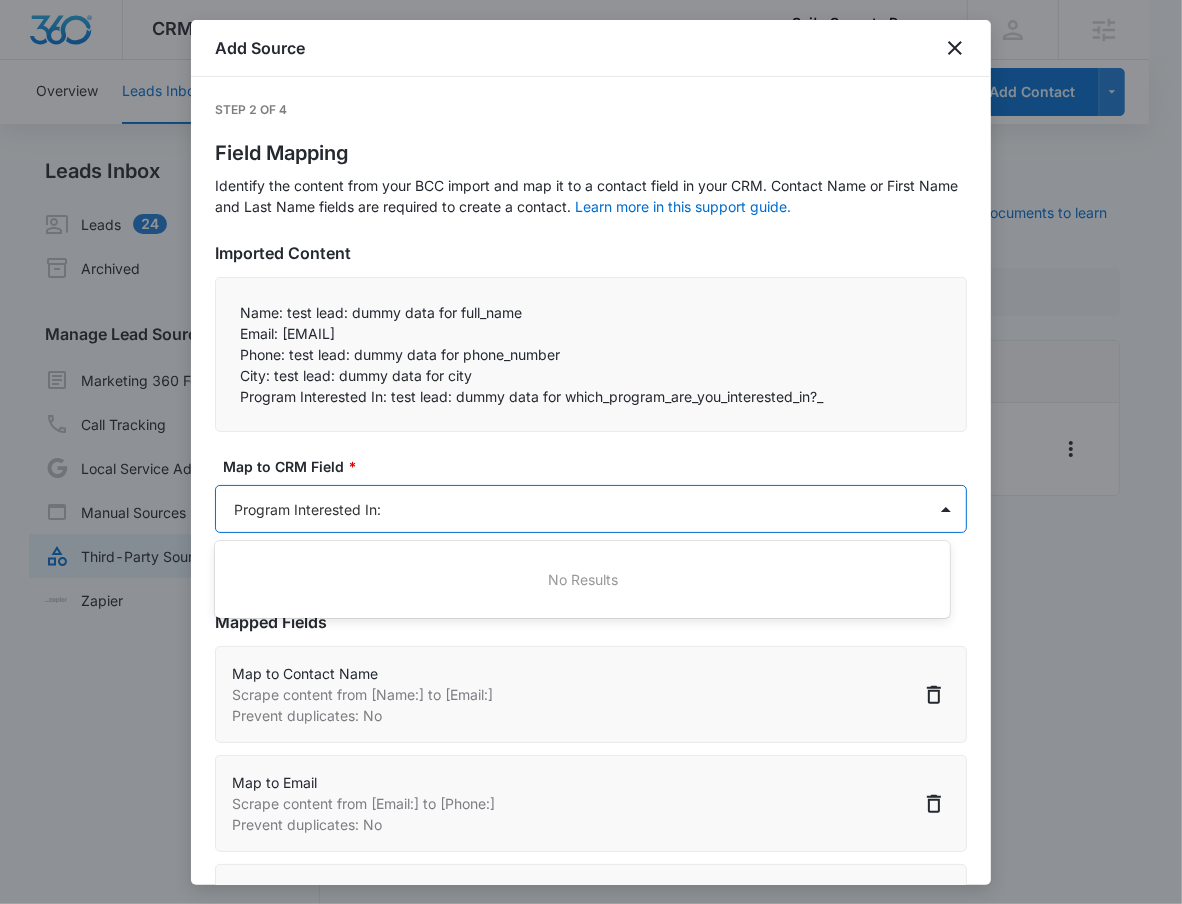 click at bounding box center [591, 452] 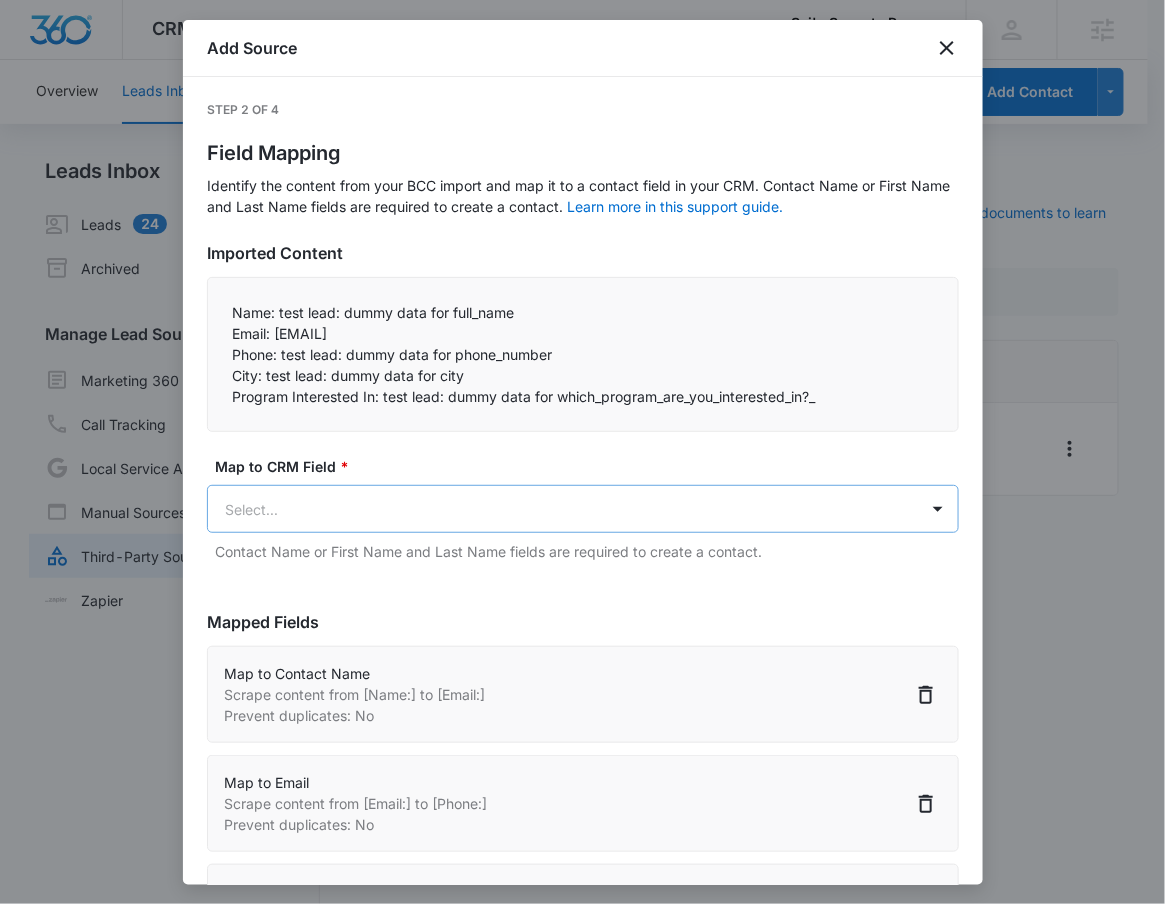 click on "CRM Apps Reputation Websites Forms CRM Email Social POS Content Ads Intelligence Files Brand Settings Sai's Sprouts Preschool M307401 Your Accounts View All RN Robert Nguyen robert.nguyen@madwire.com My Profile Notifications Support Logout Terms & Conditions   •   Privacy Policy Agencies Overview Leads Inbox Contacts Organizations History Deals Projects Tasks Calendar Lists Reports Settings Add Contact Leads Inbox Leads 24 Archived Manage Lead Sources Marketing 360 Forms Call Tracking Local Service Ads Manual Sources Third-Party Sources Zapier Third-Party Sources Manually sync your third-party platform sources and assign them to contacts.   Visit our support documents to learn more. Source Source Name Submissions   Facebook - Lead Ads --- Showing   1-1   of   1 Sai's Sprouts Preschool - CRM Manage Third-Party Sources - Marketing 360®
Add Source Step 2 of 4 Field Mapping   Learn more in this support guide. Imported Content Name: test lead: dummy data for full_name Email: test@fb.com * And" at bounding box center [582, 464] 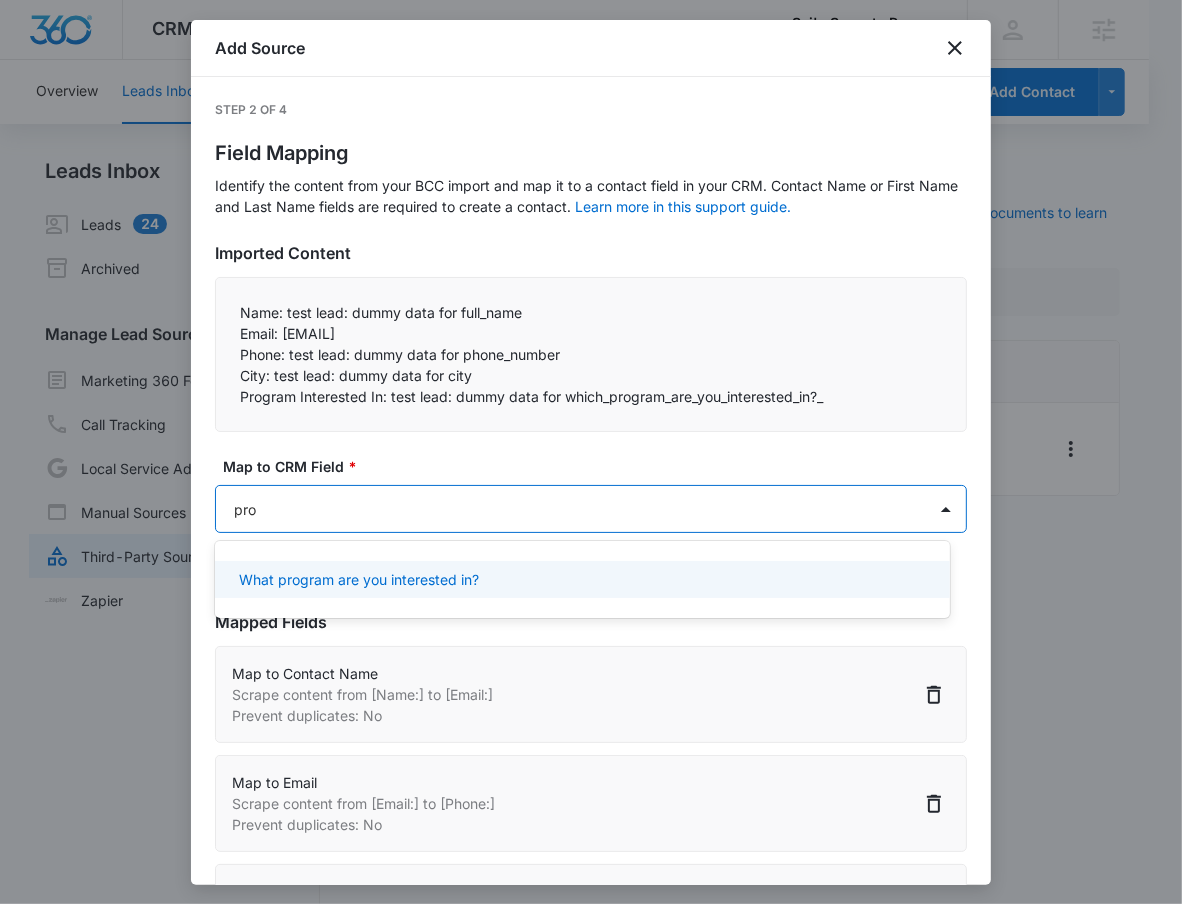 type on "prog" 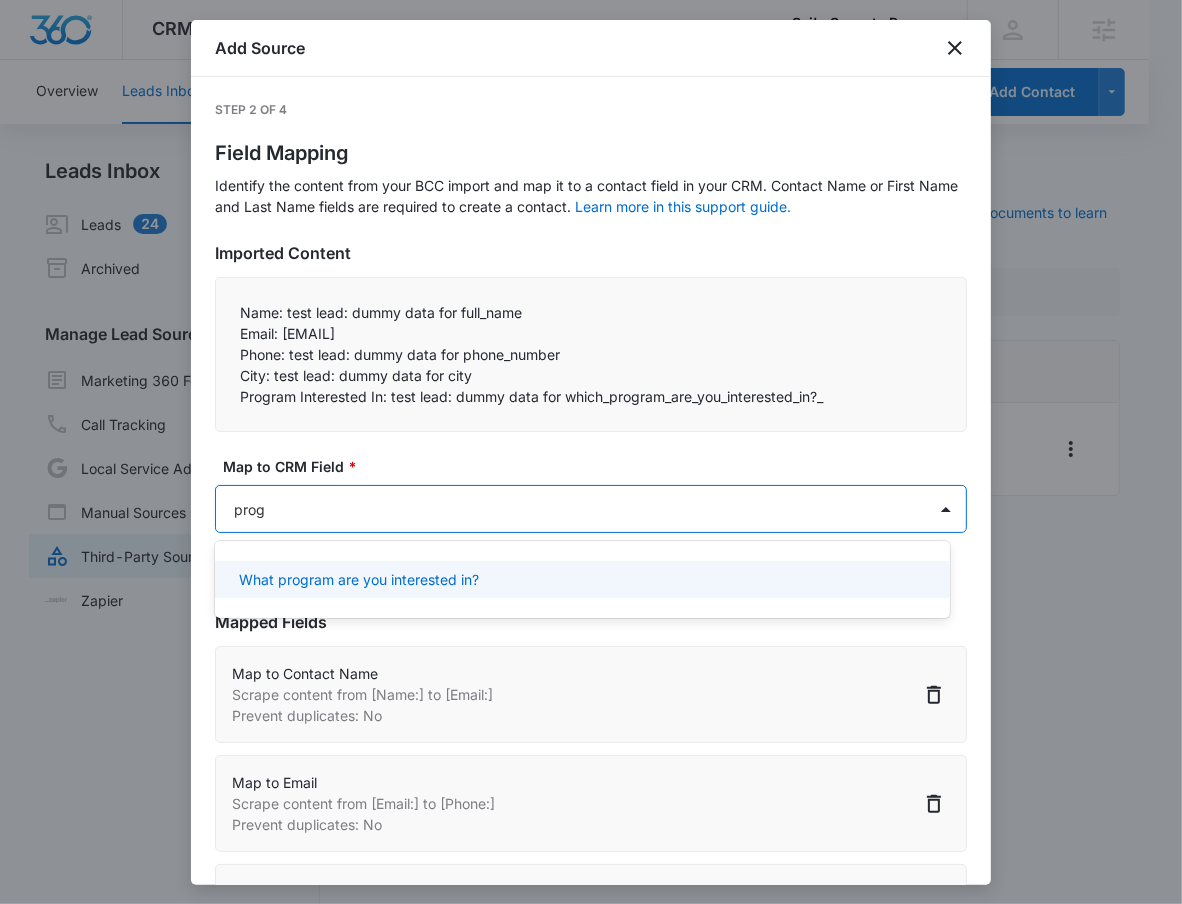 click on "What program are you interested in?" at bounding box center [359, 579] 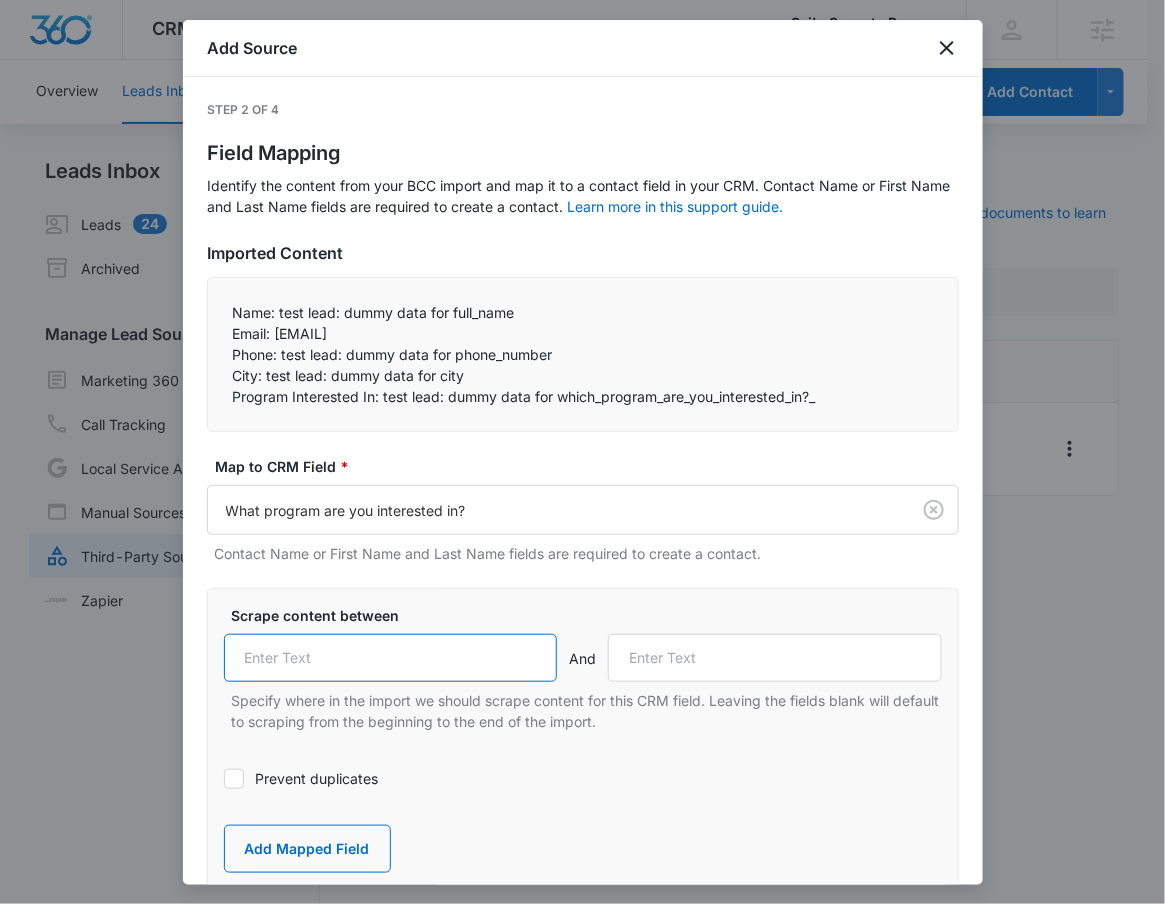 click at bounding box center [391, 658] 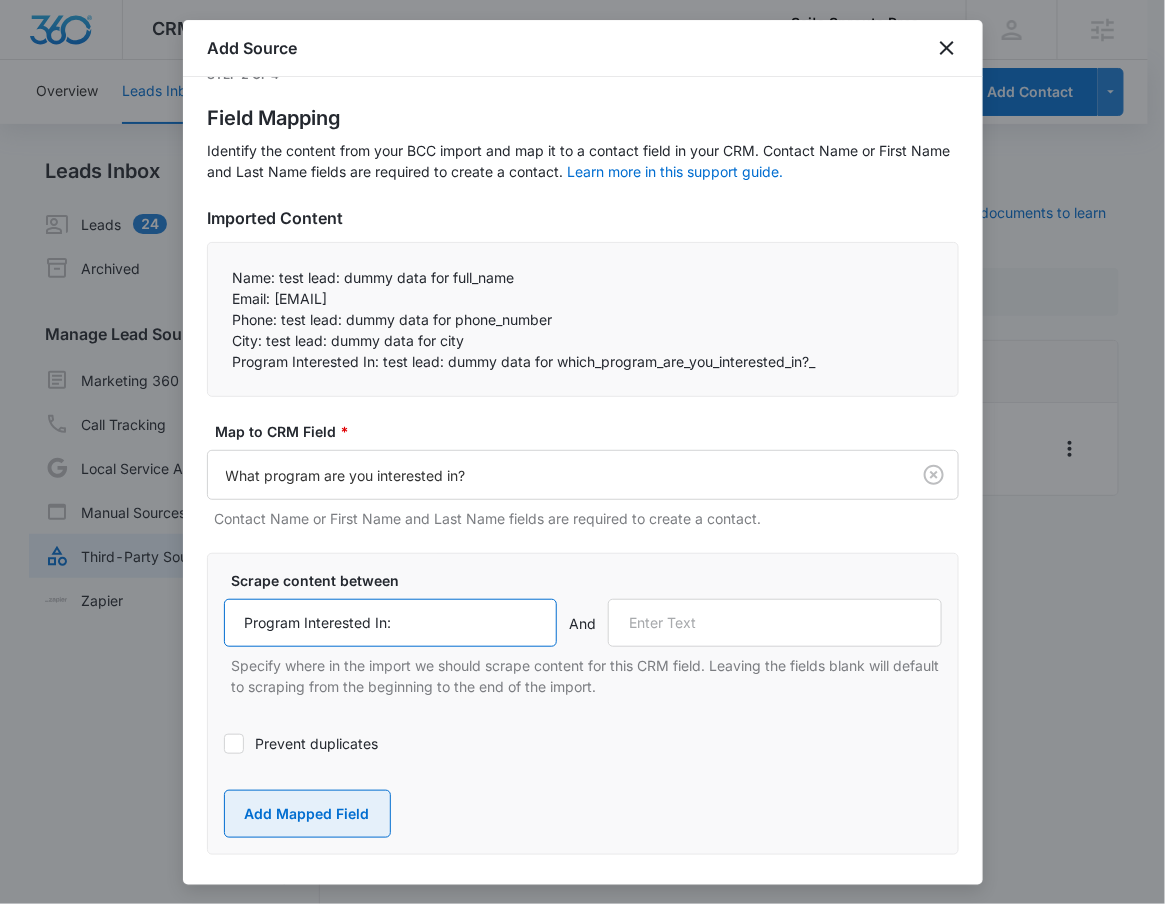type on "Program Interested In:" 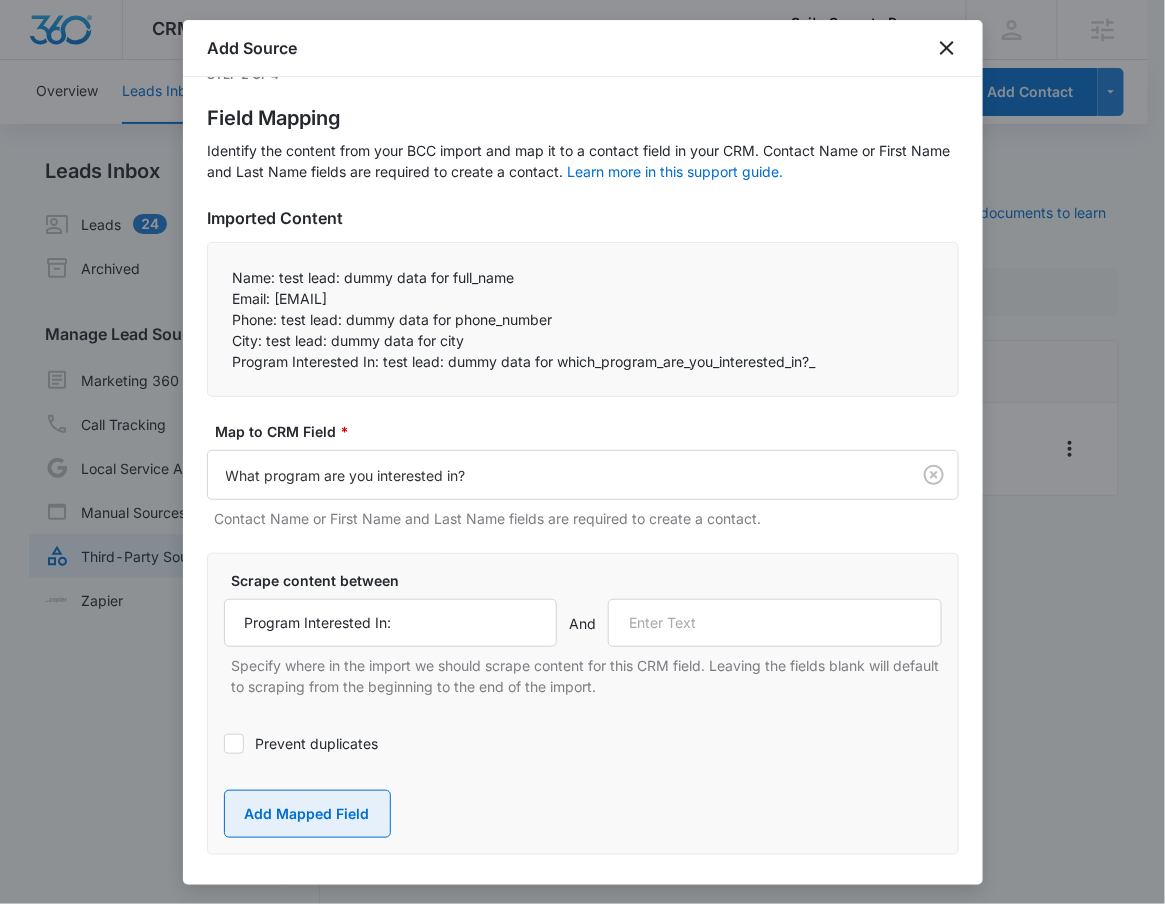 click on "Add Mapped Field" at bounding box center (307, 814) 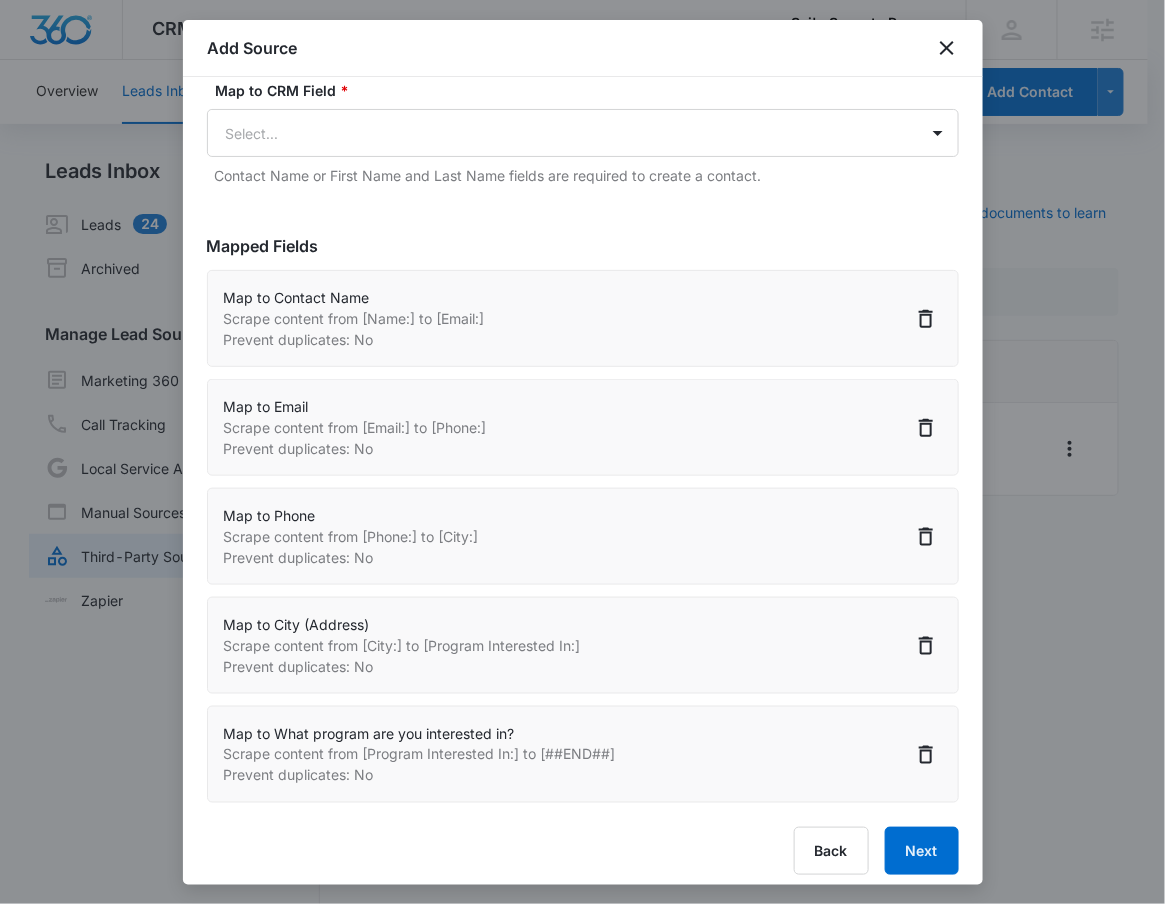 scroll, scrollTop: 390, scrollLeft: 0, axis: vertical 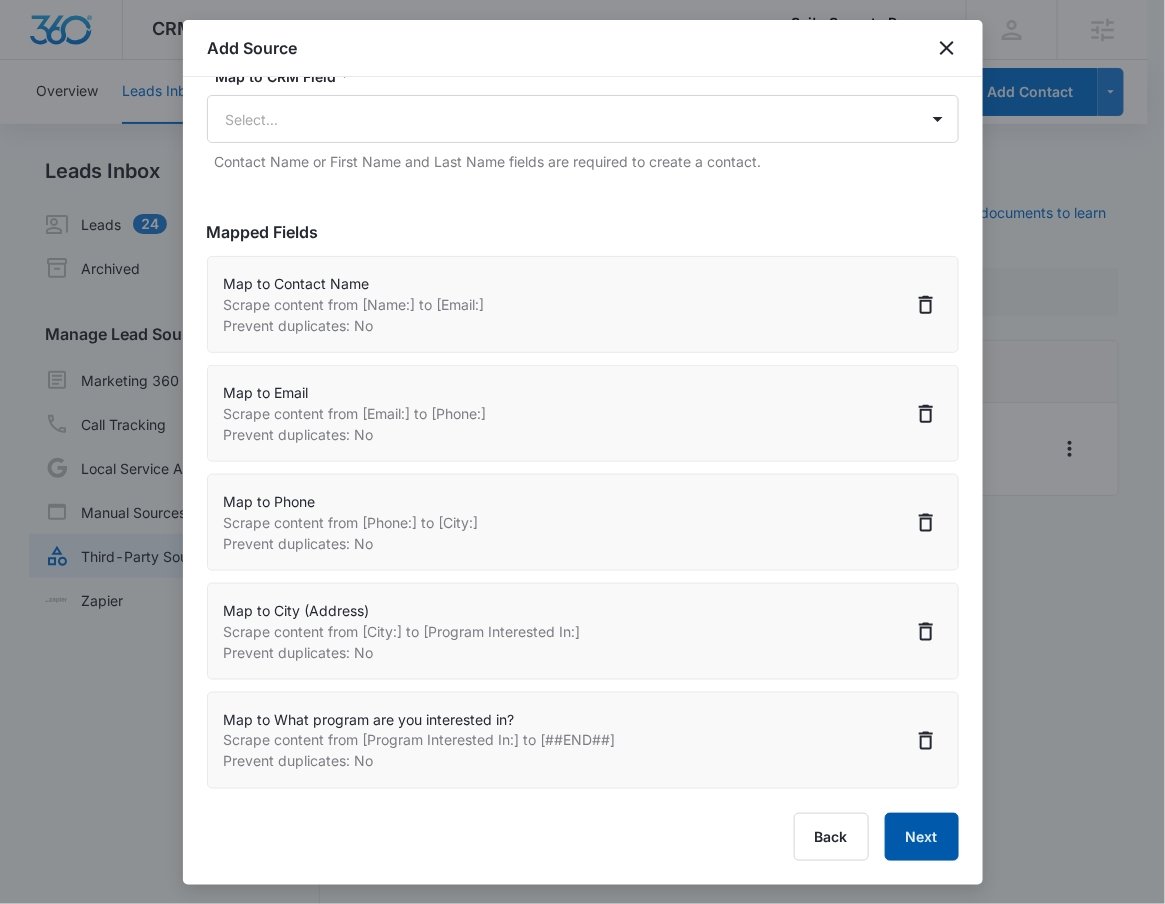 click on "Next" at bounding box center (922, 837) 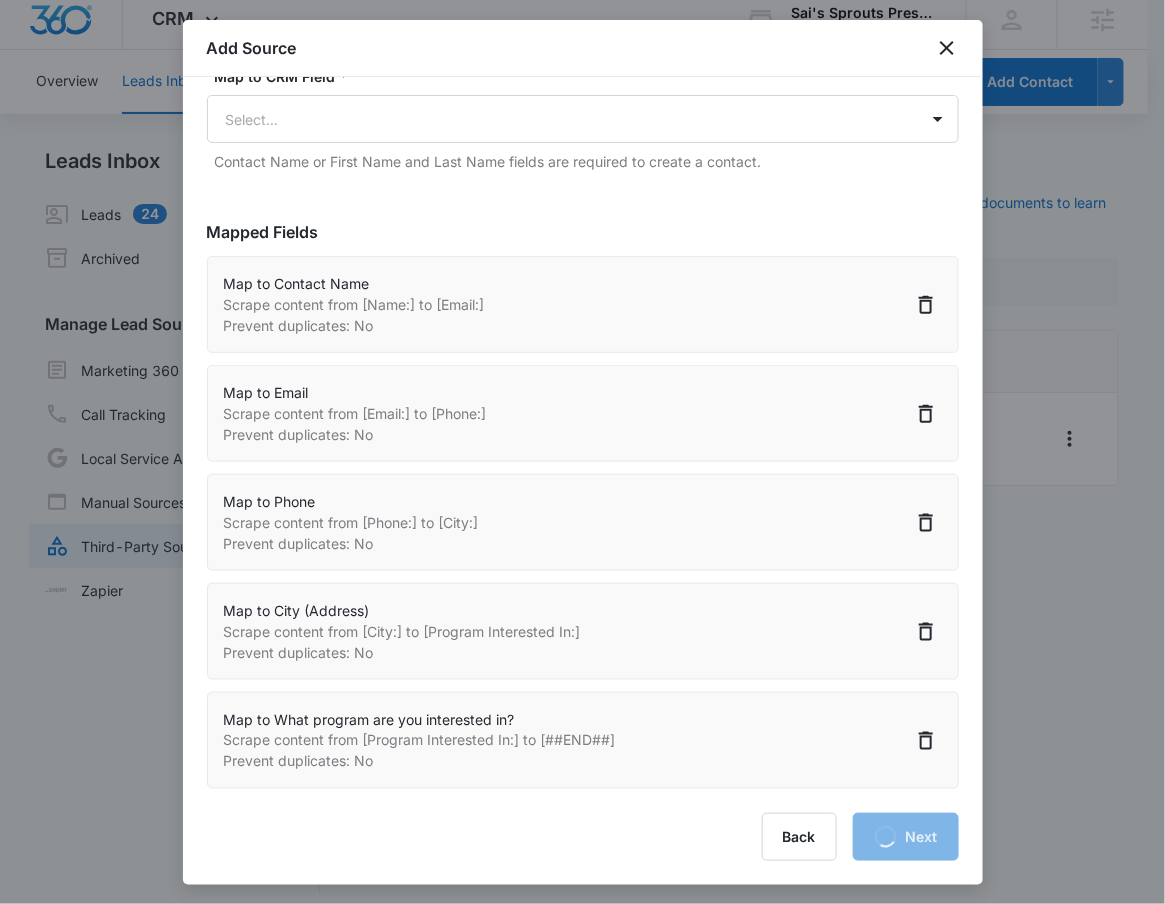scroll, scrollTop: 24, scrollLeft: 0, axis: vertical 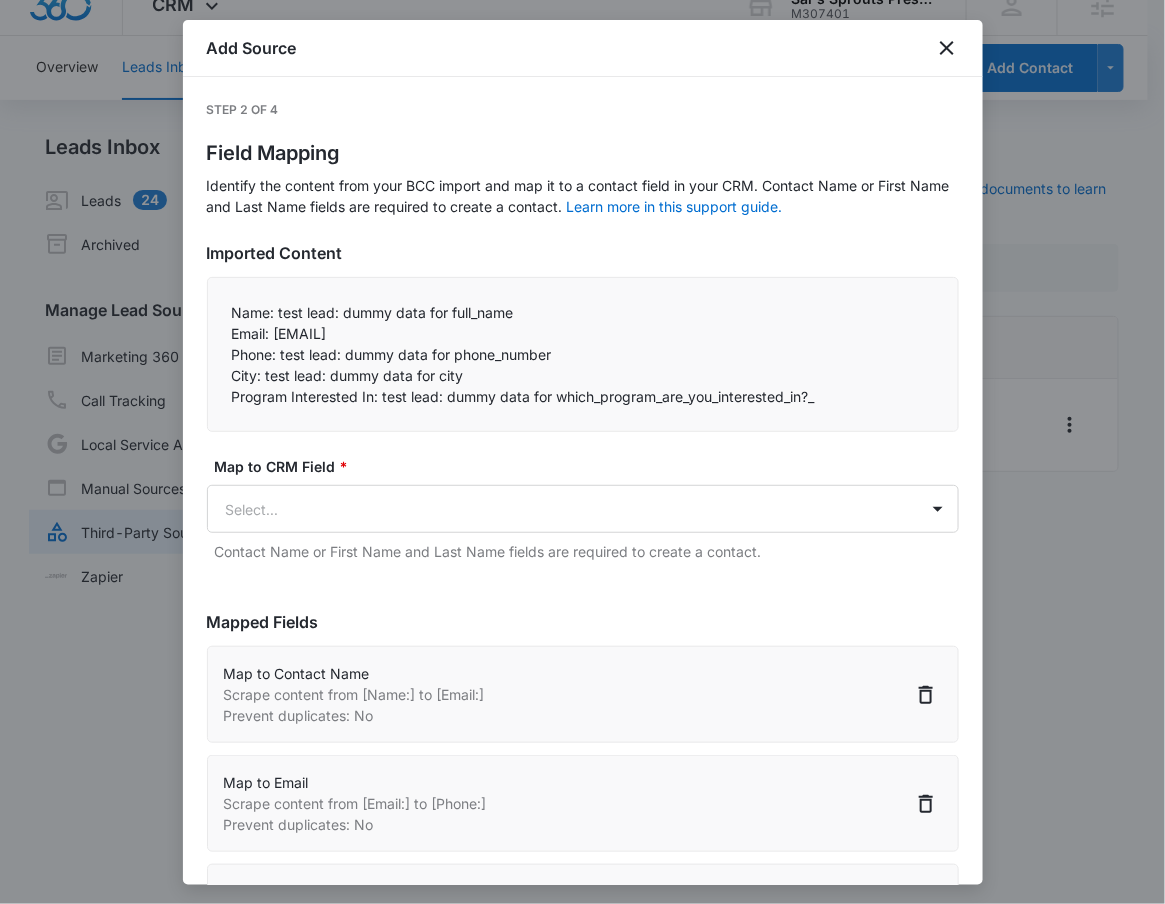 select on "77" 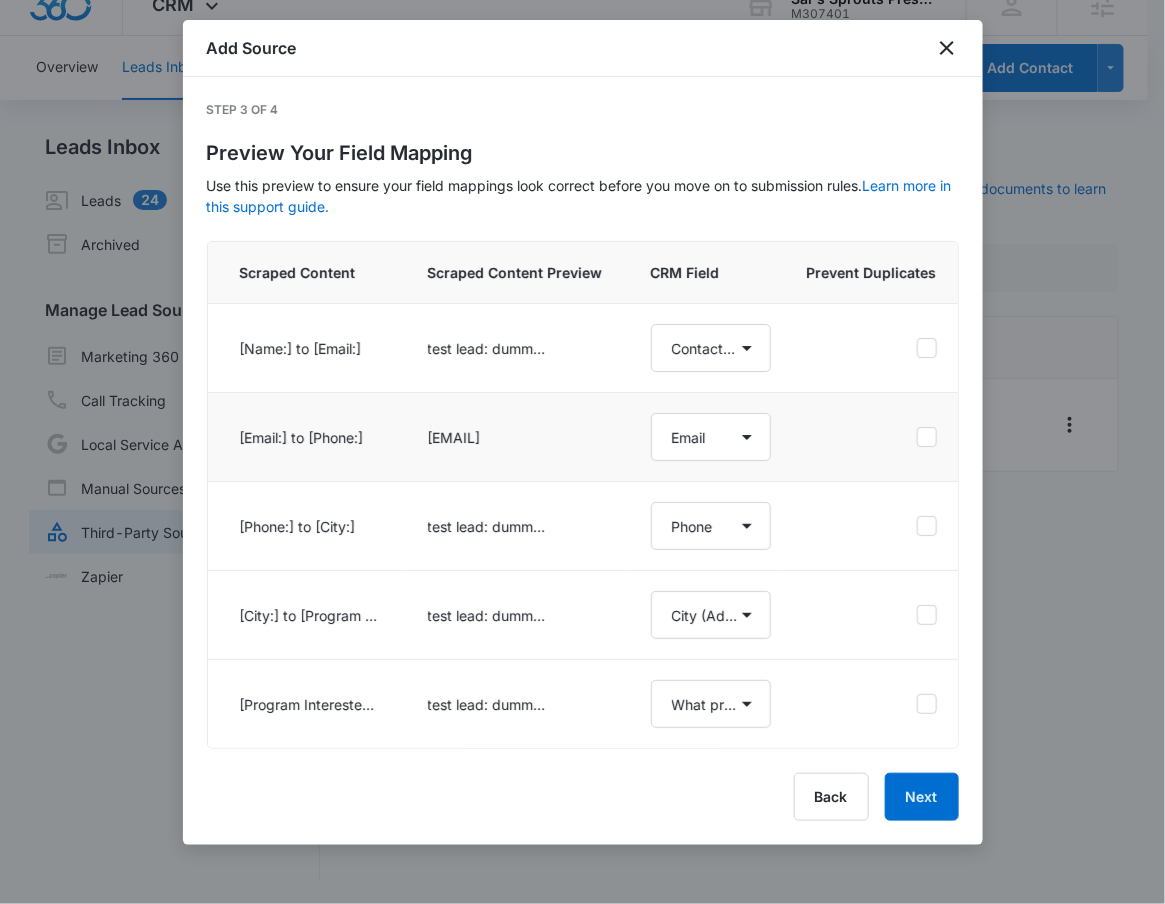click at bounding box center [872, 437] 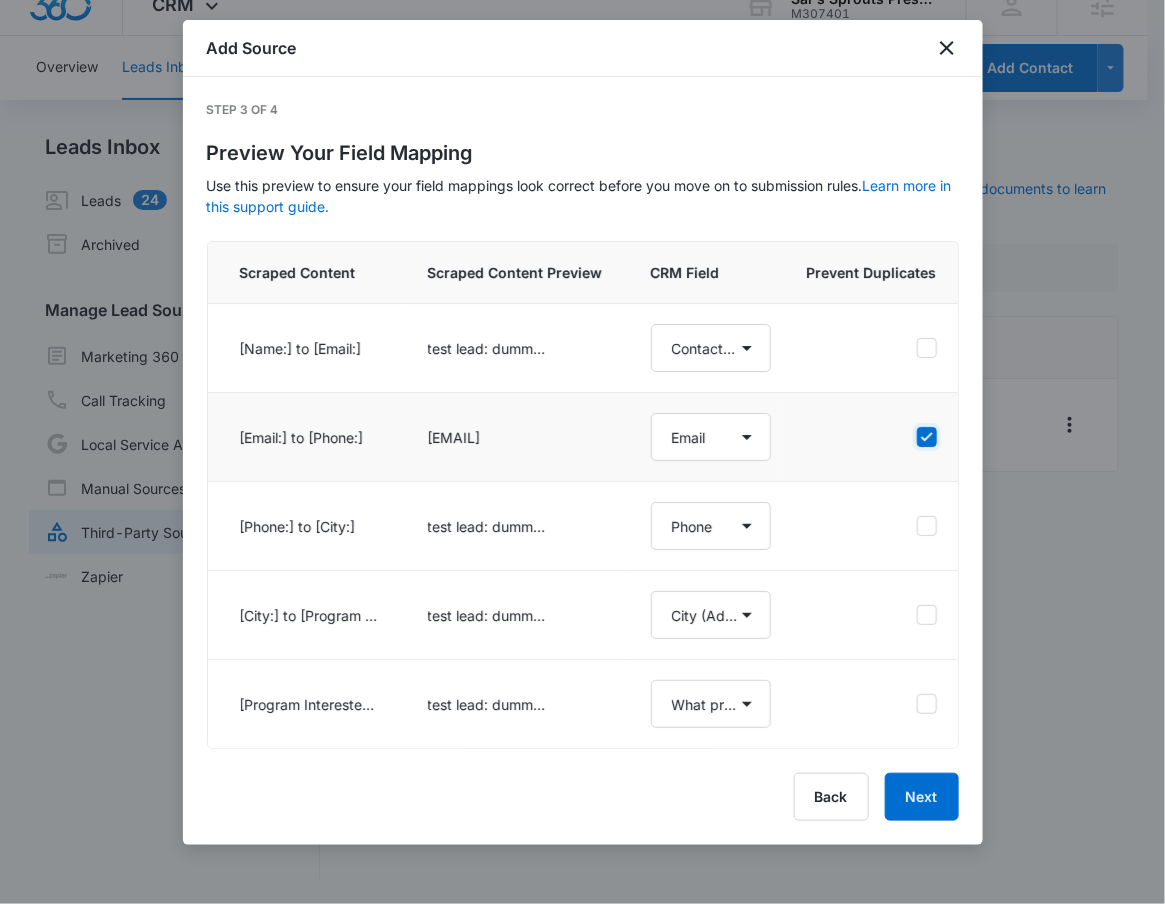 checkbox on "true" 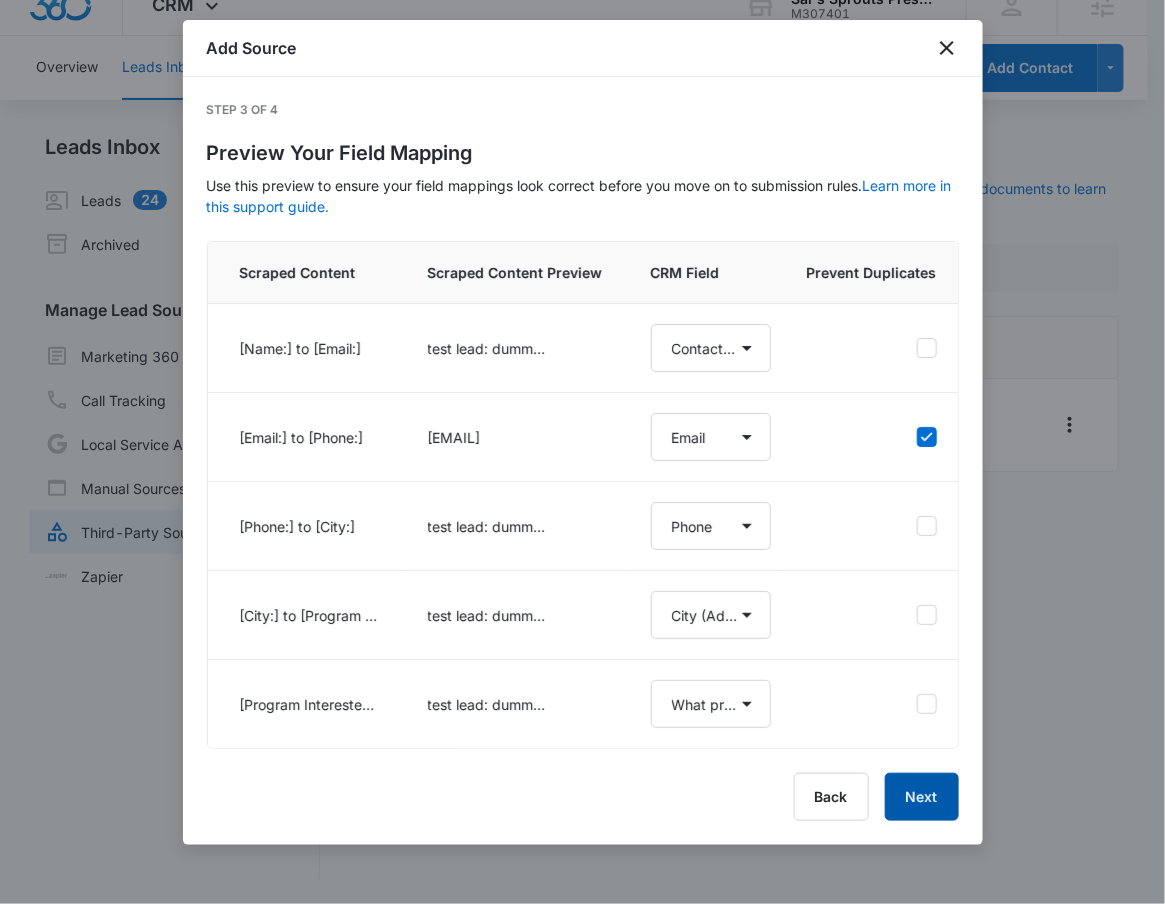 click on "Next" at bounding box center (922, 797) 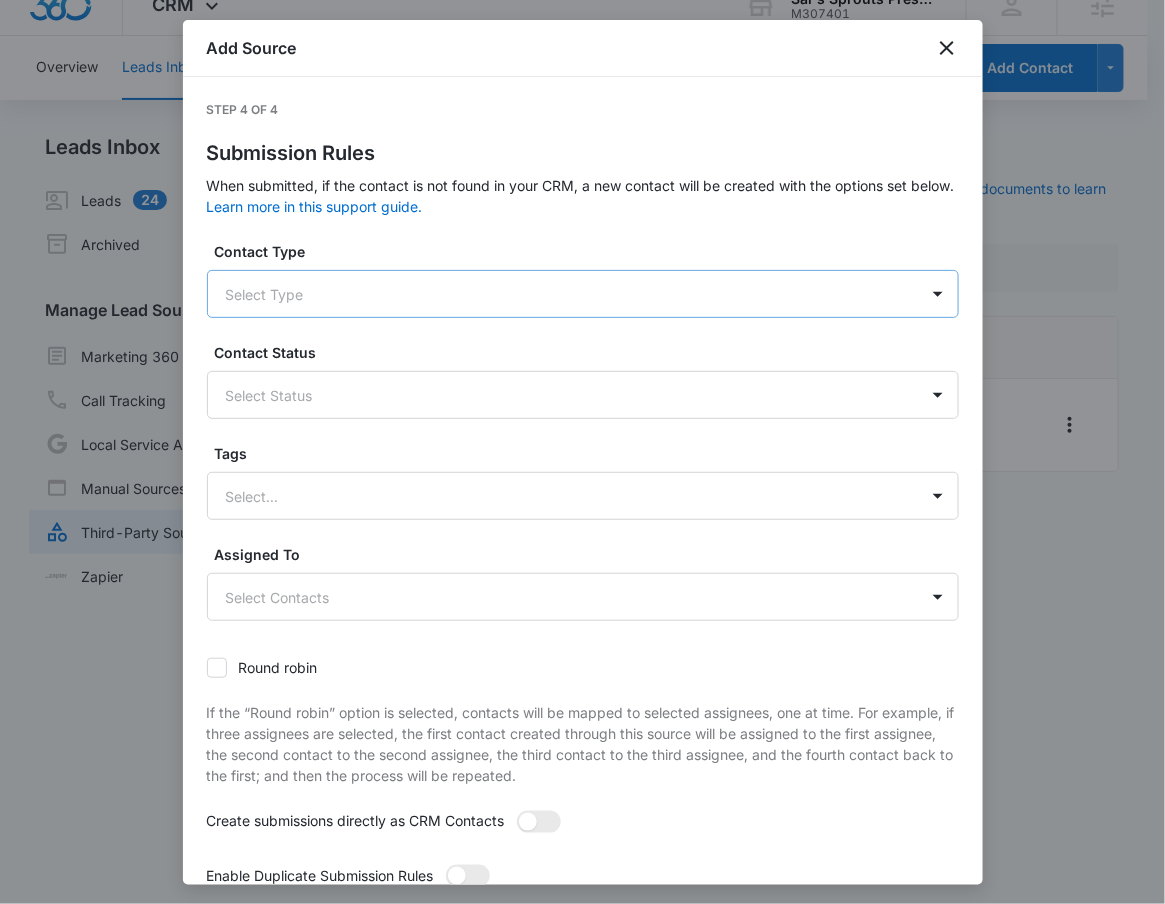click at bounding box center (559, 294) 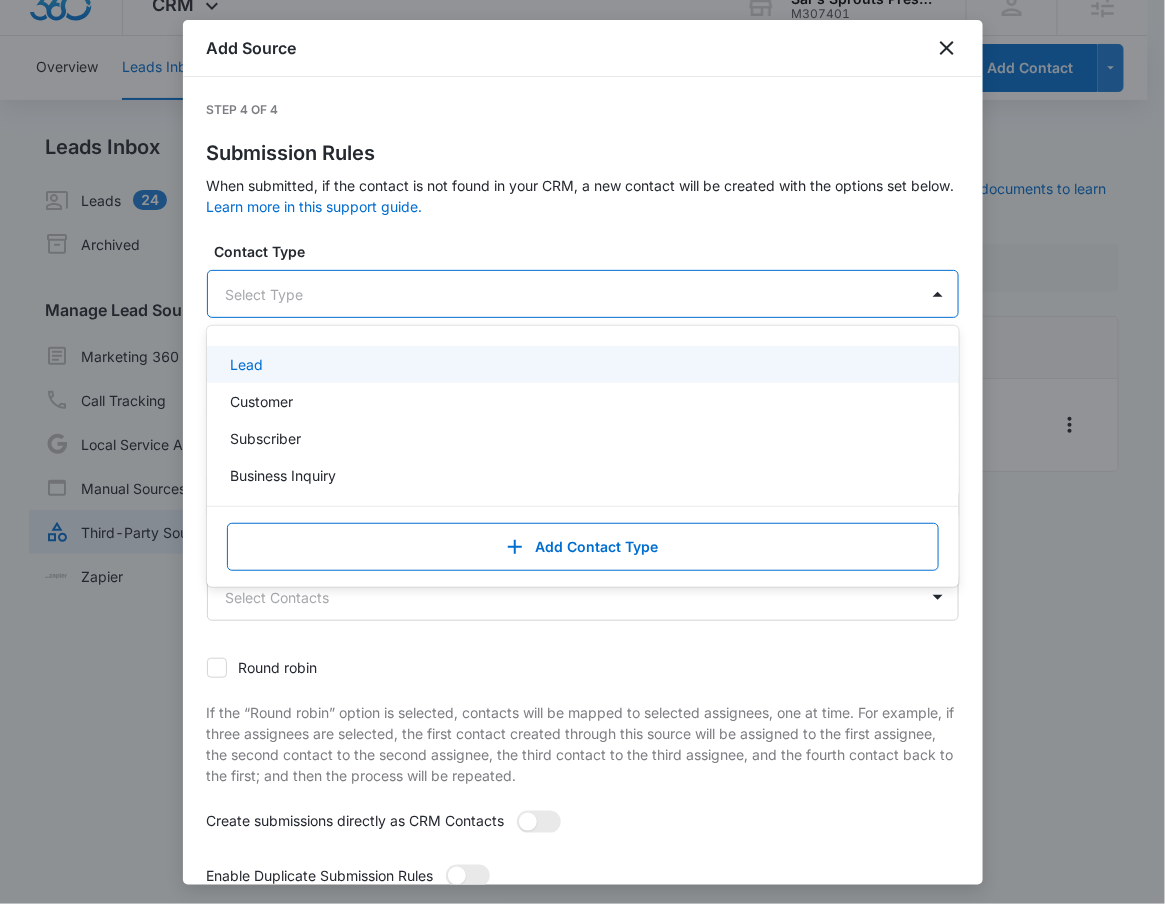click on "Lead" at bounding box center [583, 364] 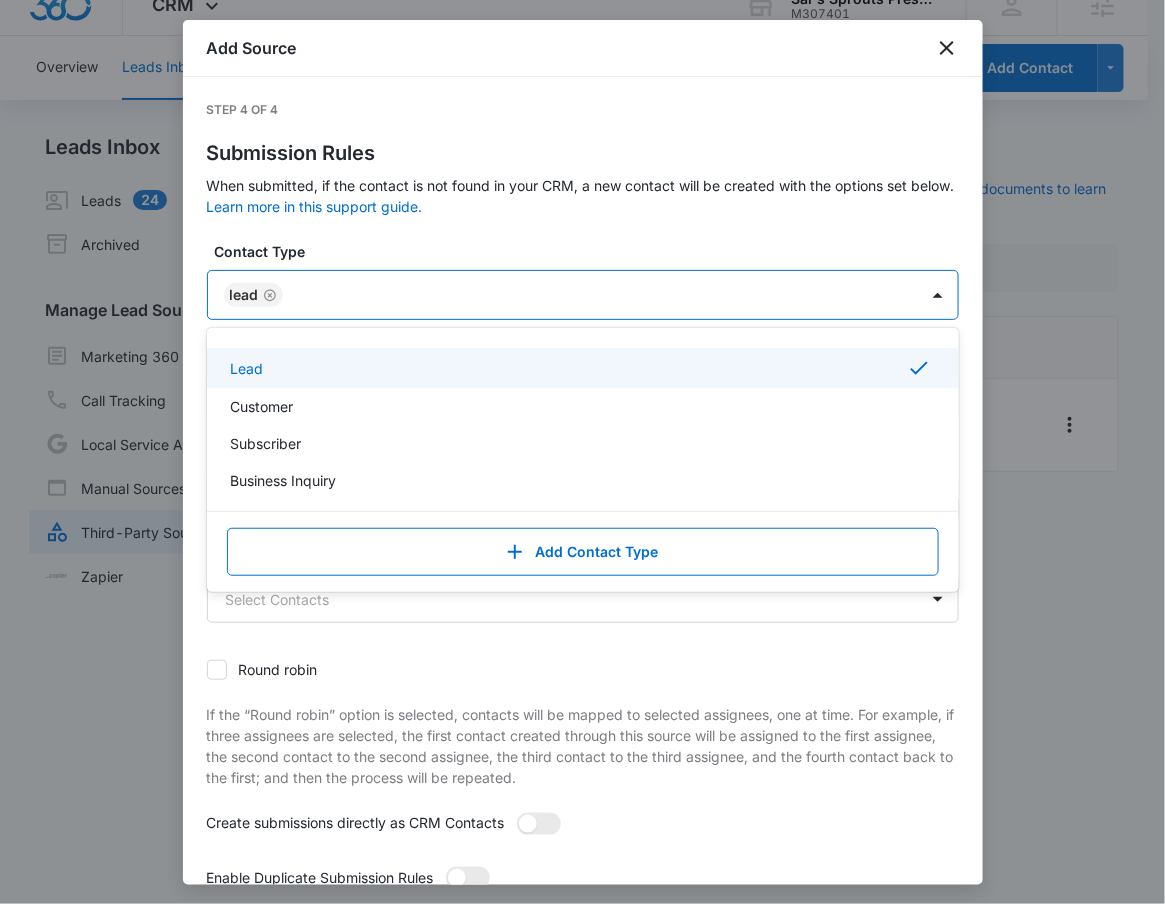 click at bounding box center [590, 295] 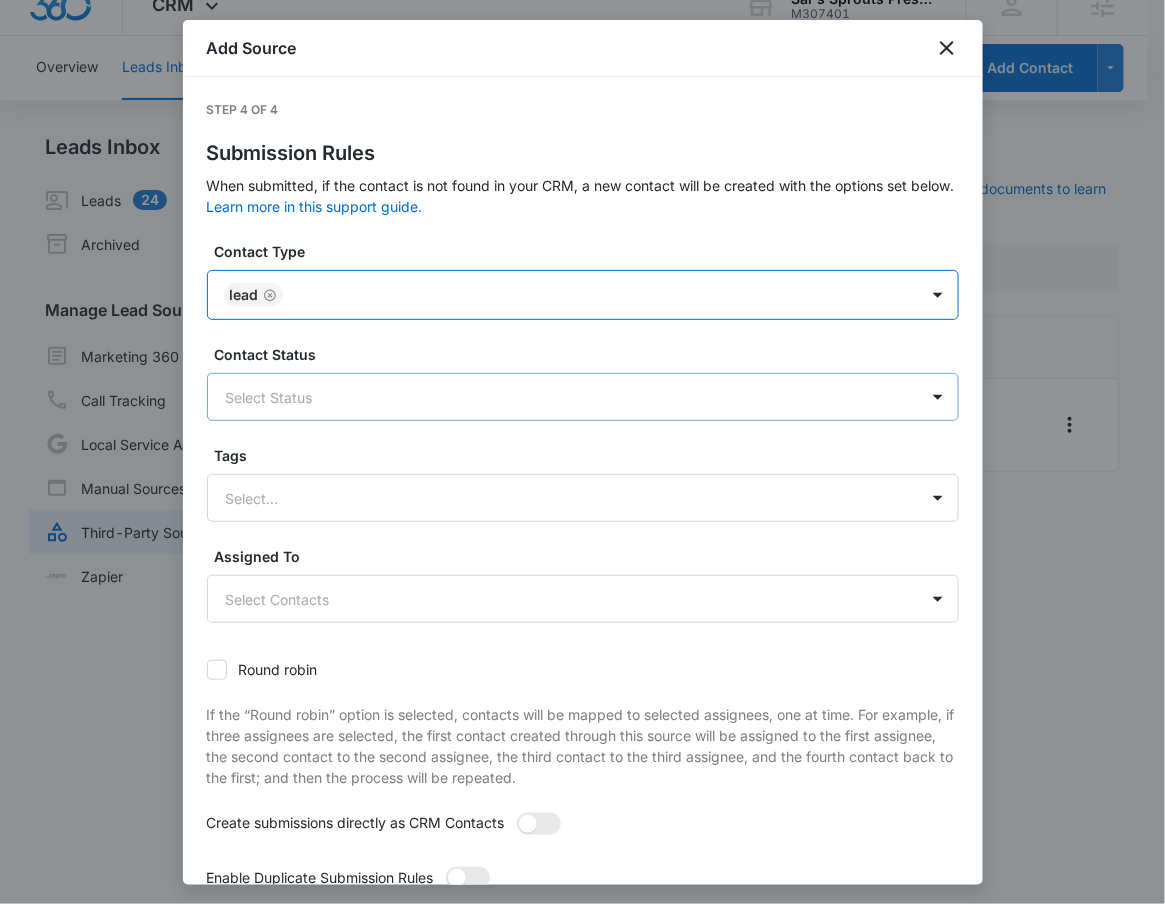 click at bounding box center [559, 397] 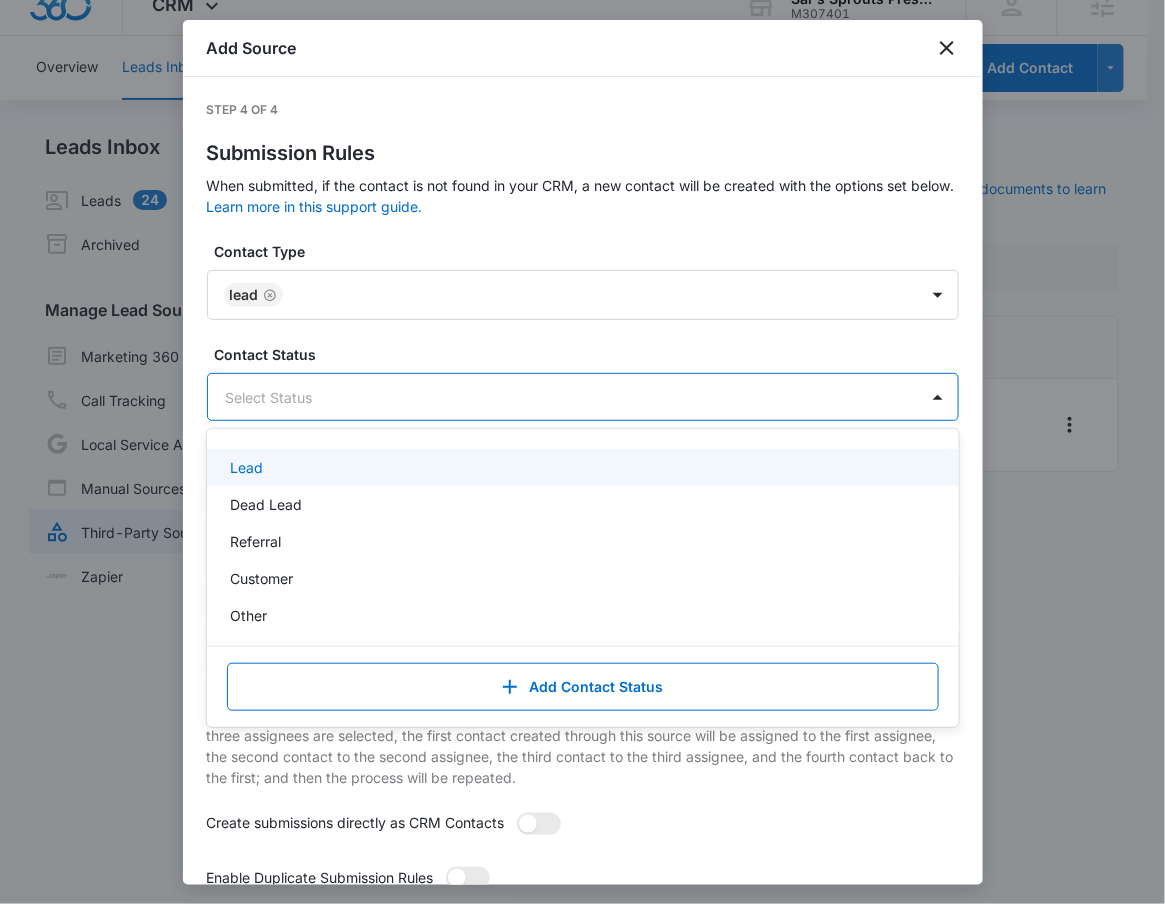 click on "Lead" at bounding box center (581, 467) 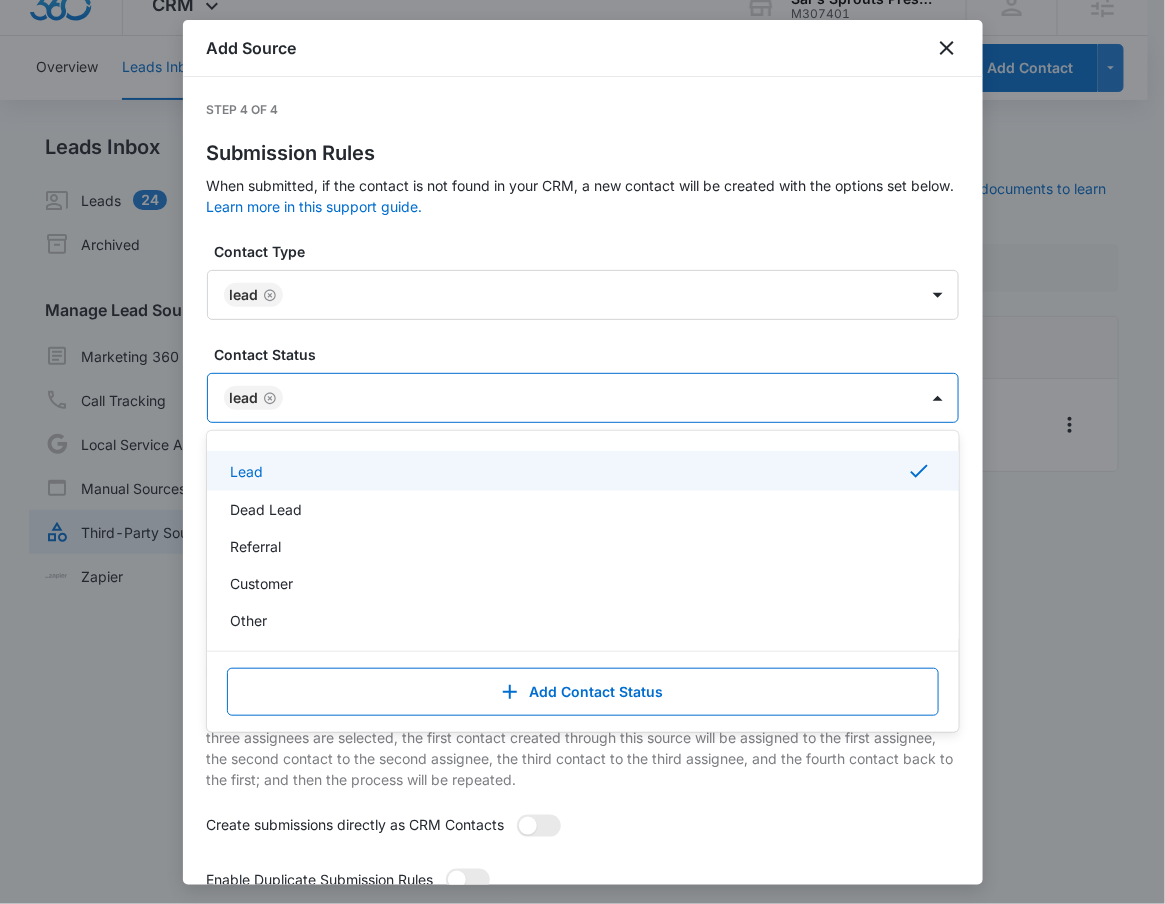 click on "Lead" at bounding box center [563, 398] 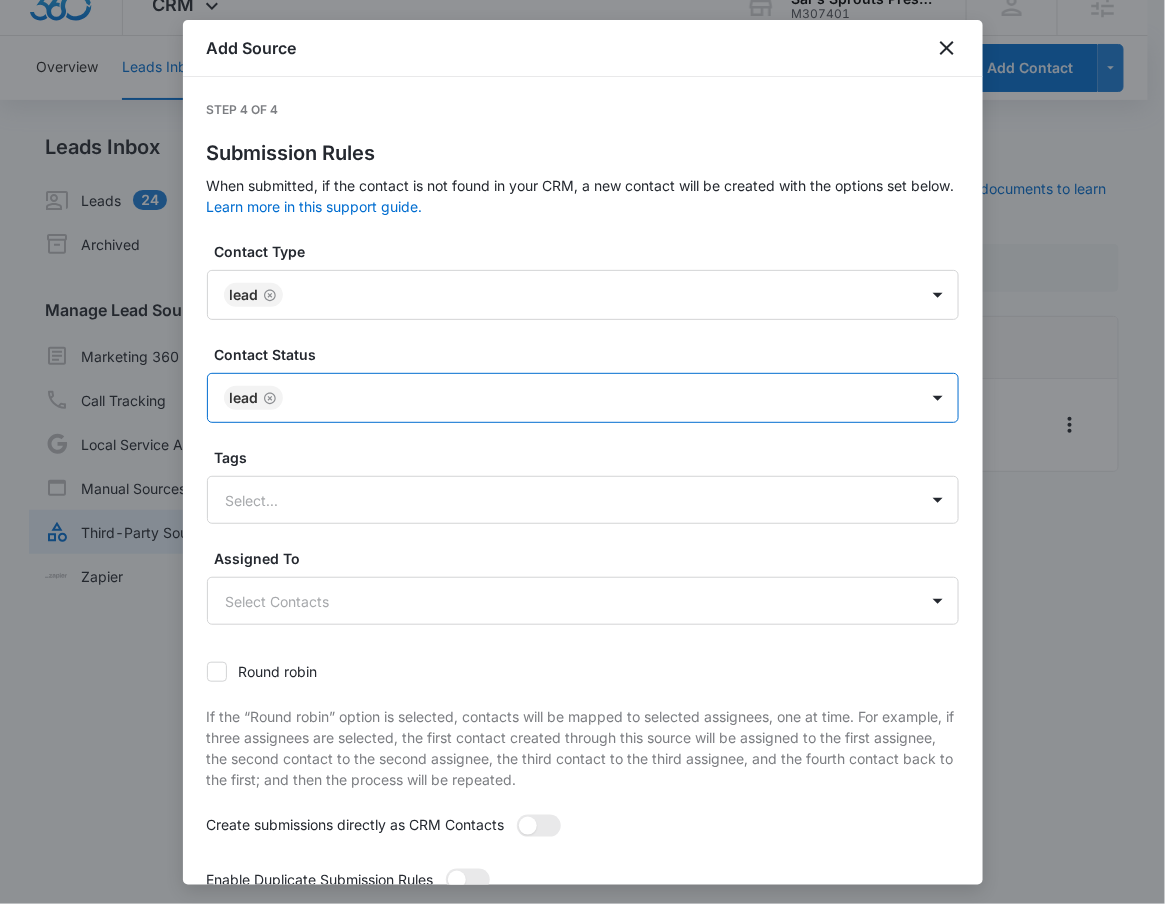scroll, scrollTop: 125, scrollLeft: 0, axis: vertical 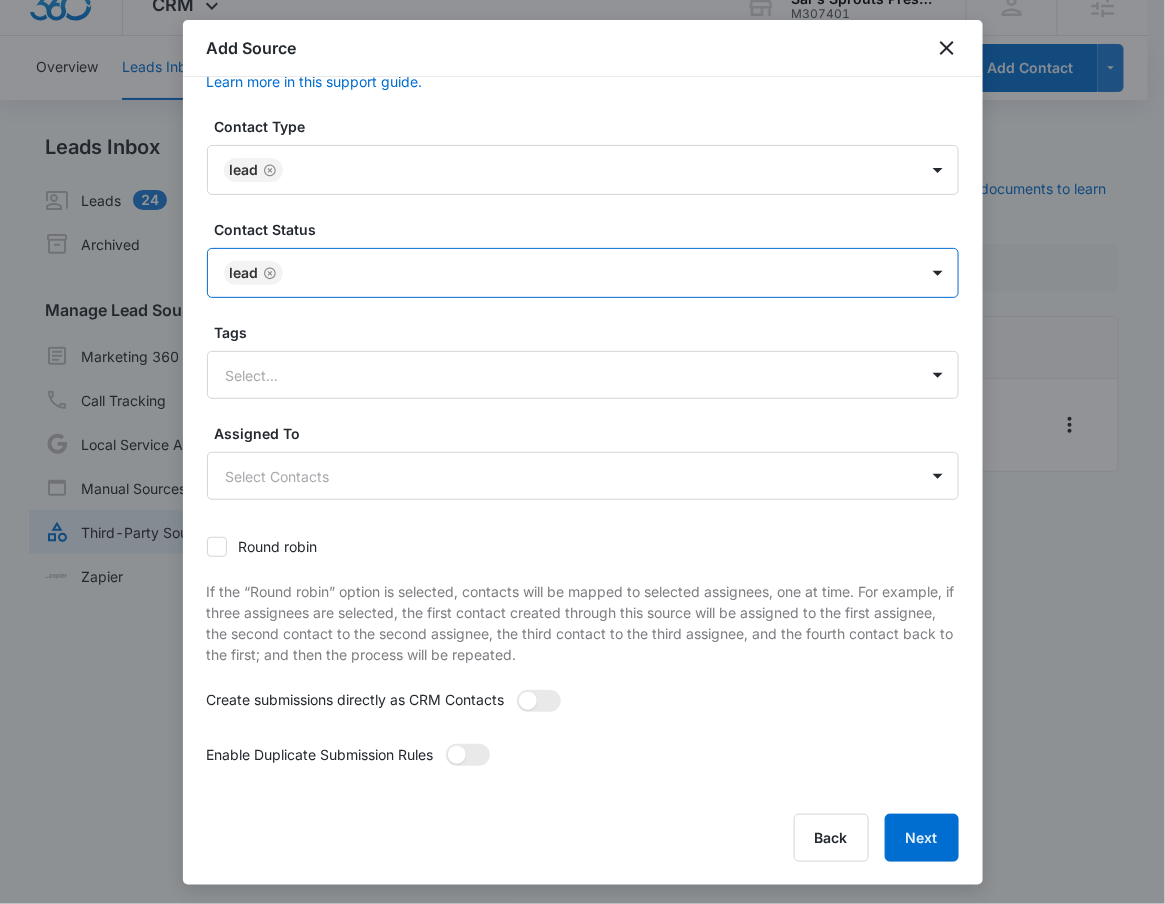 click at bounding box center [539, 706] 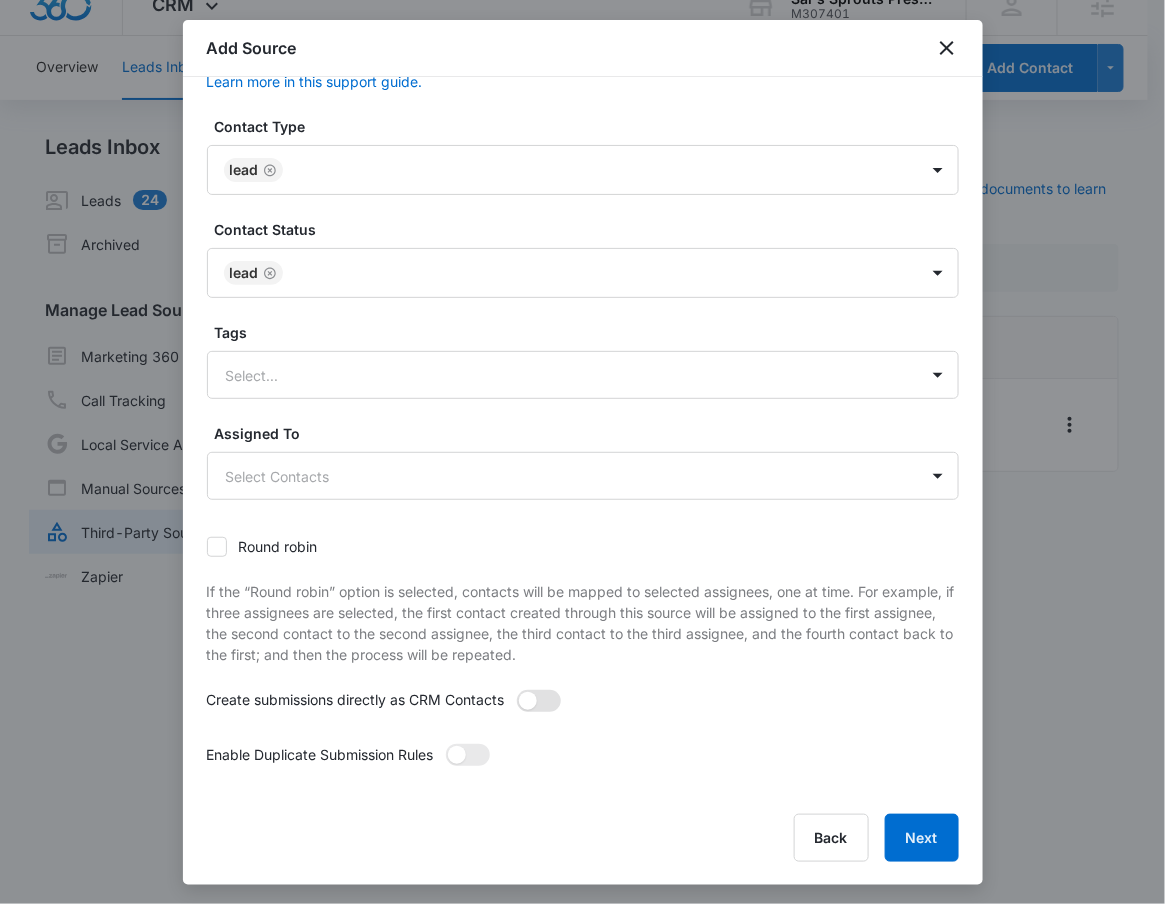 click at bounding box center (539, 701) 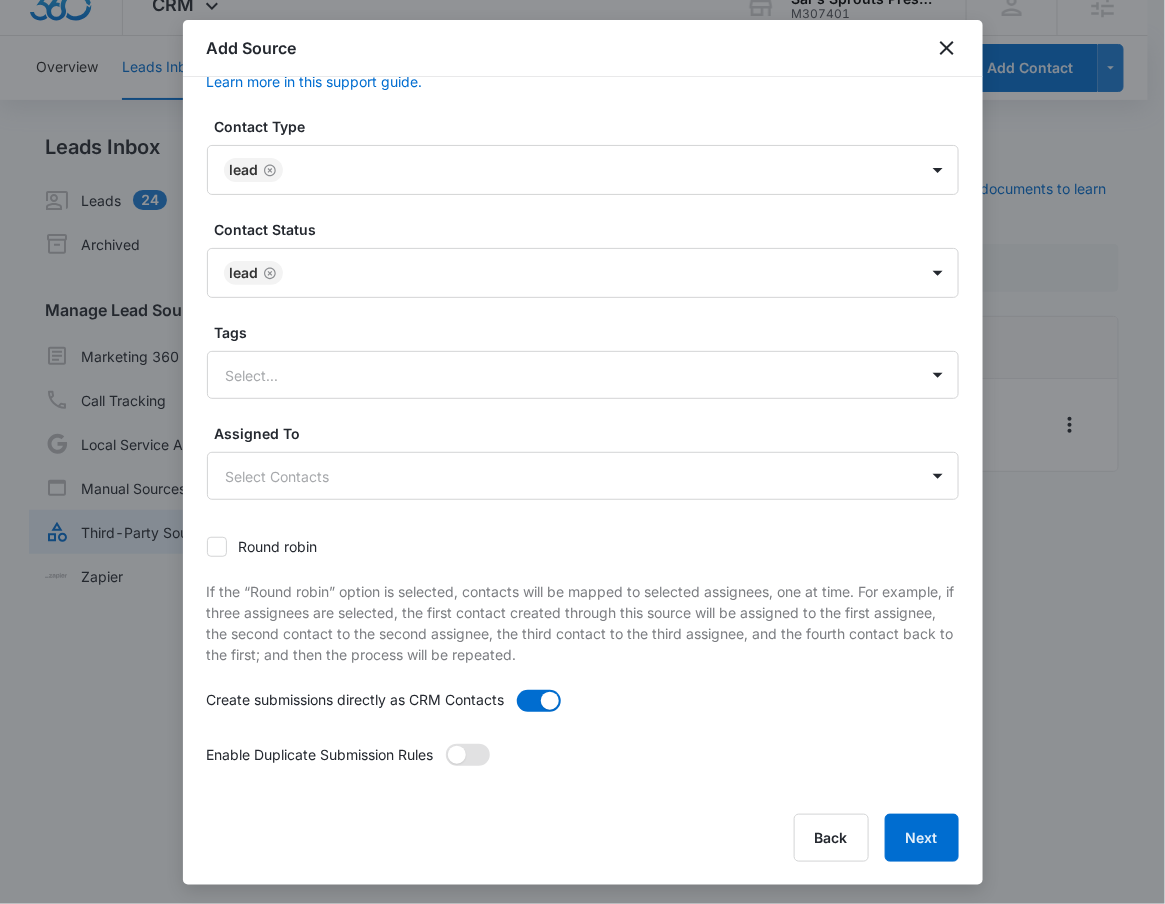 click at bounding box center (468, 755) 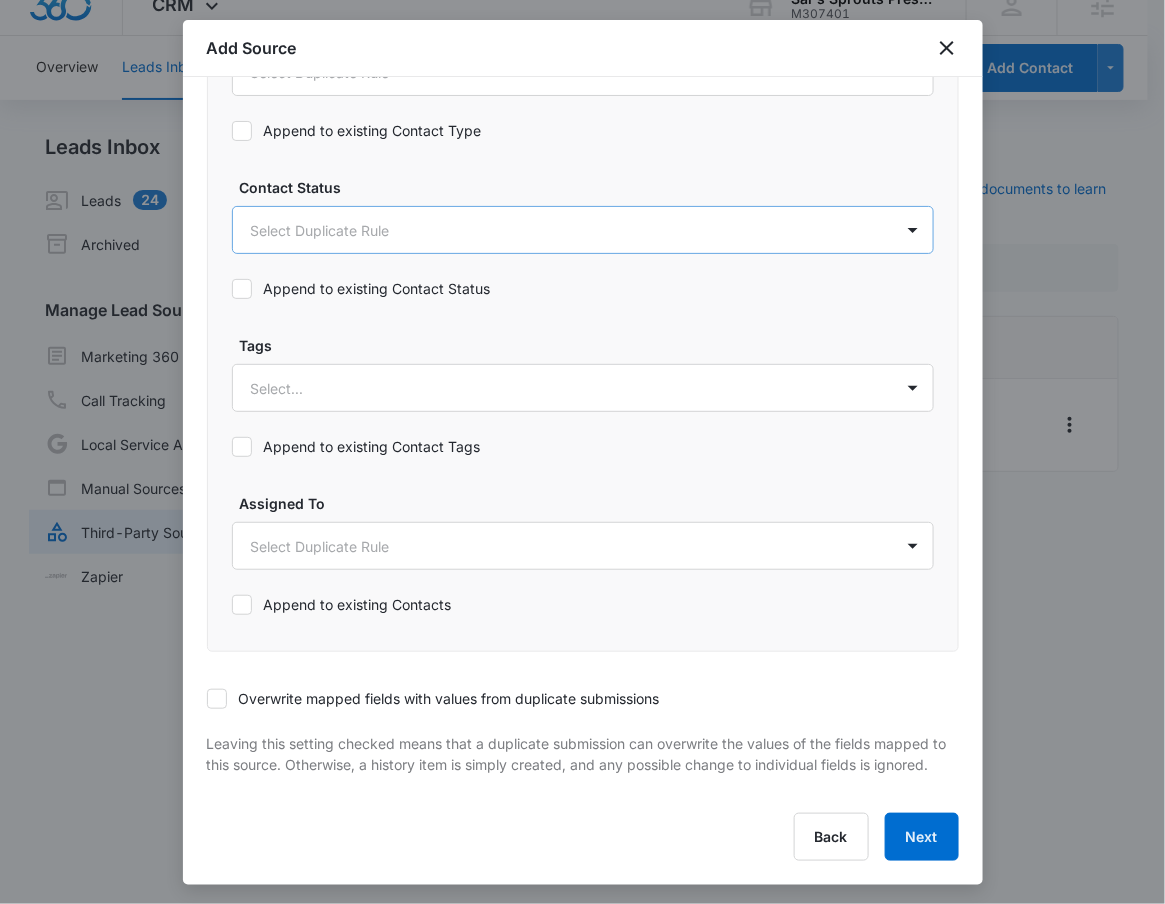 scroll, scrollTop: 765, scrollLeft: 0, axis: vertical 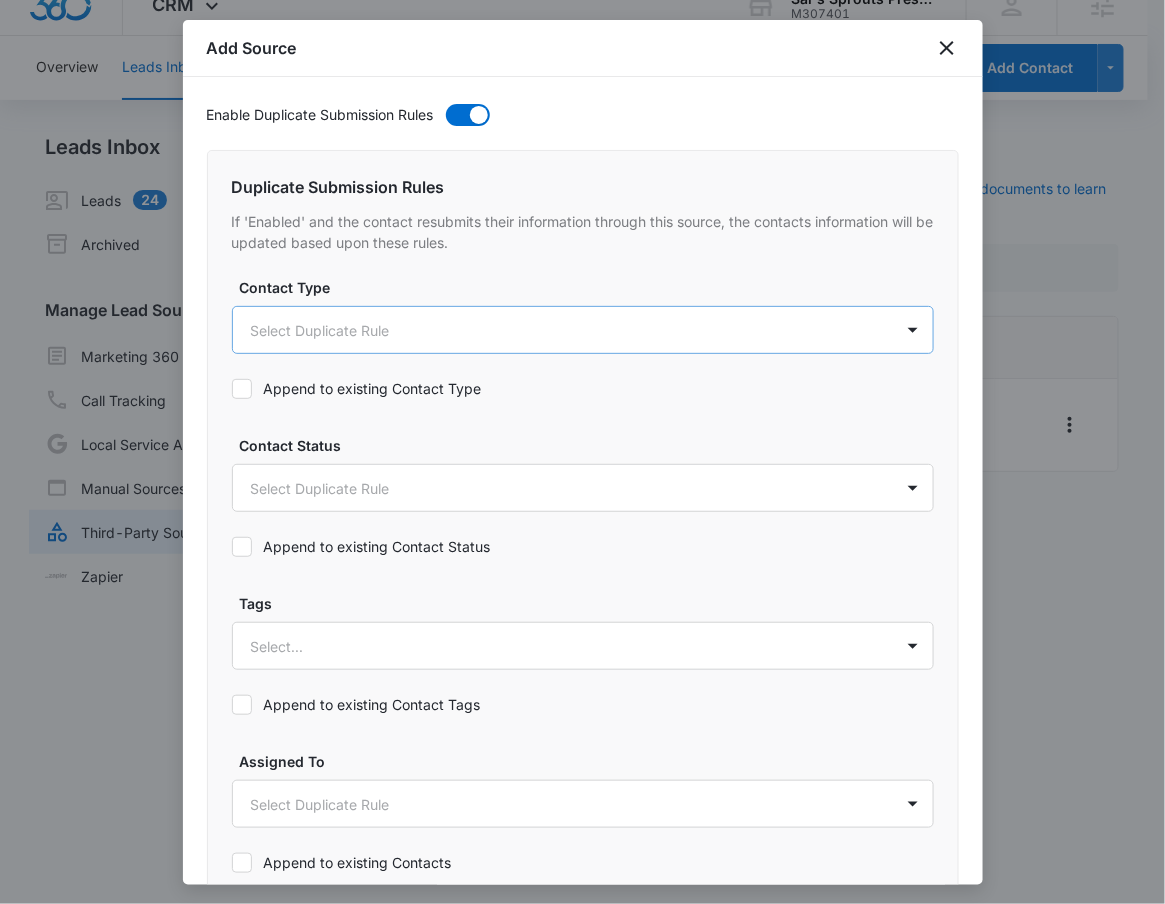 click on "CRM Apps Reputation Websites Forms CRM Email Social POS Content Ads Intelligence Files Brand Settings Sai's Sprouts Preschool M307401 Your Accounts View All RN Robert Nguyen robert.nguyen@madwire.com My Profile Notifications Support Logout Terms & Conditions   •   Privacy Policy Agencies Overview Leads Inbox Contacts Organizations History Deals Projects Tasks Calendar Lists Reports Settings Add Contact Leads Inbox Leads 24 Archived Manage Lead Sources Marketing 360 Forms Call Tracking Local Service Ads Manual Sources Third-Party Sources Zapier Third-Party Sources Manually sync your third-party platform sources and assign them to contacts.   Visit our support documents to learn more. Source Source Name Submissions   Facebook - Lead Ads --- Showing   1-1   of   1 Sai's Sprouts Preschool - CRM Manage Third-Party Sources - Marketing 360®
Add Source Step 4 of 4 Submission Rules When submitted, if the contact is not found in your CRM, a new contact will be created with the options set below.   Lead" at bounding box center [582, 440] 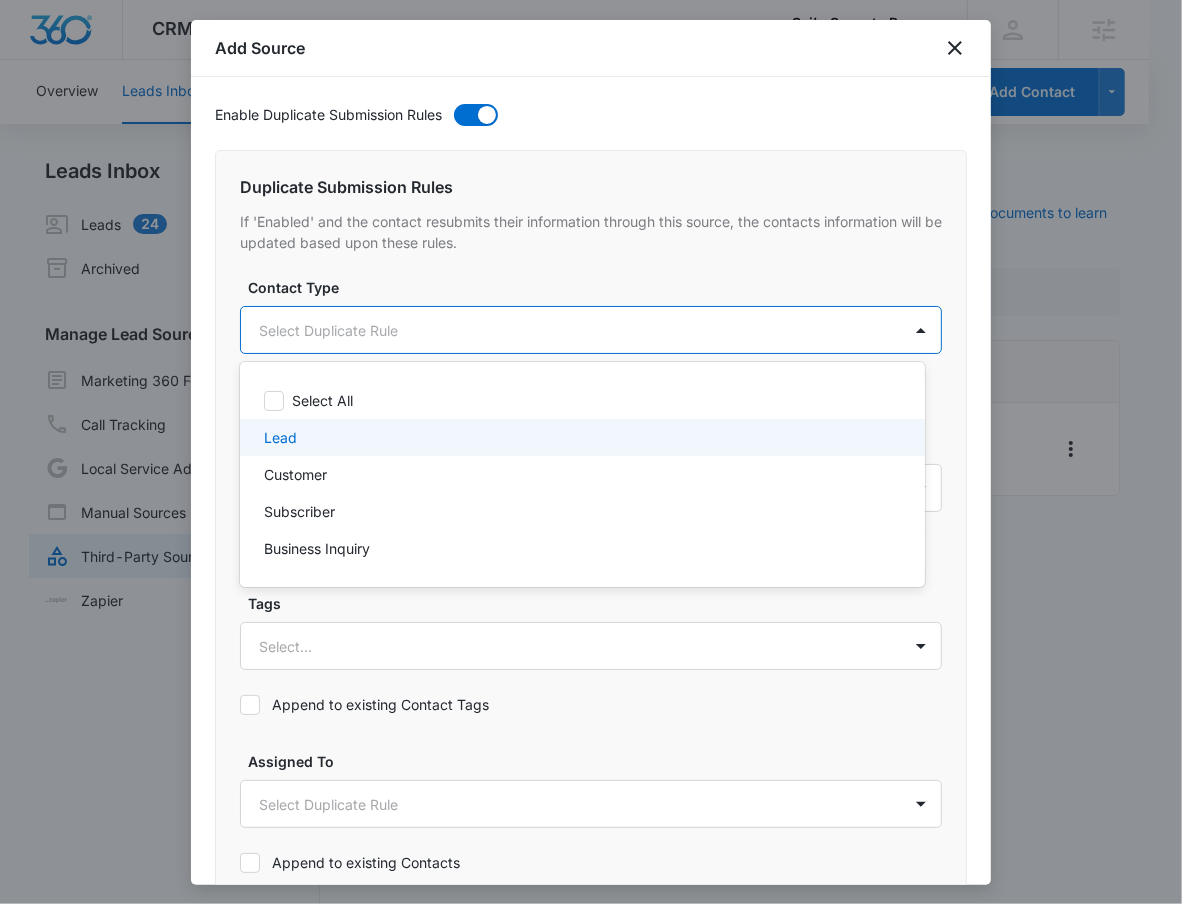 click on "Lead" at bounding box center (580, 437) 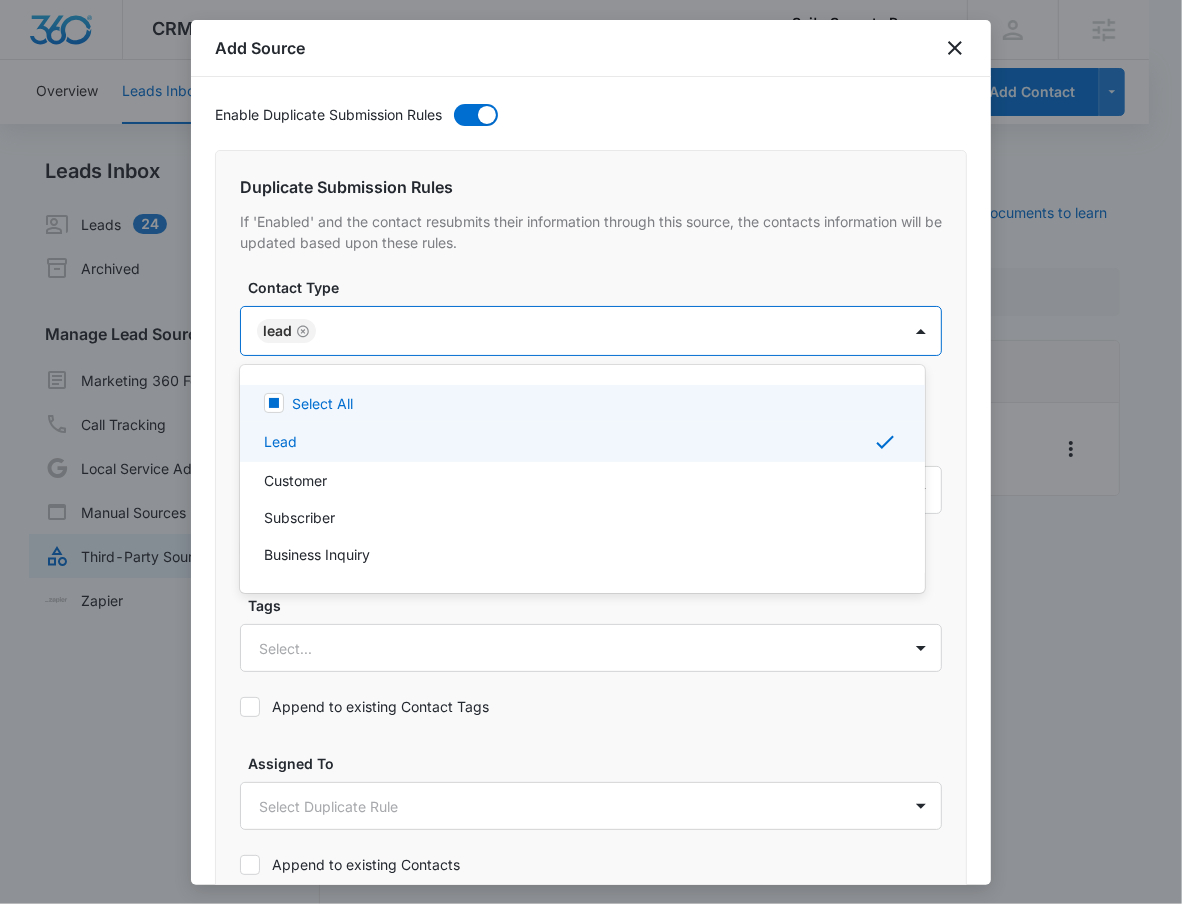 click at bounding box center [591, 452] 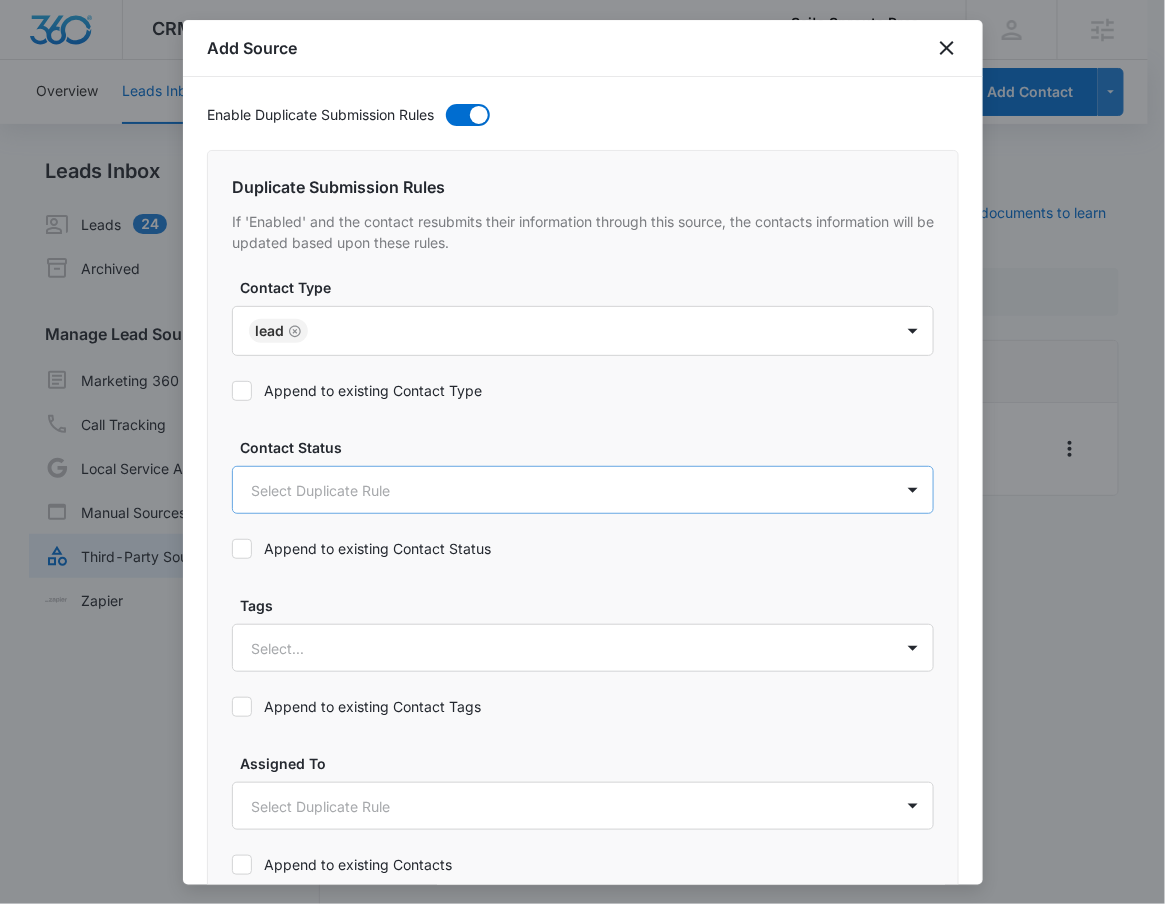 click on "CRM Apps Reputation Websites Forms CRM Email Social POS Content Ads Intelligence Files Brand Settings Sai's Sprouts Preschool M307401 Your Accounts View All RN Robert Nguyen robert.nguyen@madwire.com My Profile Notifications Support Logout Terms & Conditions   •   Privacy Policy Agencies Overview Leads Inbox Contacts Organizations History Deals Projects Tasks Calendar Lists Reports Settings Add Contact Leads Inbox Leads 24 Archived Manage Lead Sources Marketing 360 Forms Call Tracking Local Service Ads Manual Sources Third-Party Sources Zapier Third-Party Sources Manually sync your third-party platform sources and assign them to contacts.   Visit our support documents to learn more. Source Source Name Submissions   Facebook - Lead Ads --- Showing   1-1   of   1 Sai's Sprouts Preschool - CRM Manage Third-Party Sources - Marketing 360®
Add Source Step 4 of 4 Submission Rules When submitted, if the contact is not found in your CRM, a new contact will be created with the options set below.   Lead" at bounding box center (582, 464) 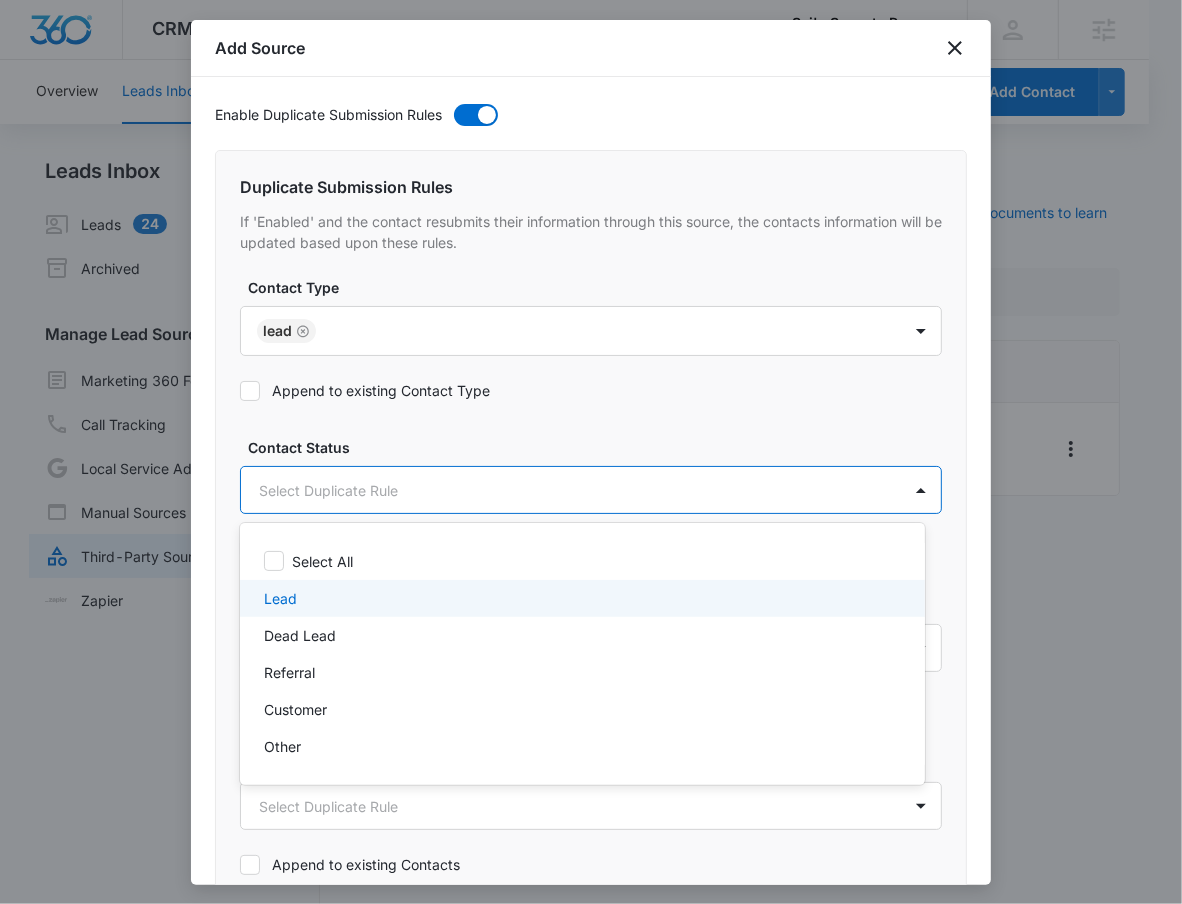 click on "Lead" at bounding box center [580, 598] 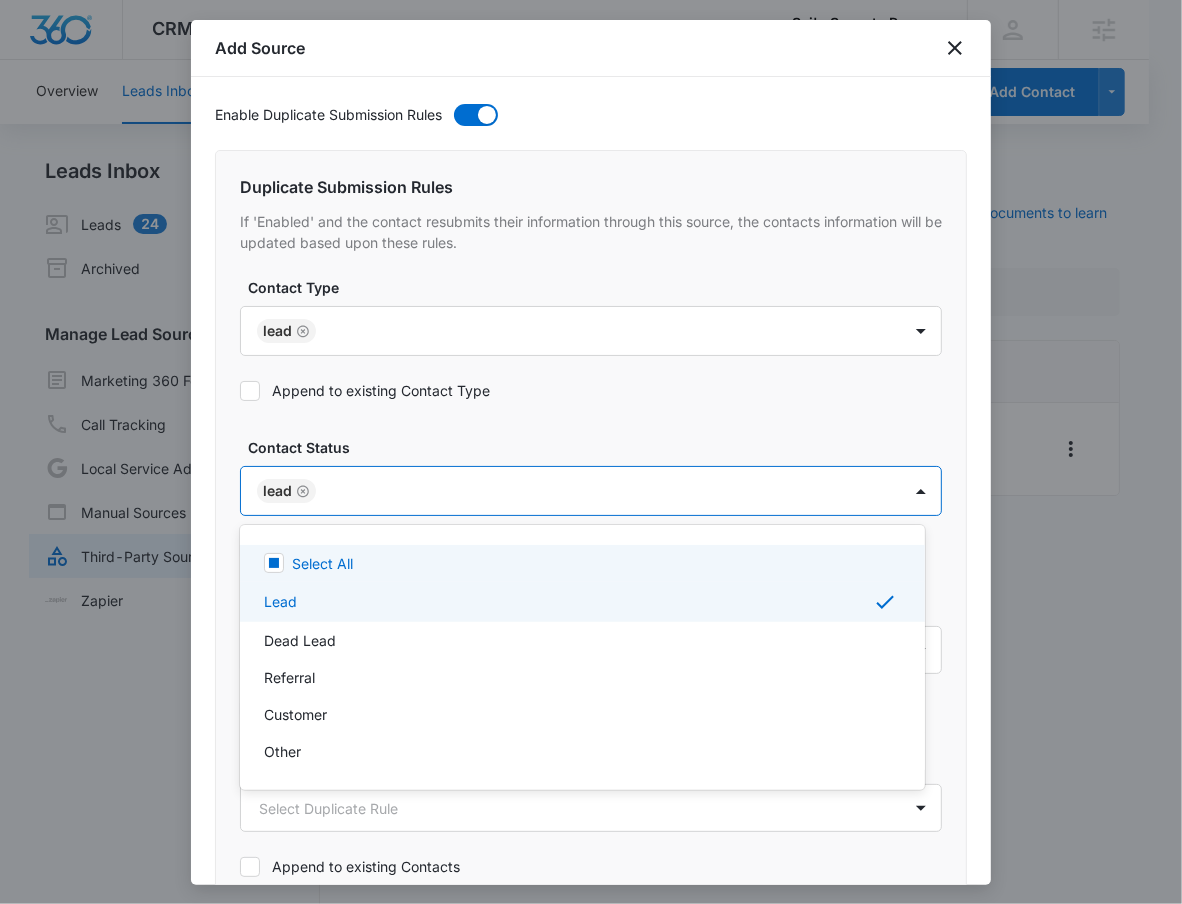 click at bounding box center [591, 452] 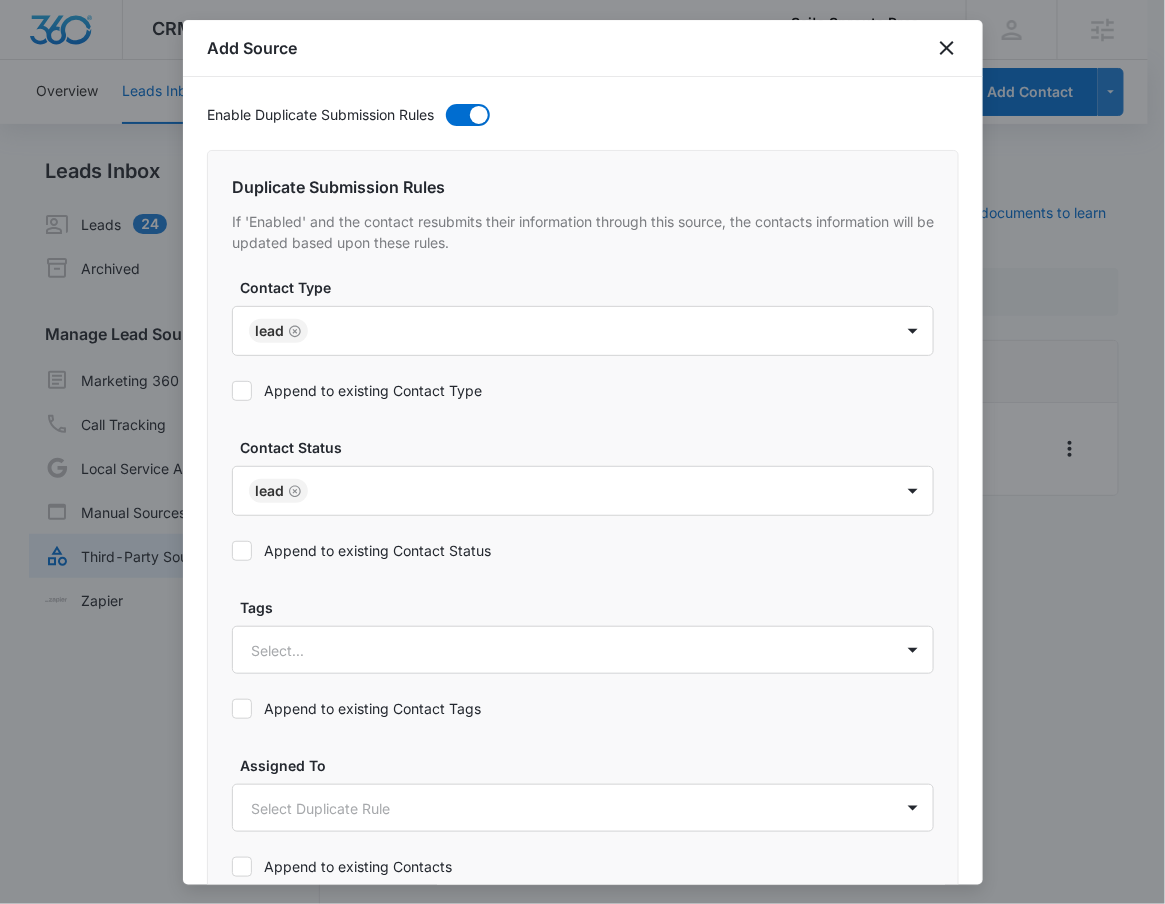 click on "Append to existing Contact Type" at bounding box center [357, 390] 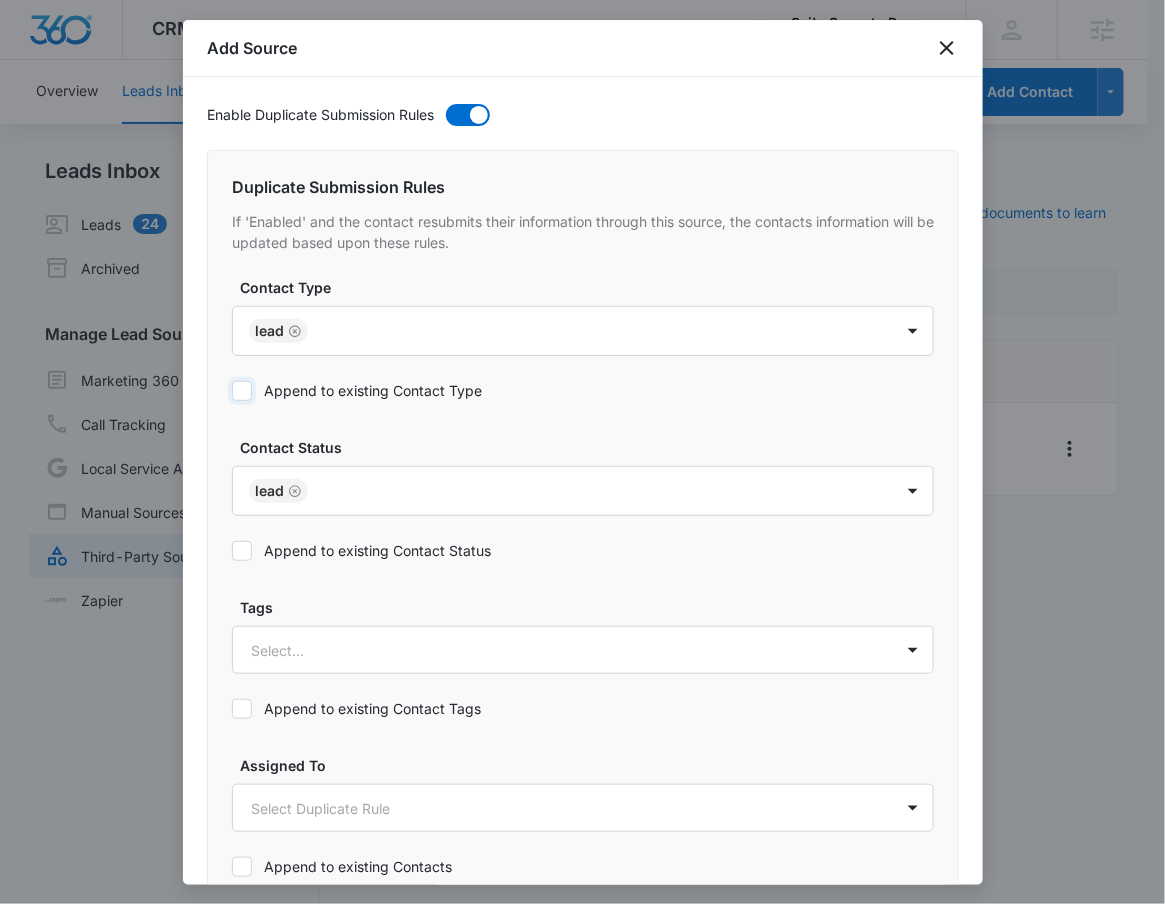 click on "Append to existing Contact Type" at bounding box center (232, 391) 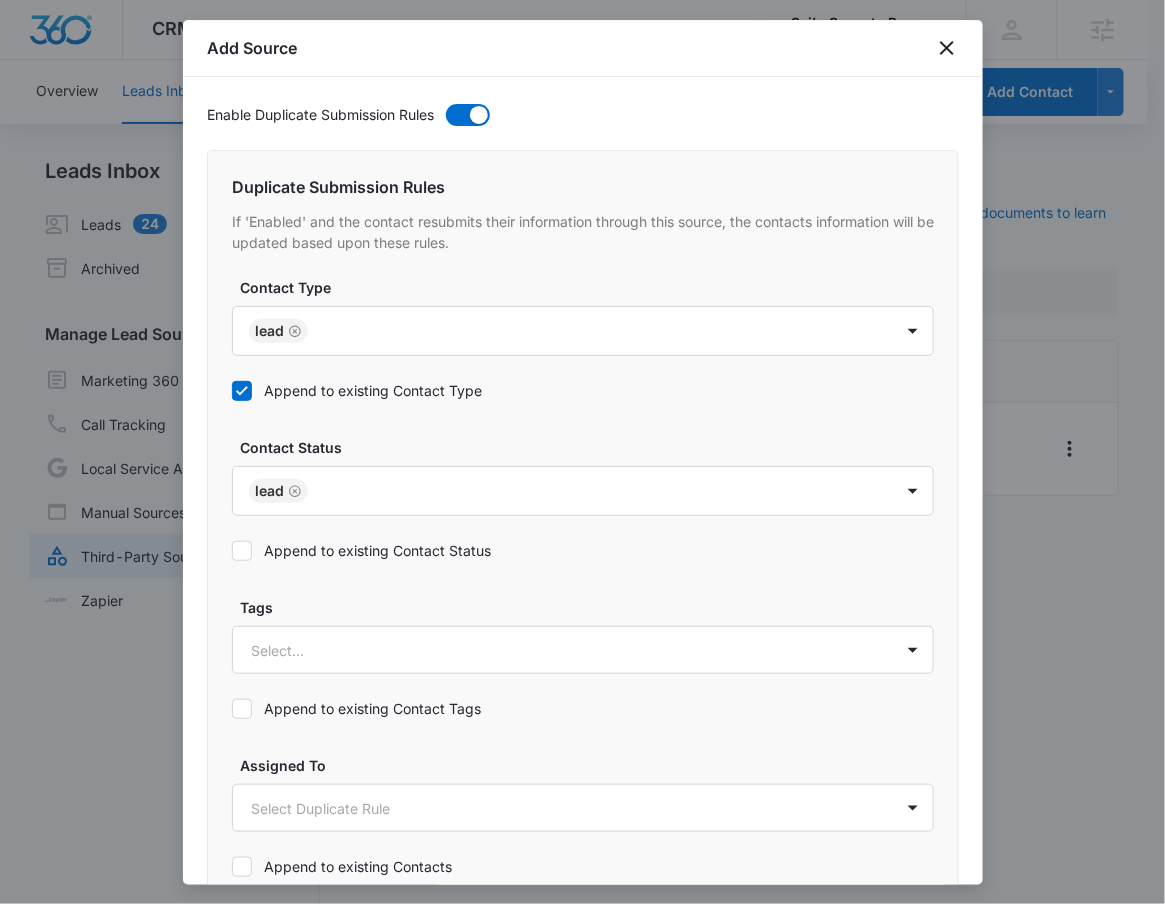 click on "Append to existing Contact Status" at bounding box center (361, 550) 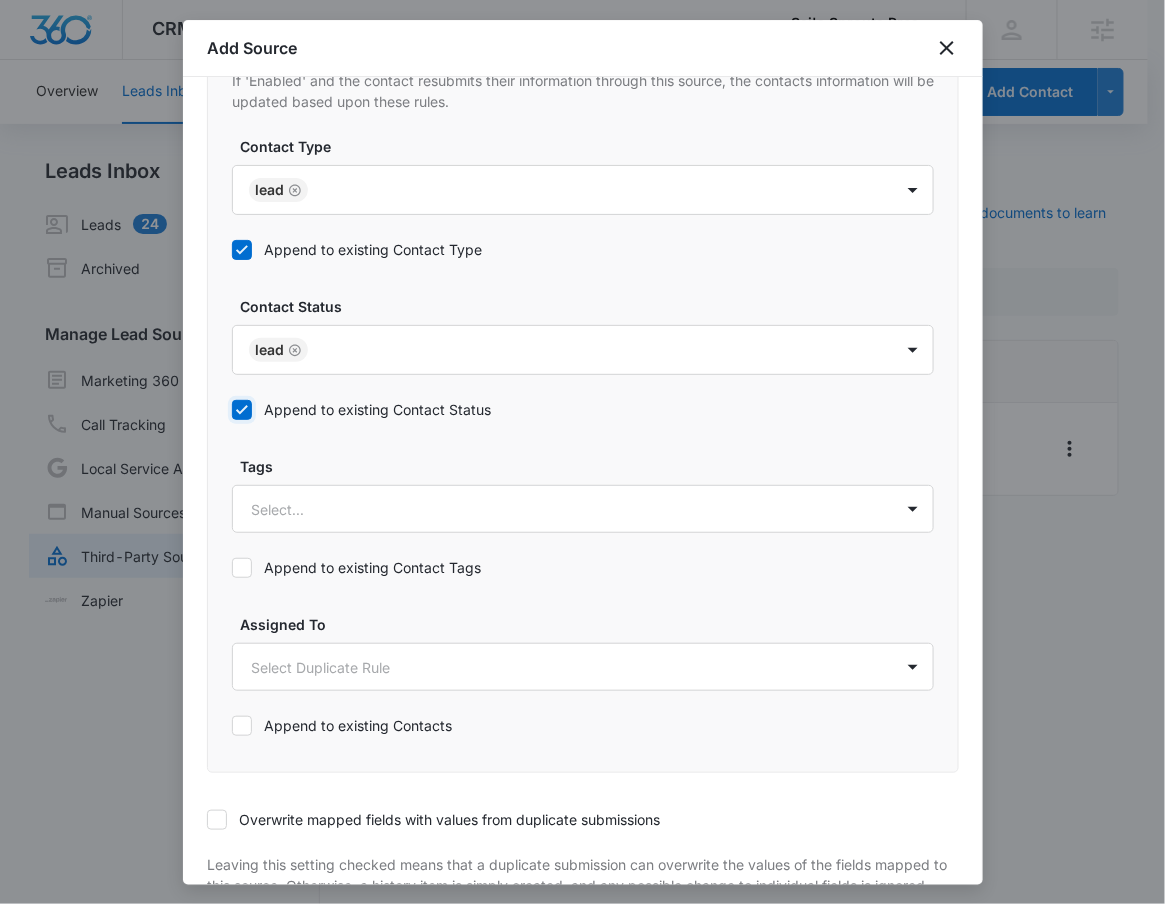 scroll, scrollTop: 1047, scrollLeft: 0, axis: vertical 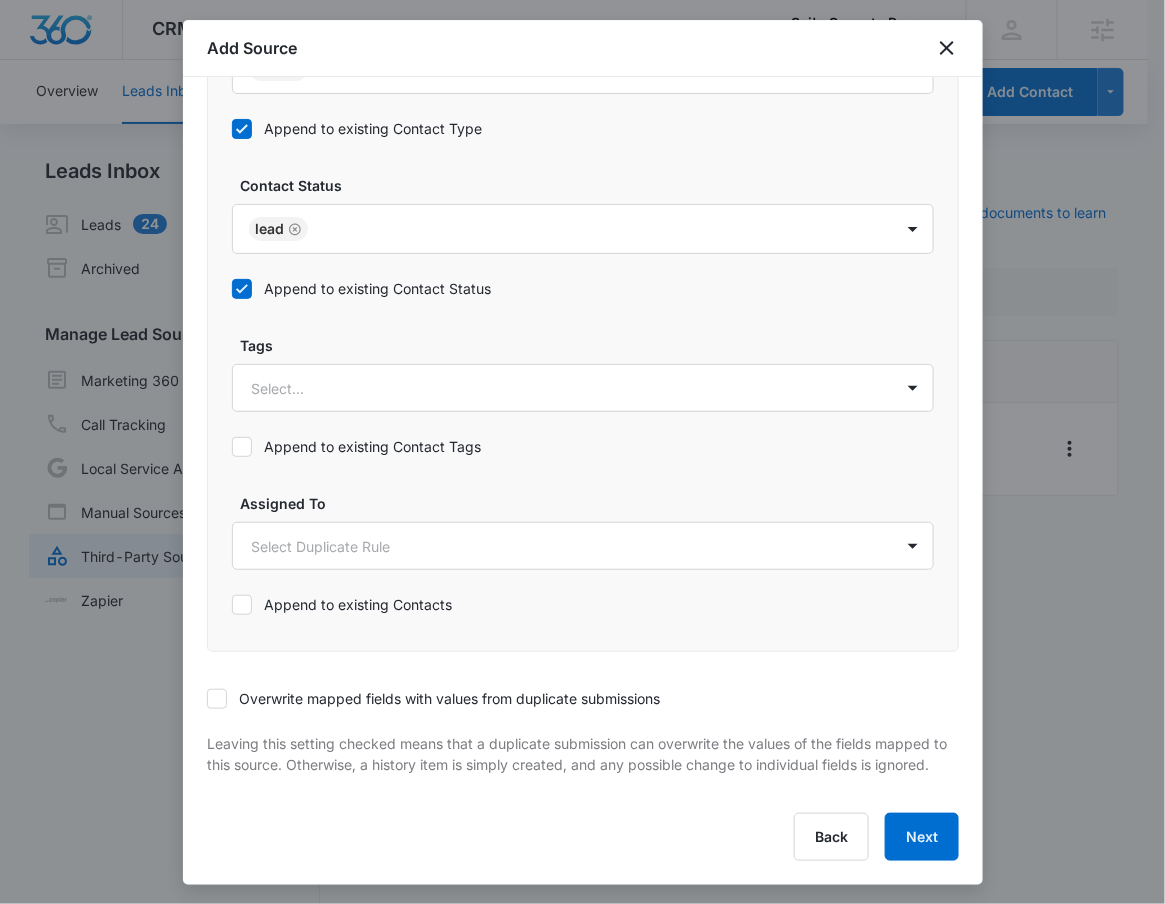 click on "Overwrite mapped fields with values from duplicate submissions" at bounding box center [433, 698] 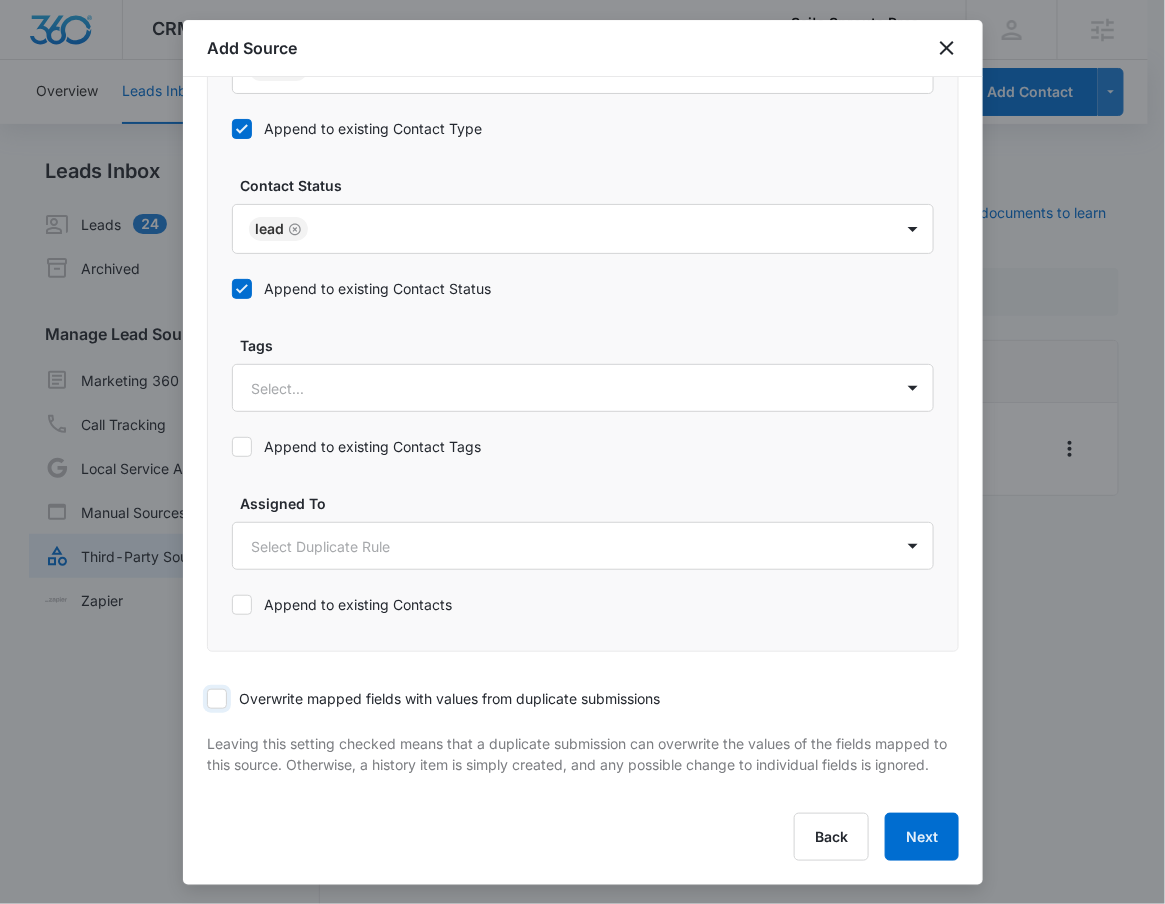 click on "Overwrite mapped fields with values from duplicate submissions" at bounding box center [207, 699] 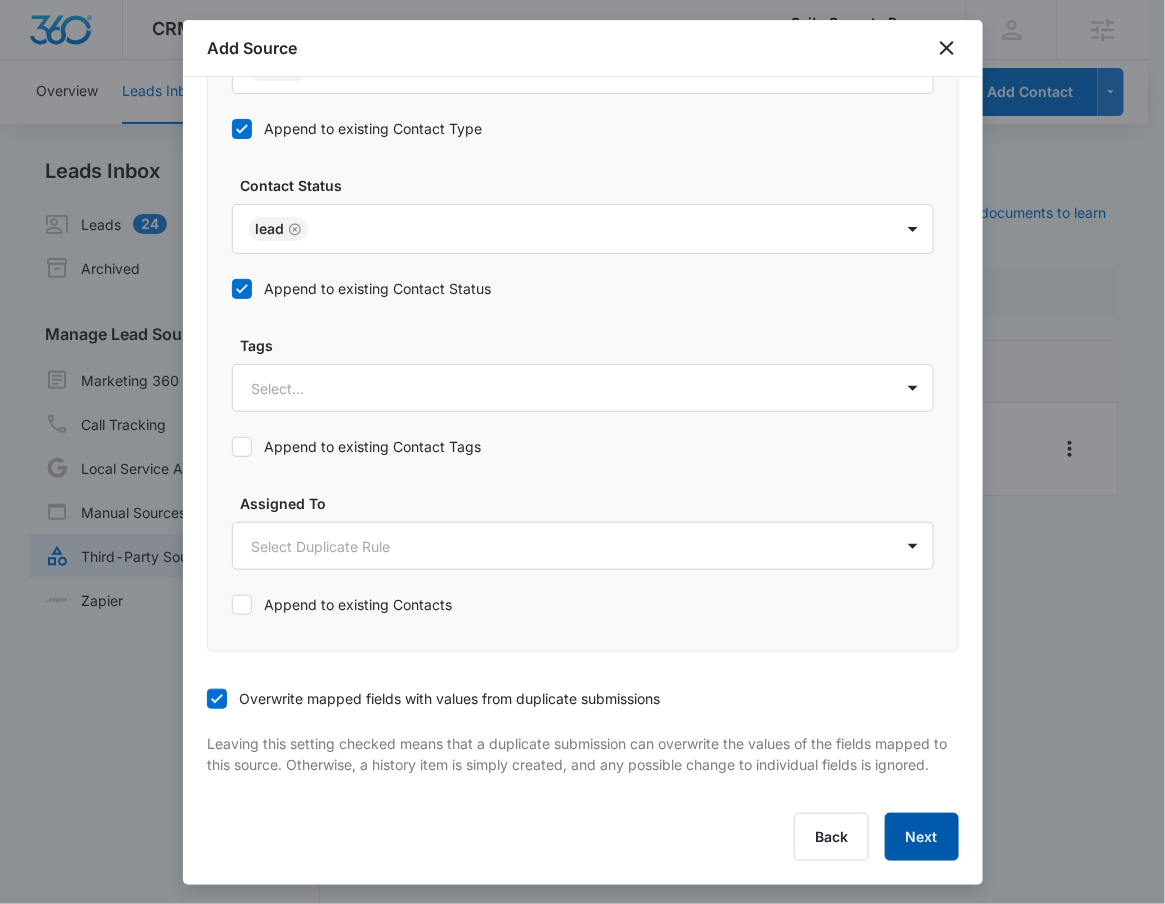 click on "Next" at bounding box center (922, 837) 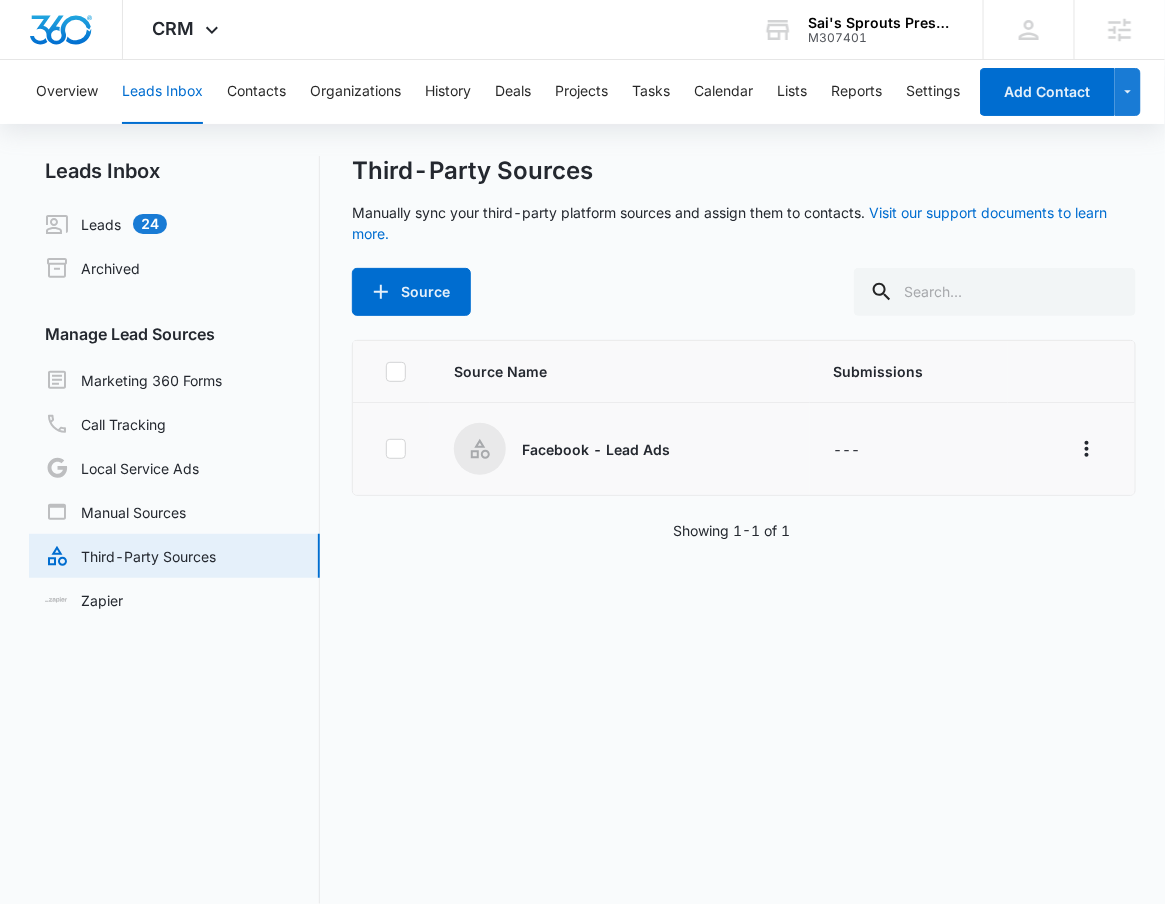 click on "Facebook - Lead Ads" at bounding box center (596, 449) 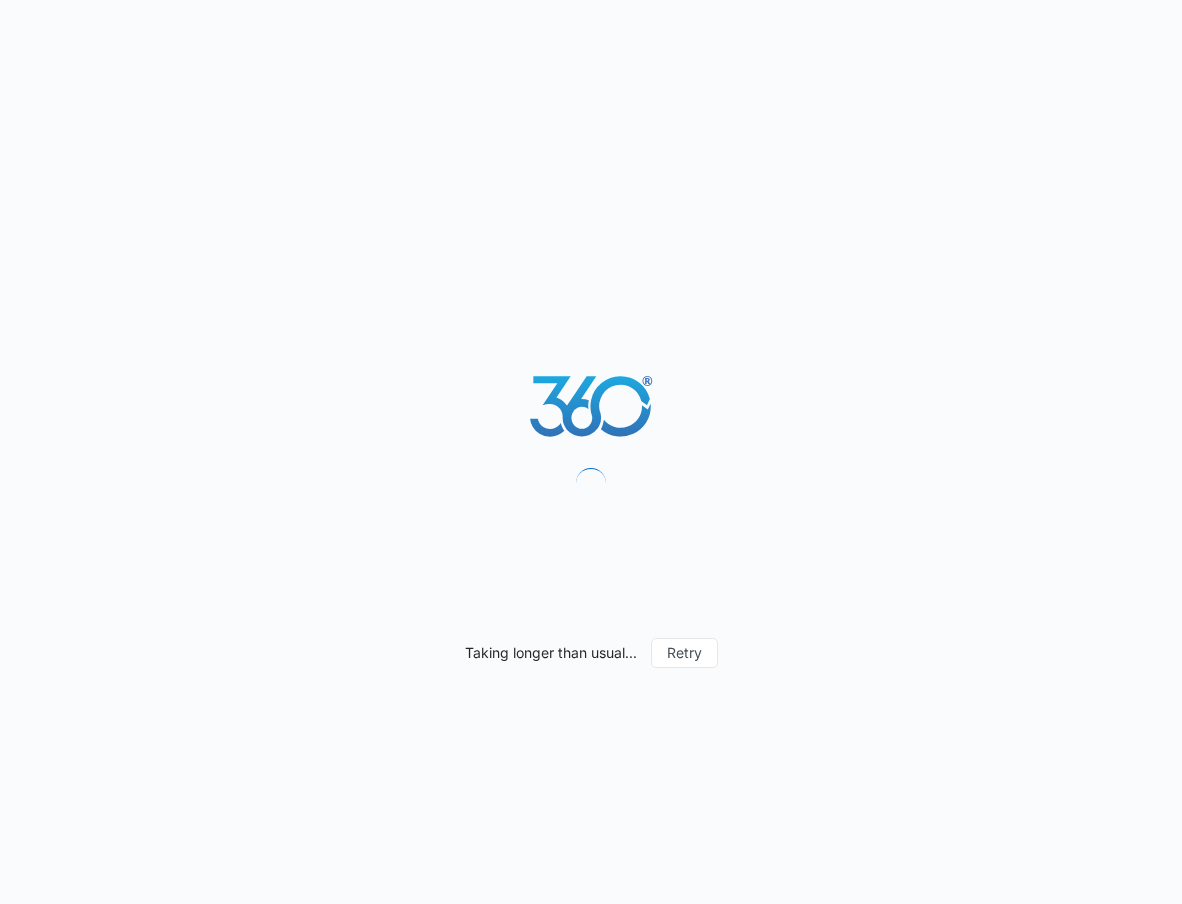 scroll, scrollTop: 0, scrollLeft: 0, axis: both 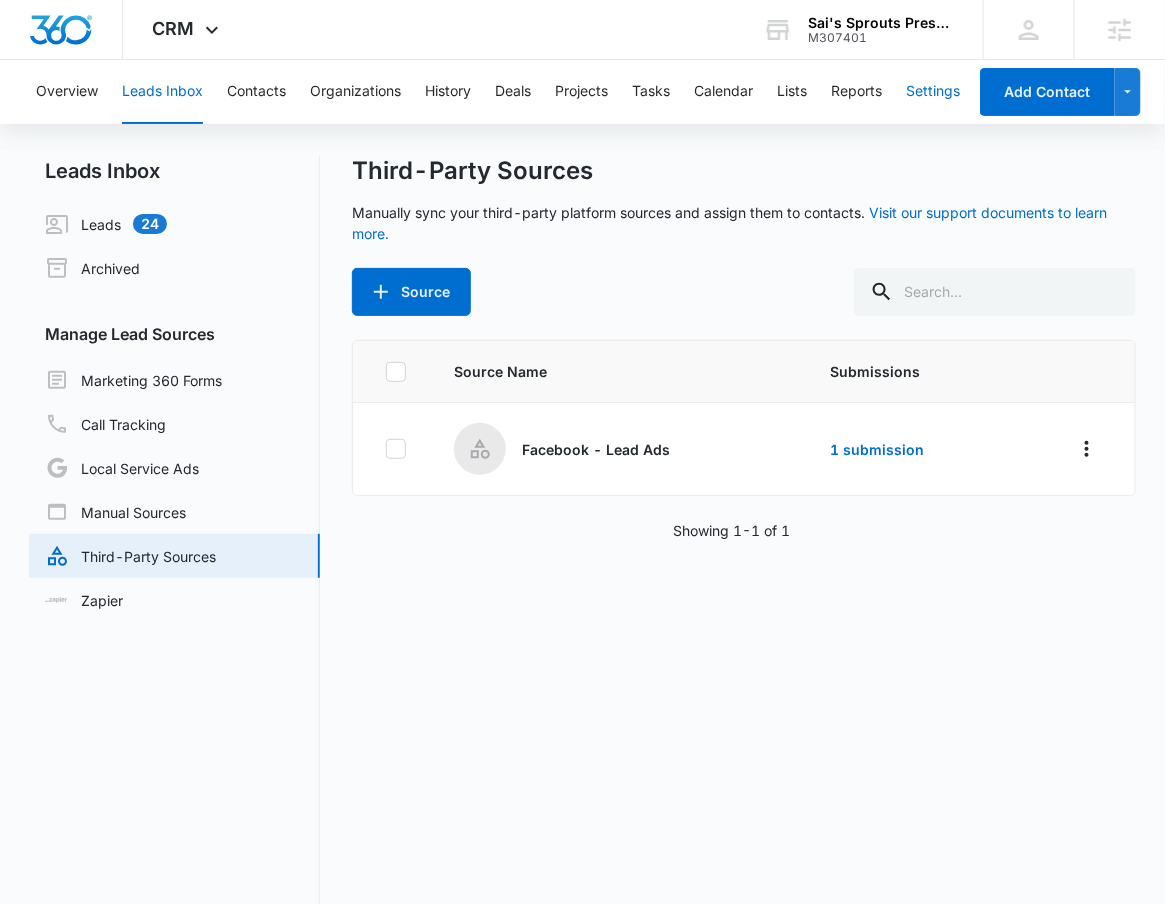 click on "Settings" at bounding box center (933, 92) 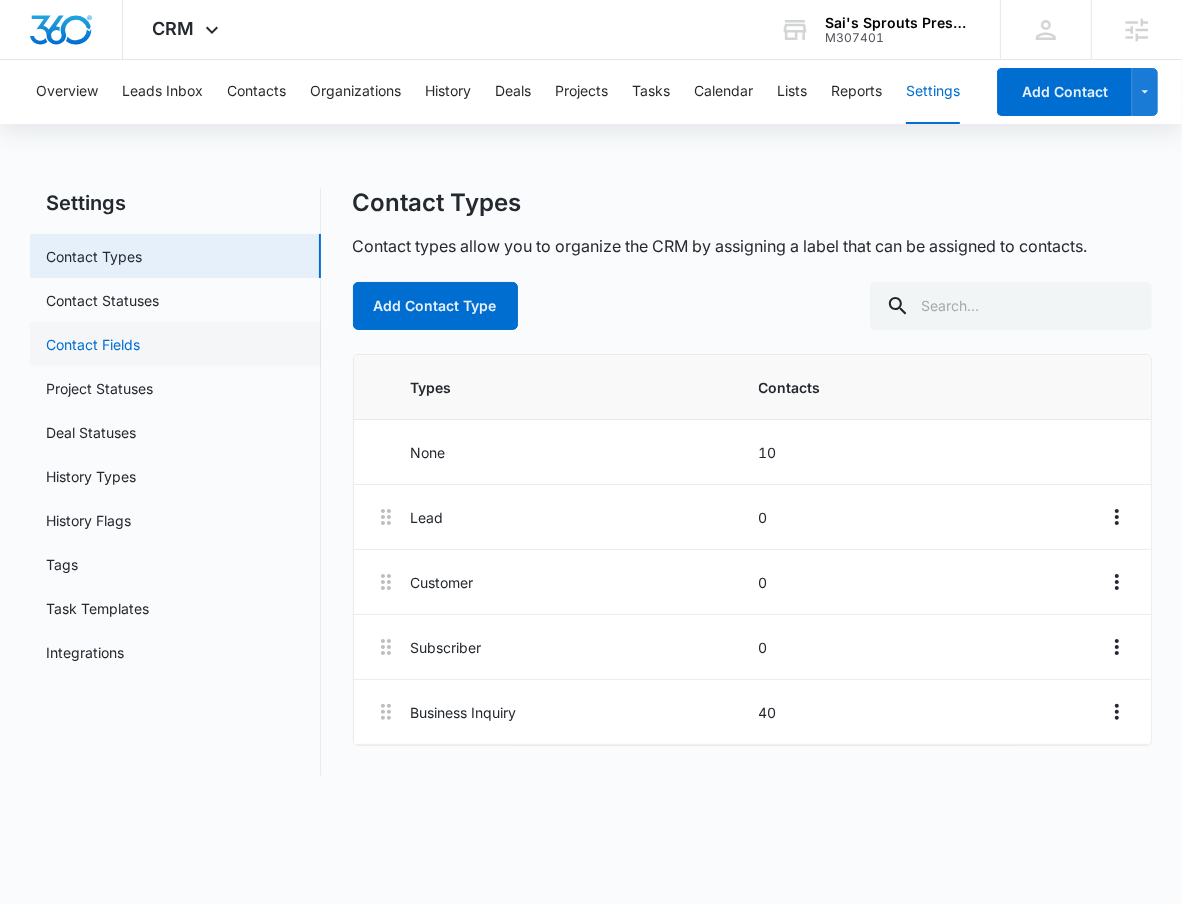 click on "Contact Fields" at bounding box center [93, 344] 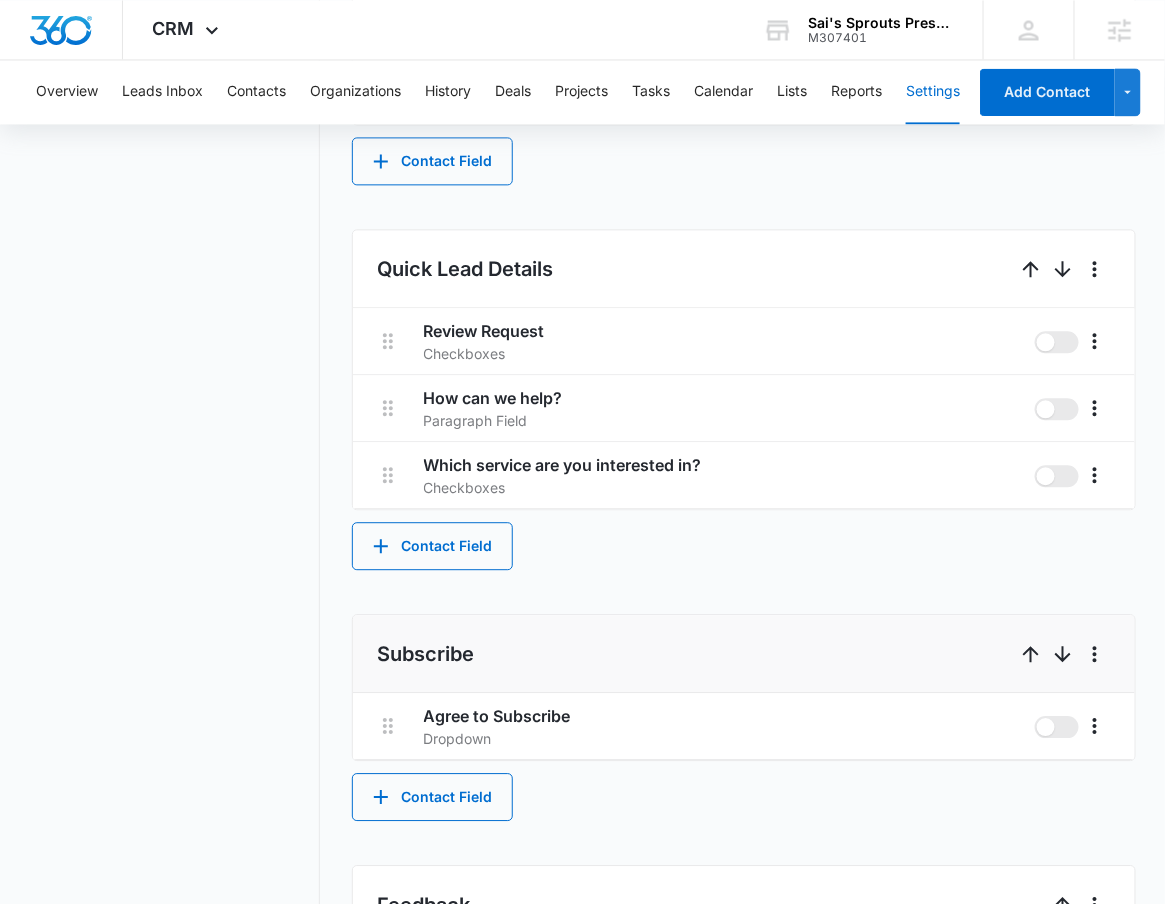 scroll, scrollTop: 1187, scrollLeft: 0, axis: vertical 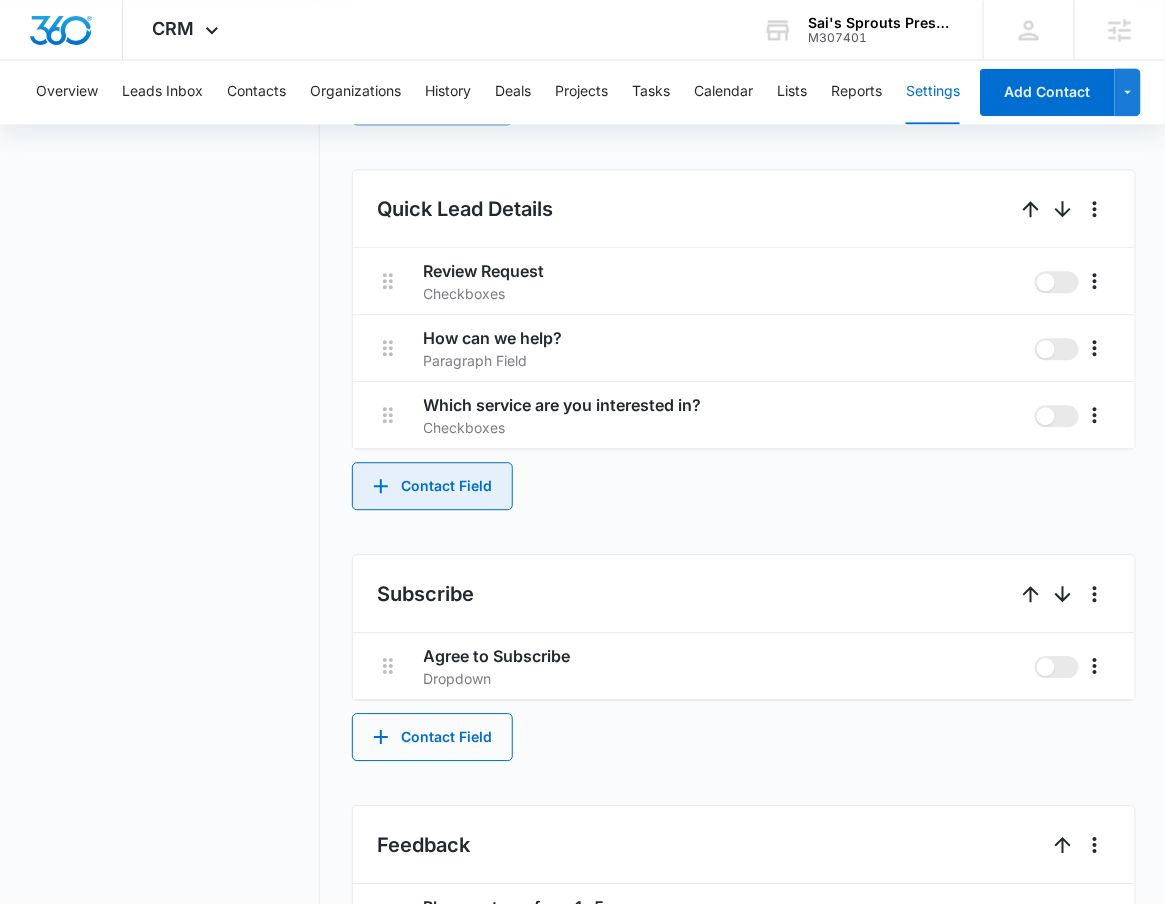 click on "Contact Field" at bounding box center (432, 486) 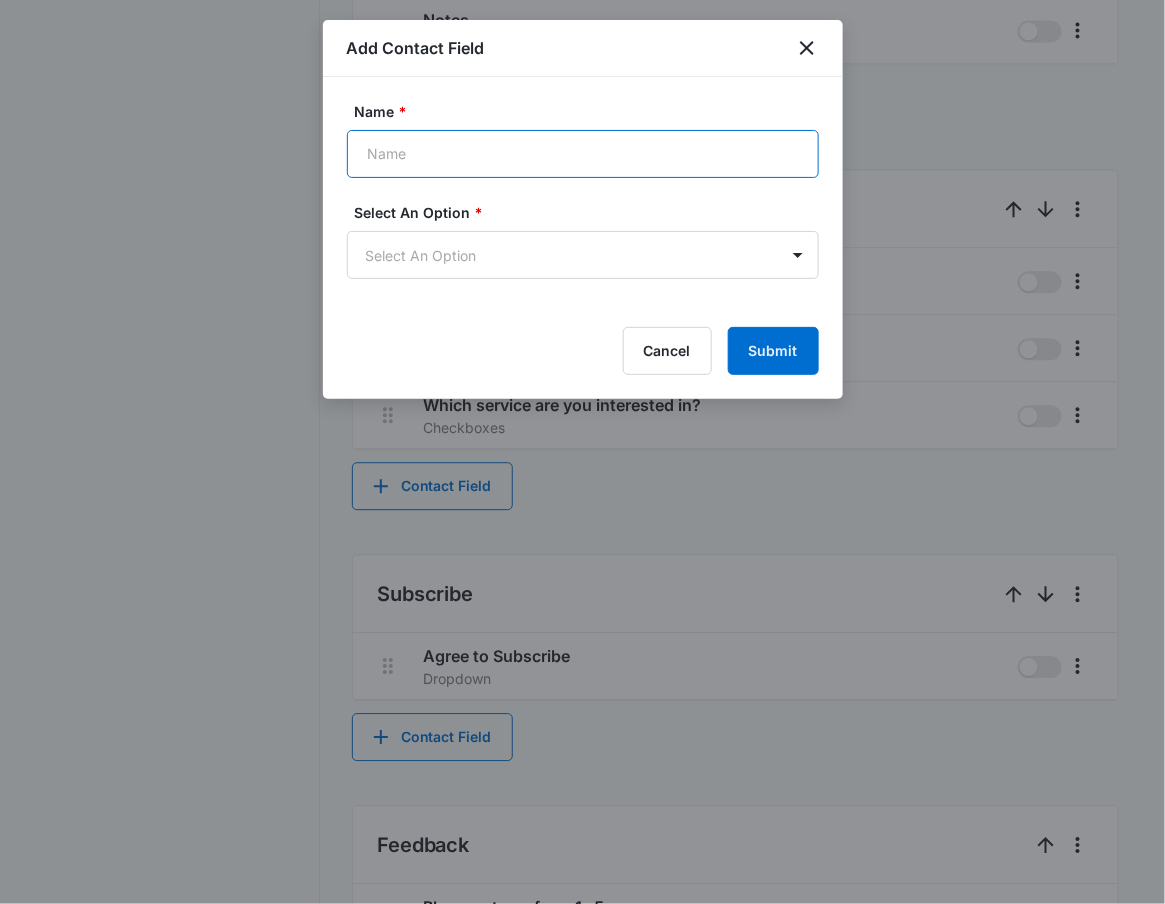 click on "Name *" at bounding box center (583, 154) 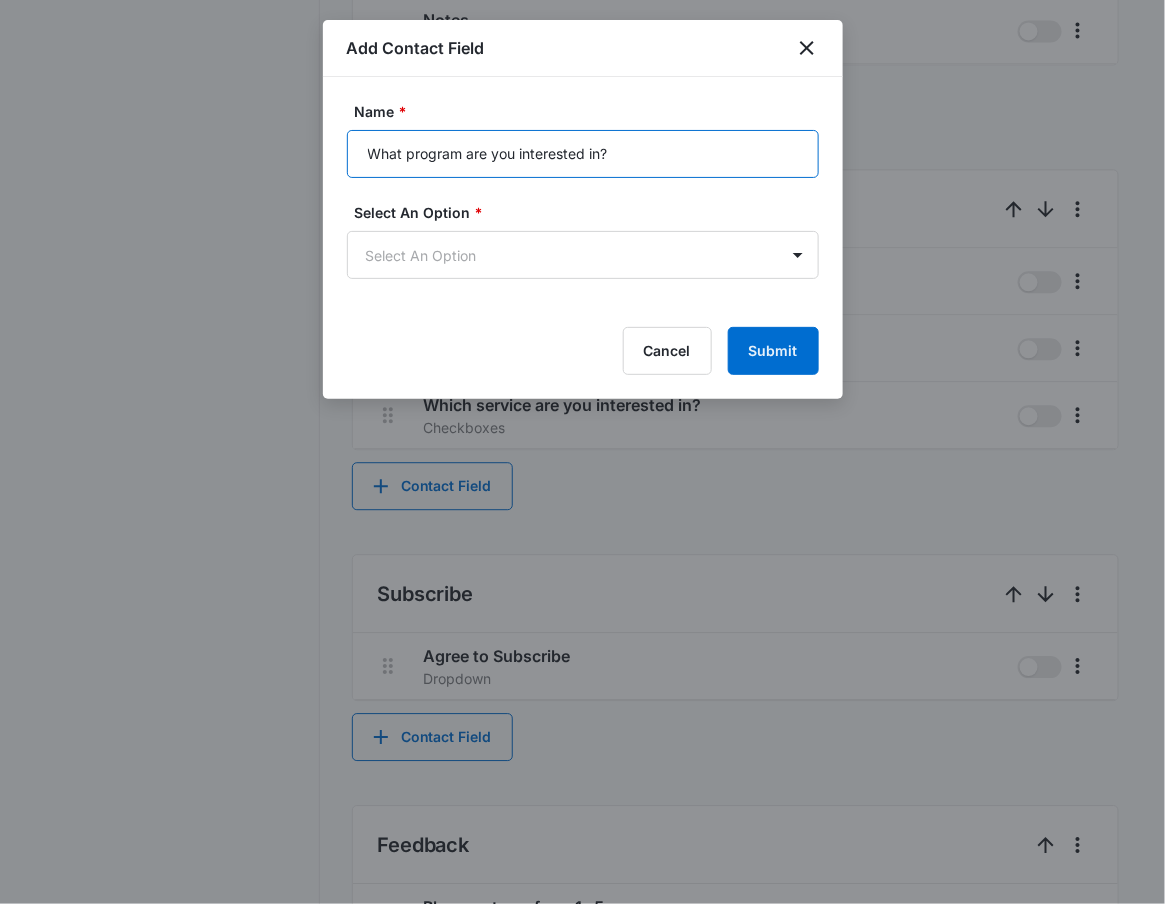 type on "What program are you interested in?" 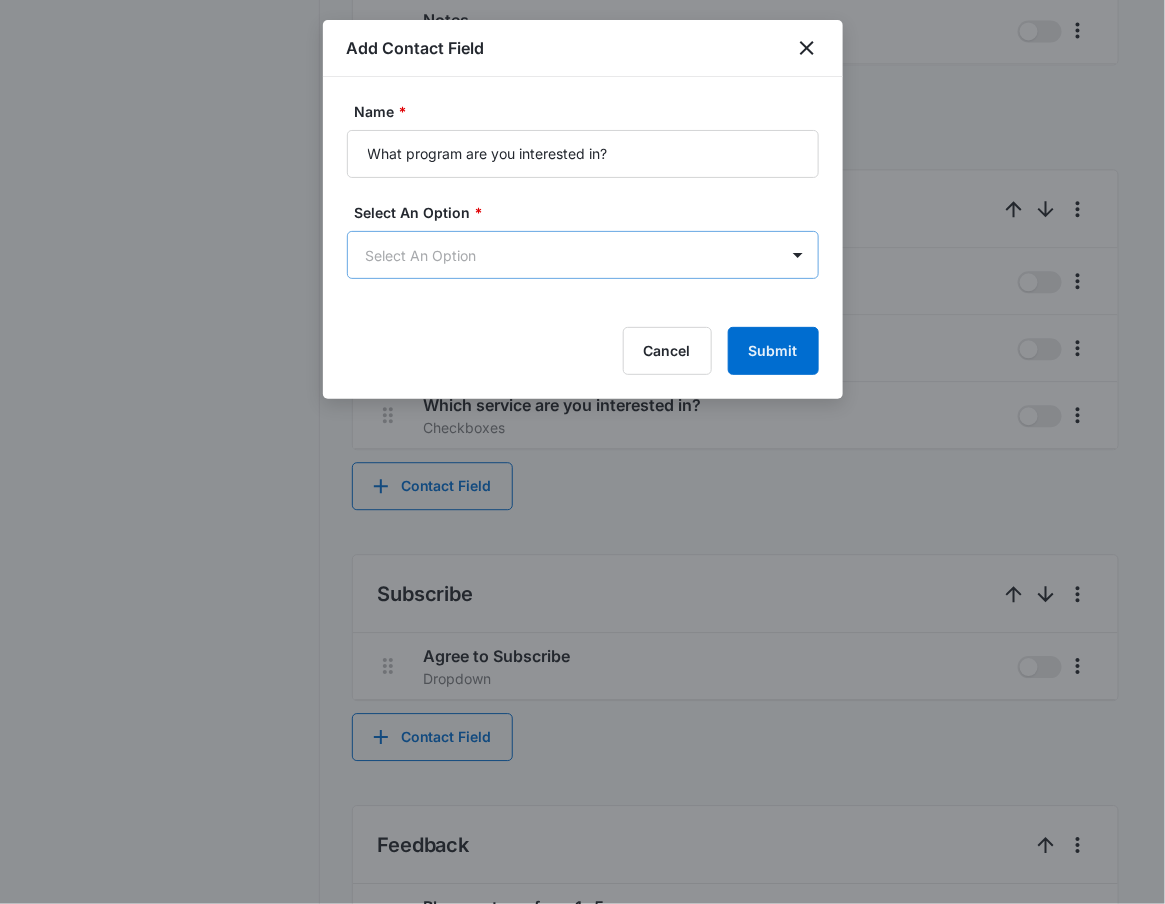 click on "Select An Option" at bounding box center (583, 255) 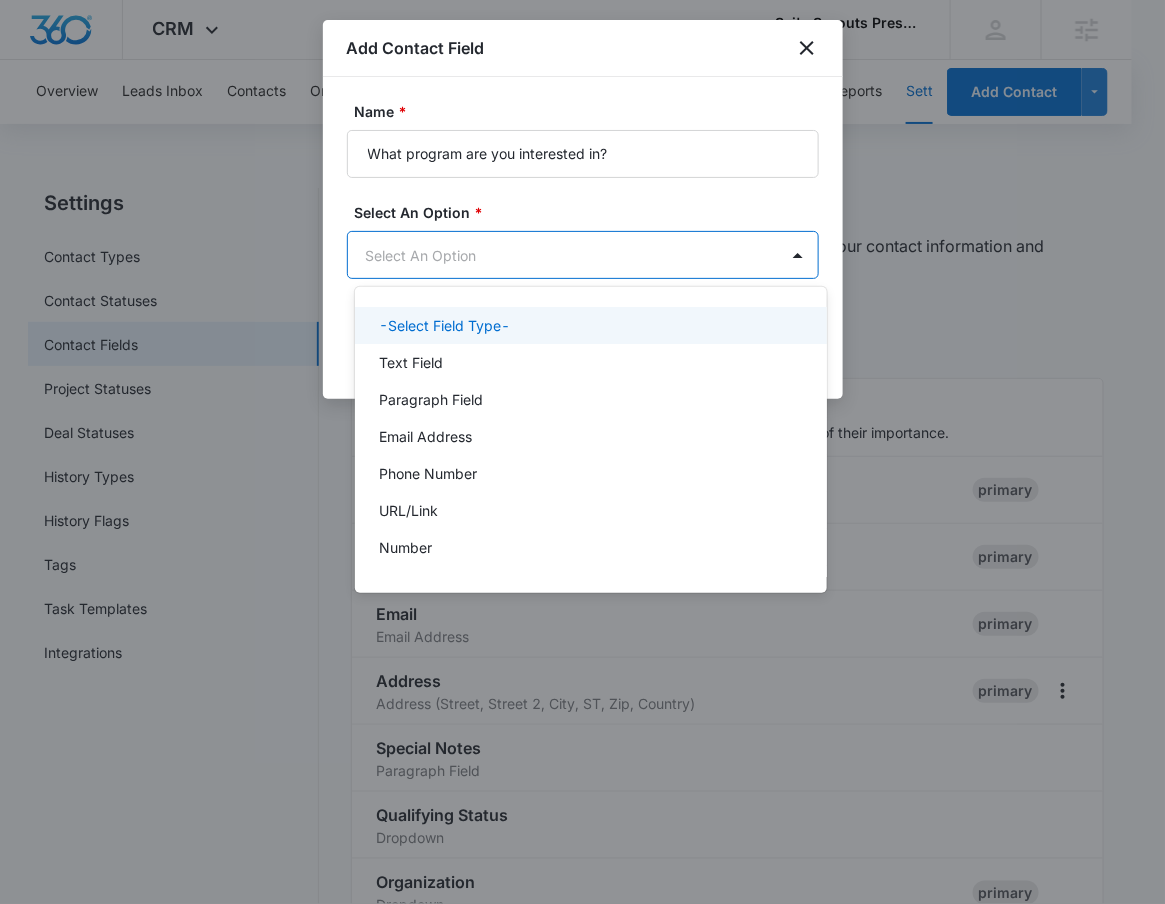 scroll, scrollTop: 0, scrollLeft: 0, axis: both 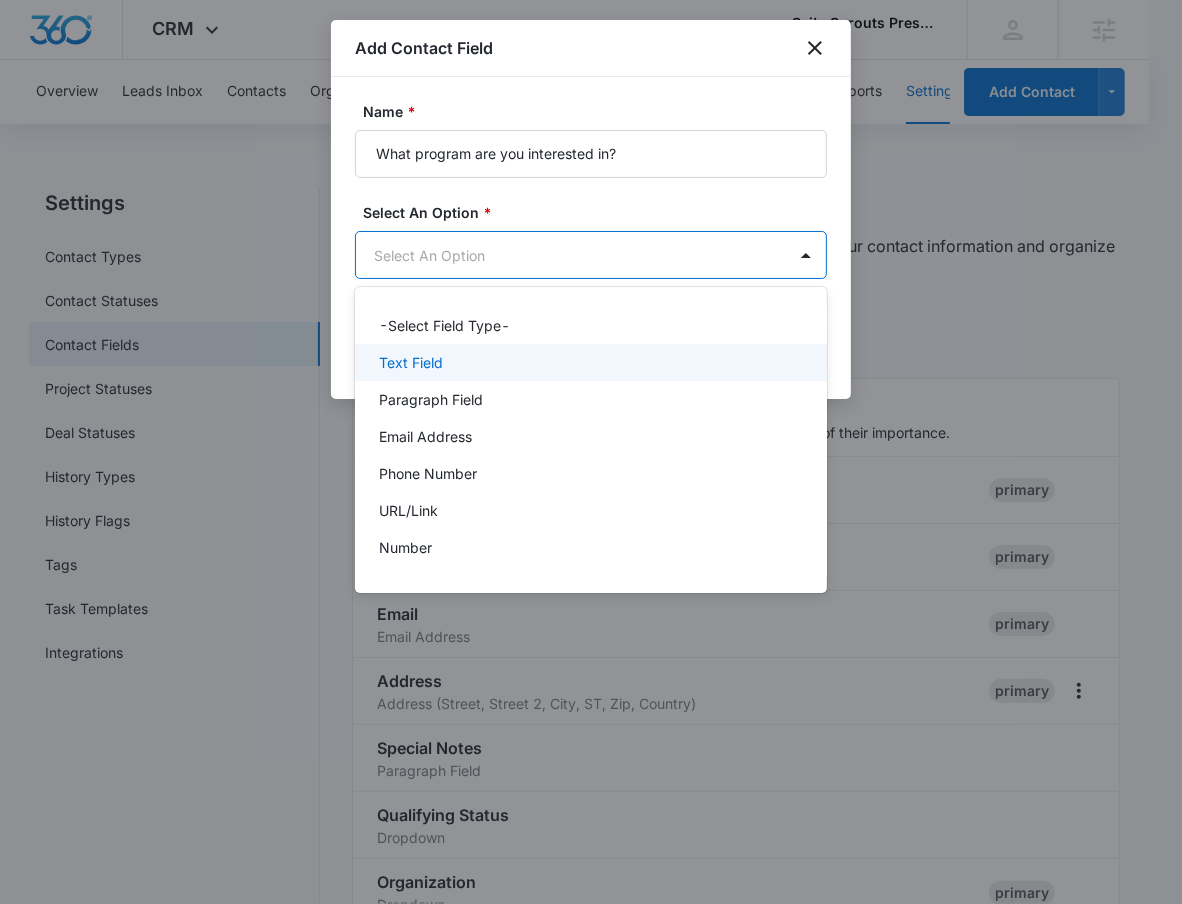 click on "Text Field" at bounding box center [411, 362] 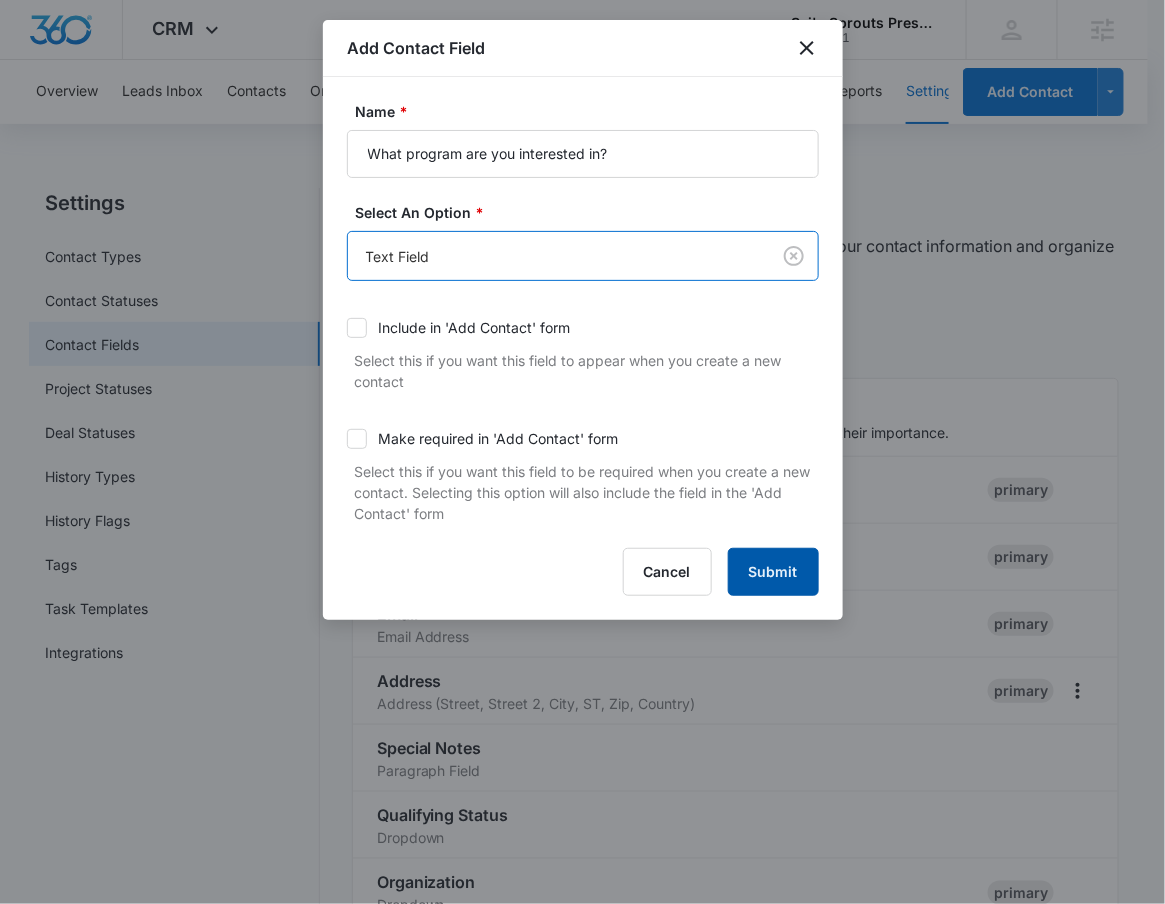 click on "Submit" at bounding box center (773, 572) 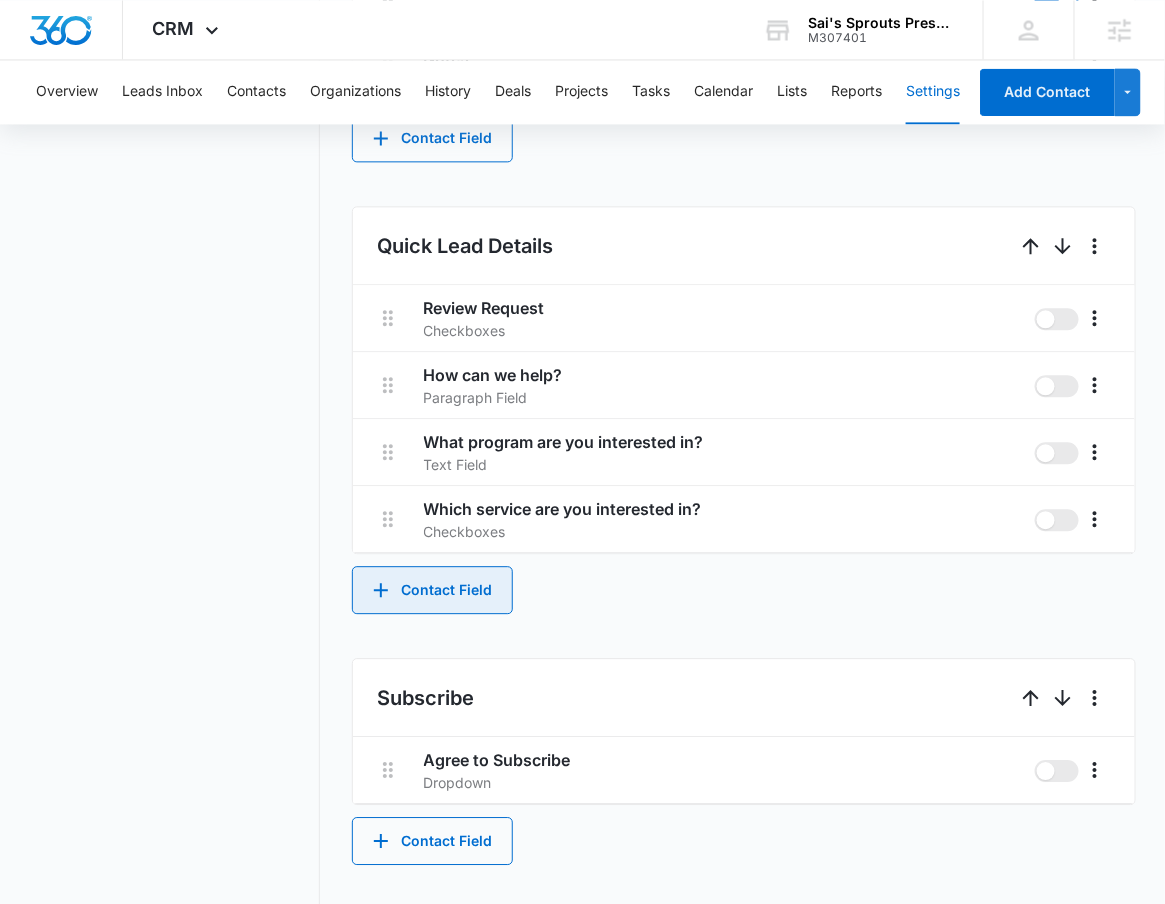 scroll, scrollTop: 1136, scrollLeft: 0, axis: vertical 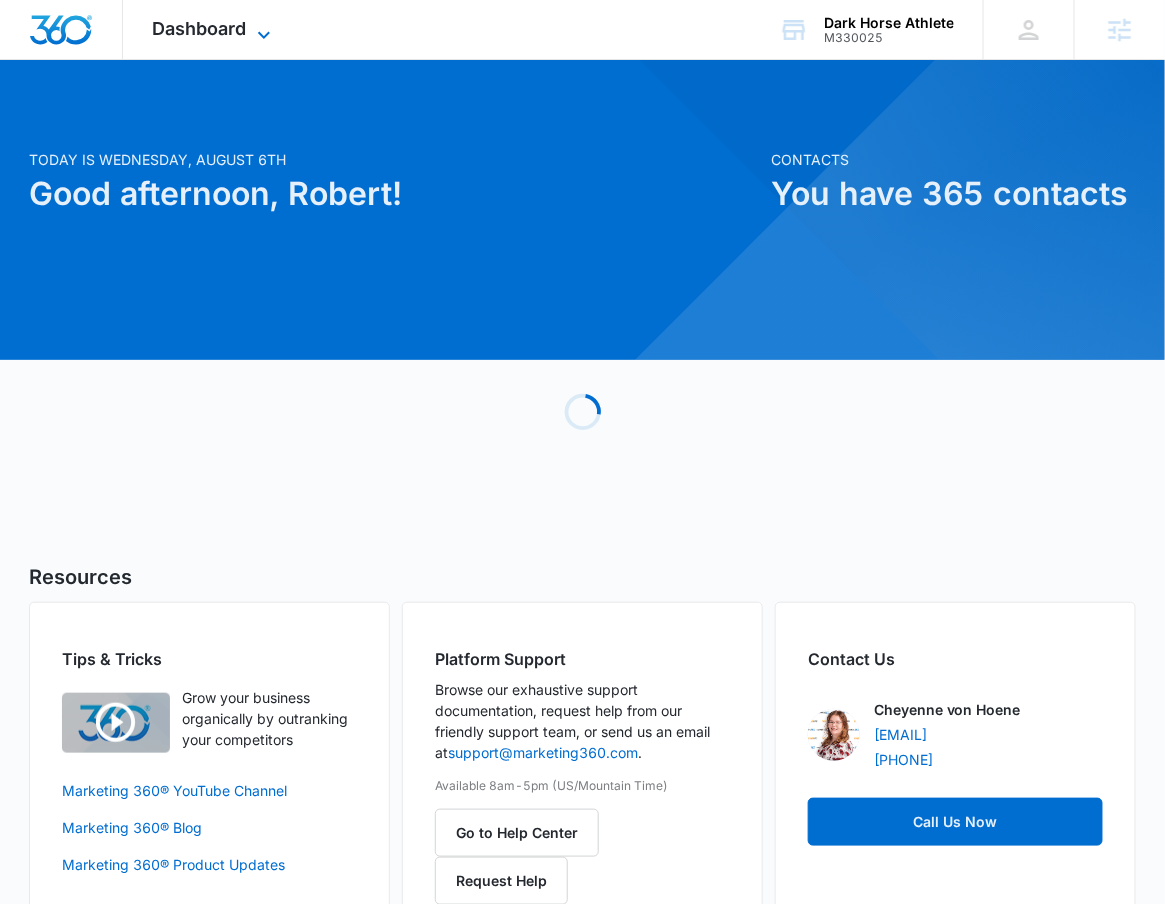 click on "Dashboard" at bounding box center [200, 28] 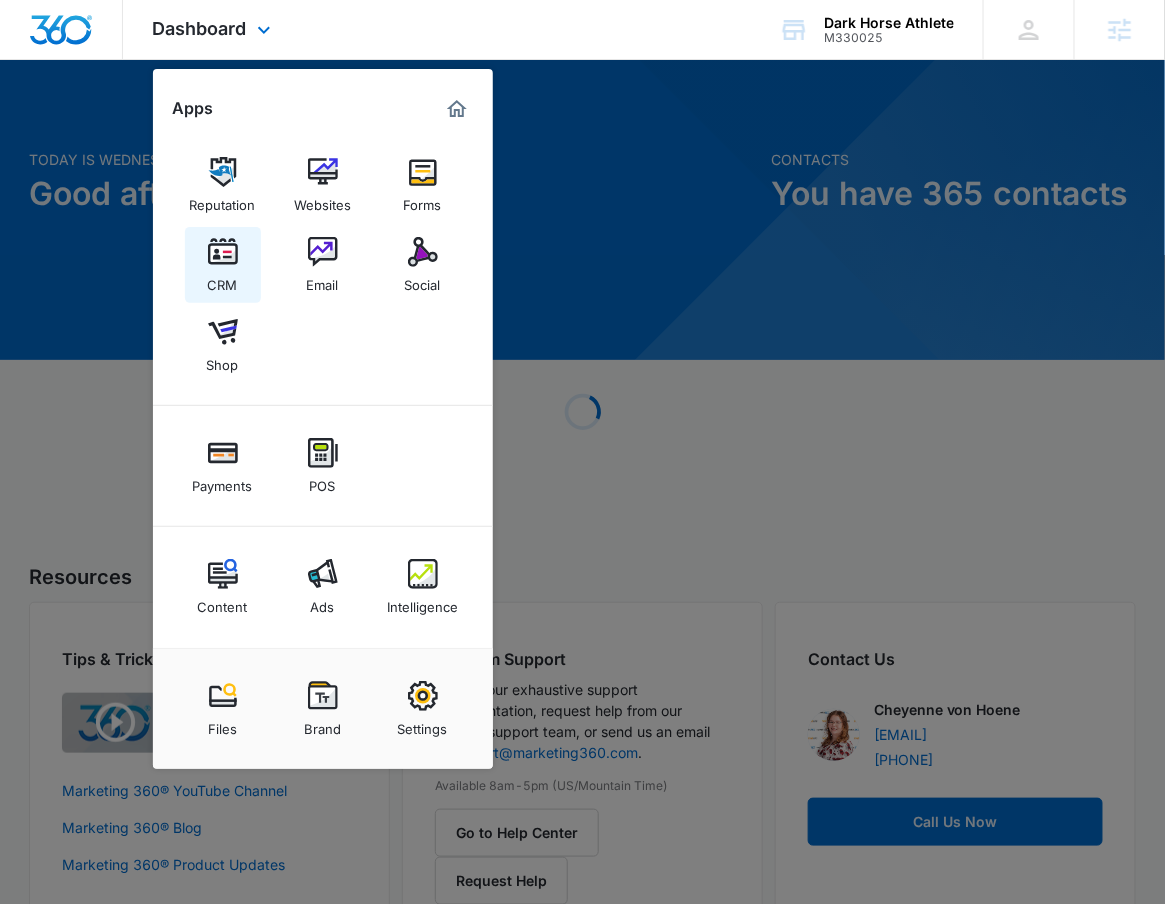 click on "CRM" at bounding box center (223, 265) 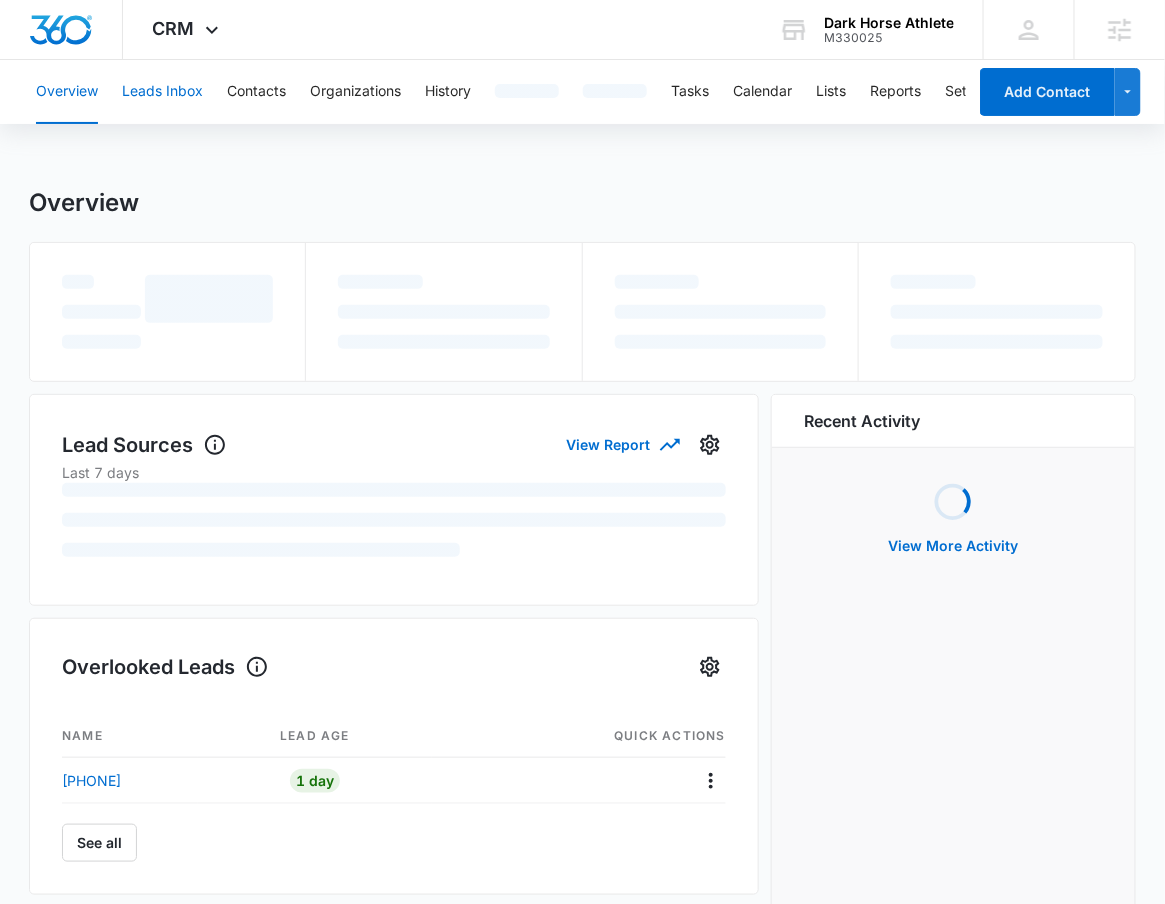 click on "Leads Inbox" at bounding box center [162, 92] 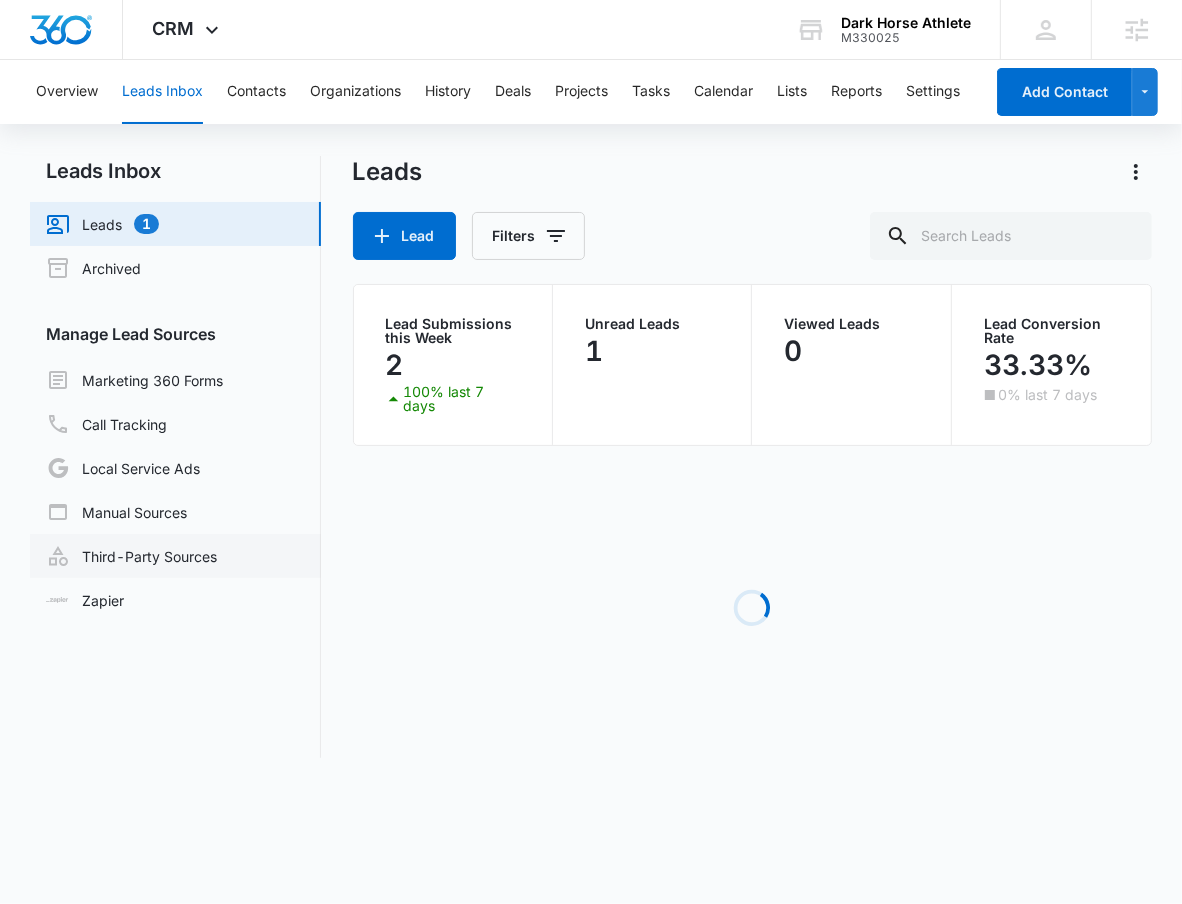 click on "Third-Party Sources" at bounding box center (131, 556) 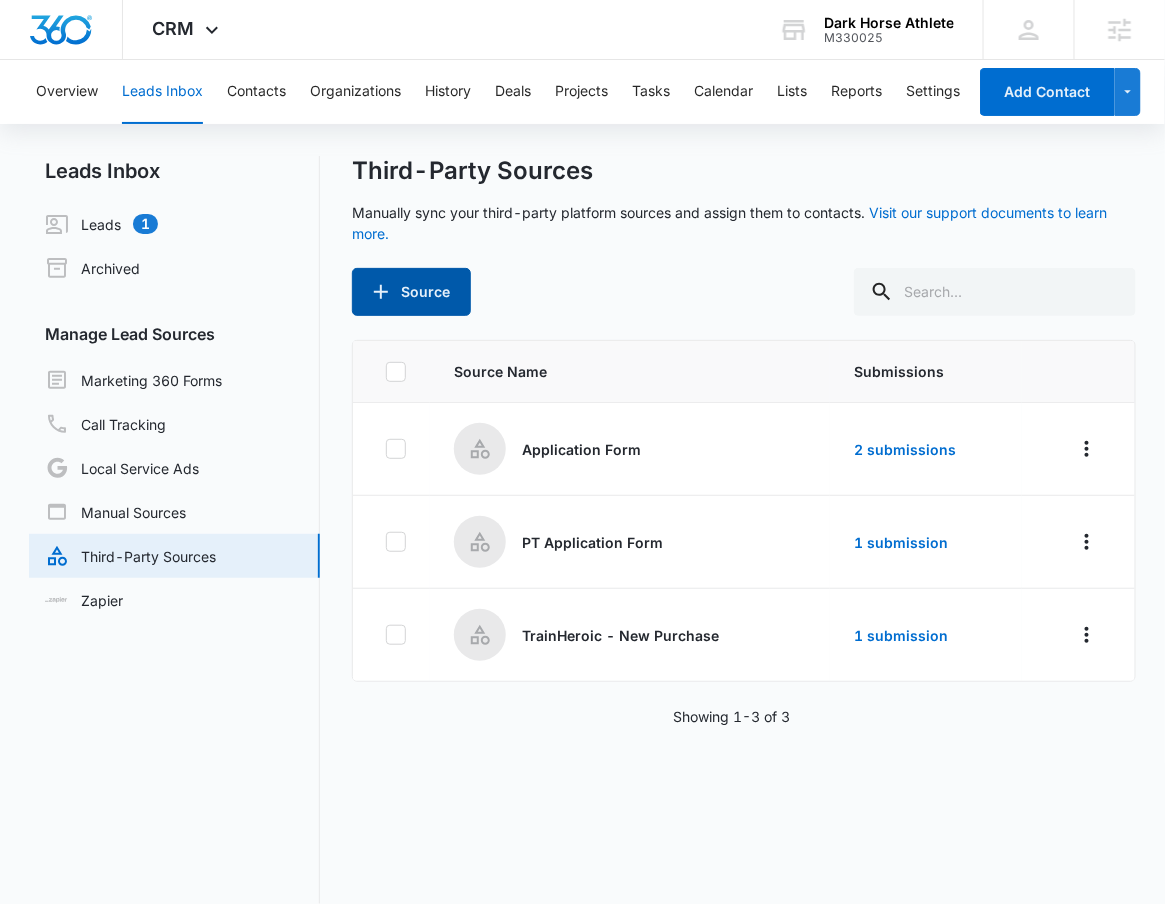 click on "Source" at bounding box center (411, 292) 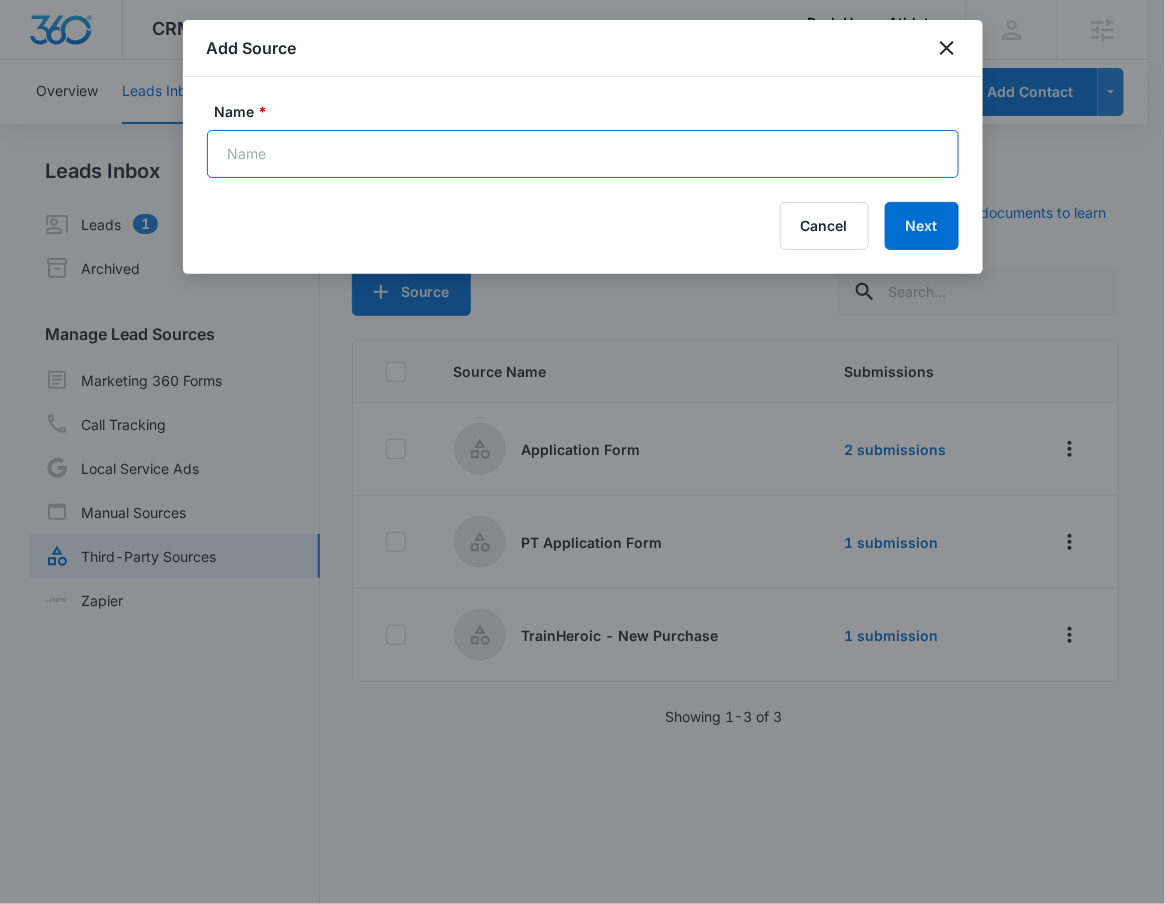 click on "Name *" at bounding box center (583, 154) 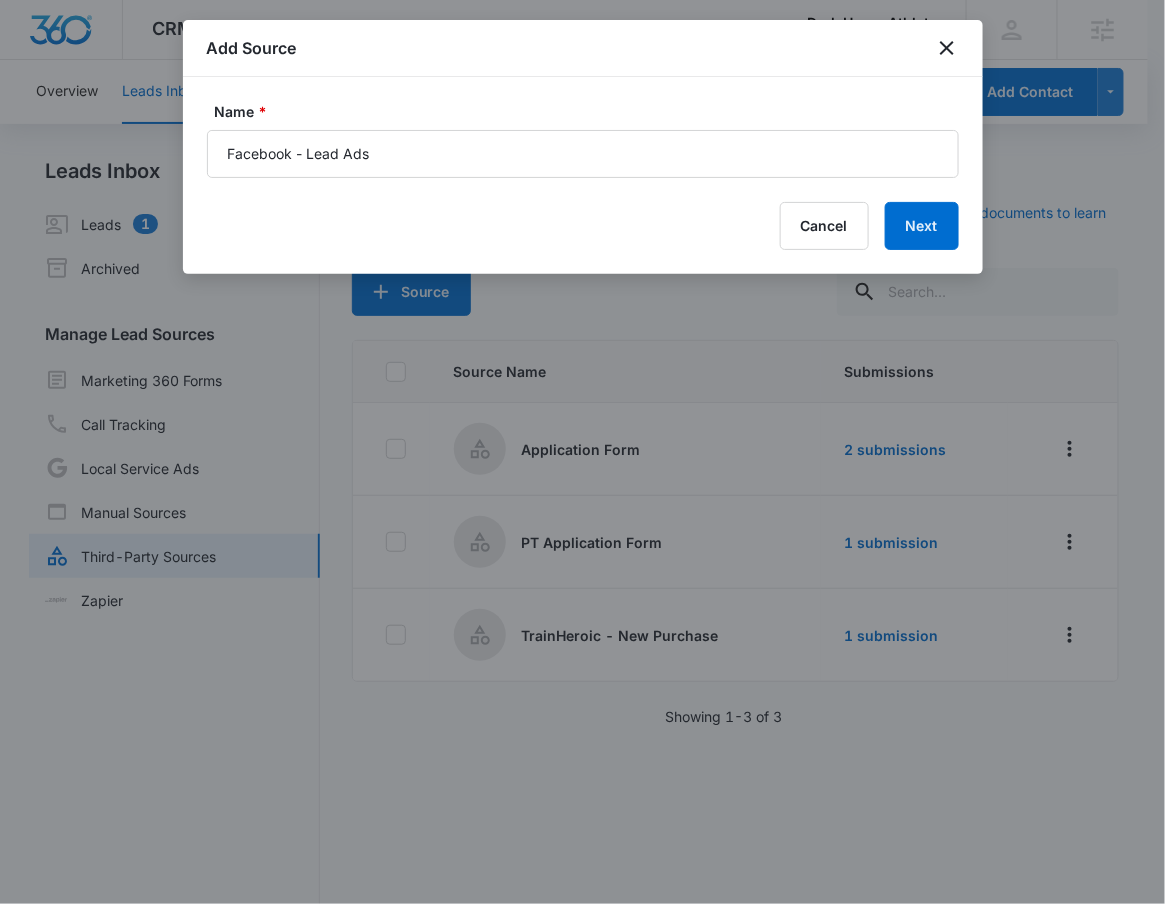 click on "Name * Facebook - Lead Ads Cancel Next" at bounding box center (583, 175) 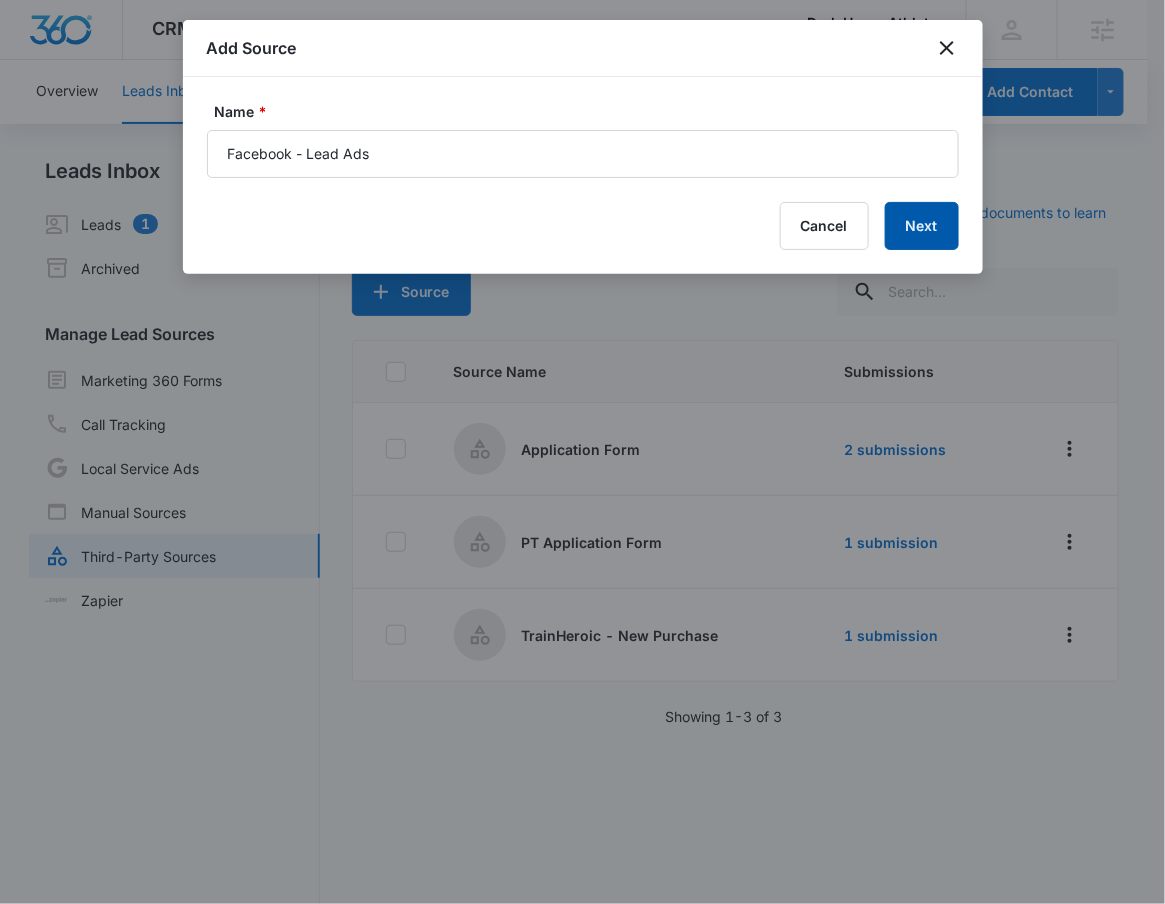 click on "Next" at bounding box center (922, 226) 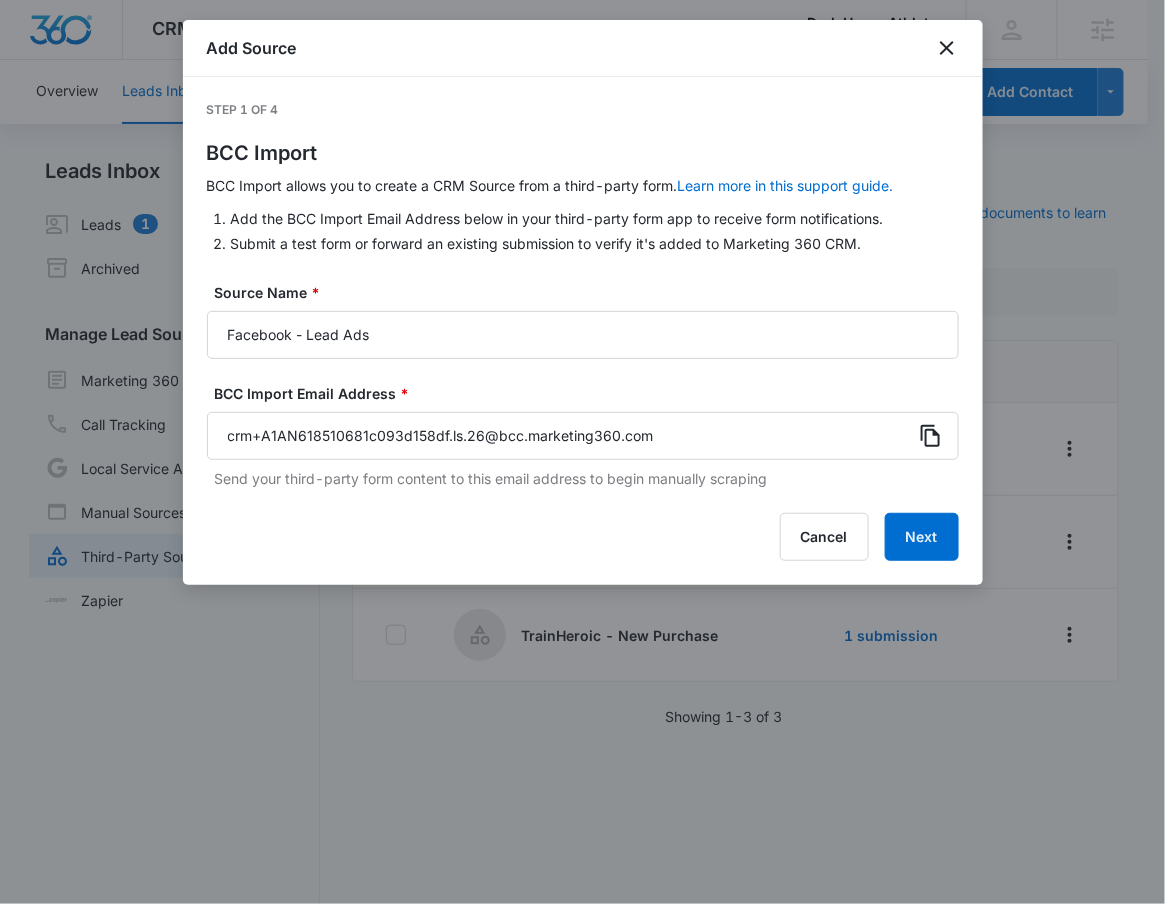 click 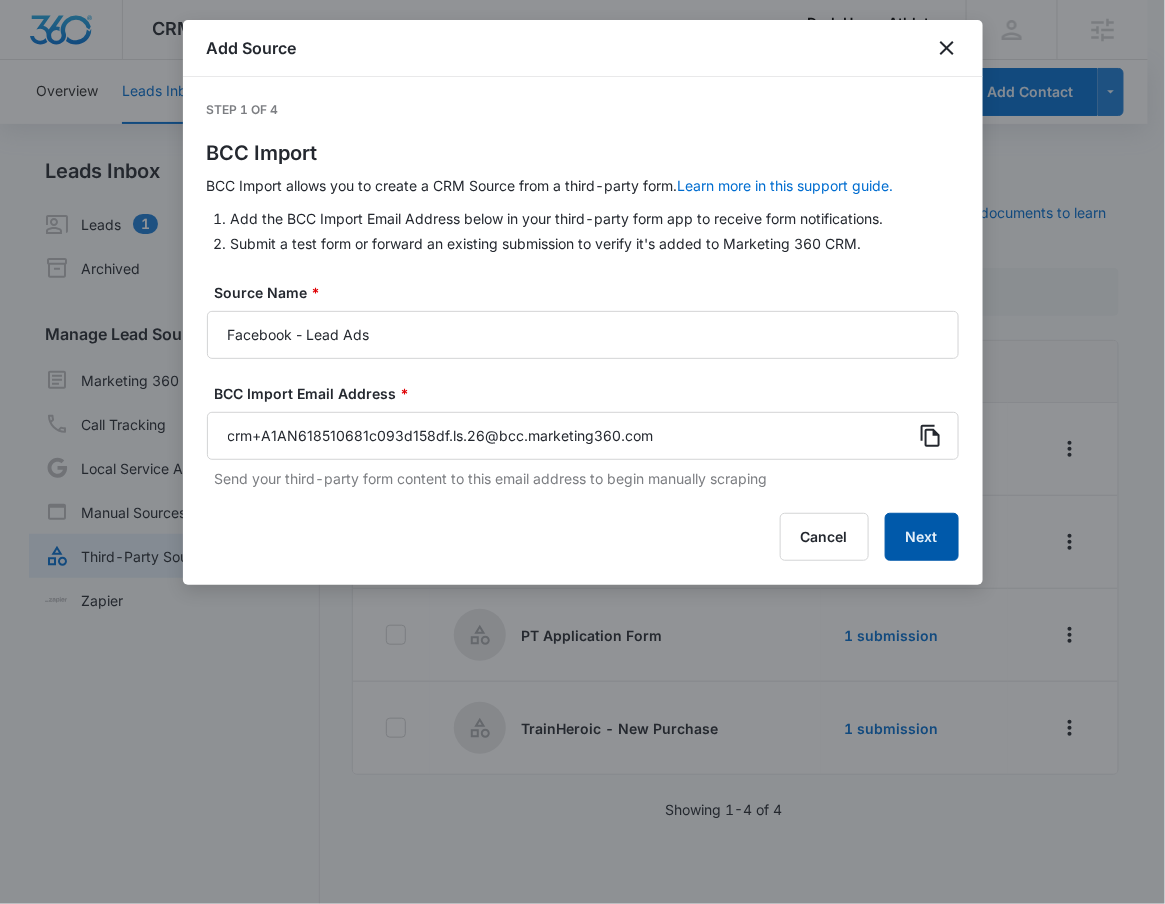 click on "Next" at bounding box center [922, 537] 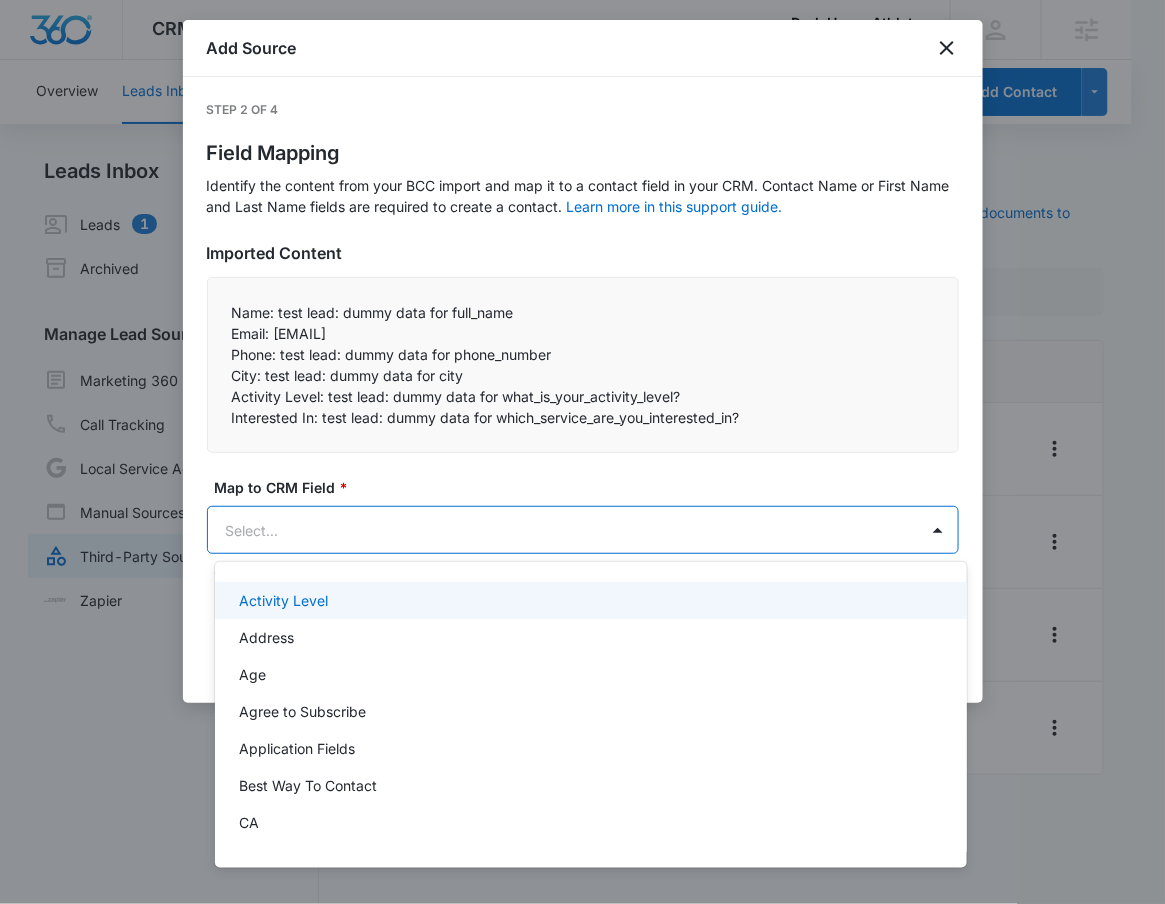 click on "CRM Apps Reputation Websites Forms CRM Email Social Shop Payments POS Content Ads Intelligence Files Brand Settings Dark Horse Athlete M330025 Your Accounts View All RN Robert Nguyen robert.nguyen@madwire.com My Profile Notifications Support Logout Terms & Conditions   •   Privacy Policy Agencies Overview Leads Inbox Contacts Organizations History Deals Projects Tasks Calendar Lists Reports Settings Add Contact Leads Inbox Leads 1 Archived Manage Lead Sources Marketing 360 Forms Call Tracking Local Service Ads Manual Sources Third-Party Sources Zapier Third-Party Sources Manually sync your third-party platform sources and assign them to contacts.   Visit our support documents to learn more. Source Source Name Submissions   Application Form 2 submissions Facebook - Lead Ads --- PT Application Form 1 submission TrainHeroic - New Purchase 1 submission Showing   1-4   of   4 Dark Horse Athlete - CRM Manage Third-Party Sources - Marketing 360®
Add Source Step 2 of 4 Field Mapping   Imported Content" at bounding box center [582, 452] 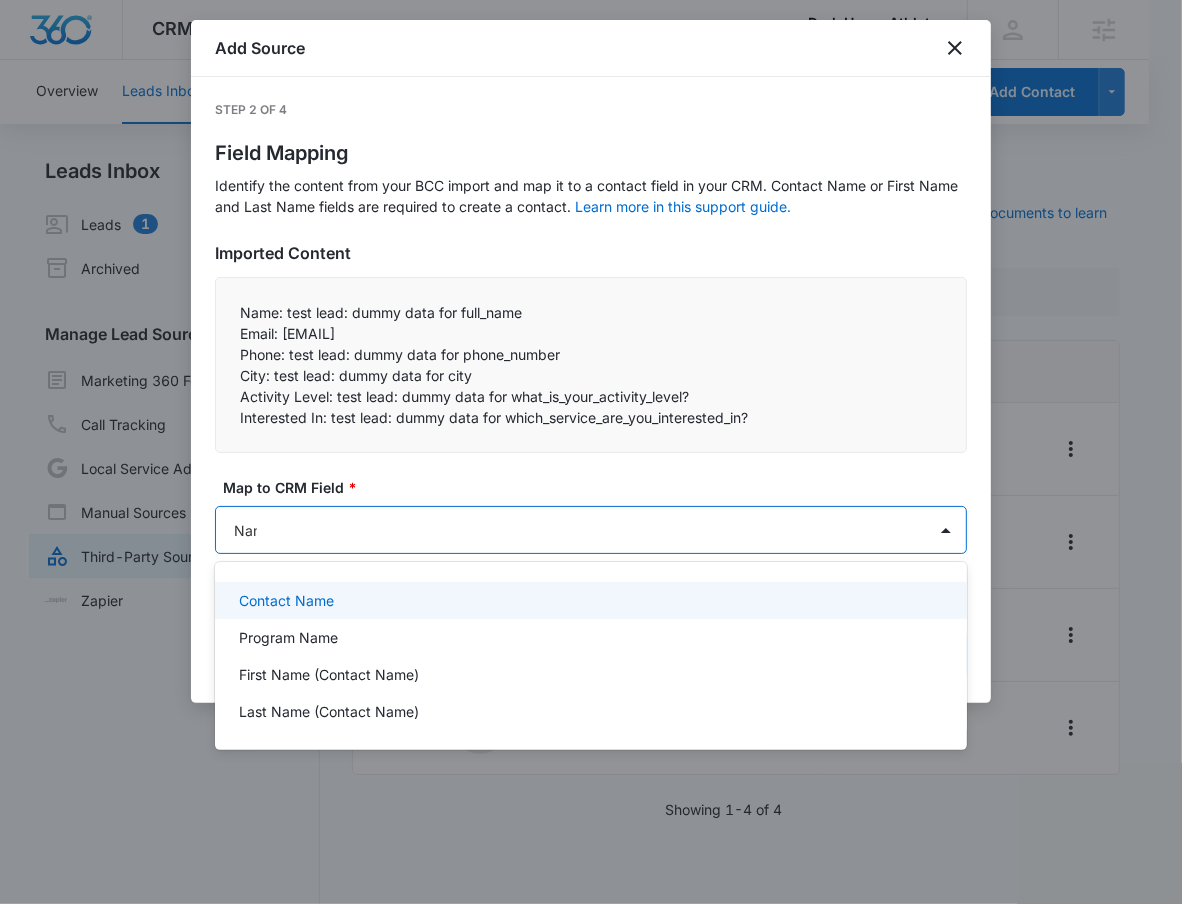 type on "Name" 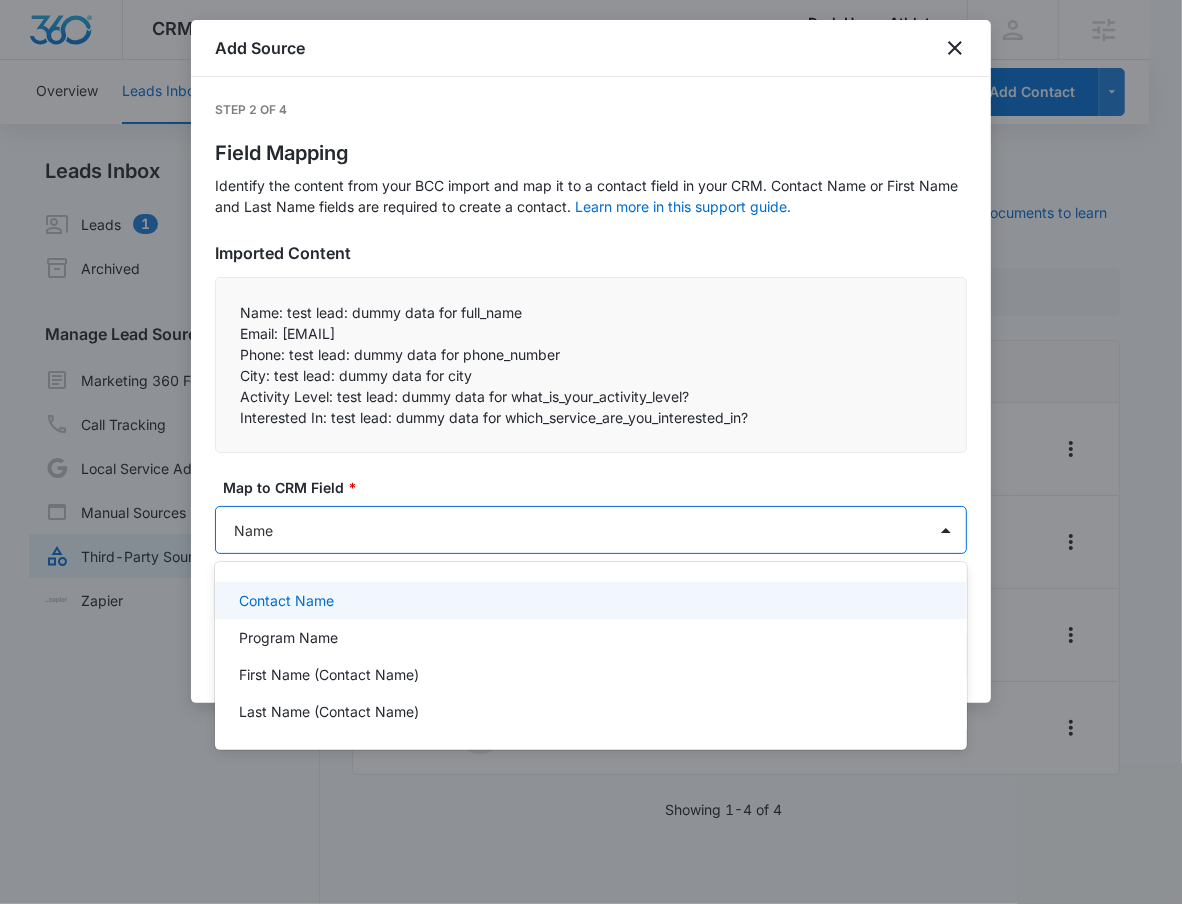 click on "Contact Name" at bounding box center [591, 600] 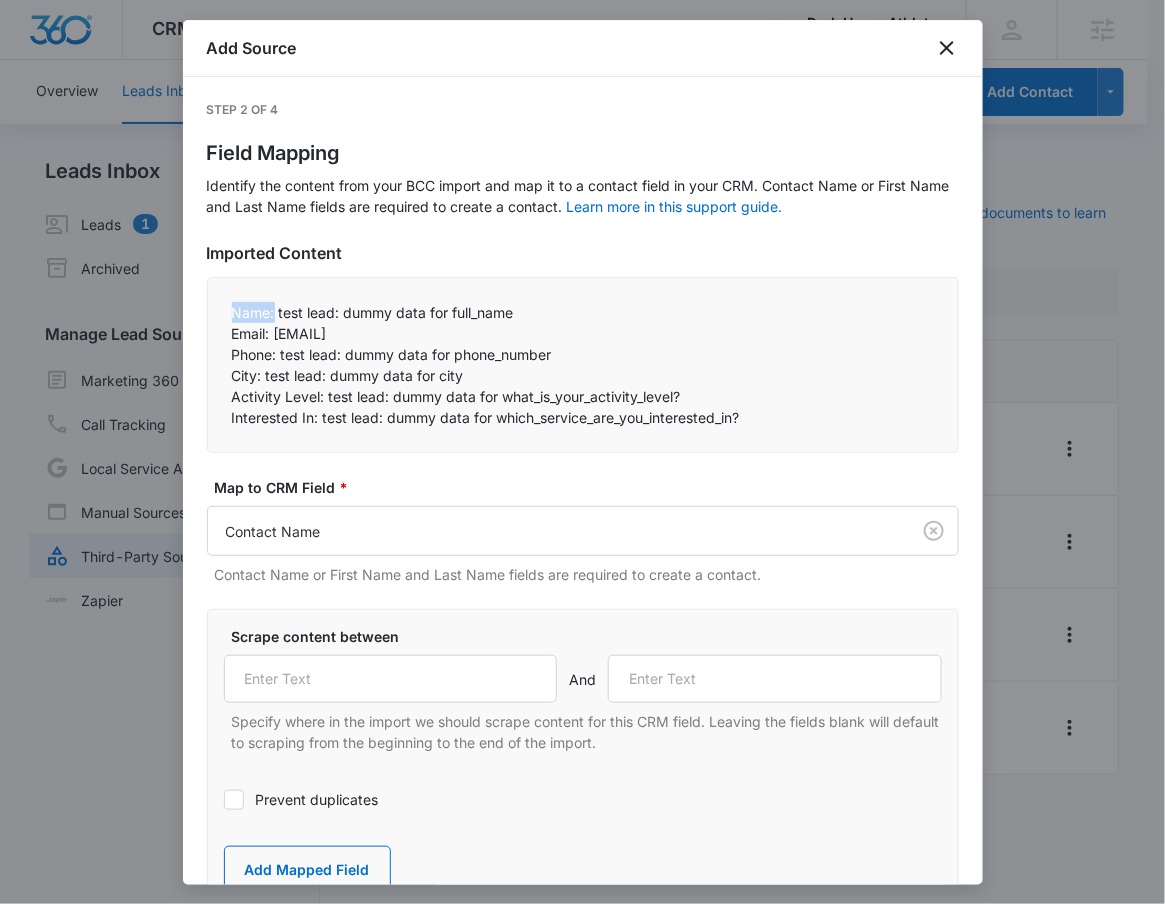 drag, startPoint x: 237, startPoint y: 317, endPoint x: 275, endPoint y: 319, distance: 38.052597 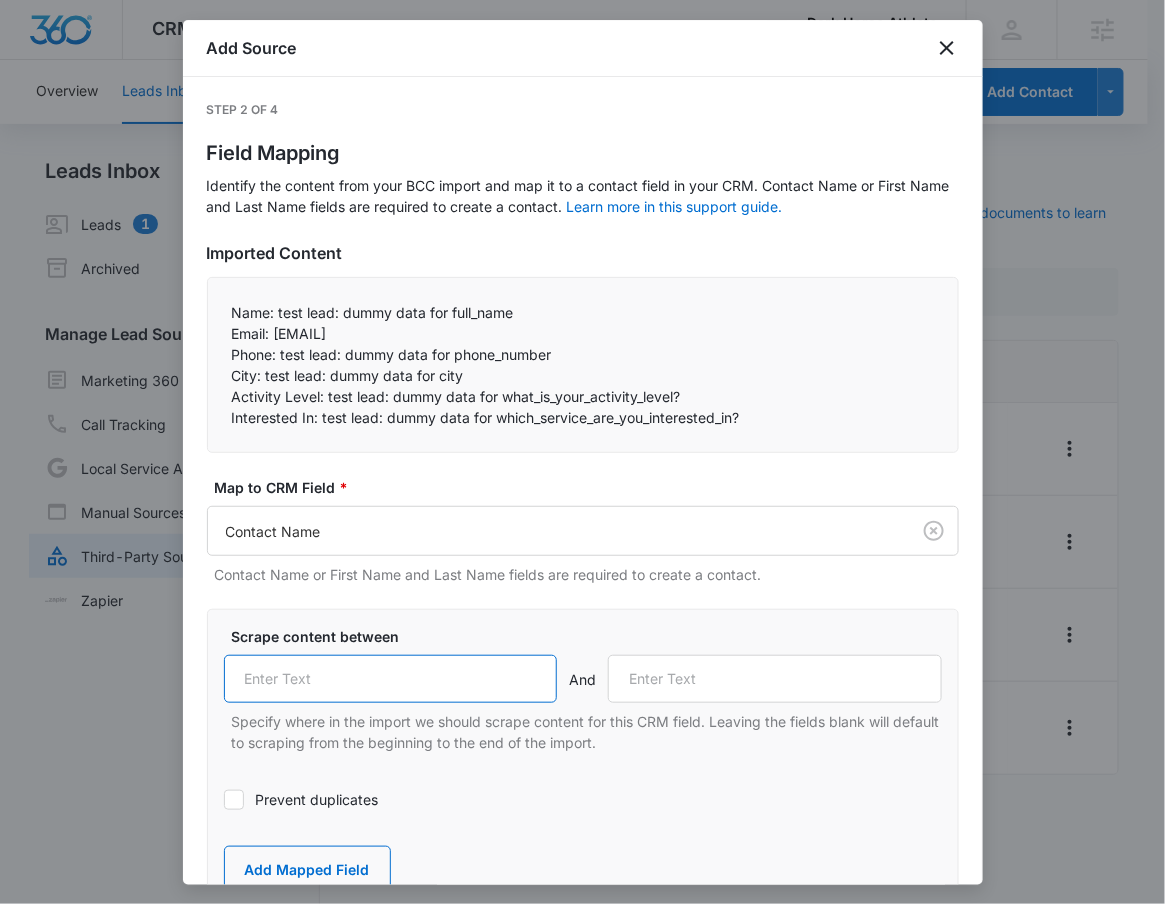 click at bounding box center (391, 679) 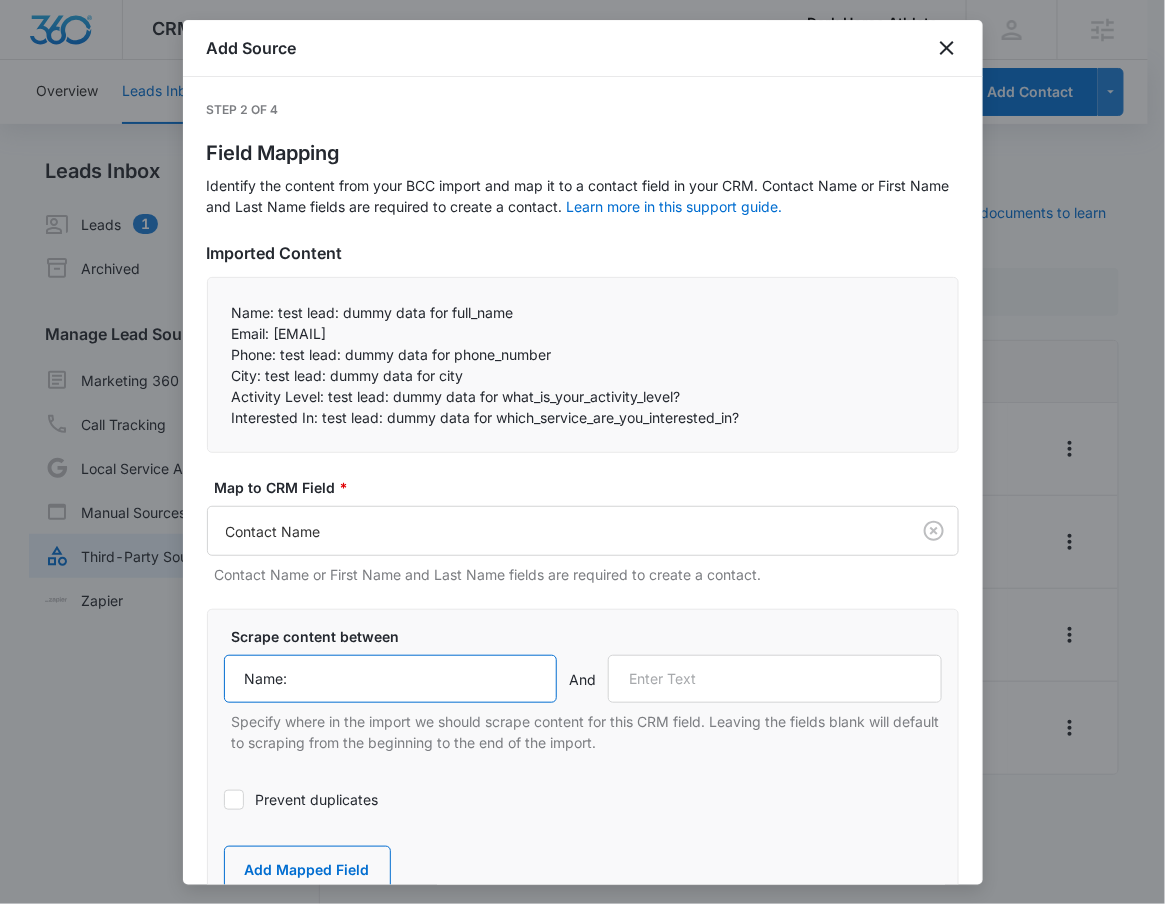 type on "Name:" 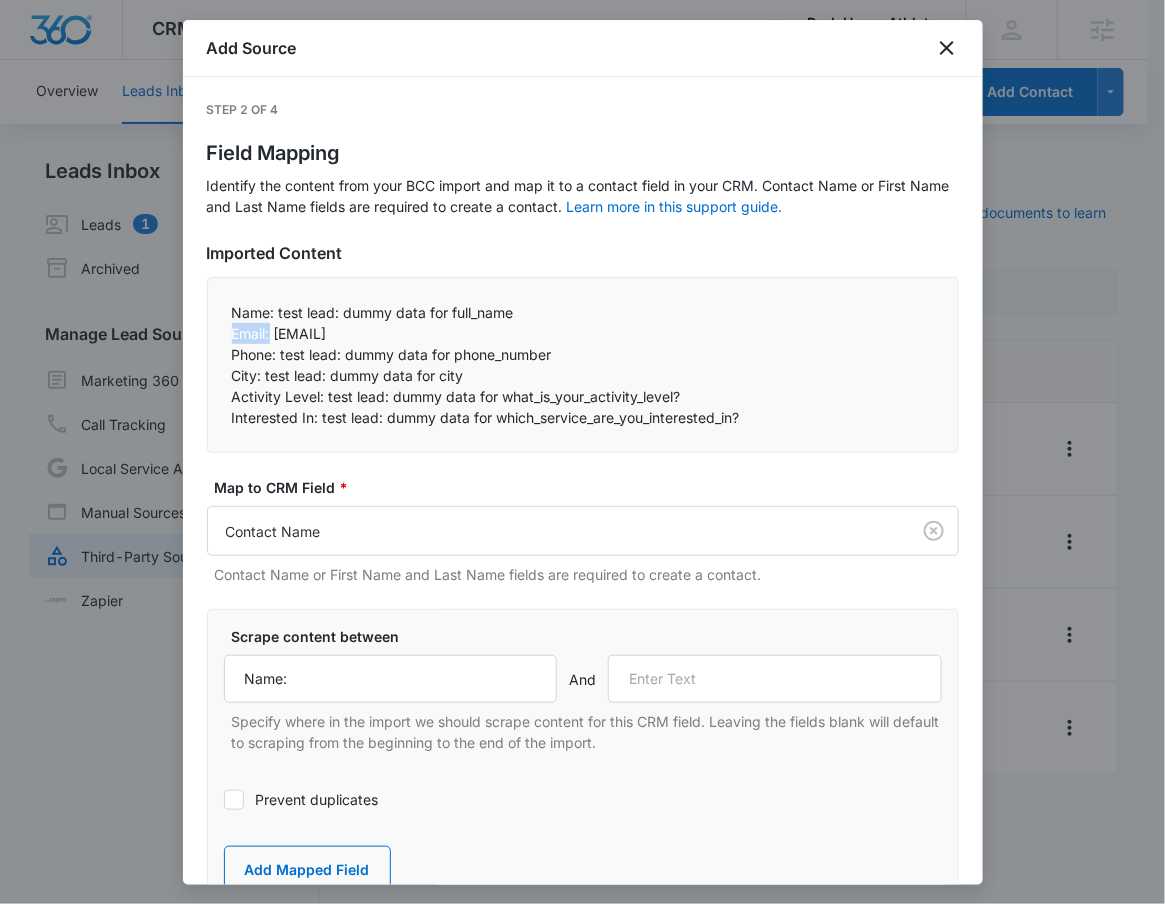 drag, startPoint x: 233, startPoint y: 324, endPoint x: 271, endPoint y: 339, distance: 40.853397 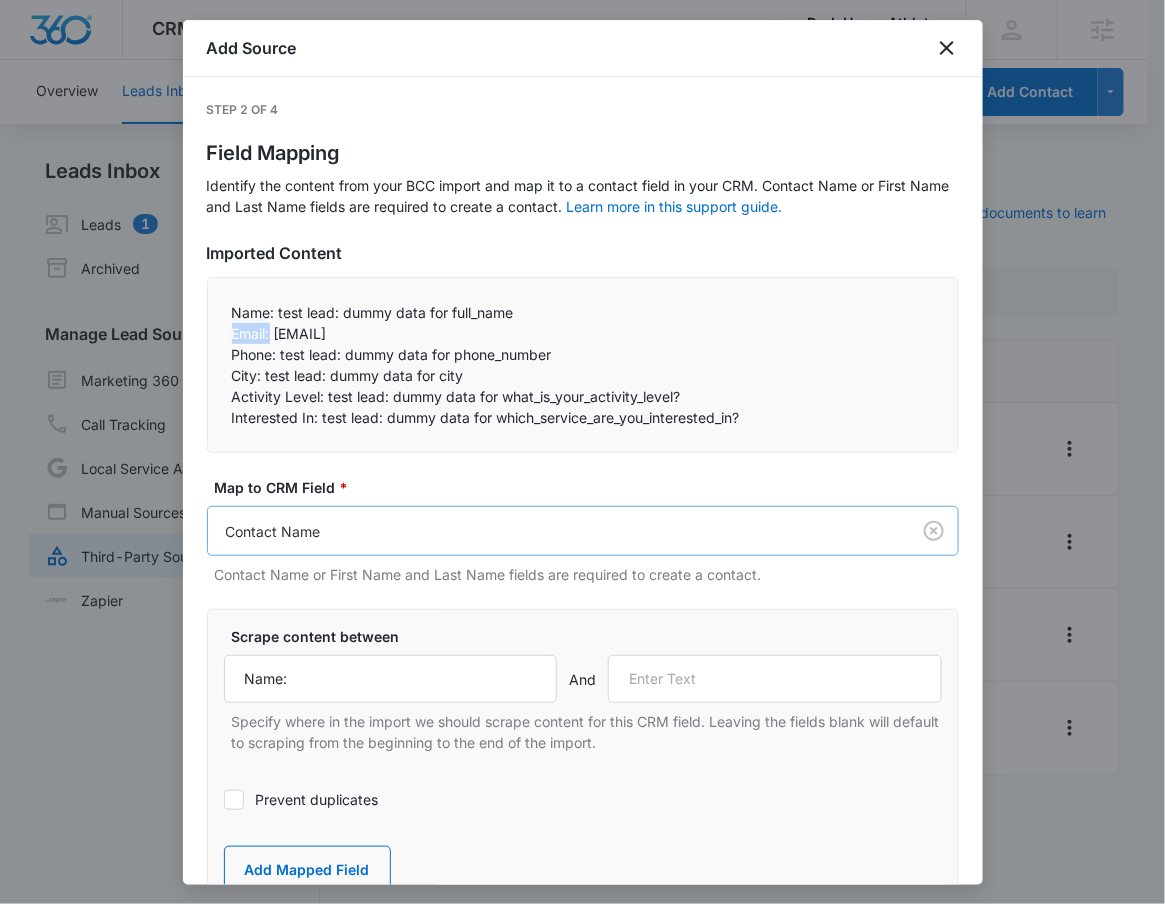 copy on "Email:" 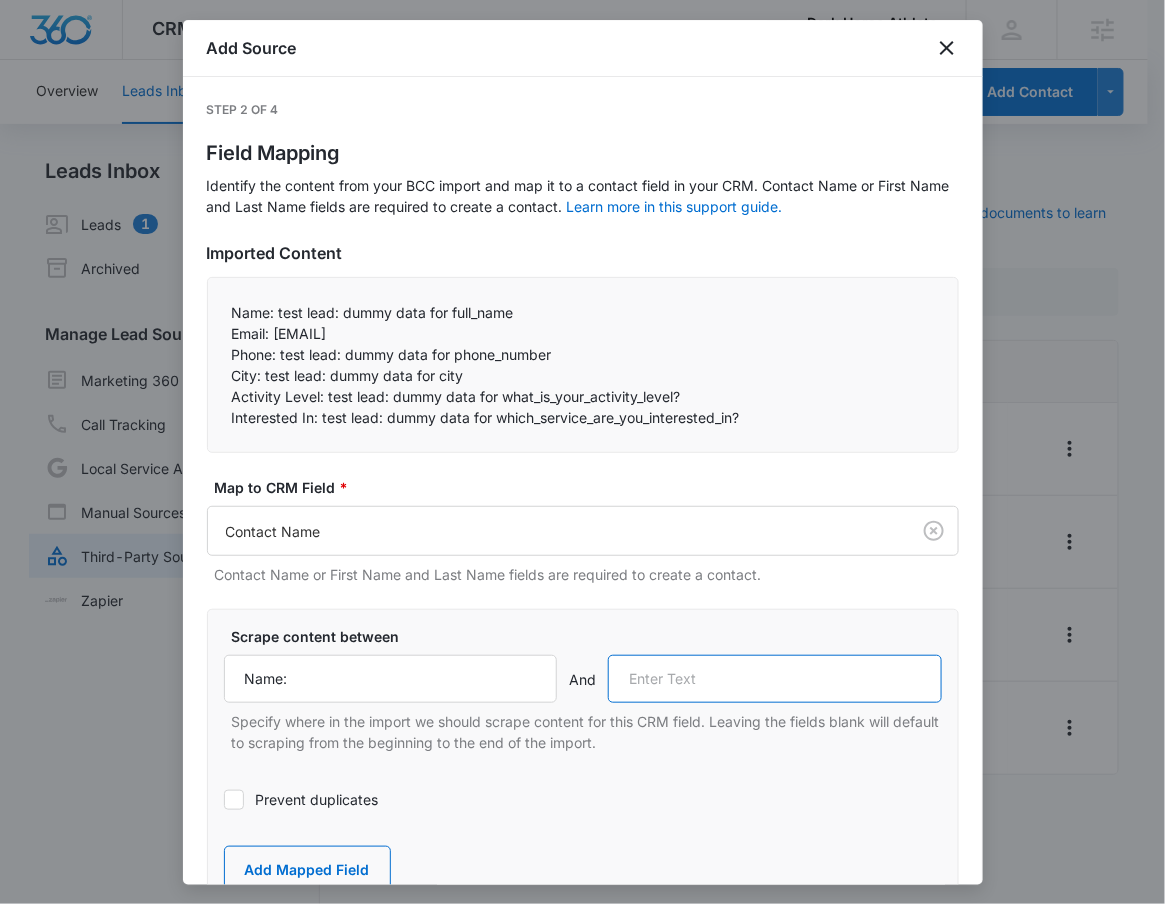 click at bounding box center [775, 679] 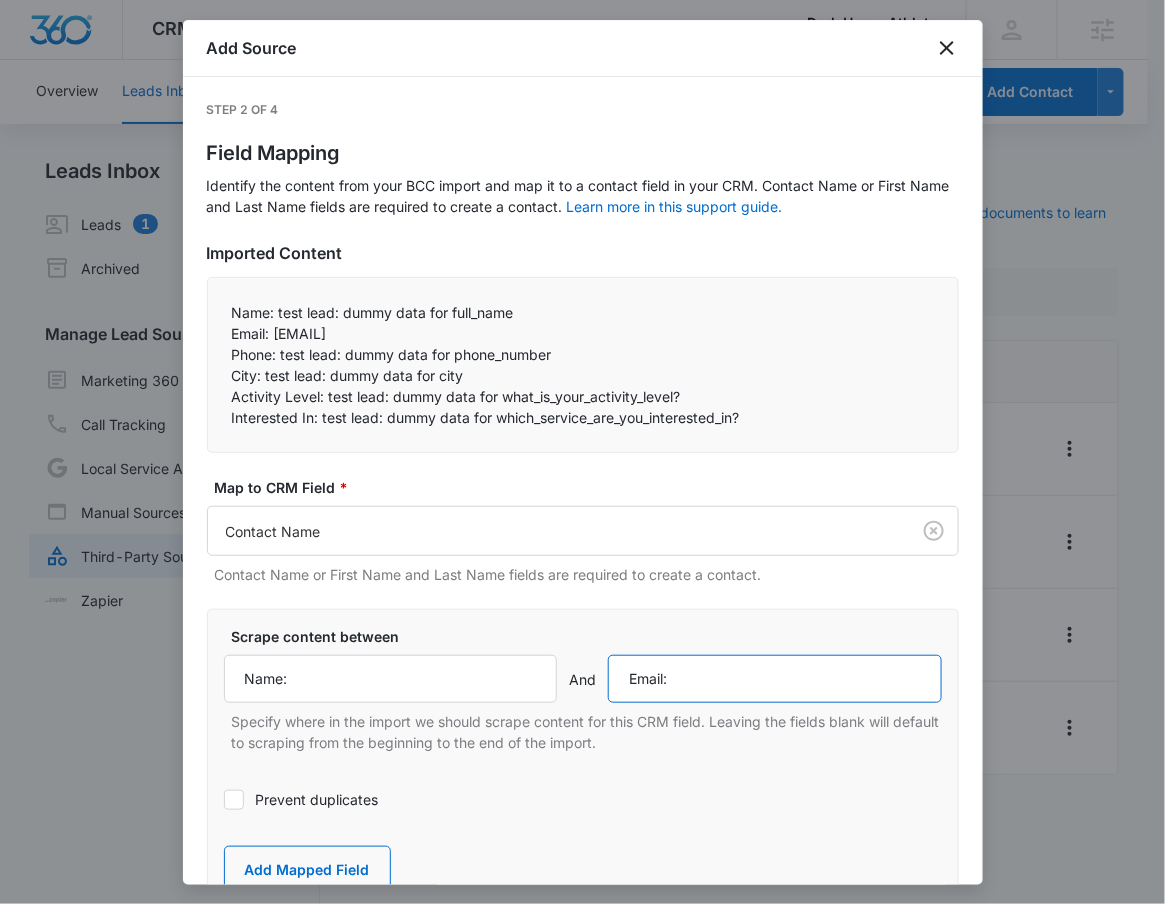 scroll, scrollTop: 44, scrollLeft: 0, axis: vertical 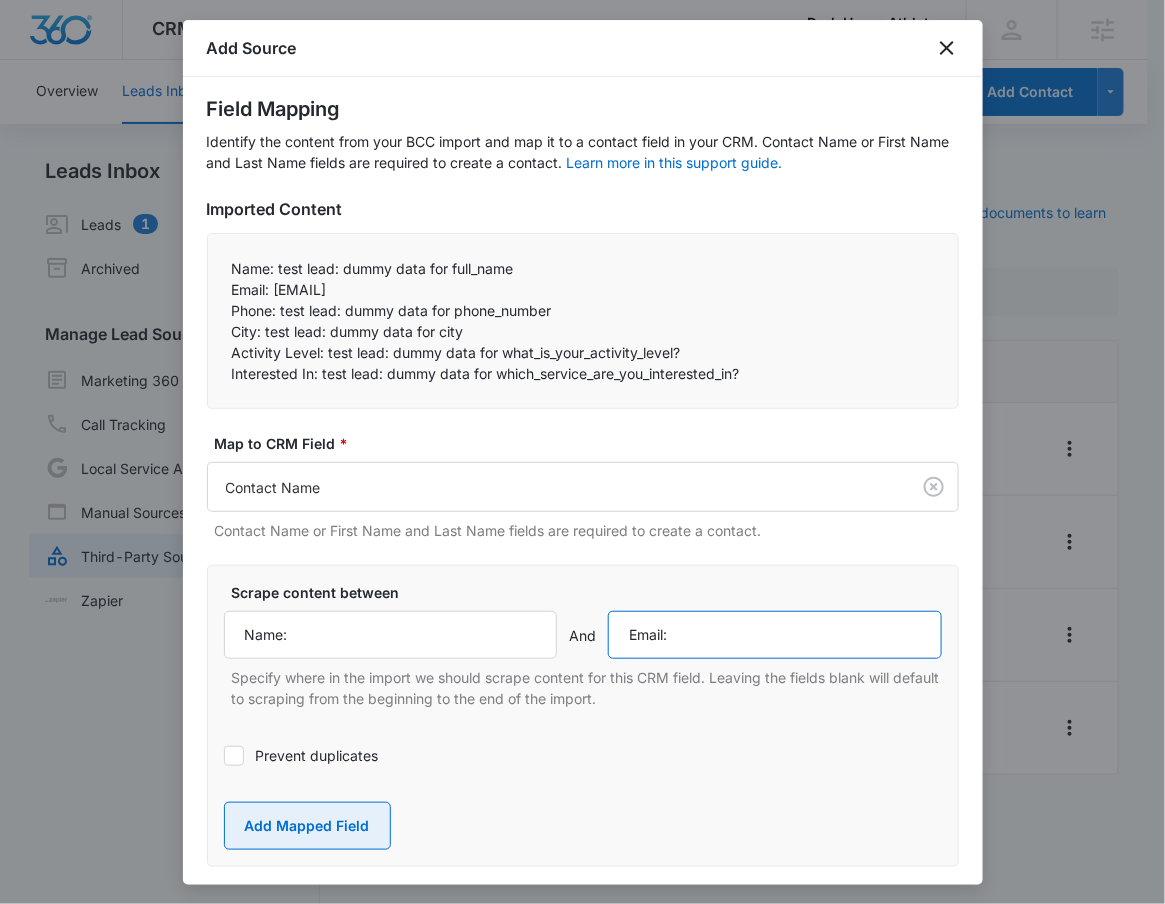 type on "Email:" 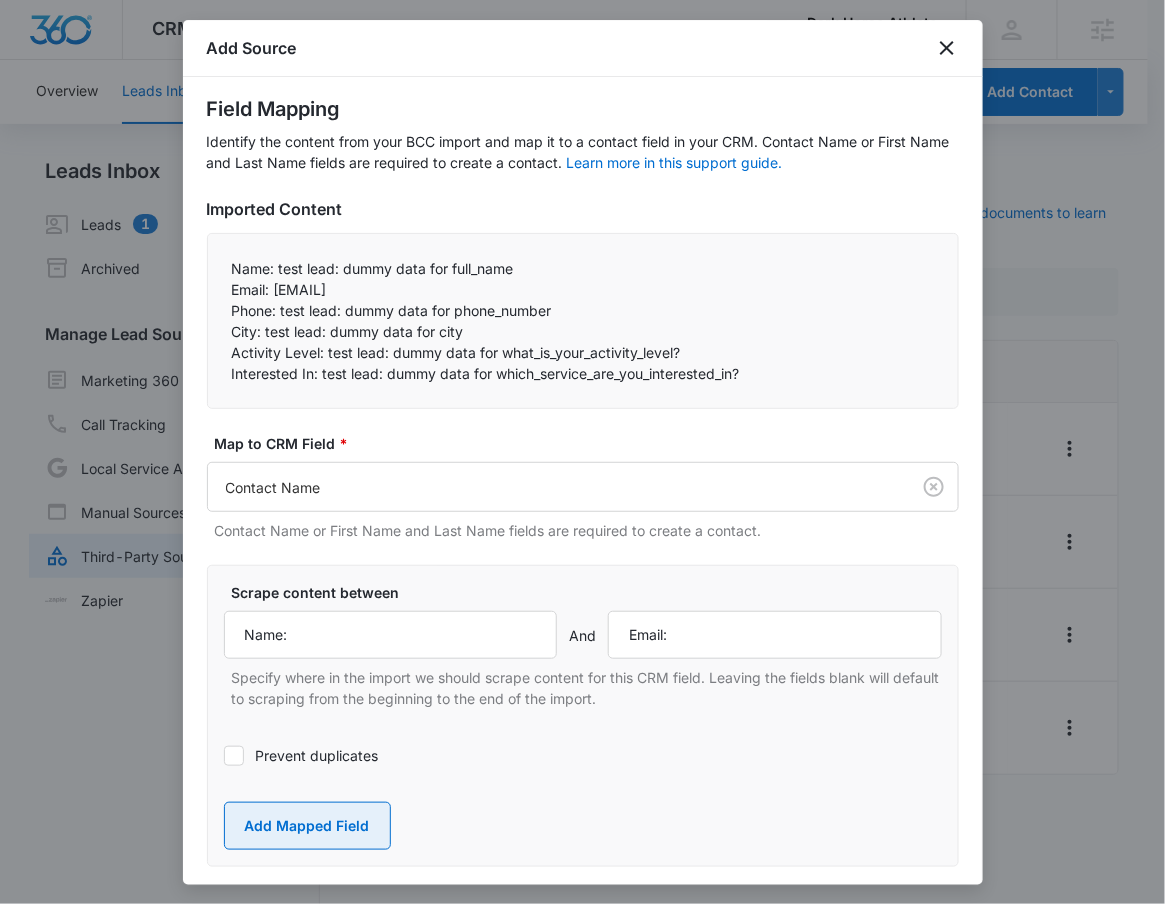 click on "Add Mapped Field" at bounding box center (307, 826) 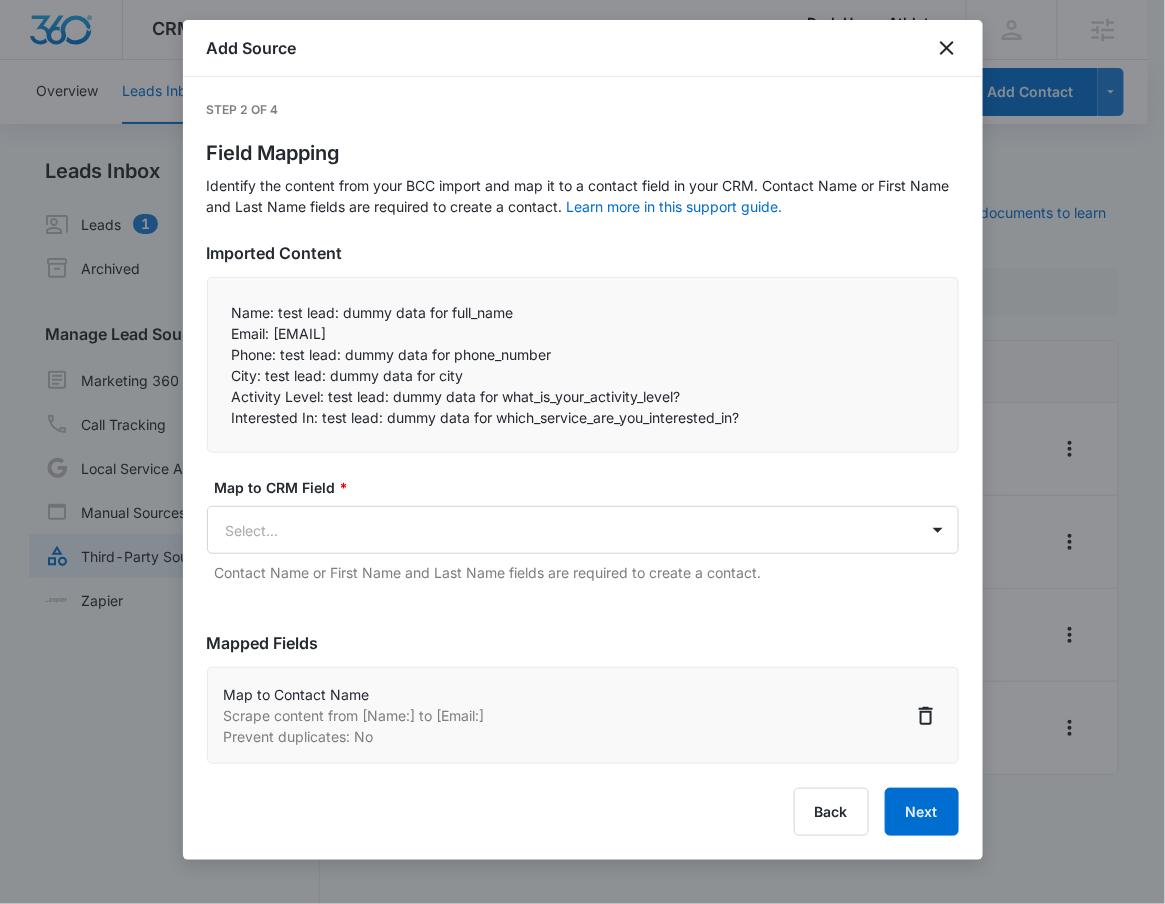 scroll, scrollTop: 0, scrollLeft: 0, axis: both 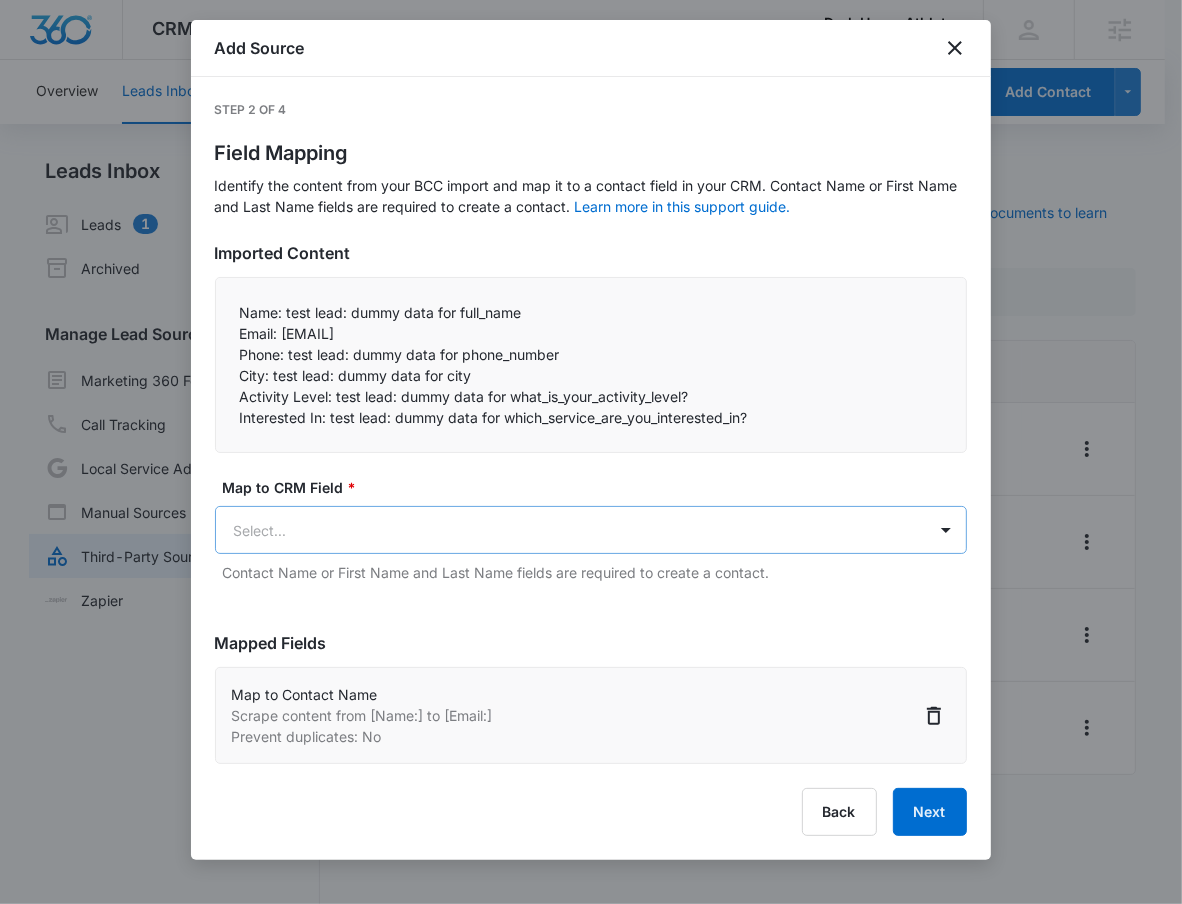 click on "CRM Apps Reputation Websites Forms CRM Email Social Shop Payments POS Content Ads Intelligence Files Brand Settings Dark Horse Athlete M330025 Your Accounts View All RN Robert Nguyen robert.nguyen@madwire.com My Profile Notifications Support Logout Terms & Conditions   •   Privacy Policy Agencies Overview Leads Inbox Contacts Organizations History Deals Projects Tasks Calendar Lists Reports Settings Add Contact Leads Inbox Leads 1 Archived Manage Lead Sources Marketing 360 Forms Call Tracking Local Service Ads Manual Sources Third-Party Sources Zapier Third-Party Sources Manually sync your third-party platform sources and assign them to contacts.   Visit our support documents to learn more. Source Source Name Submissions   Application Form 2 submissions Facebook - Lead Ads --- PT Application Form 1 submission TrainHeroic - New Purchase 1 submission Showing   1-4   of   4 Dark Horse Athlete - CRM Manage Third-Party Sources - Marketing 360®
Add Source Step 2 of 4 Field Mapping   Imported Content" at bounding box center [591, 464] 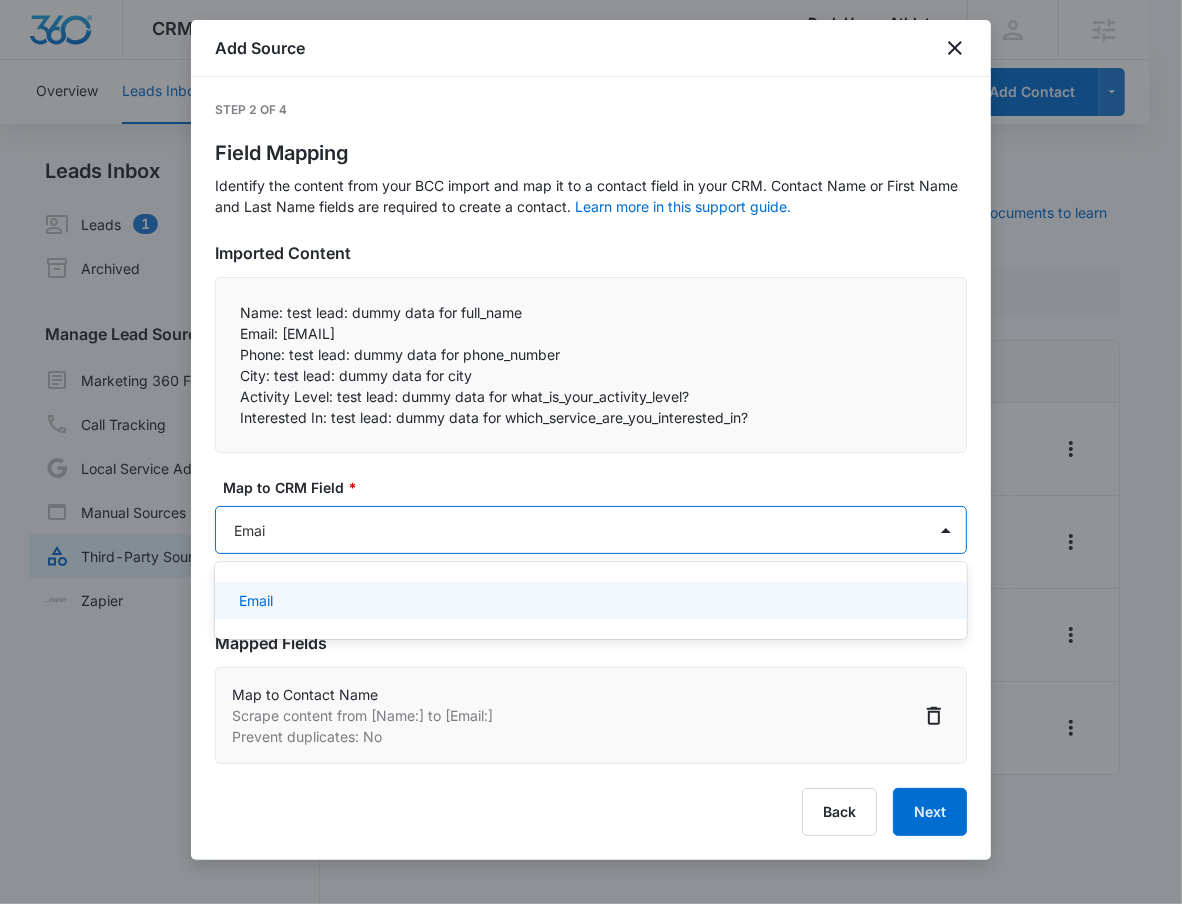 type on "Email" 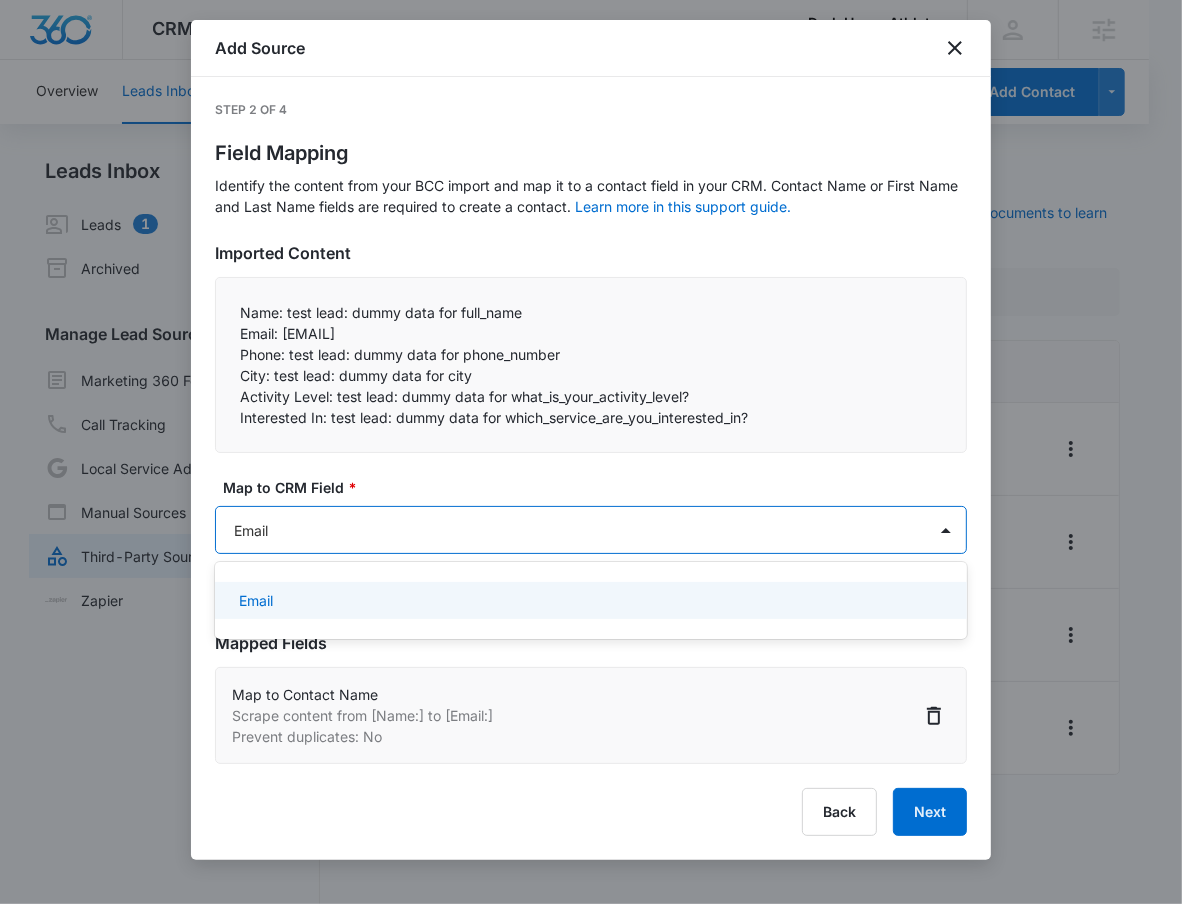click on "Email" at bounding box center [256, 600] 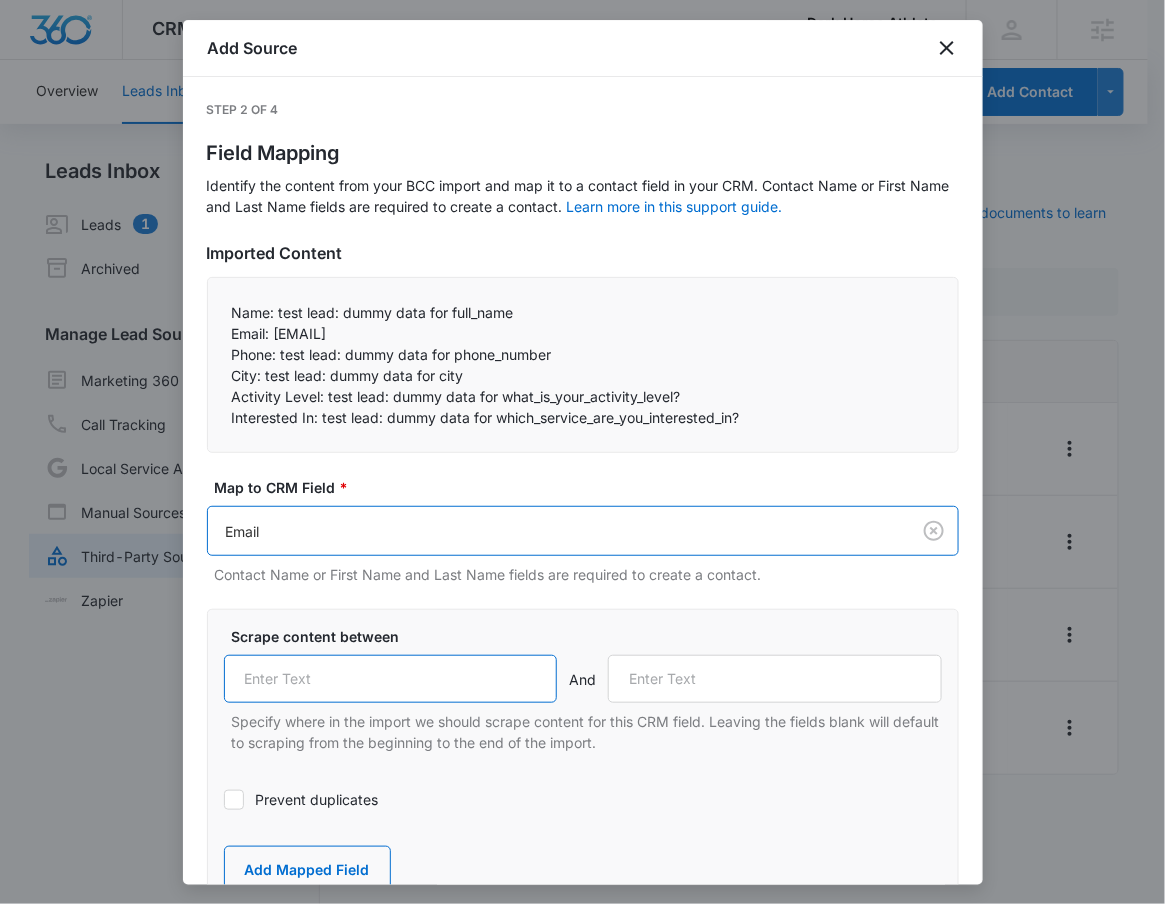 click at bounding box center [391, 679] 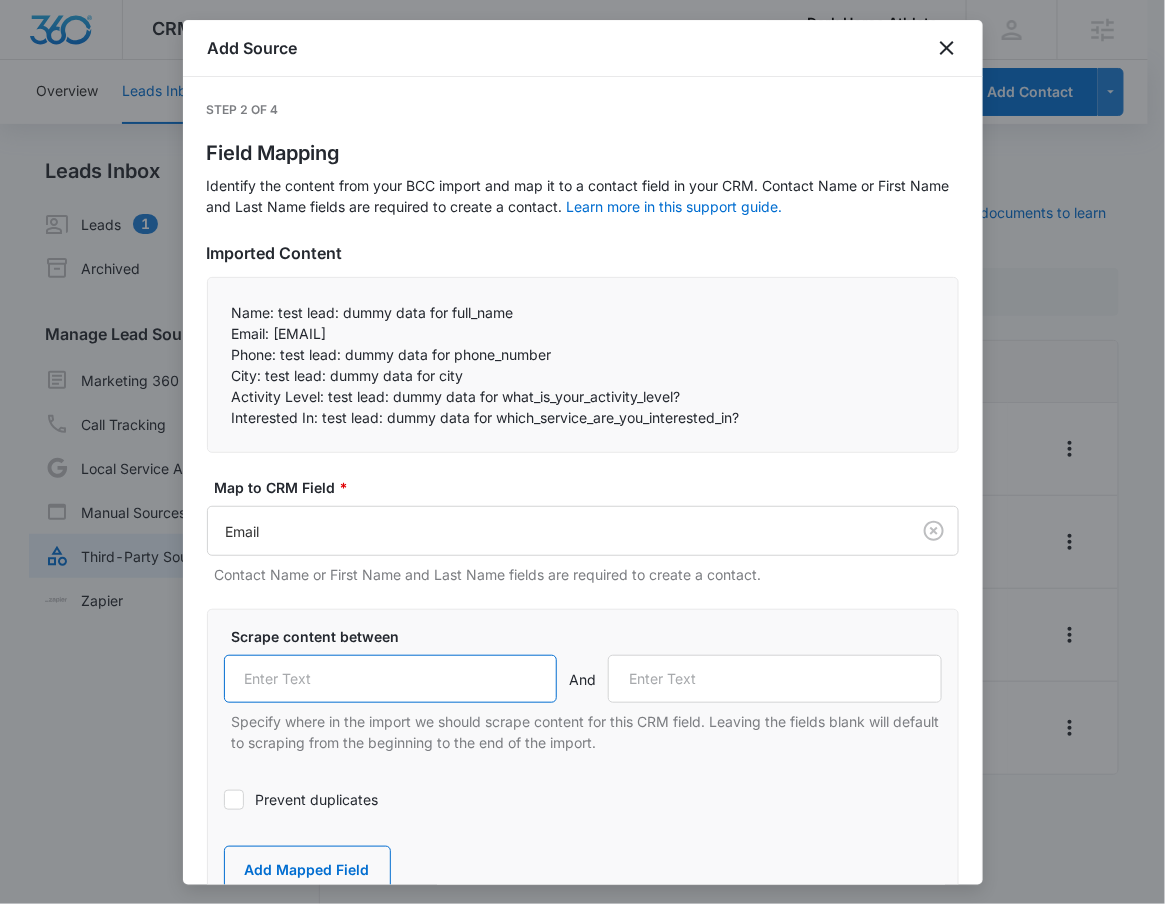 paste on "Email:" 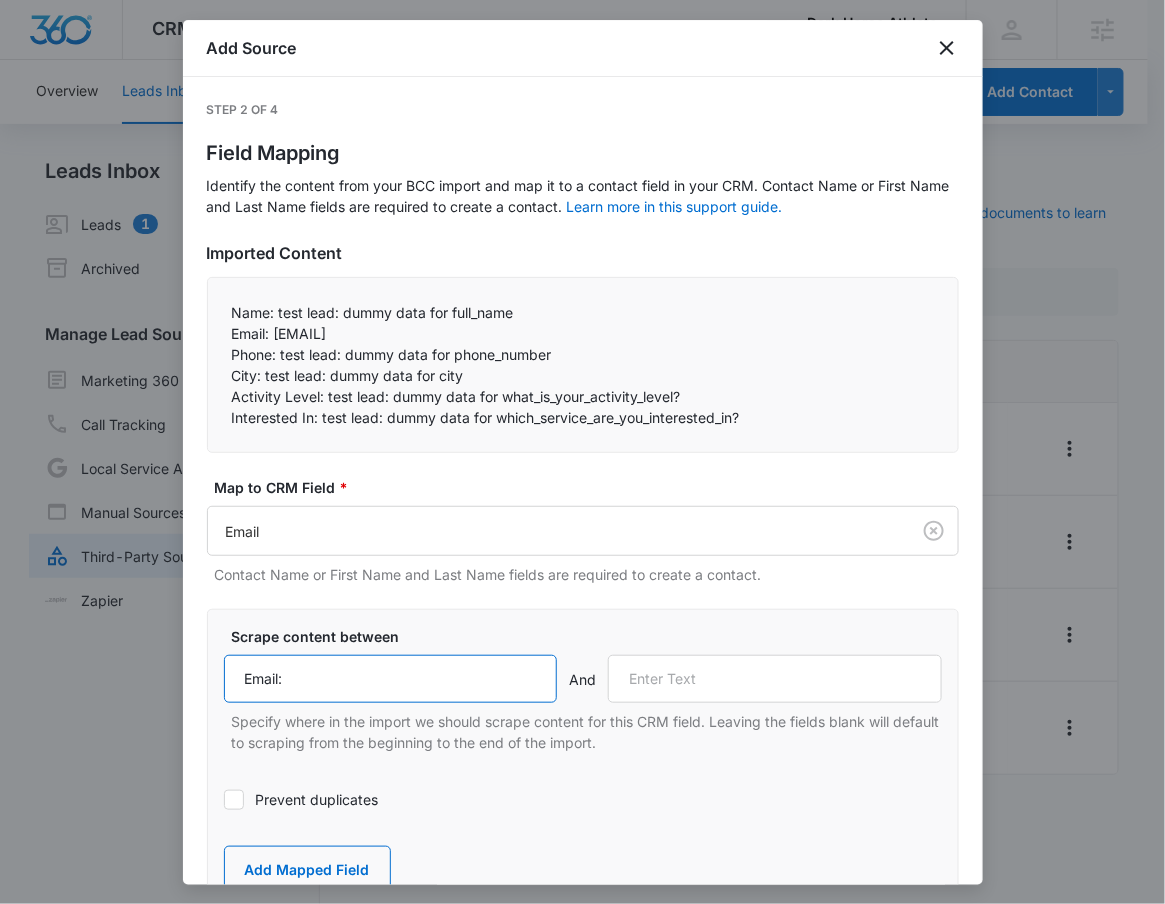 type on "Email:" 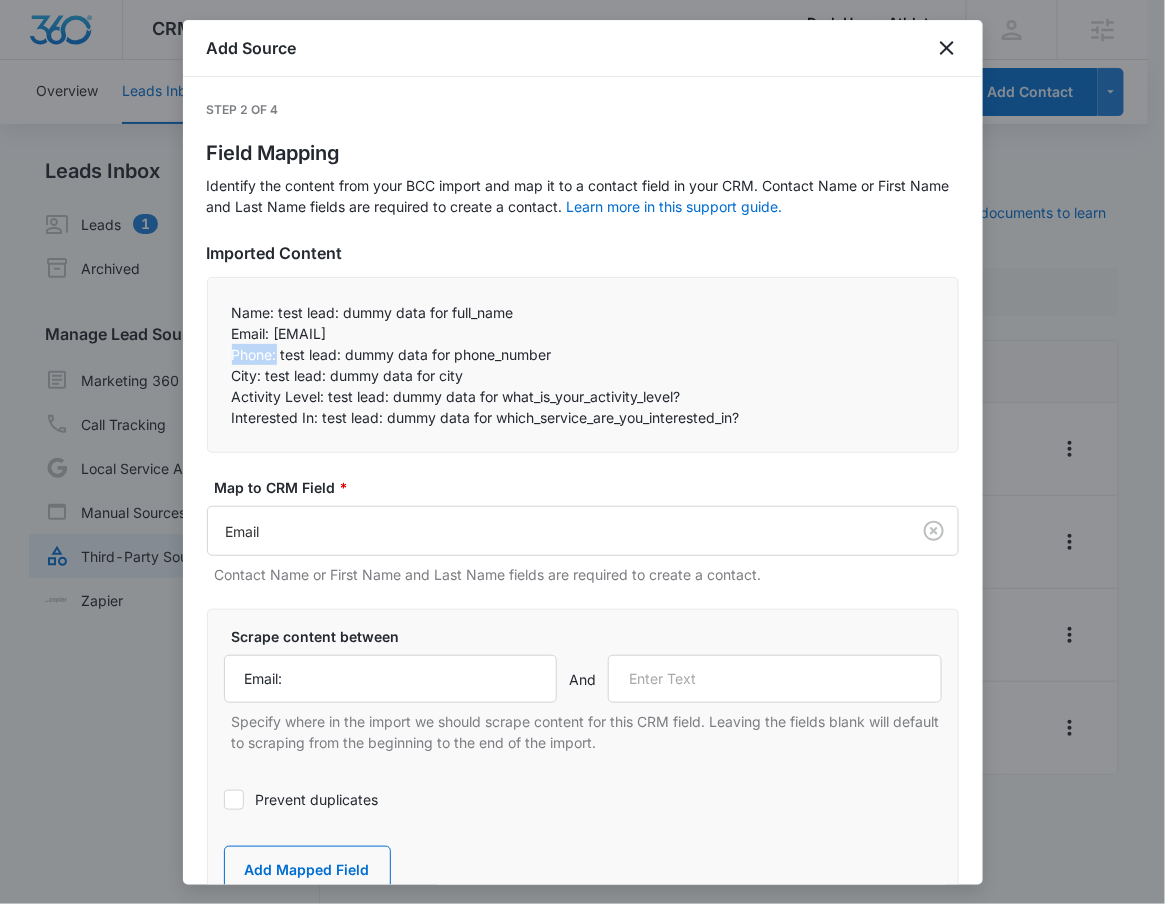 drag, startPoint x: 233, startPoint y: 357, endPoint x: 279, endPoint y: 355, distance: 46.043457 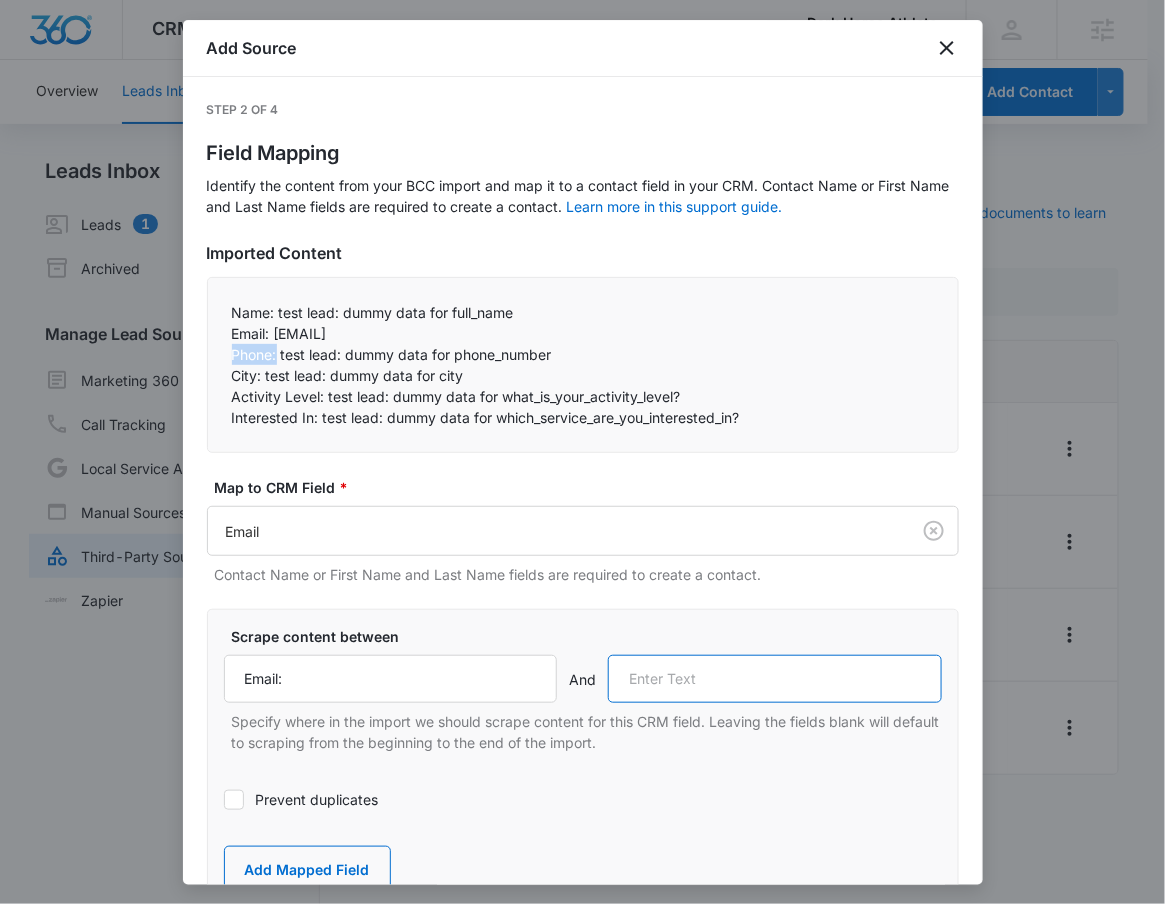 click at bounding box center [775, 679] 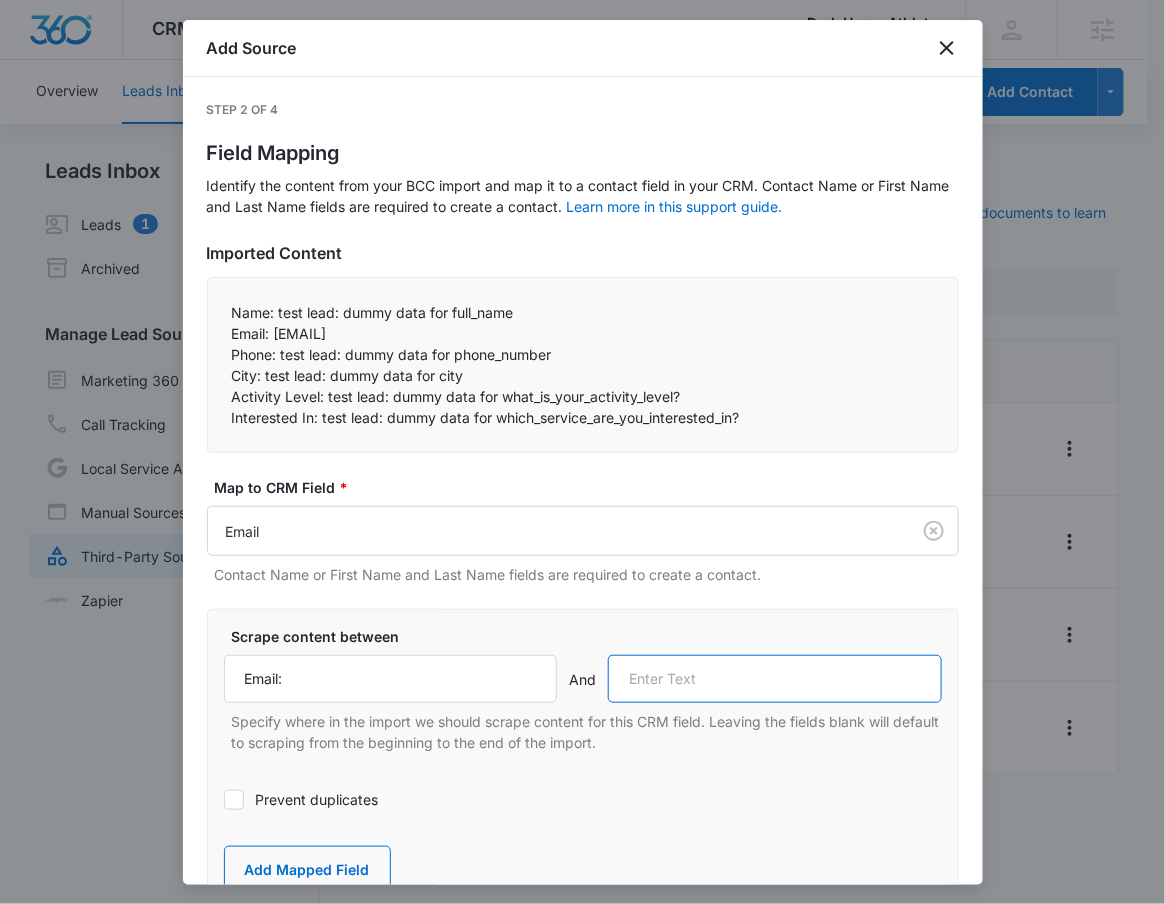paste on "Phone:" 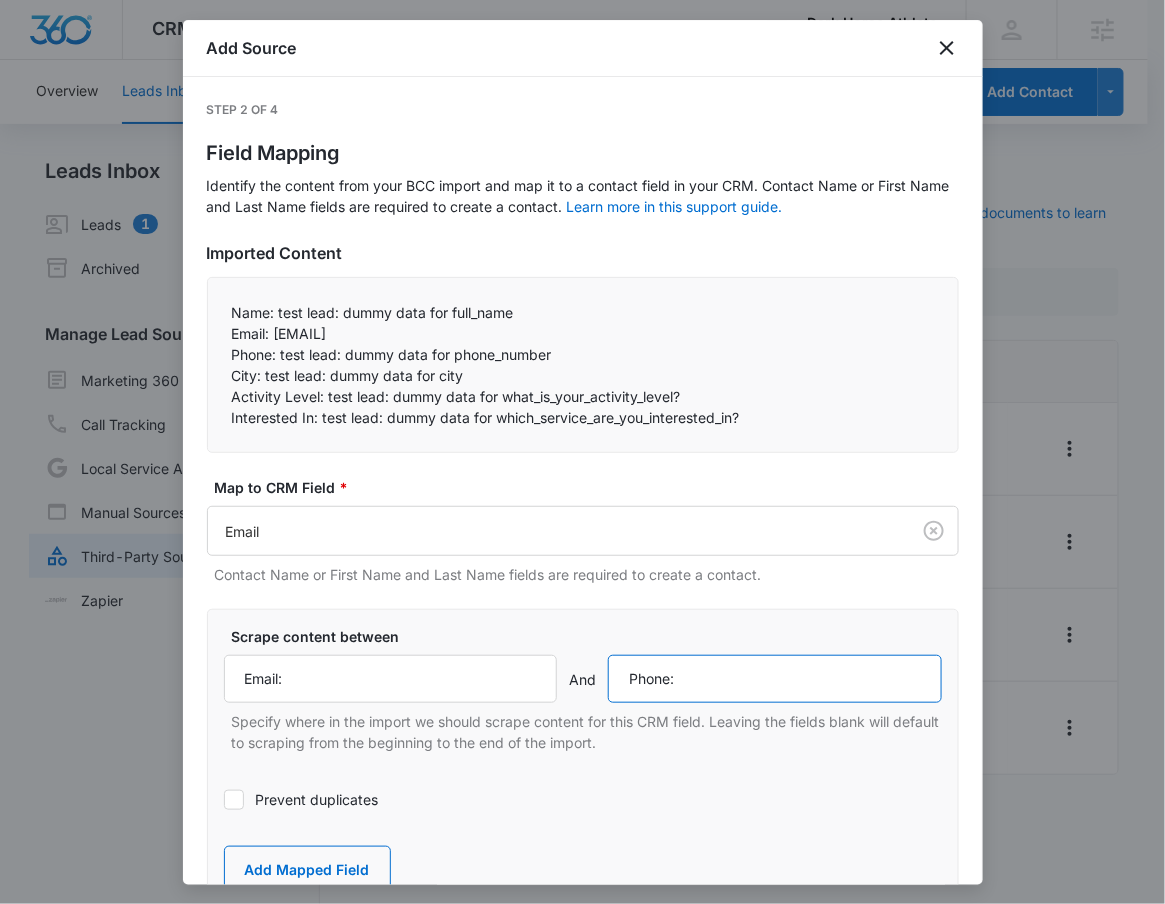 type on "Phone:" 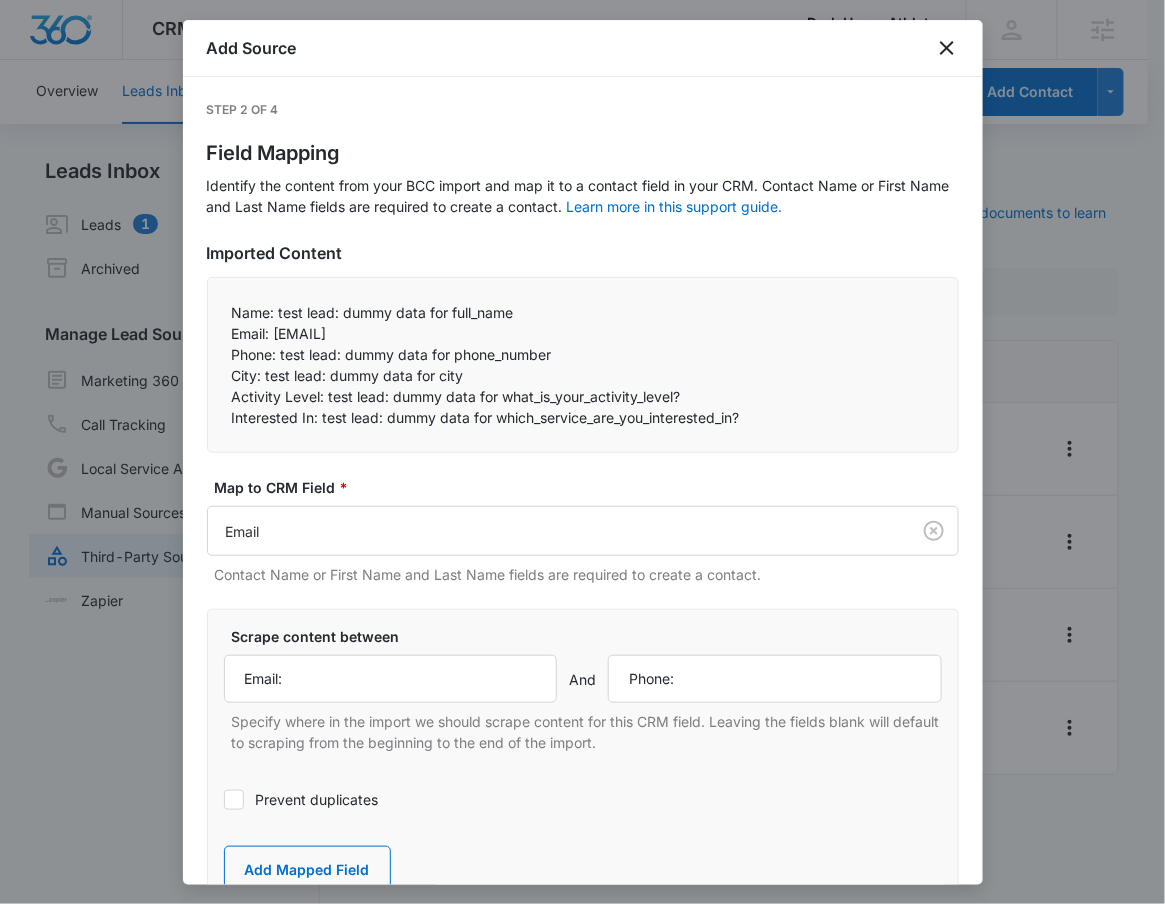 click on "Prevent duplicates" at bounding box center (583, 799) 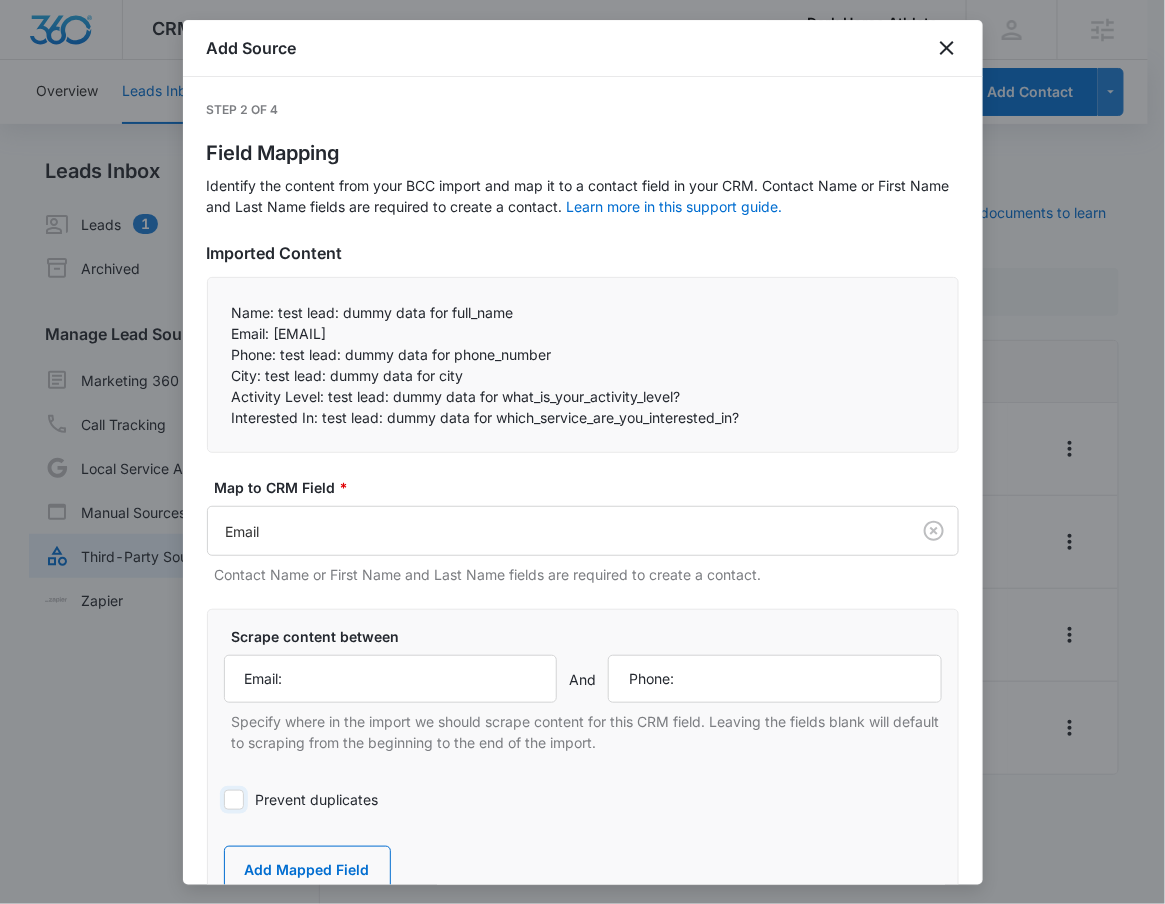 click on "Prevent duplicates" at bounding box center (224, 800) 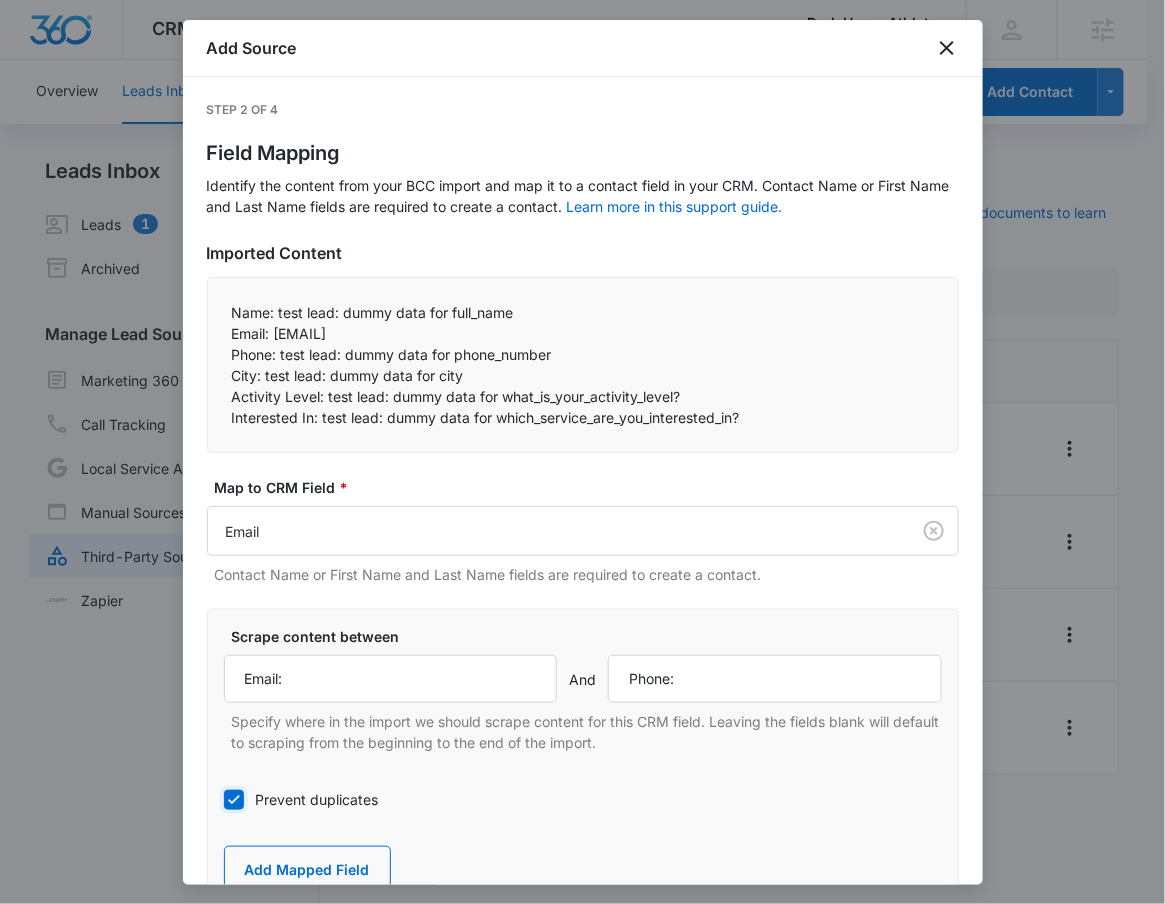 scroll, scrollTop: 4, scrollLeft: 0, axis: vertical 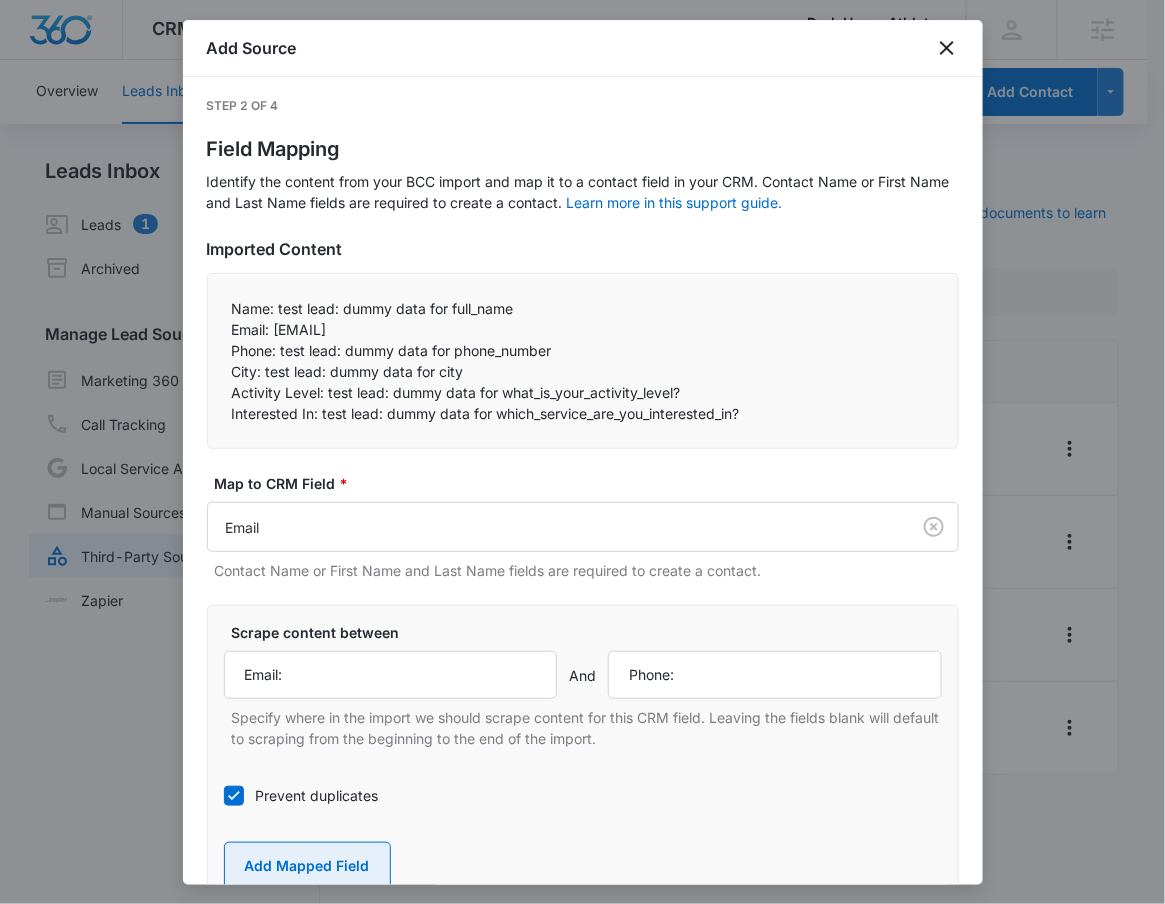 click on "Add Mapped Field" at bounding box center [307, 866] 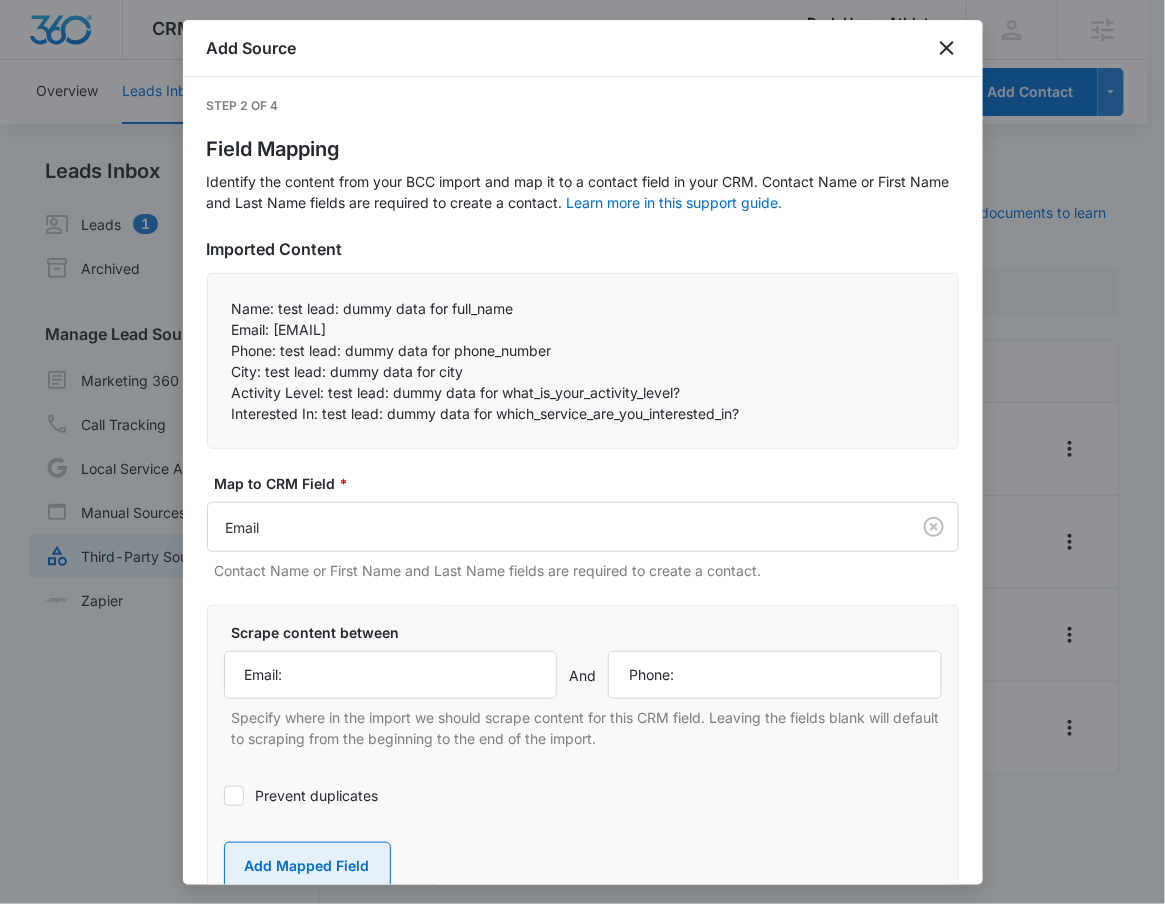 type 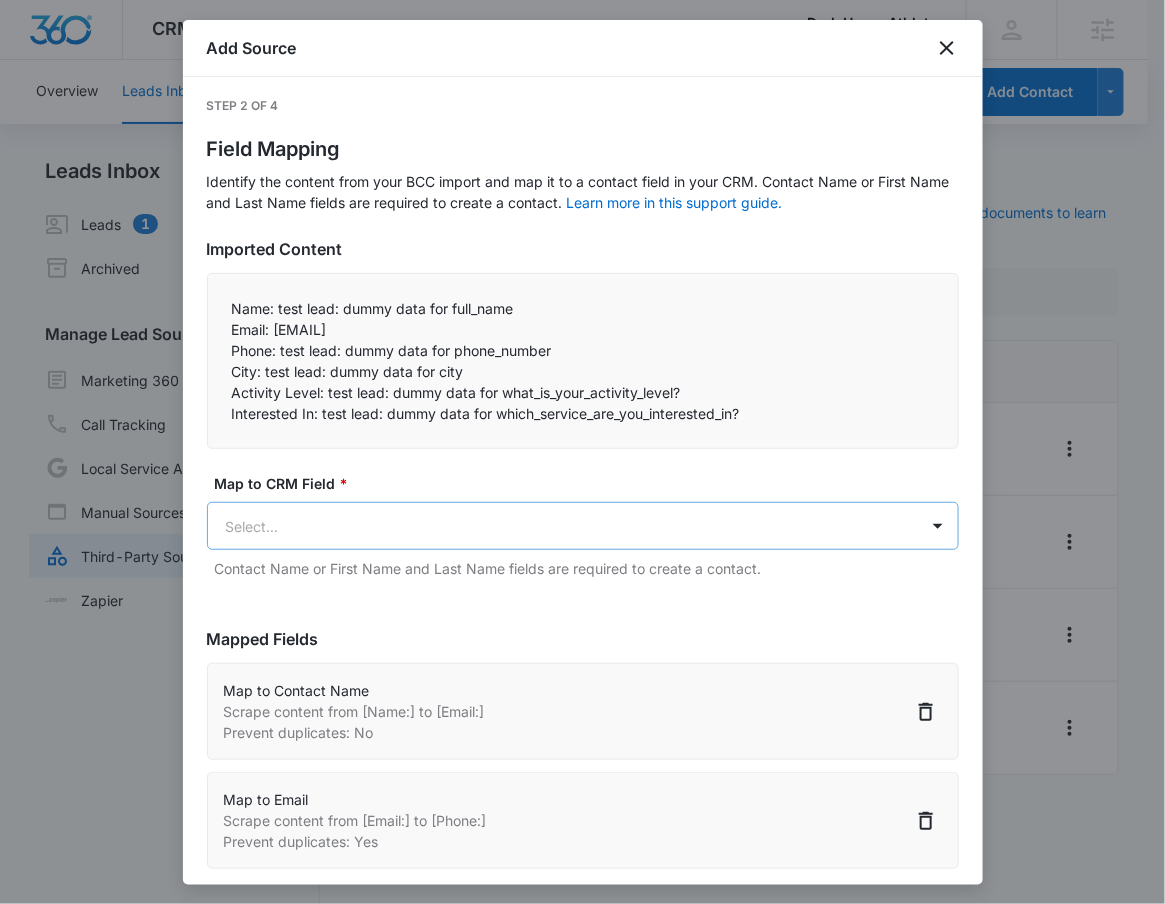 click on "CRM Apps Reputation Websites Forms CRM Email Social Shop Payments POS Content Ads Intelligence Files Brand Settings Dark Horse Athlete M330025 Your Accounts View All RN Robert Nguyen robert.nguyen@madwire.com My Profile Notifications Support Logout Terms & Conditions   •   Privacy Policy Agencies Overview Leads Inbox Contacts Organizations History Deals Projects Tasks Calendar Lists Reports Settings Add Contact Leads Inbox Leads 1 Archived Manage Lead Sources Marketing 360 Forms Call Tracking Local Service Ads Manual Sources Third-Party Sources Zapier Third-Party Sources Manually sync your third-party platform sources and assign them to contacts.   Visit our support documents to learn more. Source Source Name Submissions   Application Form 2 submissions Facebook - Lead Ads --- PT Application Form 1 submission TrainHeroic - New Purchase 1 submission Showing   1-4   of   4 Dark Horse Athlete - CRM Manage Third-Party Sources - Marketing 360®
Add Source Step 2 of 4 Field Mapping   Imported Content" at bounding box center (582, 464) 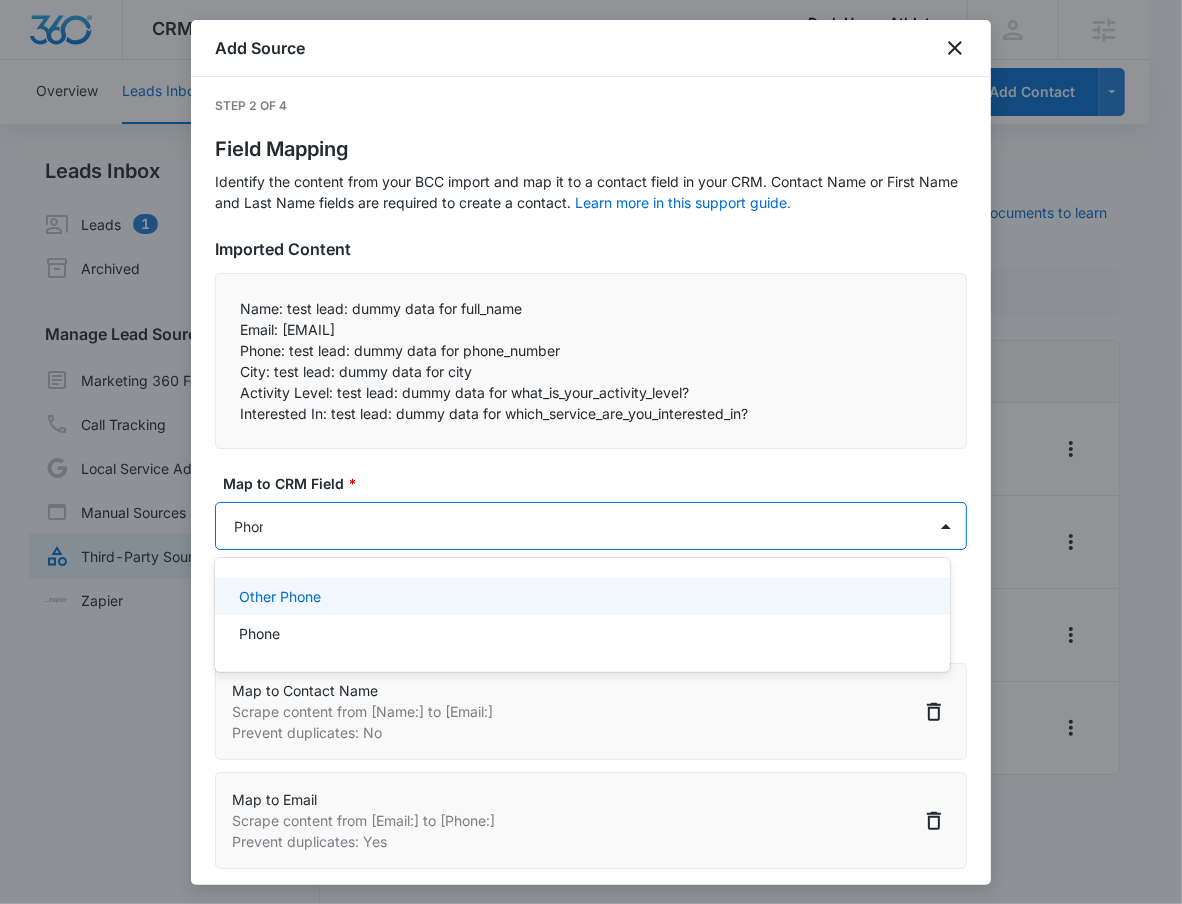 type on "Phone" 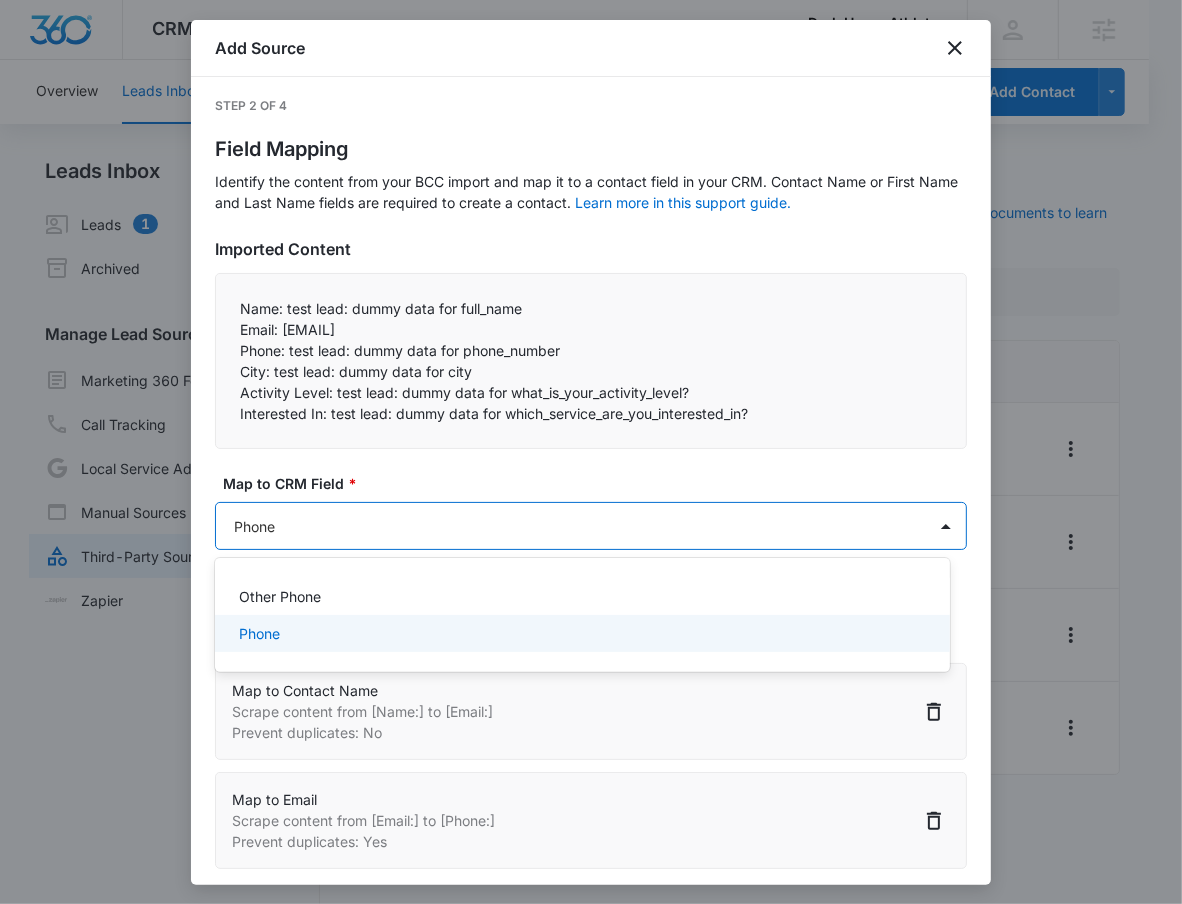 click on "Phone" at bounding box center (259, 633) 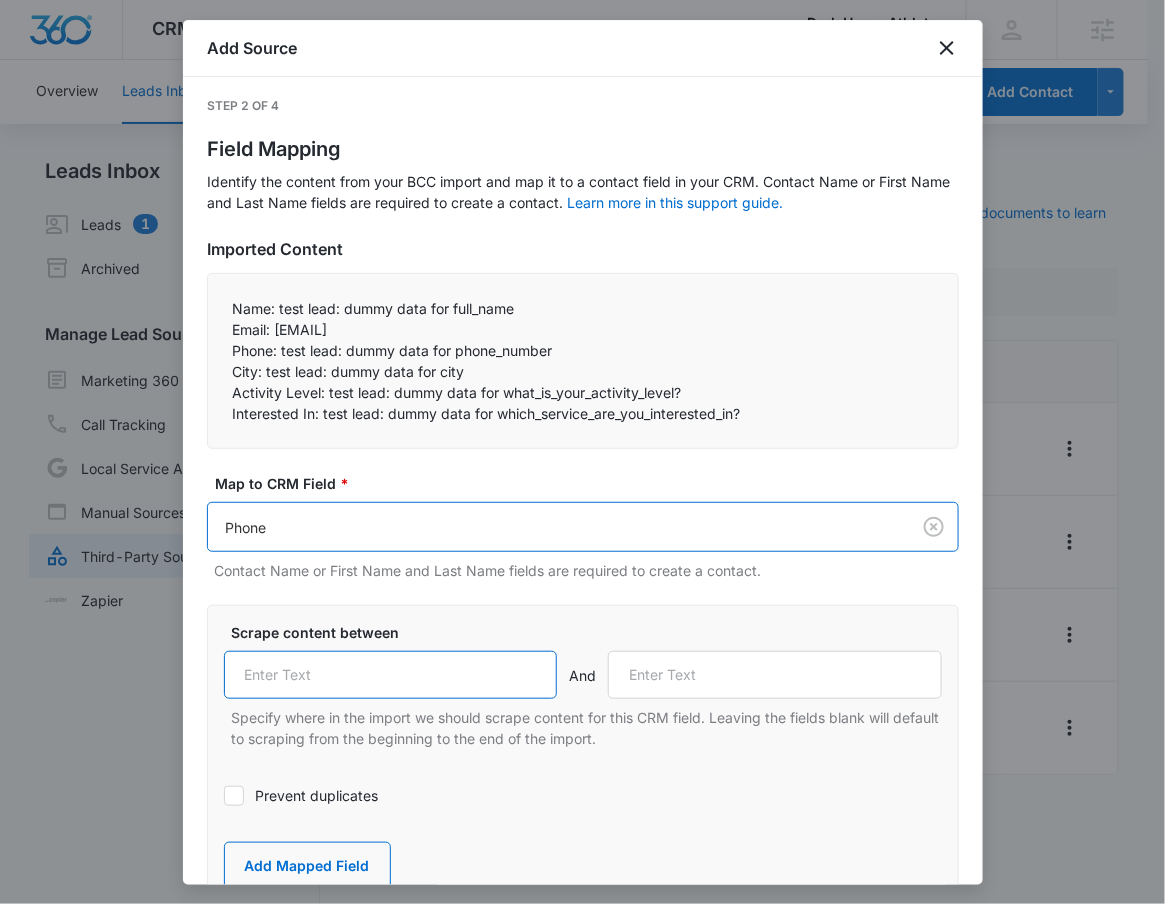 click at bounding box center [391, 675] 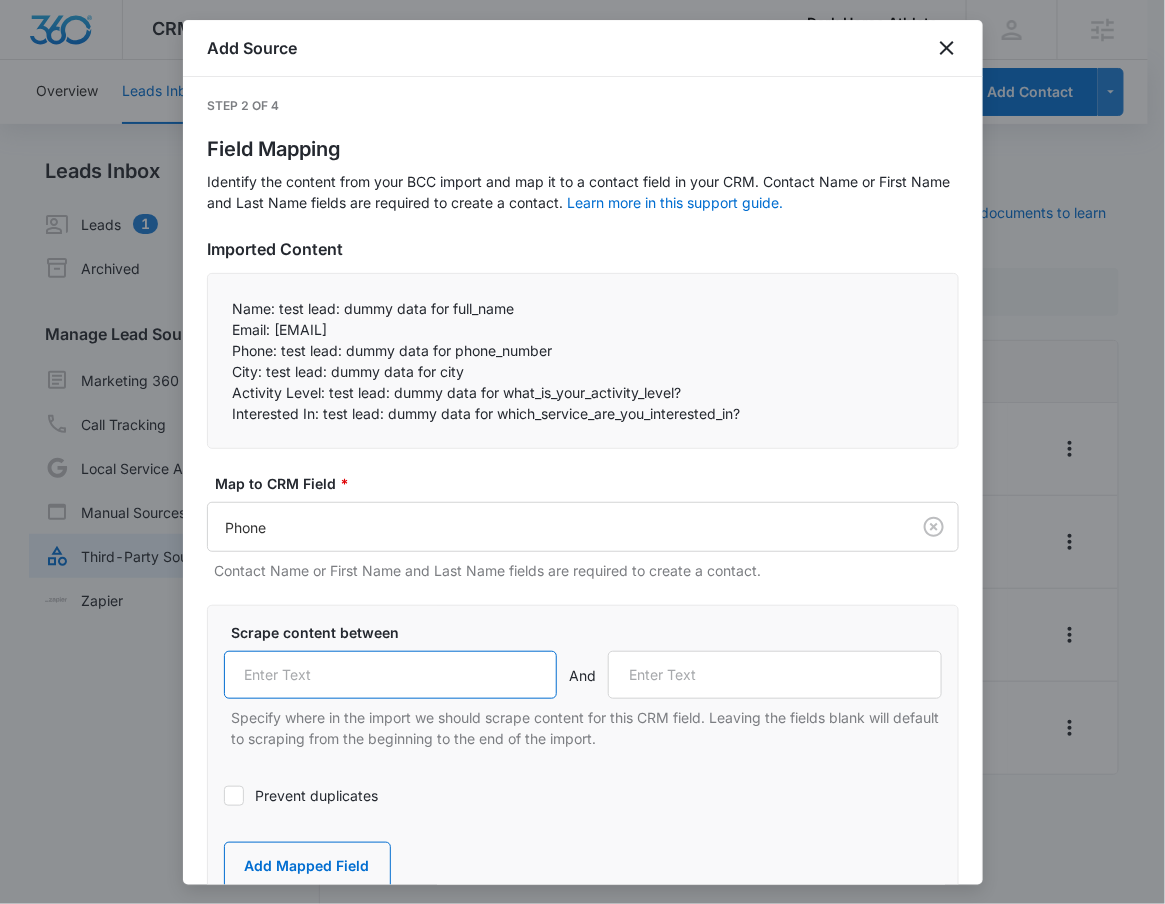 paste on "Phone:" 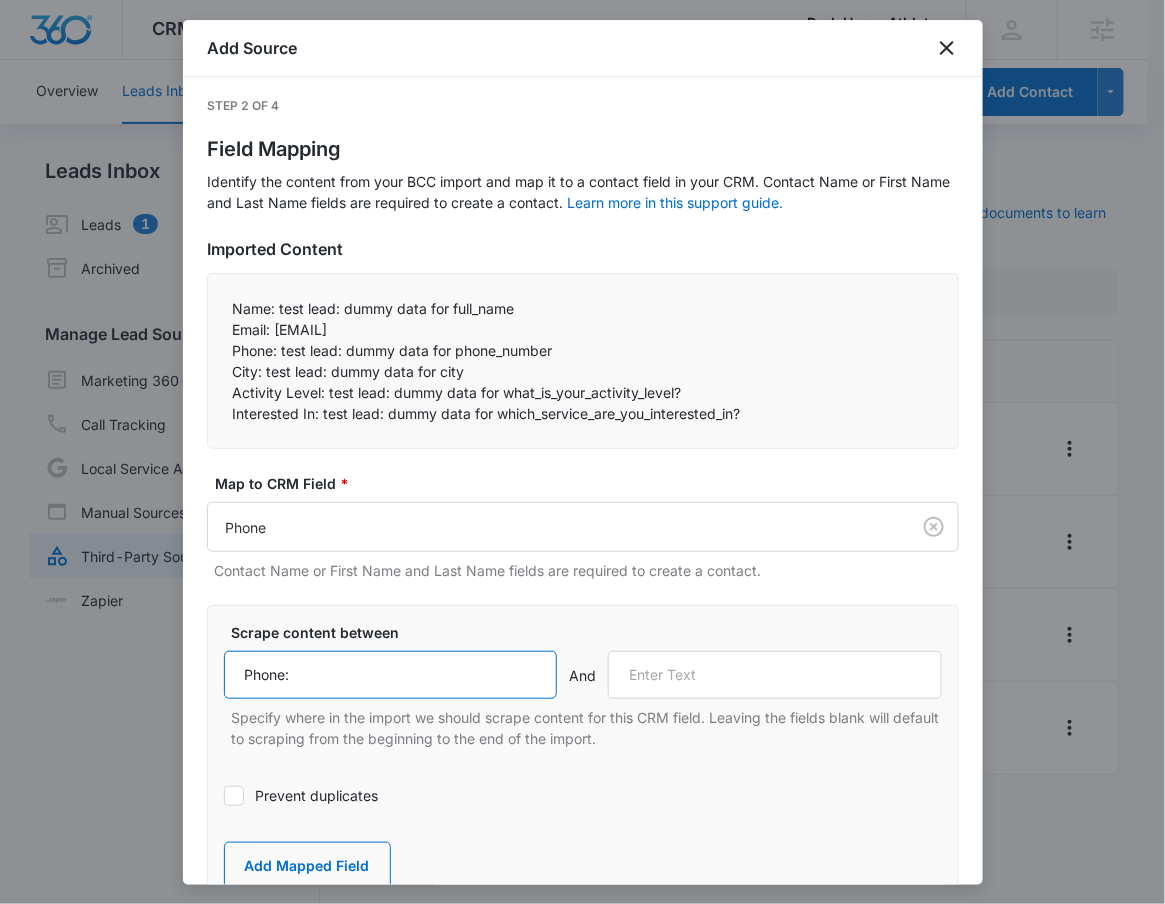 type on "Phone:" 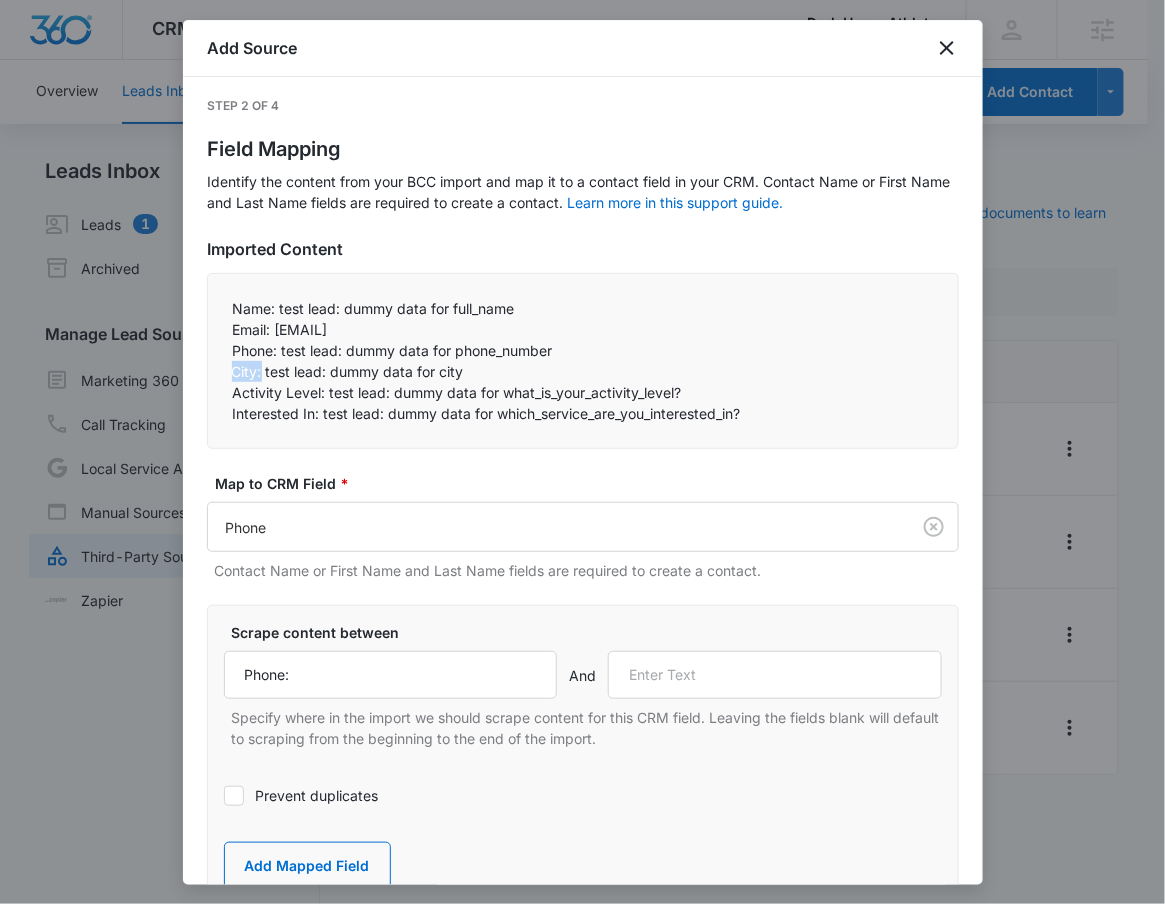 drag, startPoint x: 219, startPoint y: 366, endPoint x: 262, endPoint y: 368, distance: 43.046486 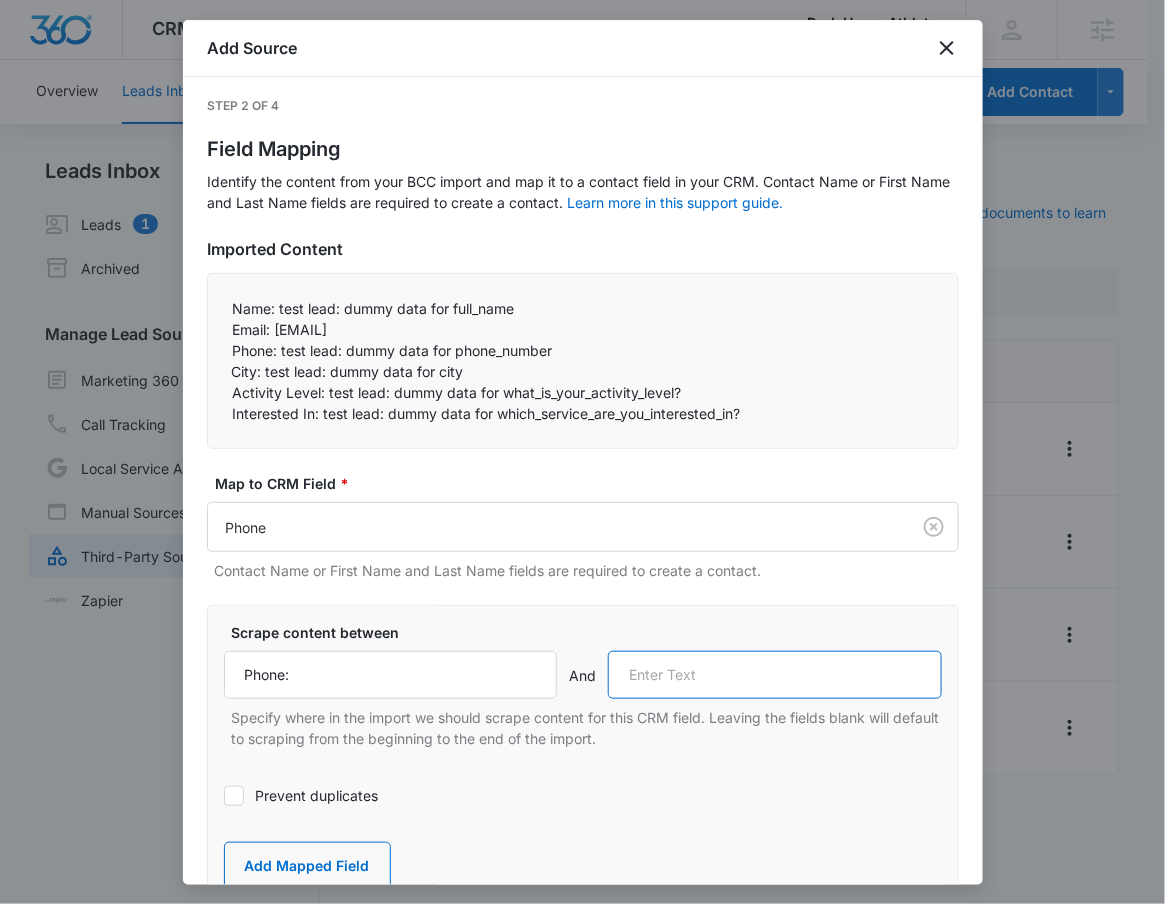 click at bounding box center (775, 675) 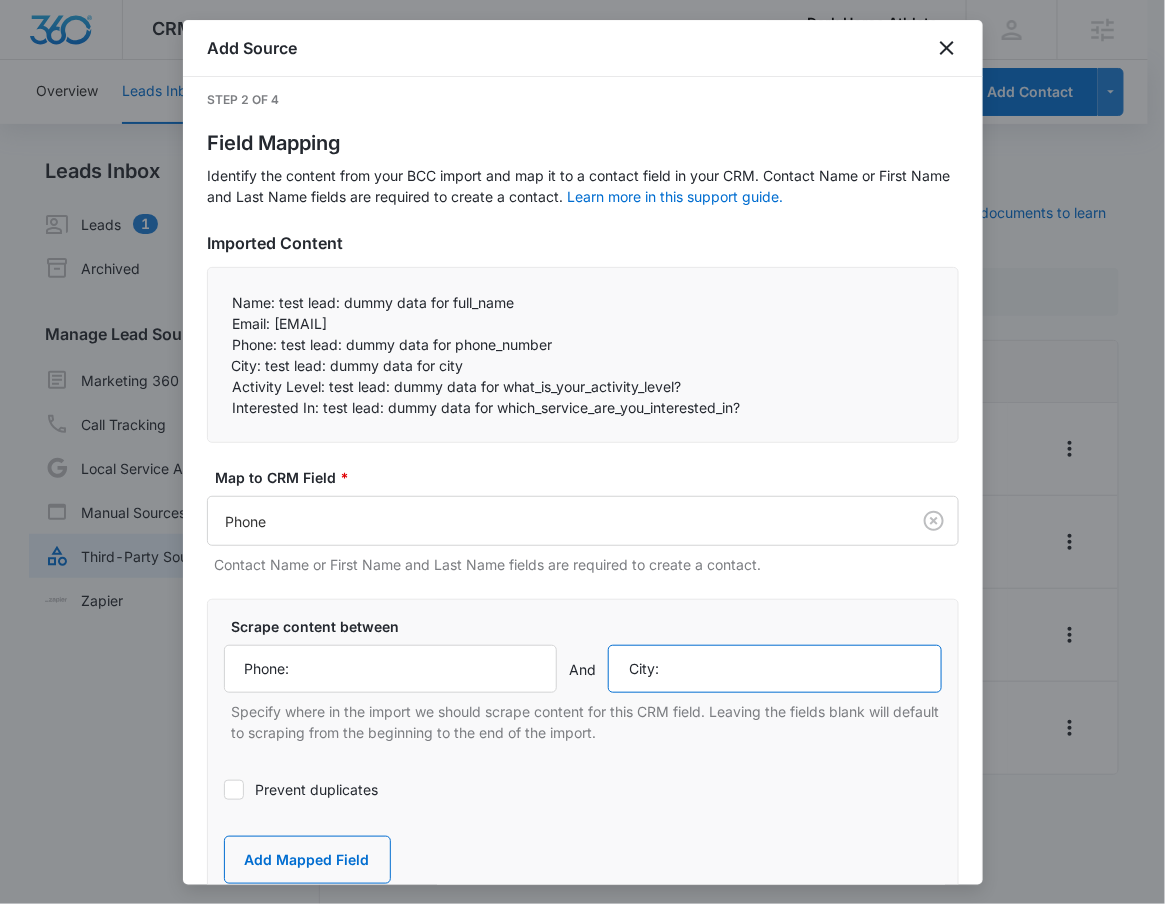 scroll, scrollTop: 21, scrollLeft: 0, axis: vertical 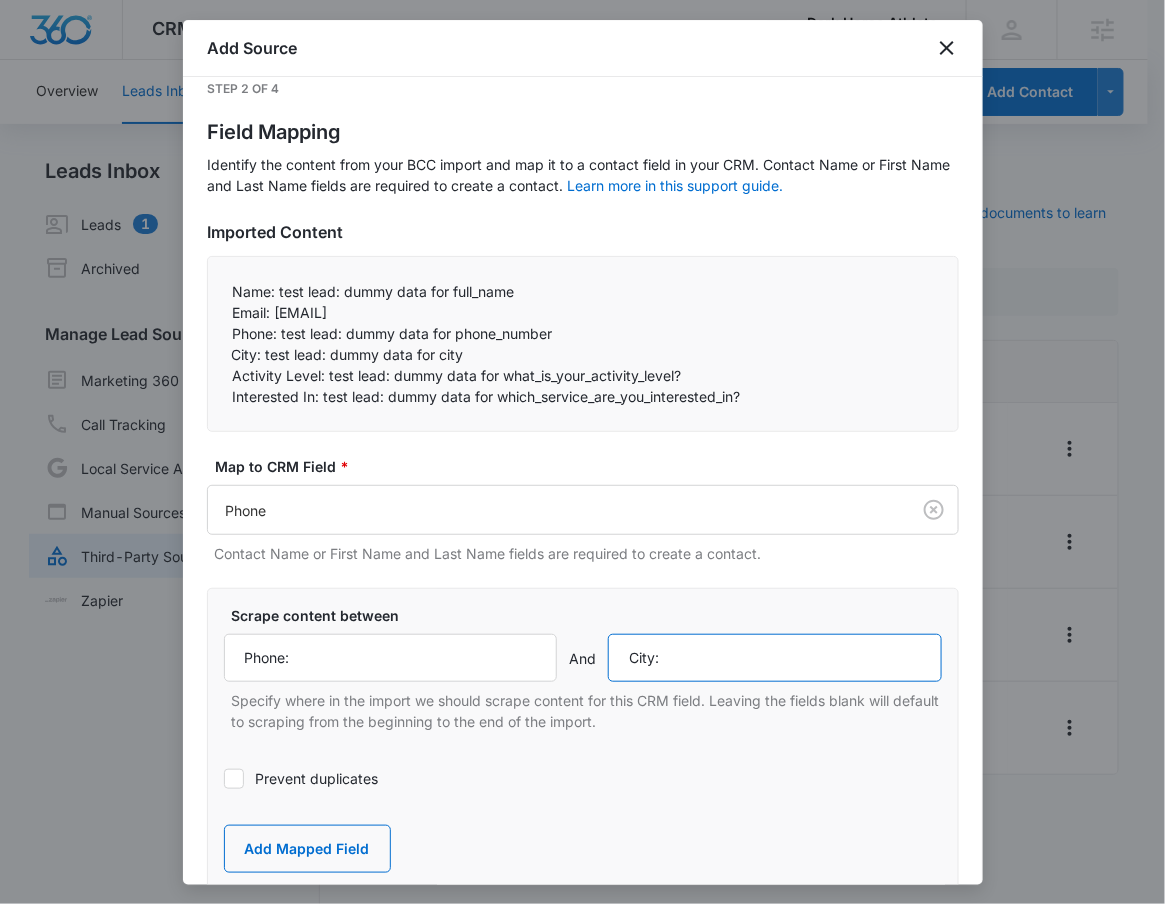 type on "City:" 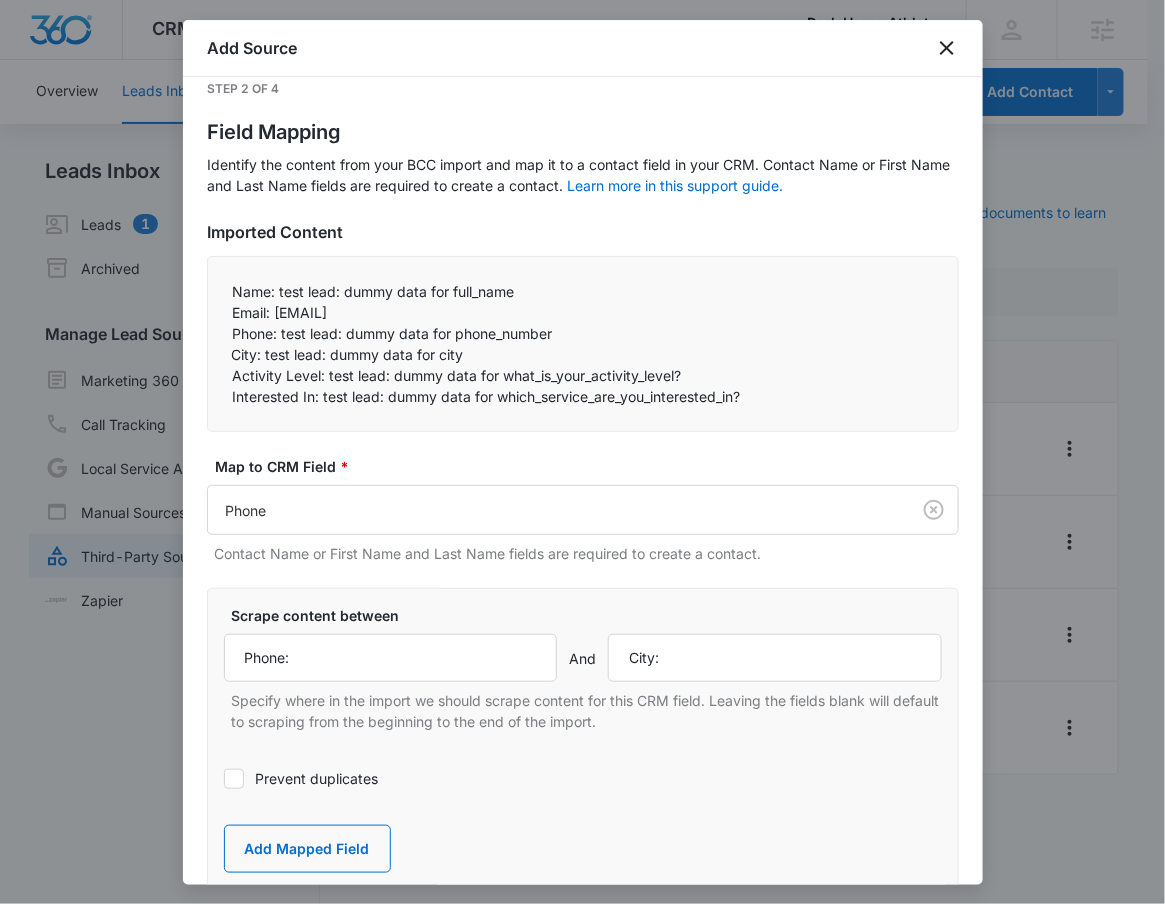 click on "Scrape content between Phone: And City: Specify where in the import we should scrape content for this CRM field. Leaving the fields blank will default to scraping from the beginning to the end of the import. Prevent duplicates Add Mapped Field" at bounding box center (583, 739) 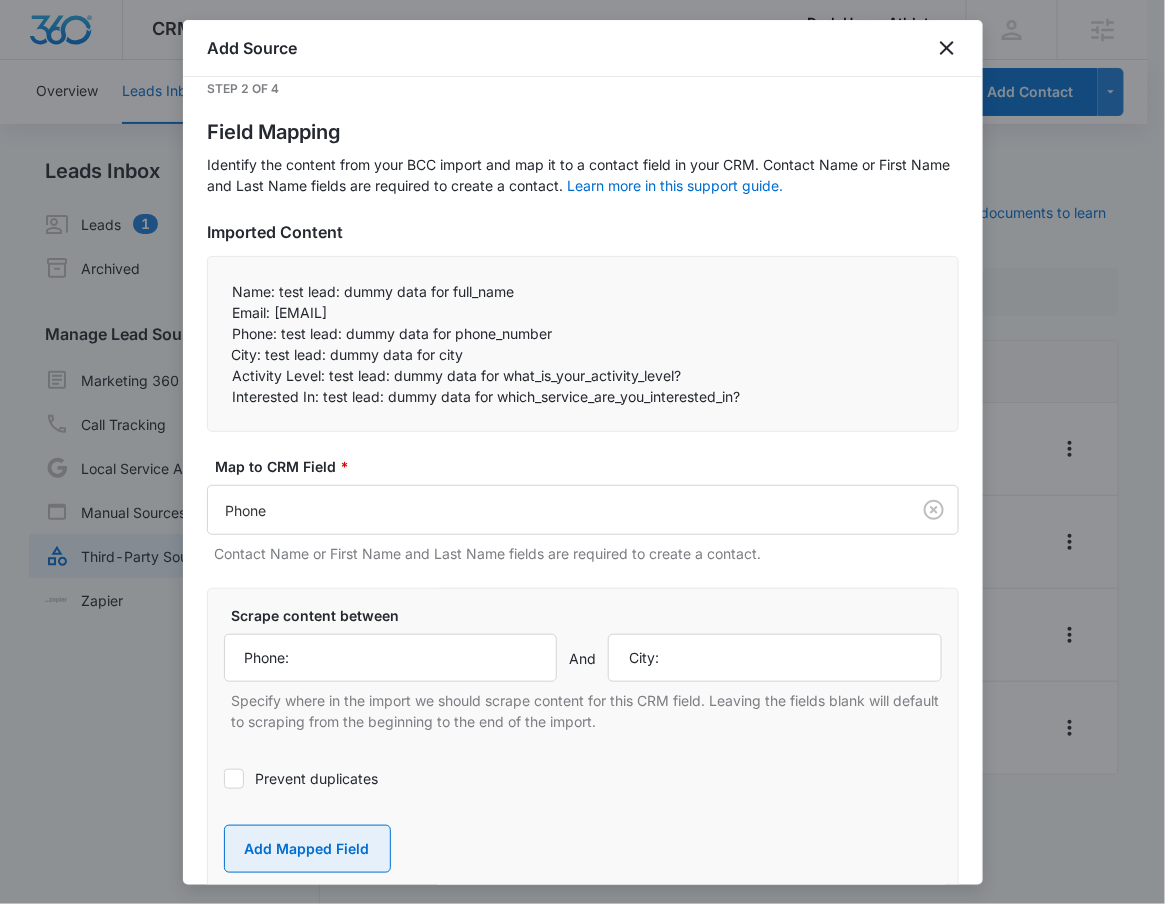 click on "Add Mapped Field" at bounding box center (307, 849) 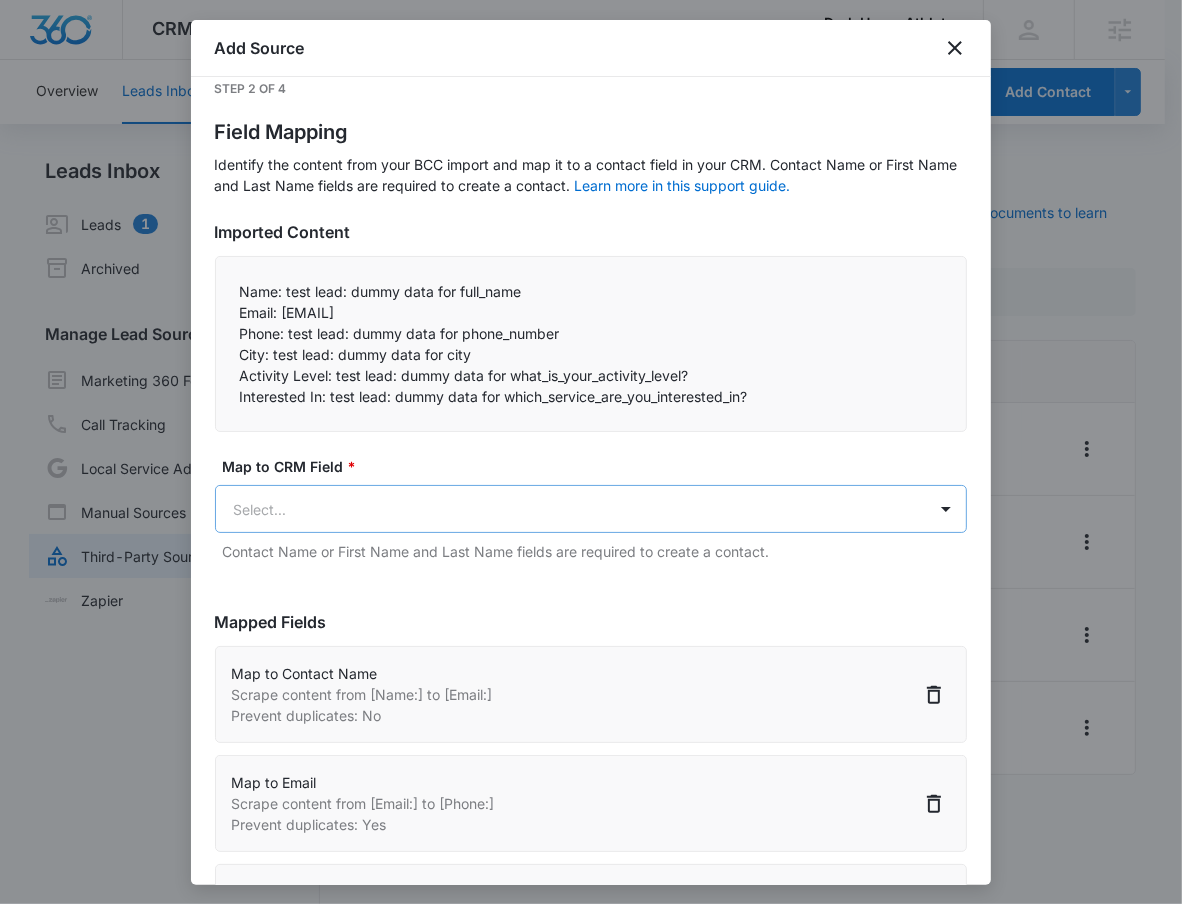 click on "CRM Apps Reputation Websites Forms CRM Email Social Shop Payments POS Content Ads Intelligence Files Brand Settings Dark Horse Athlete M330025 Your Accounts View All RN Robert Nguyen robert.nguyen@madwire.com My Profile Notifications Support Logout Terms & Conditions   •   Privacy Policy Agencies Overview Leads Inbox Contacts Organizations History Deals Projects Tasks Calendar Lists Reports Settings Add Contact Leads Inbox Leads 1 Archived Manage Lead Sources Marketing 360 Forms Call Tracking Local Service Ads Manual Sources Third-Party Sources Zapier Third-Party Sources Manually sync your third-party platform sources and assign them to contacts.   Visit our support documents to learn more. Source Source Name Submissions   Application Form 2 submissions Facebook - Lead Ads --- PT Application Form 1 submission TrainHeroic - New Purchase 1 submission Showing   1-4   of   4 Dark Horse Athlete - CRM Manage Third-Party Sources - Marketing 360®
Add Source Step 2 of 4 Field Mapping   Imported Content" at bounding box center (591, 464) 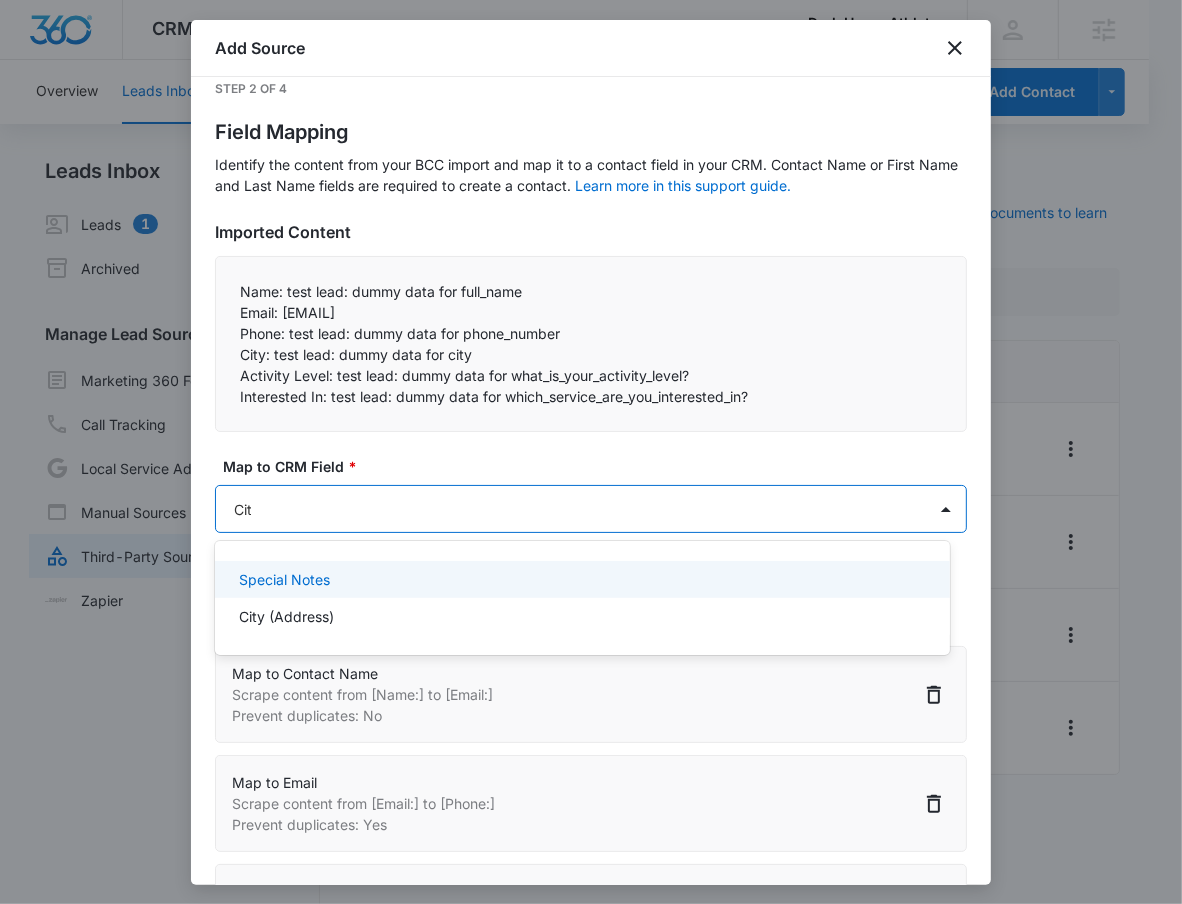 type on "City" 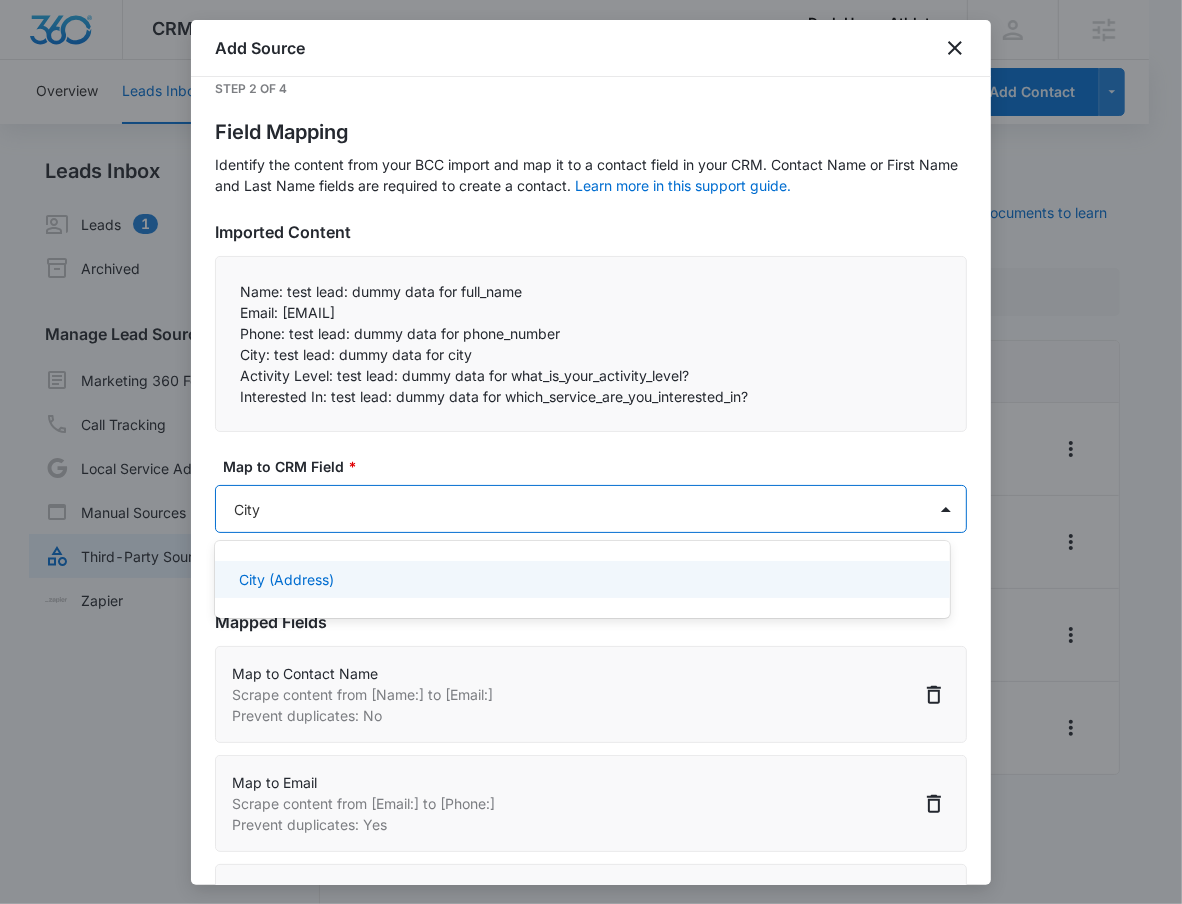 click on "City (Address)" at bounding box center (582, 579) 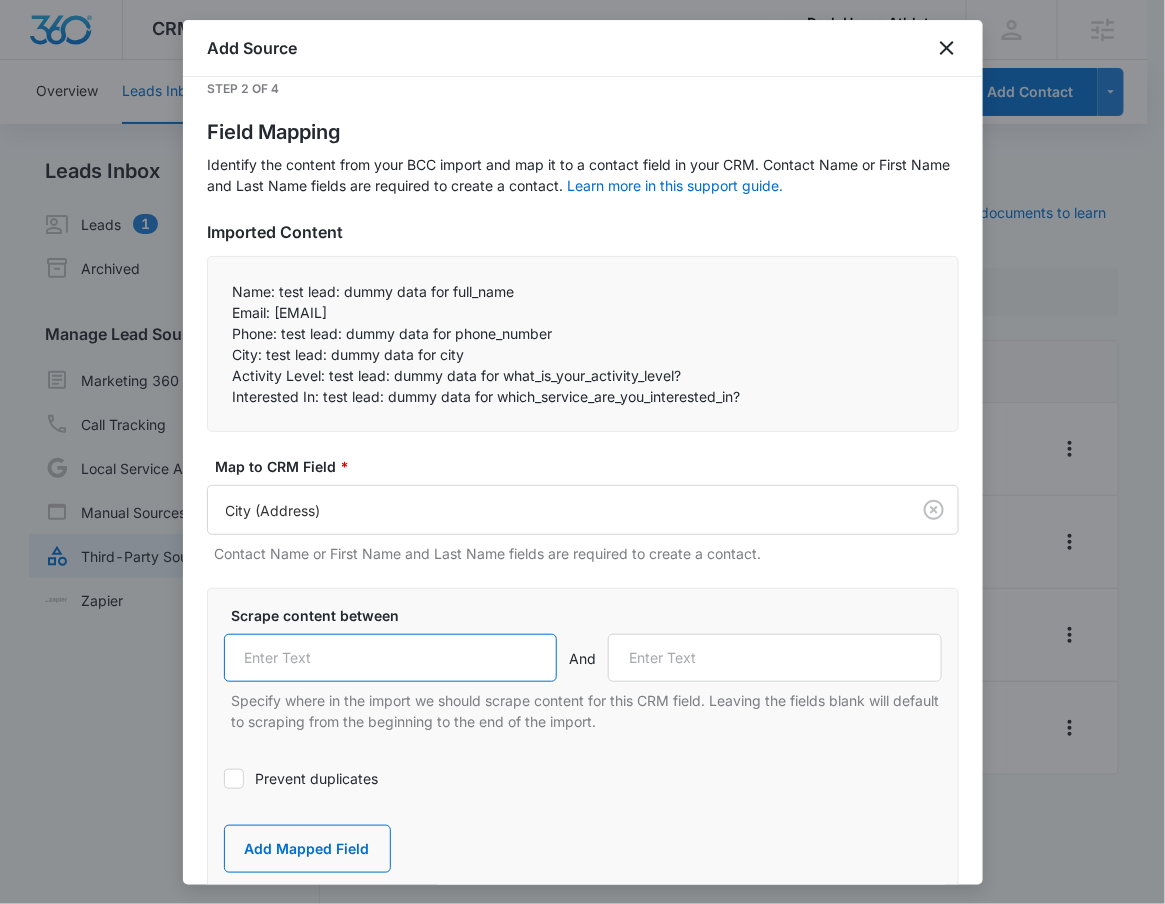 click at bounding box center (391, 658) 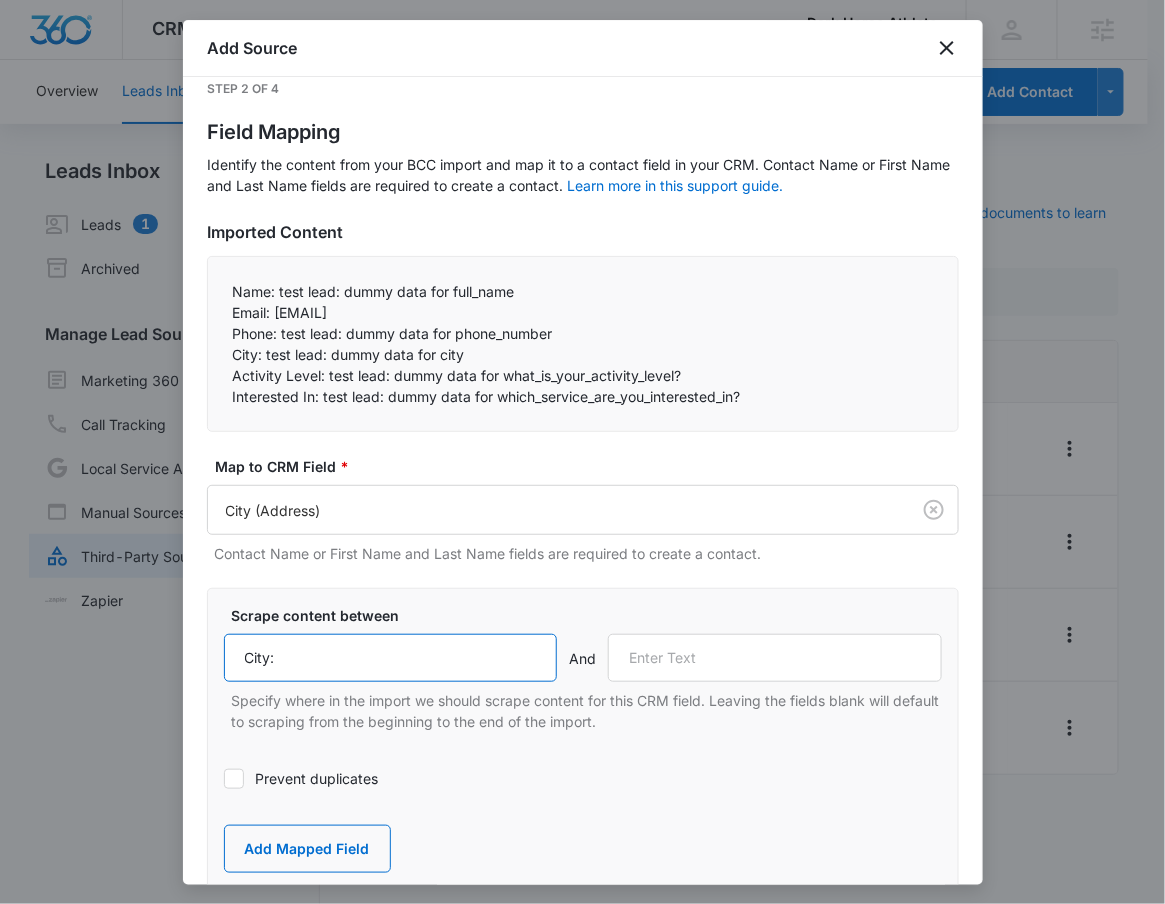 type on "City:" 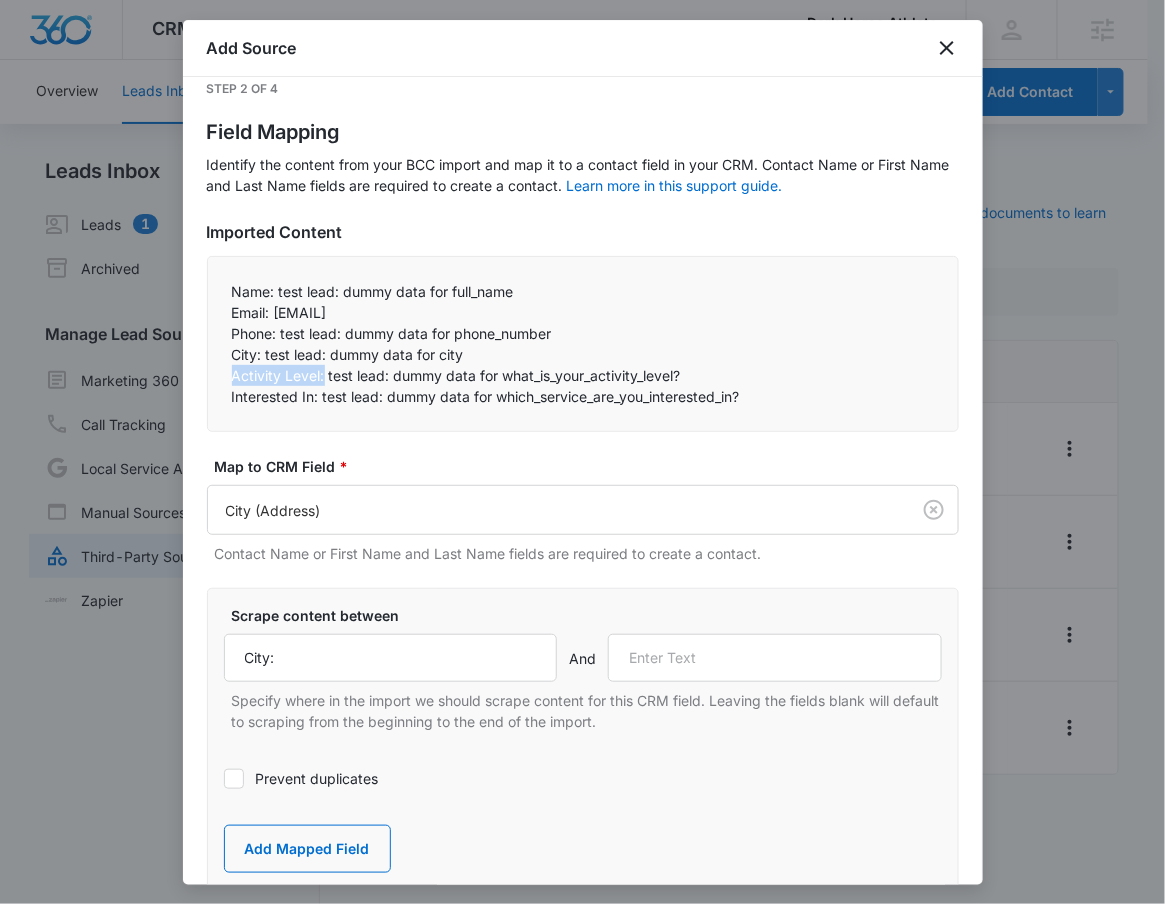 drag, startPoint x: 235, startPoint y: 377, endPoint x: 324, endPoint y: 382, distance: 89.140335 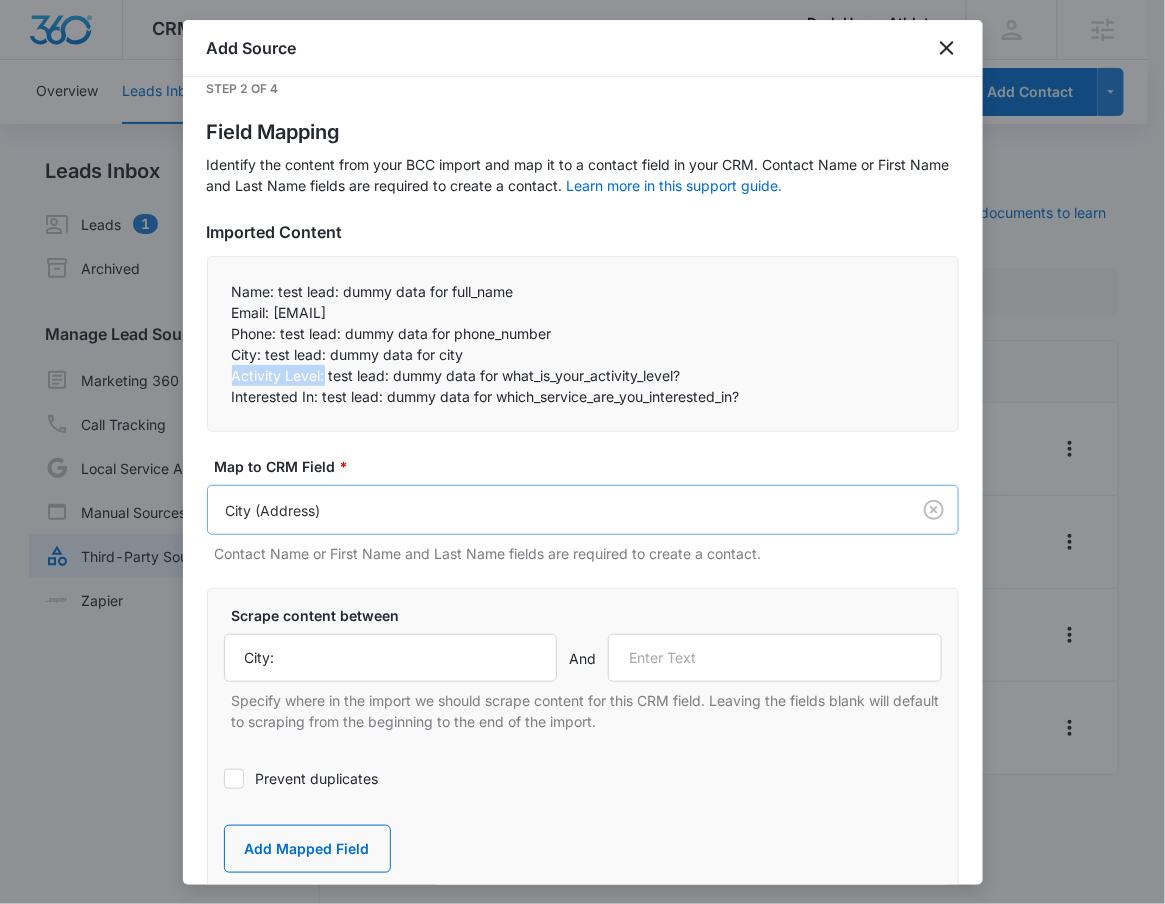 copy on "Activity Level:" 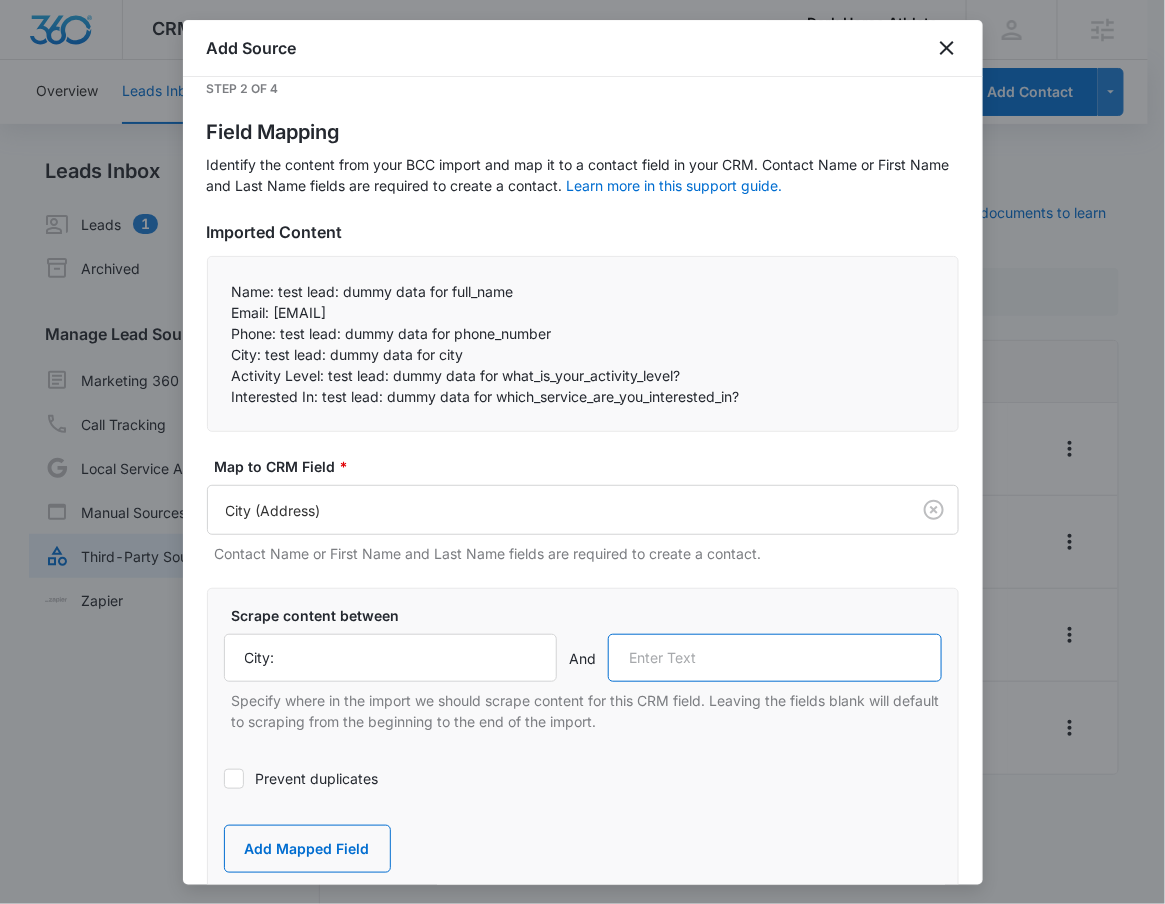 click at bounding box center (775, 658) 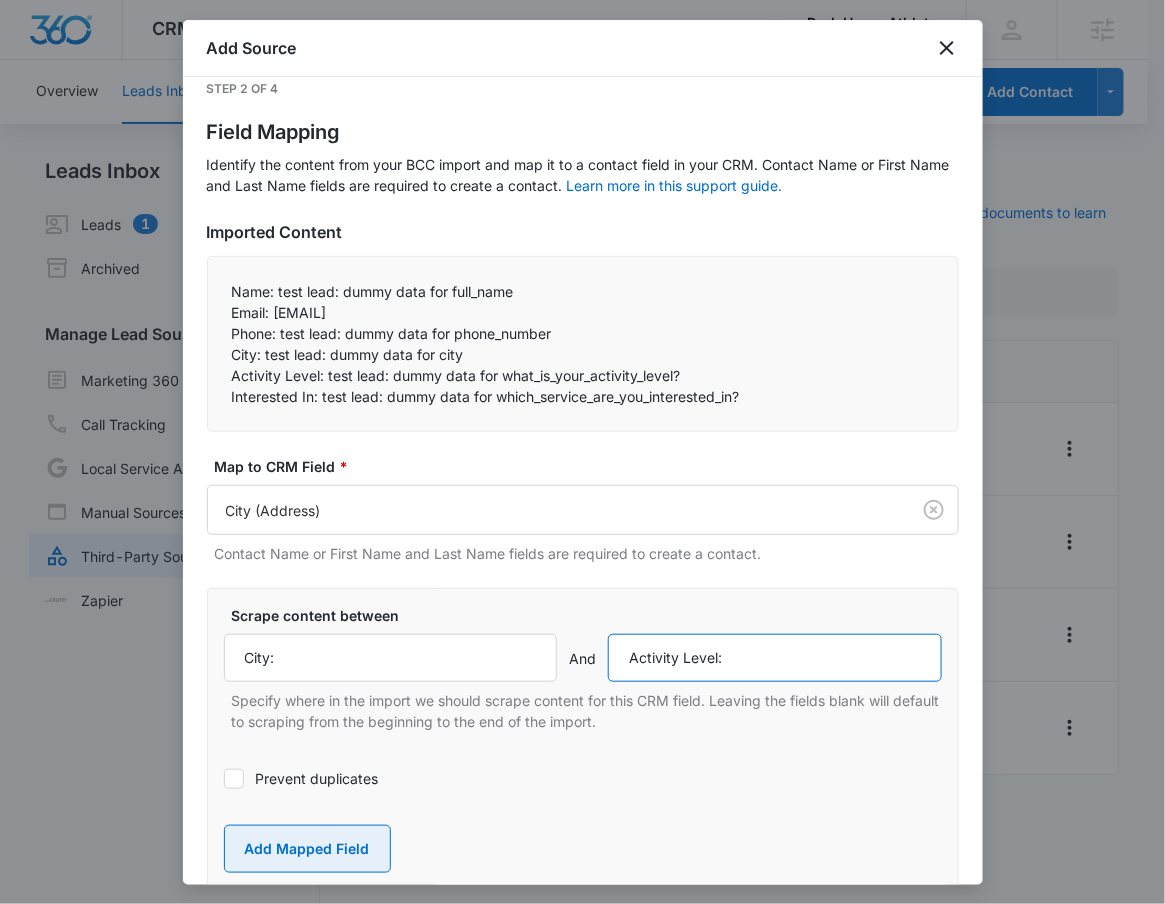 type on "Activity Level:" 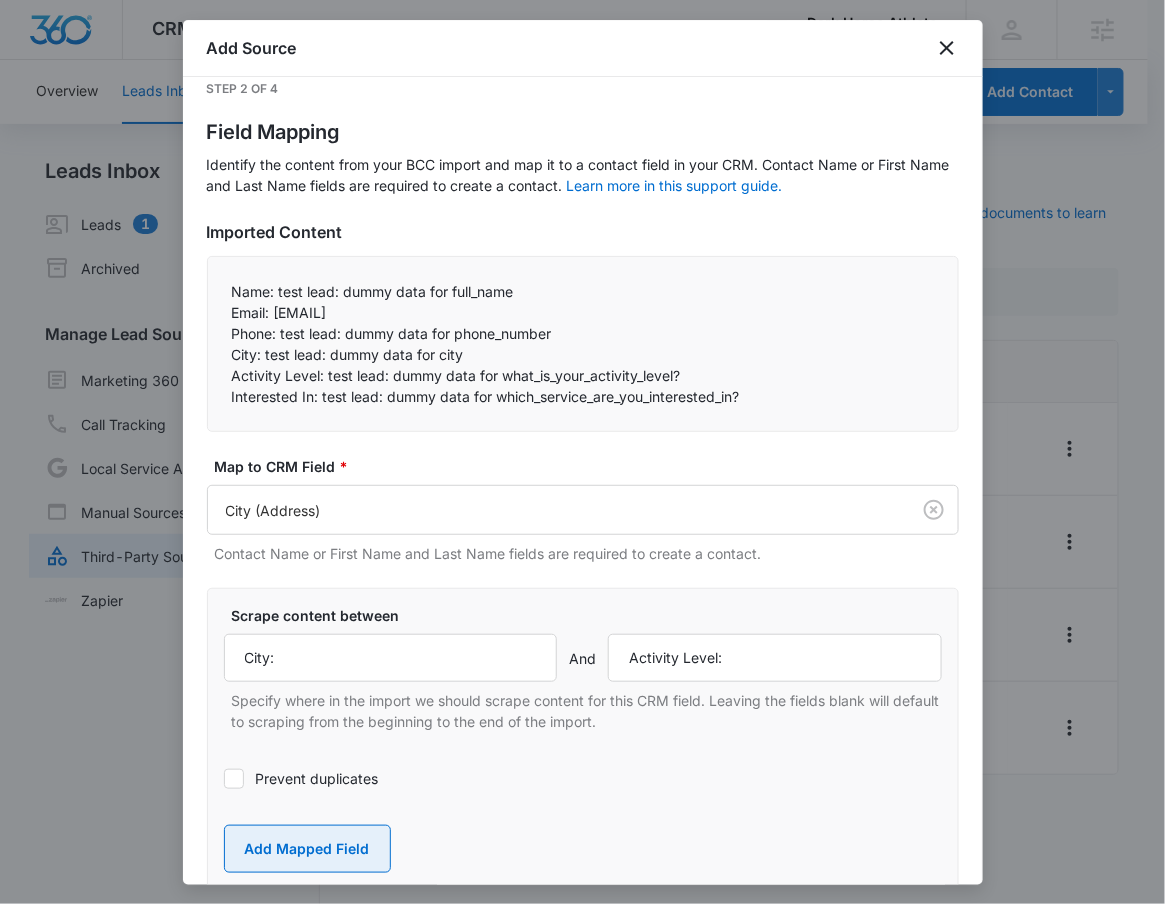 click on "Add Mapped Field" at bounding box center [307, 849] 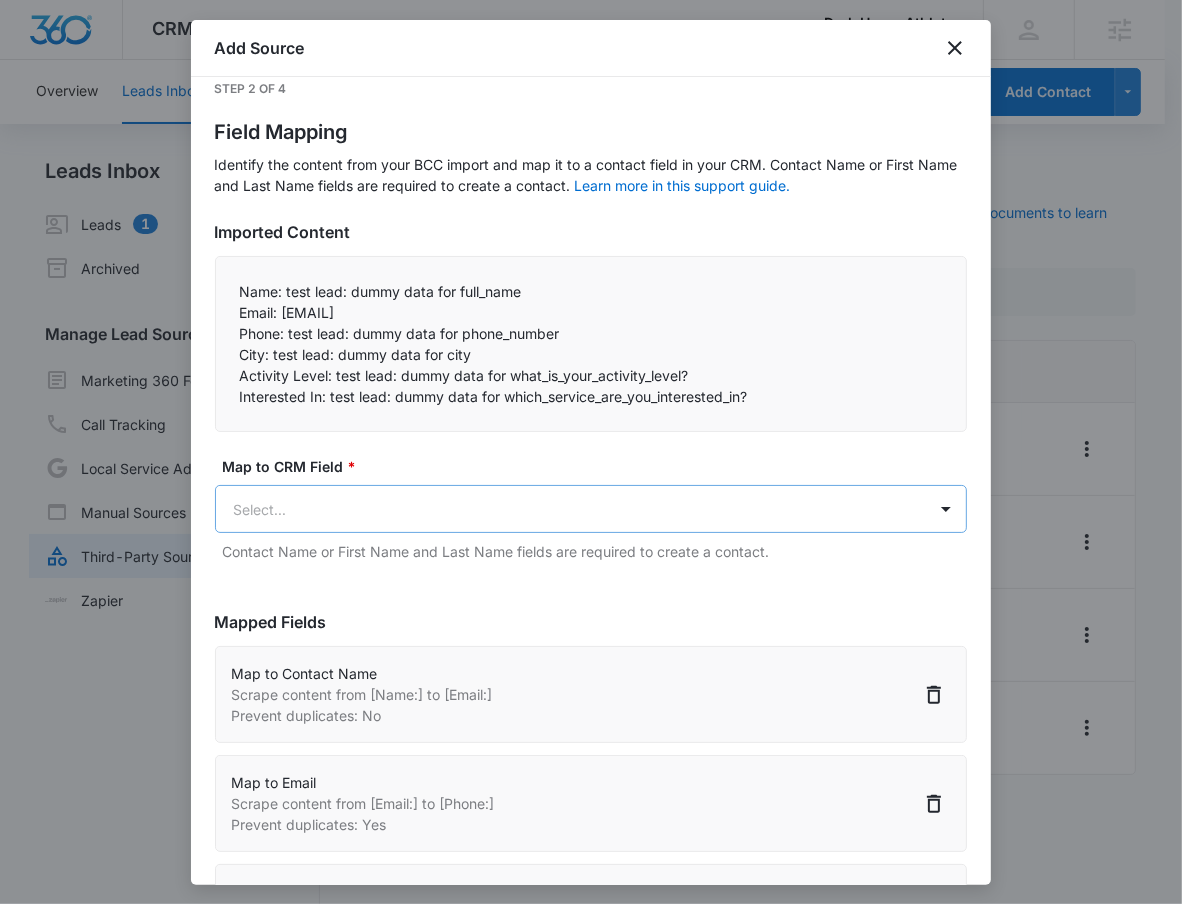 click on "CRM Apps Reputation Websites Forms CRM Email Social Shop Payments POS Content Ads Intelligence Files Brand Settings Dark Horse Athlete M330025 Your Accounts View All RN Robert Nguyen robert.nguyen@madwire.com My Profile Notifications Support Logout Terms & Conditions   •   Privacy Policy Agencies Overview Leads Inbox Contacts Organizations History Deals Projects Tasks Calendar Lists Reports Settings Add Contact Leads Inbox Leads 1 Archived Manage Lead Sources Marketing 360 Forms Call Tracking Local Service Ads Manual Sources Third-Party Sources Zapier Third-Party Sources Manually sync your third-party platform sources and assign them to contacts.   Visit our support documents to learn more. Source Source Name Submissions   Application Form 2 submissions Facebook - Lead Ads --- PT Application Form 1 submission TrainHeroic - New Purchase 1 submission Showing   1-4   of   4 Dark Horse Athlete - CRM Manage Third-Party Sources - Marketing 360®
Add Source Step 2 of 4 Field Mapping   Imported Content" at bounding box center [591, 464] 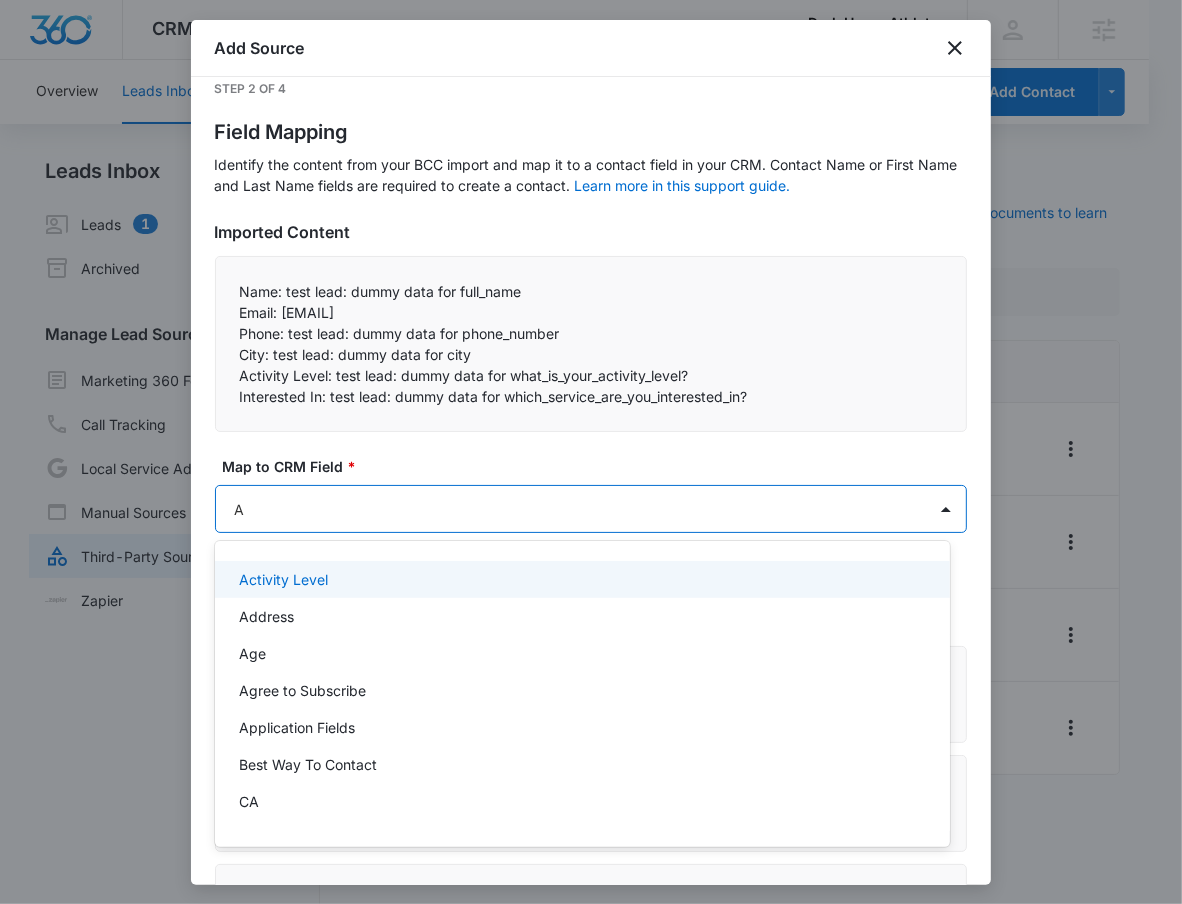 type on "Ac" 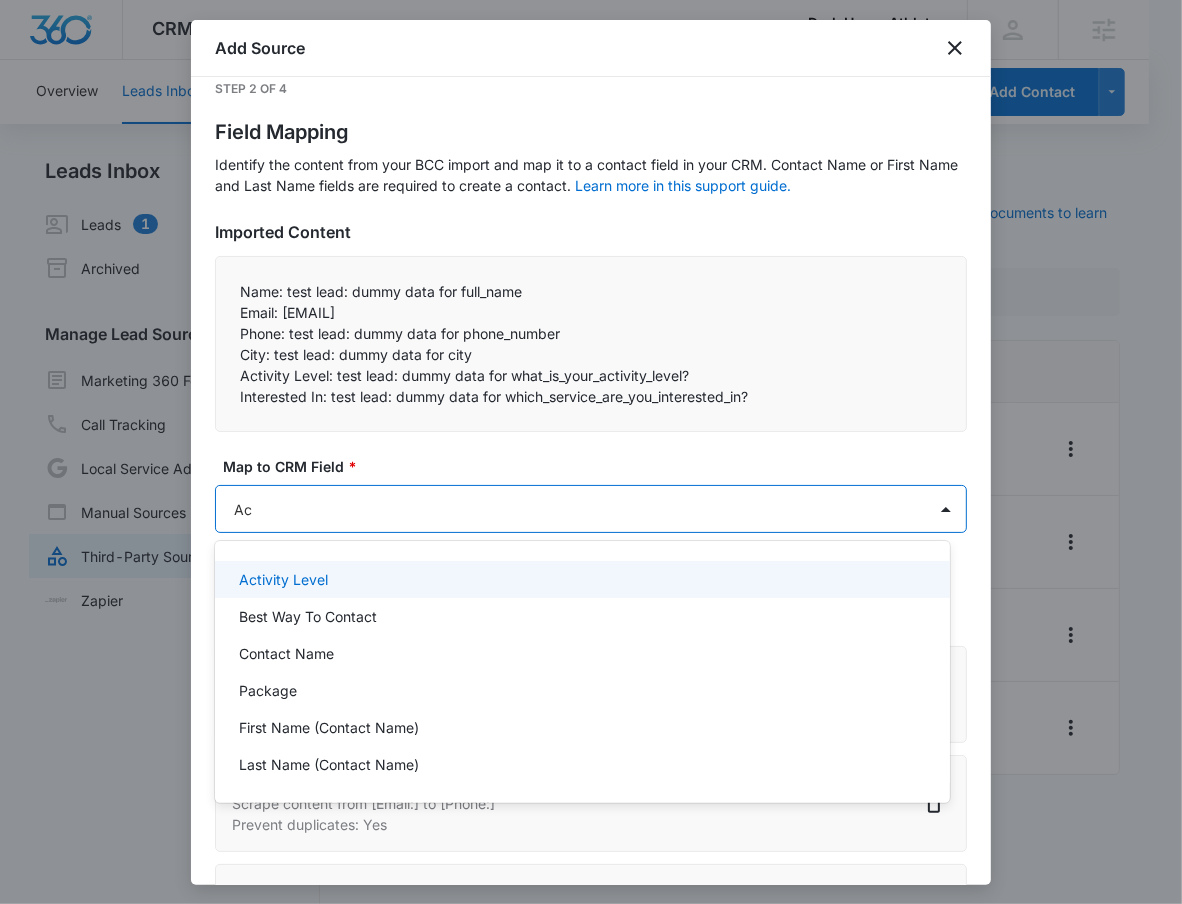 click on "Activity Level" at bounding box center (580, 579) 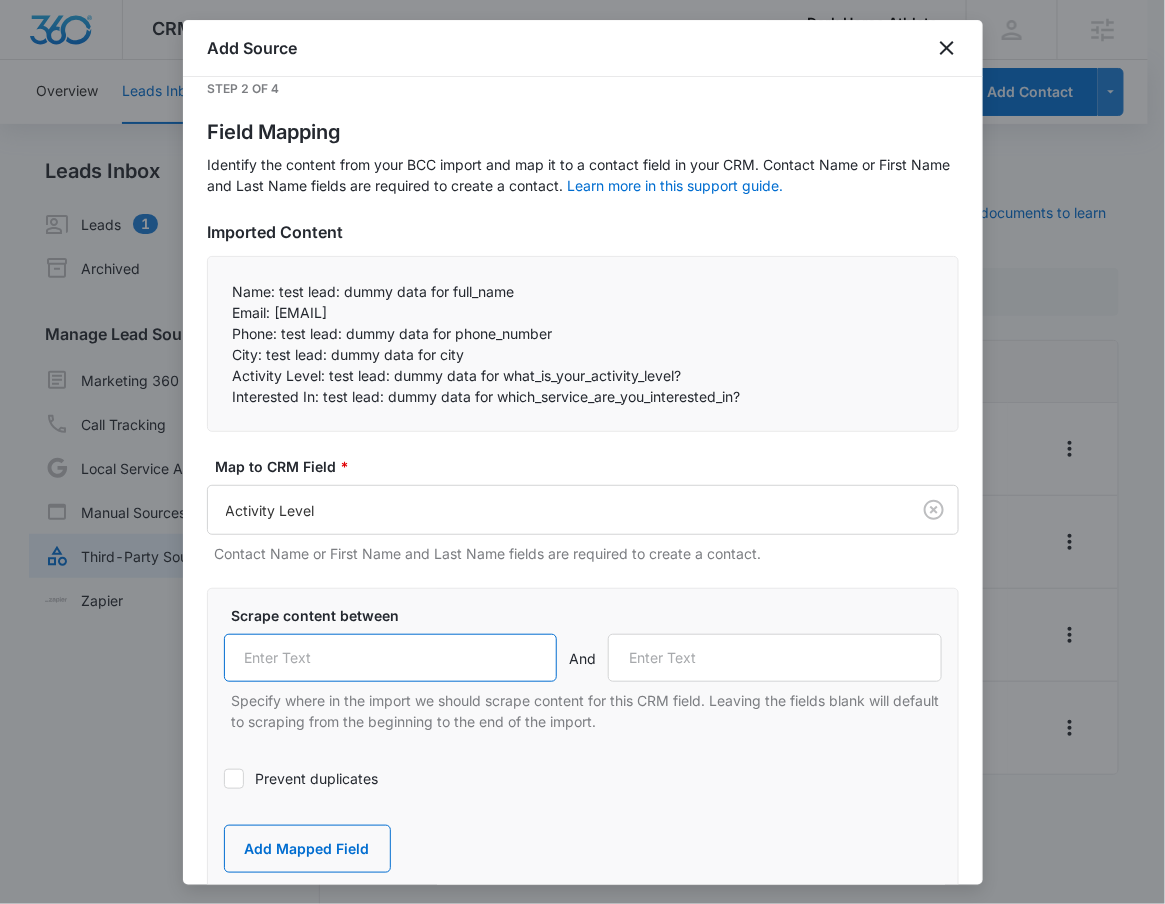 click at bounding box center [391, 658] 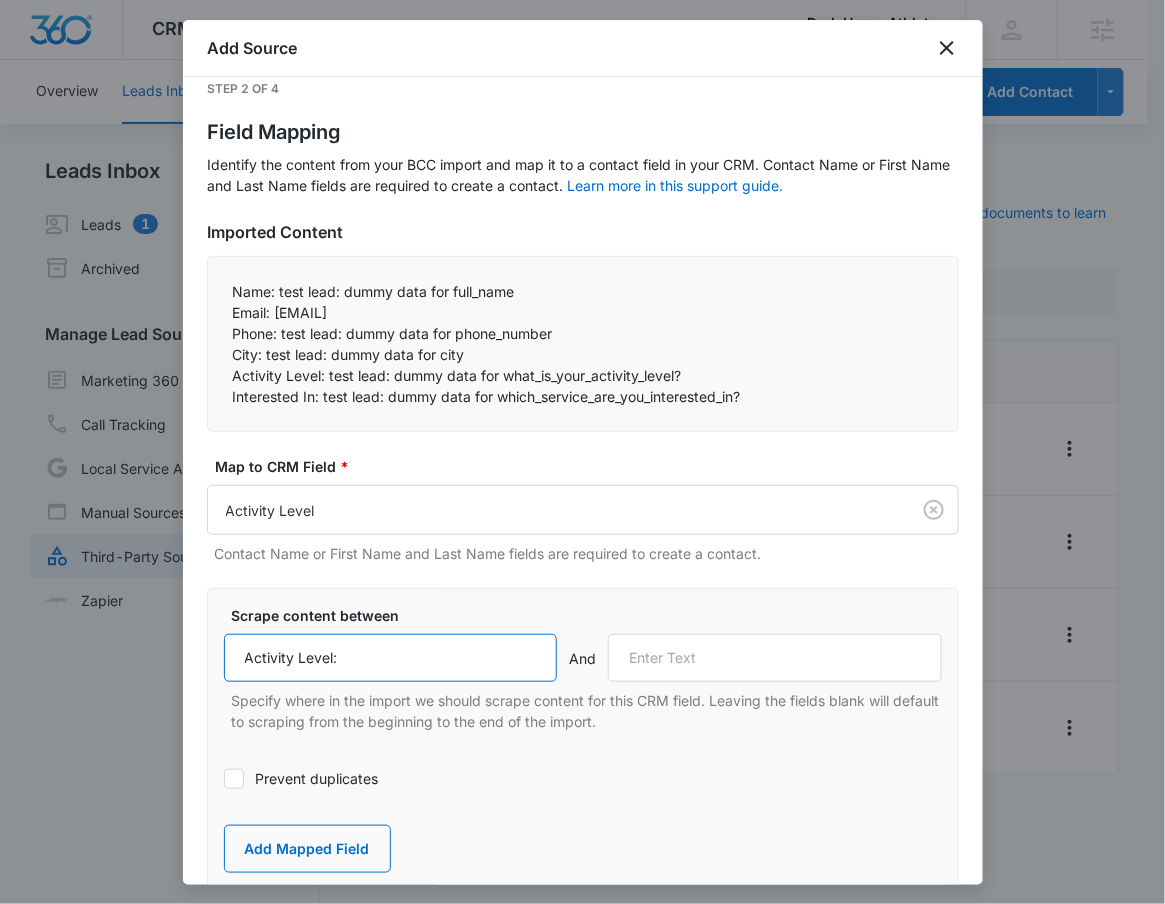 type on "Activity Level:" 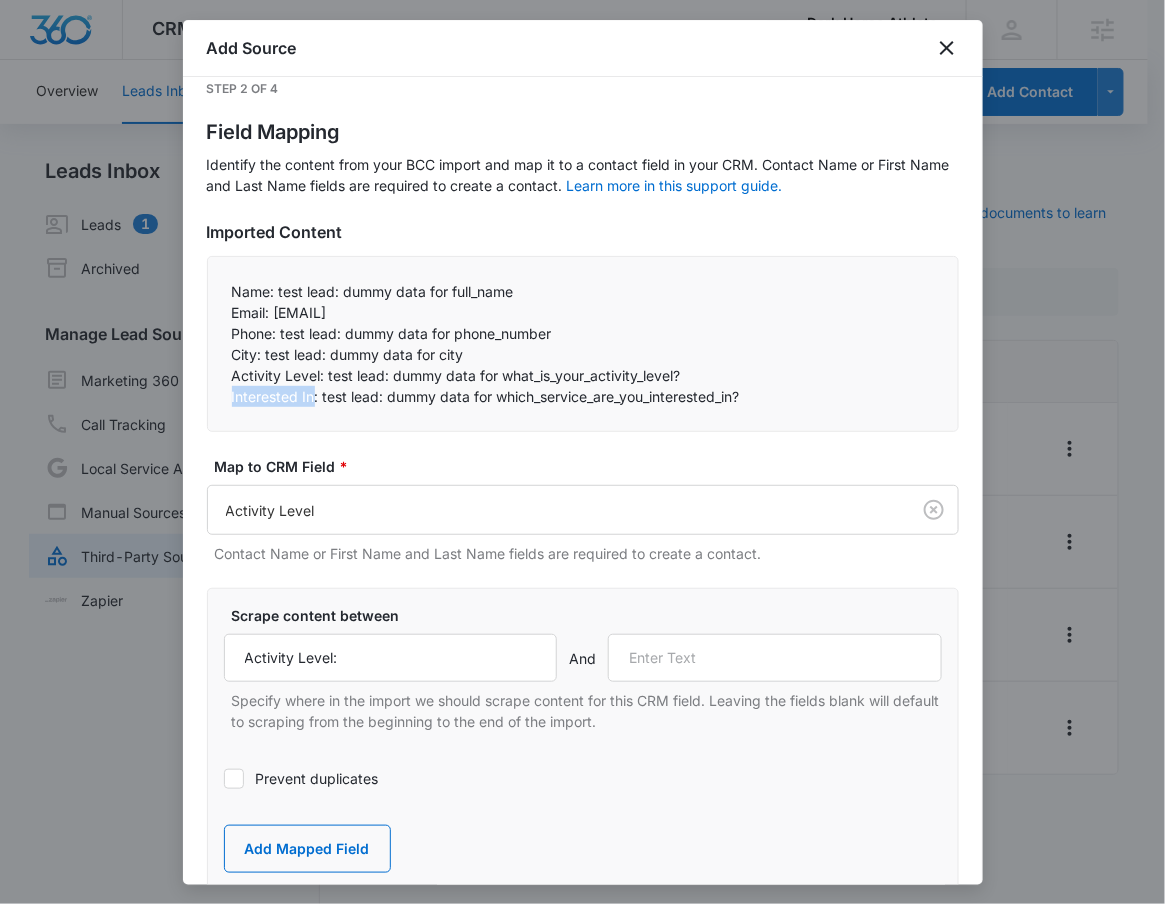 drag, startPoint x: 228, startPoint y: 395, endPoint x: 315, endPoint y: 388, distance: 87.28116 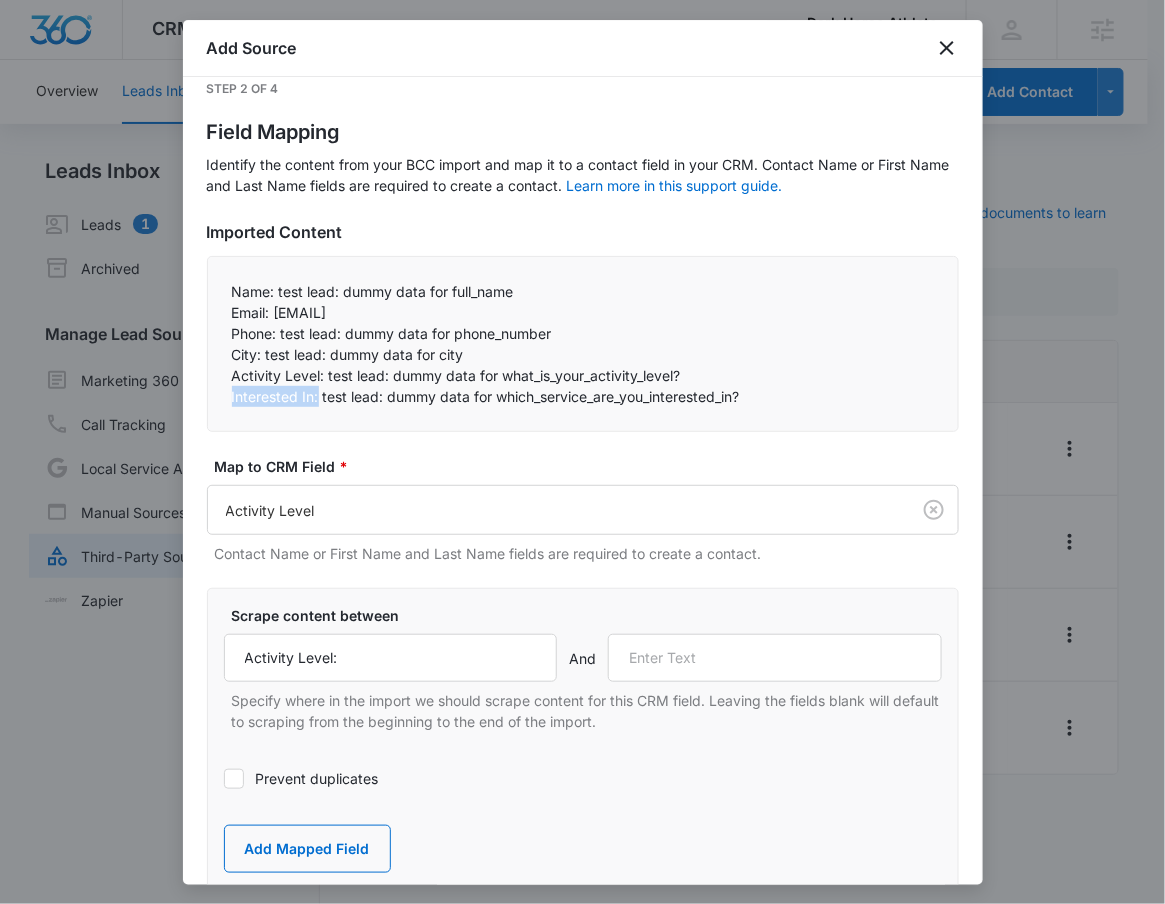 drag, startPoint x: 317, startPoint y: 399, endPoint x: 195, endPoint y: 388, distance: 122.494896 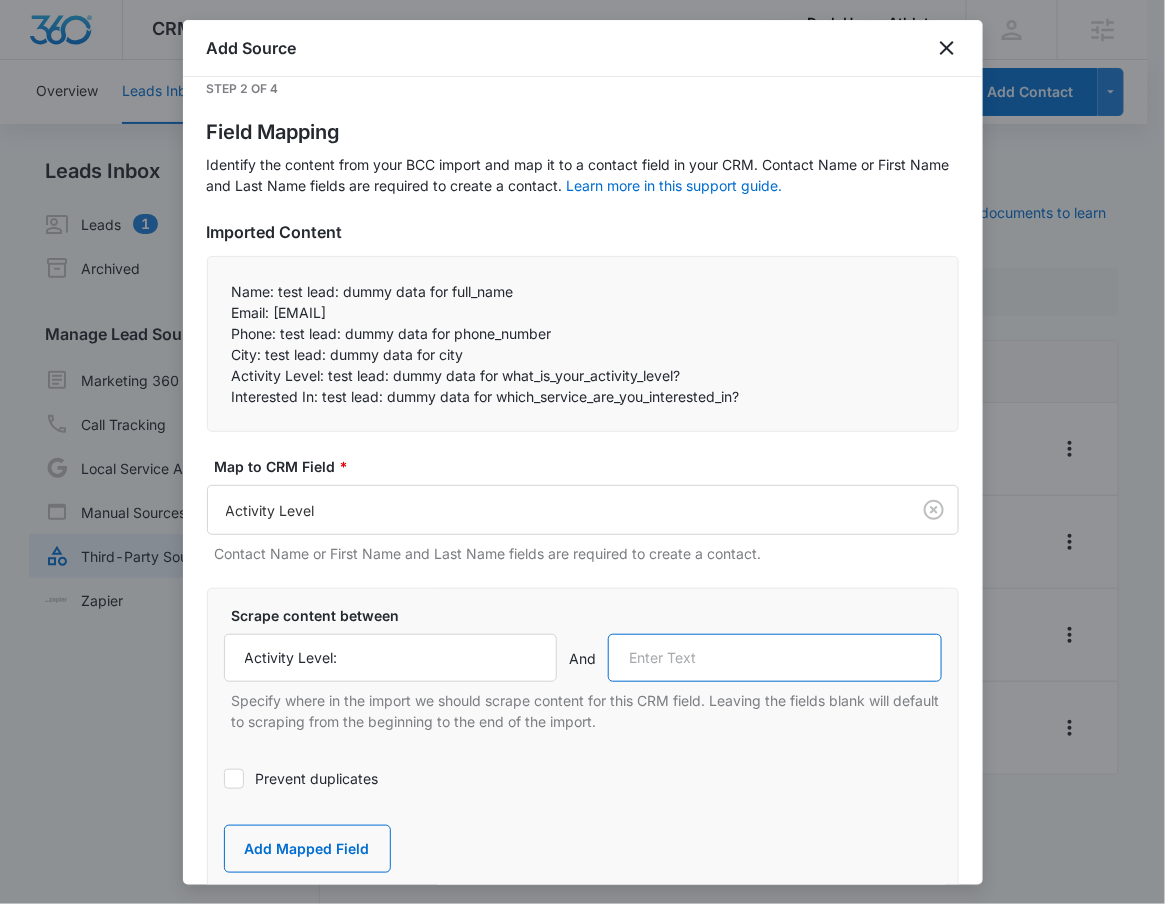 click at bounding box center (775, 658) 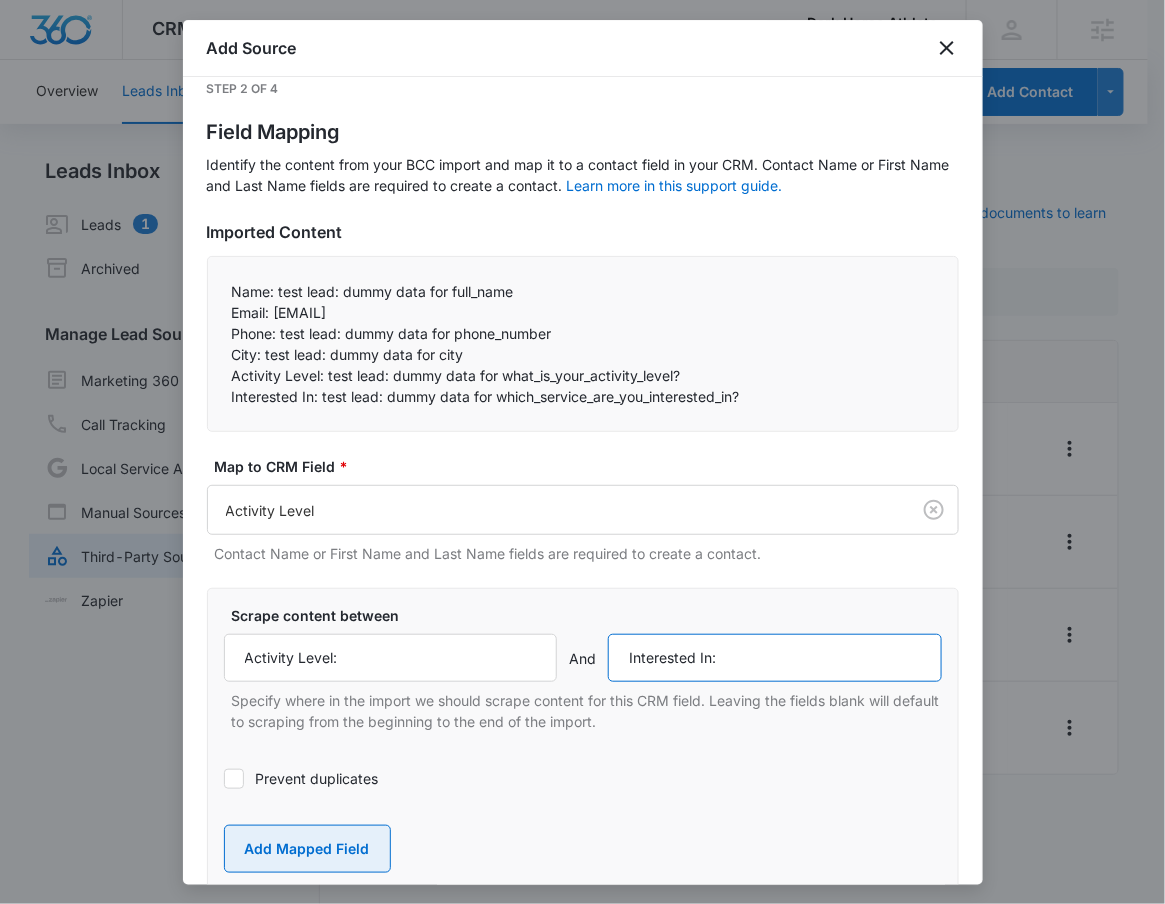 type on "Interested In:" 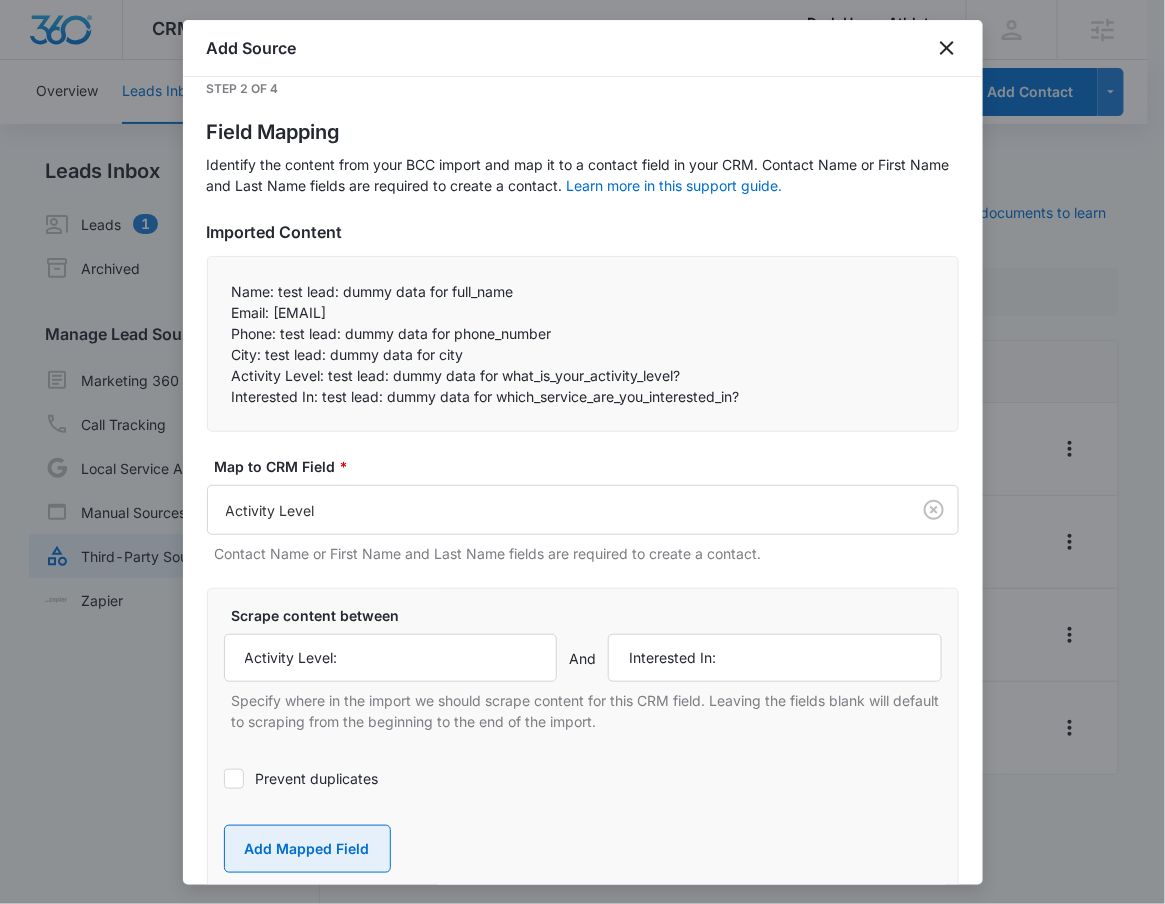 click on "Add Mapped Field" at bounding box center [307, 849] 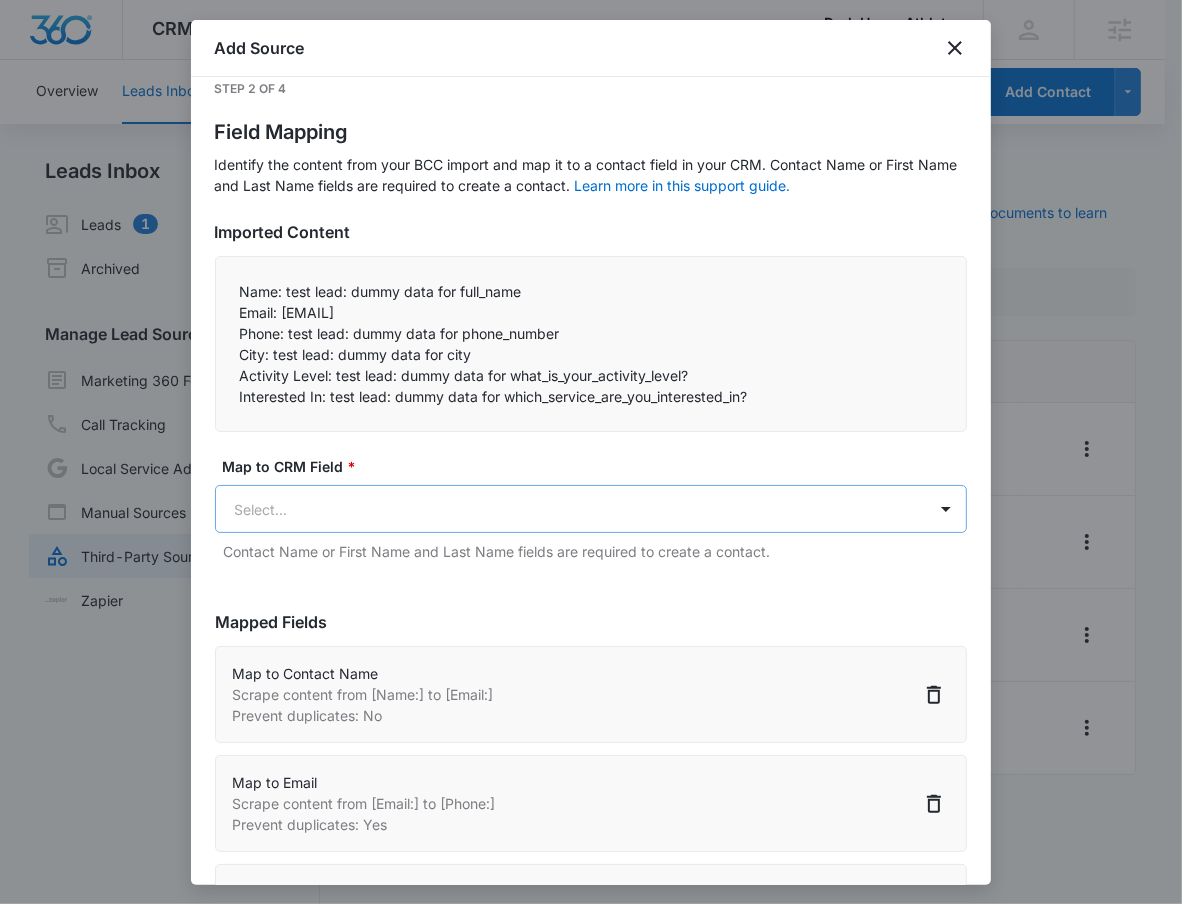 click on "CRM Apps Reputation Websites Forms CRM Email Social Shop Payments POS Content Ads Intelligence Files Brand Settings Dark Horse Athlete M330025 Your Accounts View All RN Robert Nguyen robert.nguyen@madwire.com My Profile Notifications Support Logout Terms & Conditions   •   Privacy Policy Agencies Overview Leads Inbox Contacts Organizations History Deals Projects Tasks Calendar Lists Reports Settings Add Contact Leads Inbox Leads 1 Archived Manage Lead Sources Marketing 360 Forms Call Tracking Local Service Ads Manual Sources Third-Party Sources Zapier Third-Party Sources Manually sync your third-party platform sources and assign them to contacts.   Visit our support documents to learn more. Source Source Name Submissions   Application Form 2 submissions Facebook - Lead Ads --- PT Application Form 1 submission TrainHeroic - New Purchase 1 submission Showing   1-4   of   4 Dark Horse Athlete - CRM Manage Third-Party Sources - Marketing 360®
Add Source Step 2 of 4 Field Mapping   Imported Content" at bounding box center (591, 464) 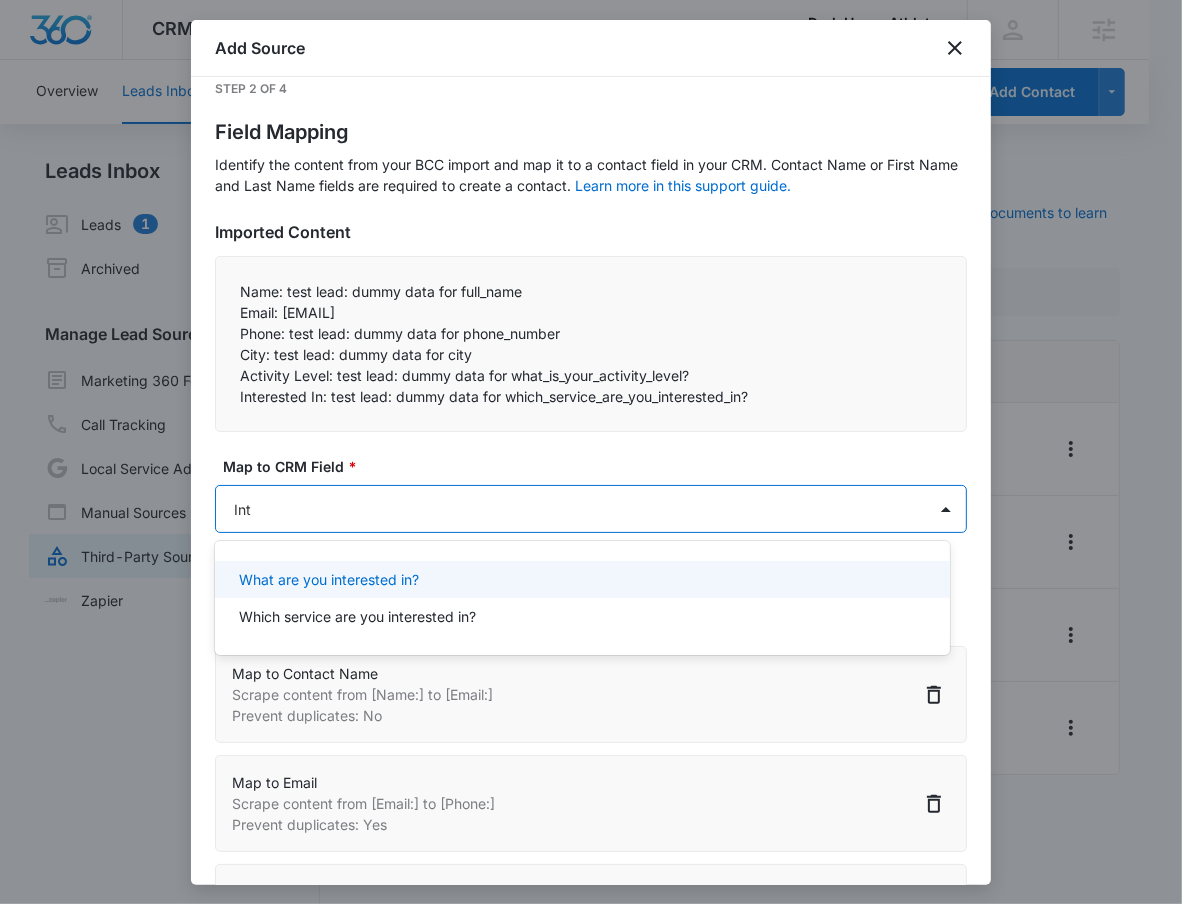 type on "Inte" 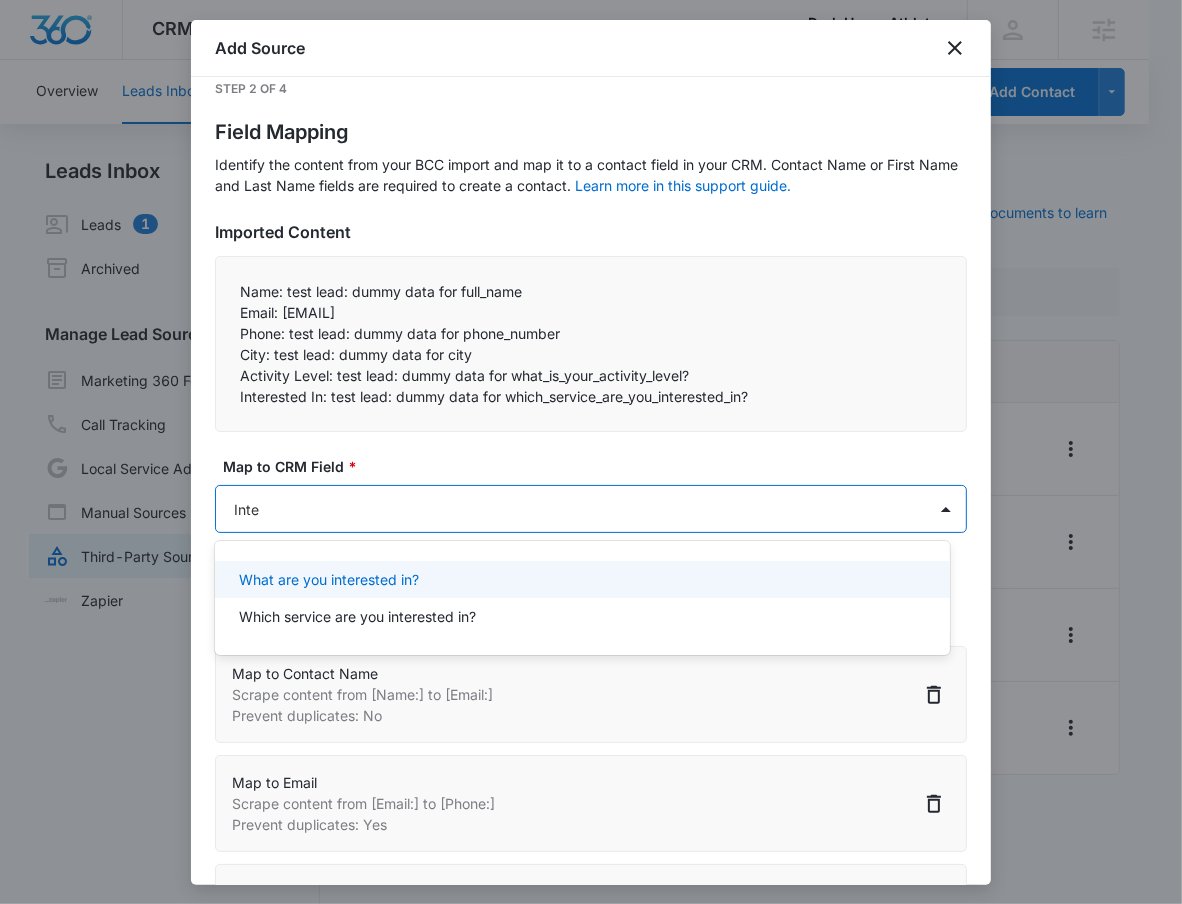 click on "What are you interested in?" at bounding box center (329, 579) 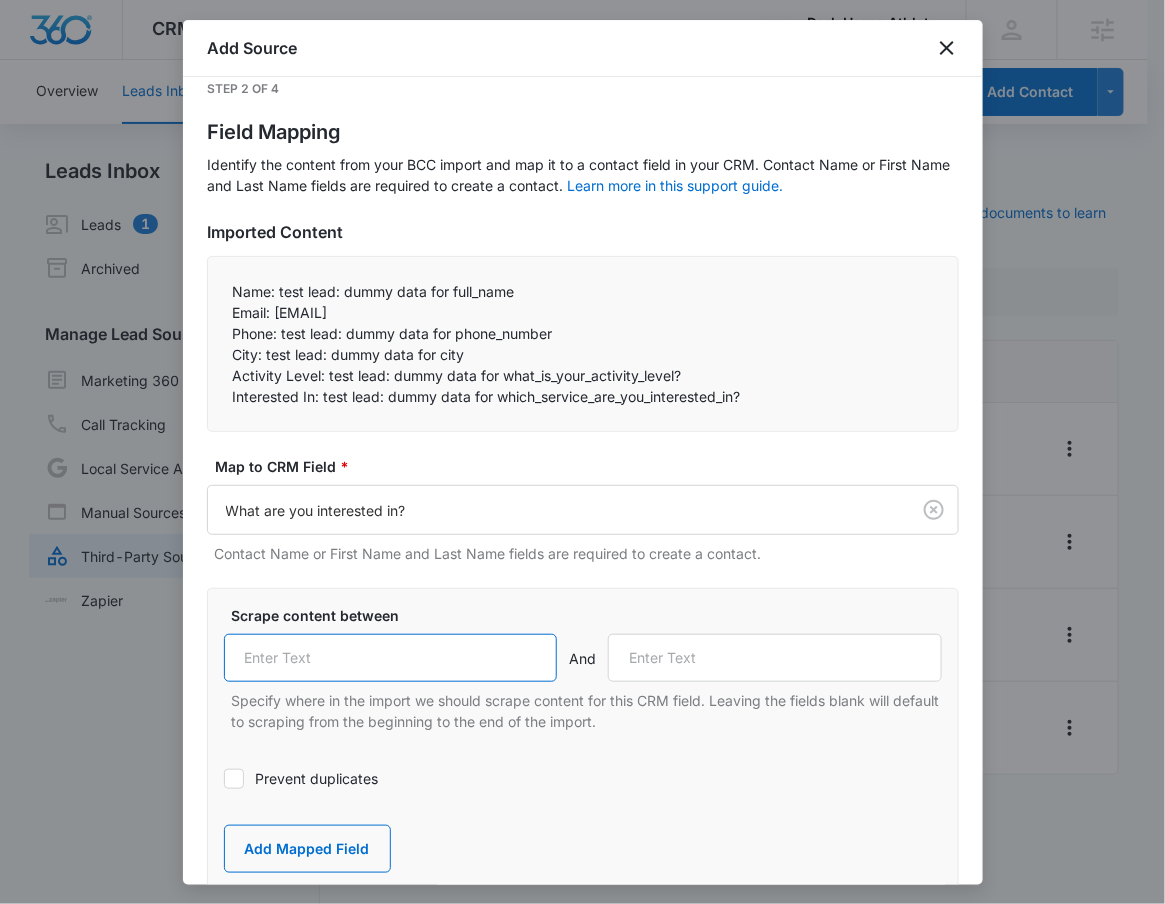 click at bounding box center [391, 658] 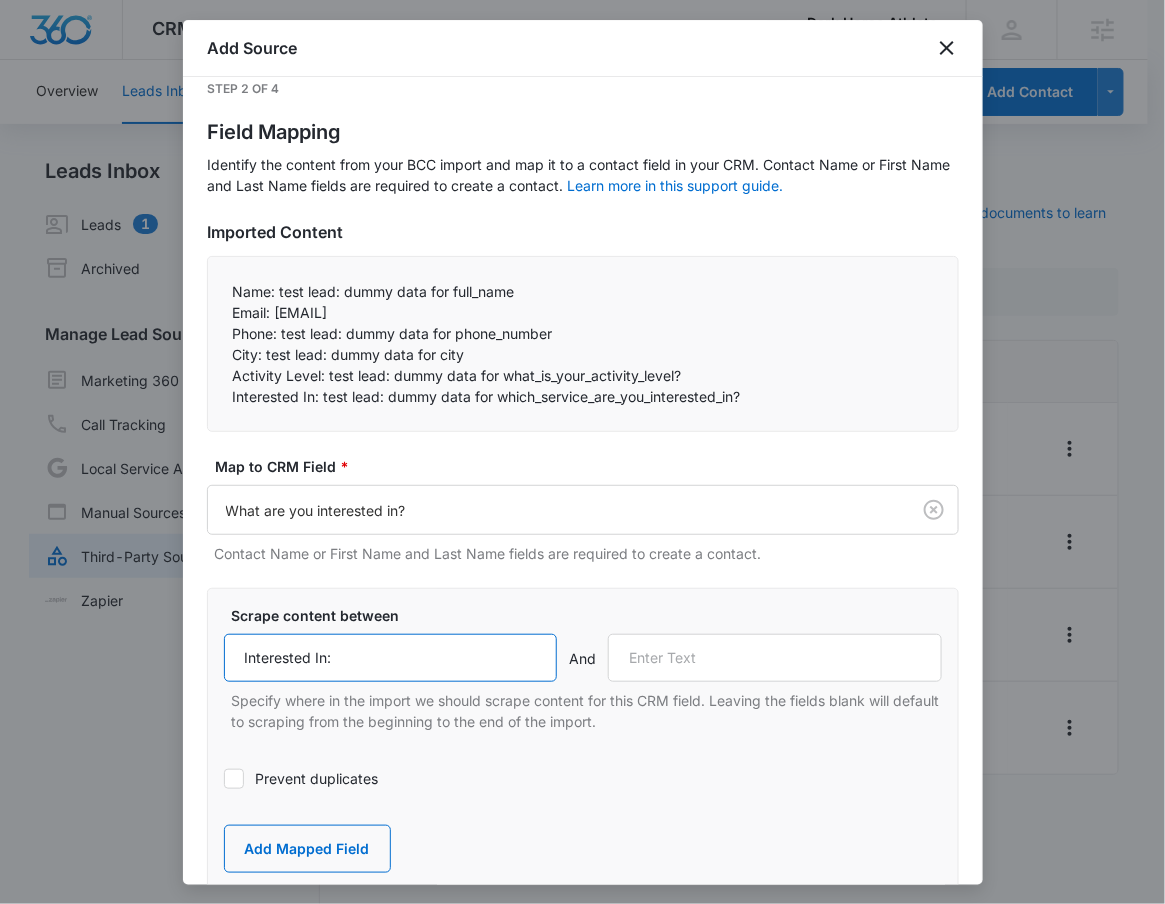 type on "Interested In:" 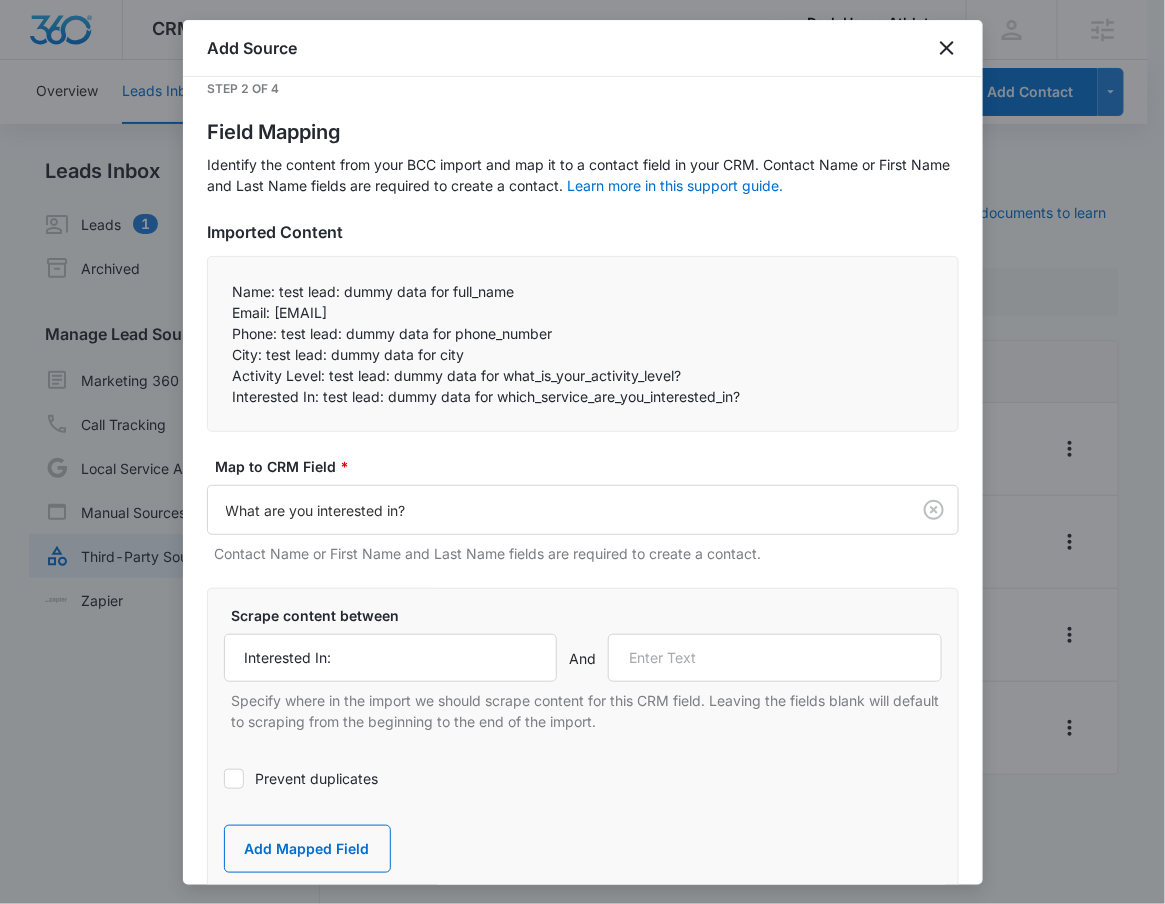 click on "Scrape content between Interested In: And Specify where in the import we should scrape content for this CRM field. Leaving the fields blank will default to scraping from the beginning to the end of the import. Prevent duplicates Add Mapped Field" at bounding box center [583, 739] 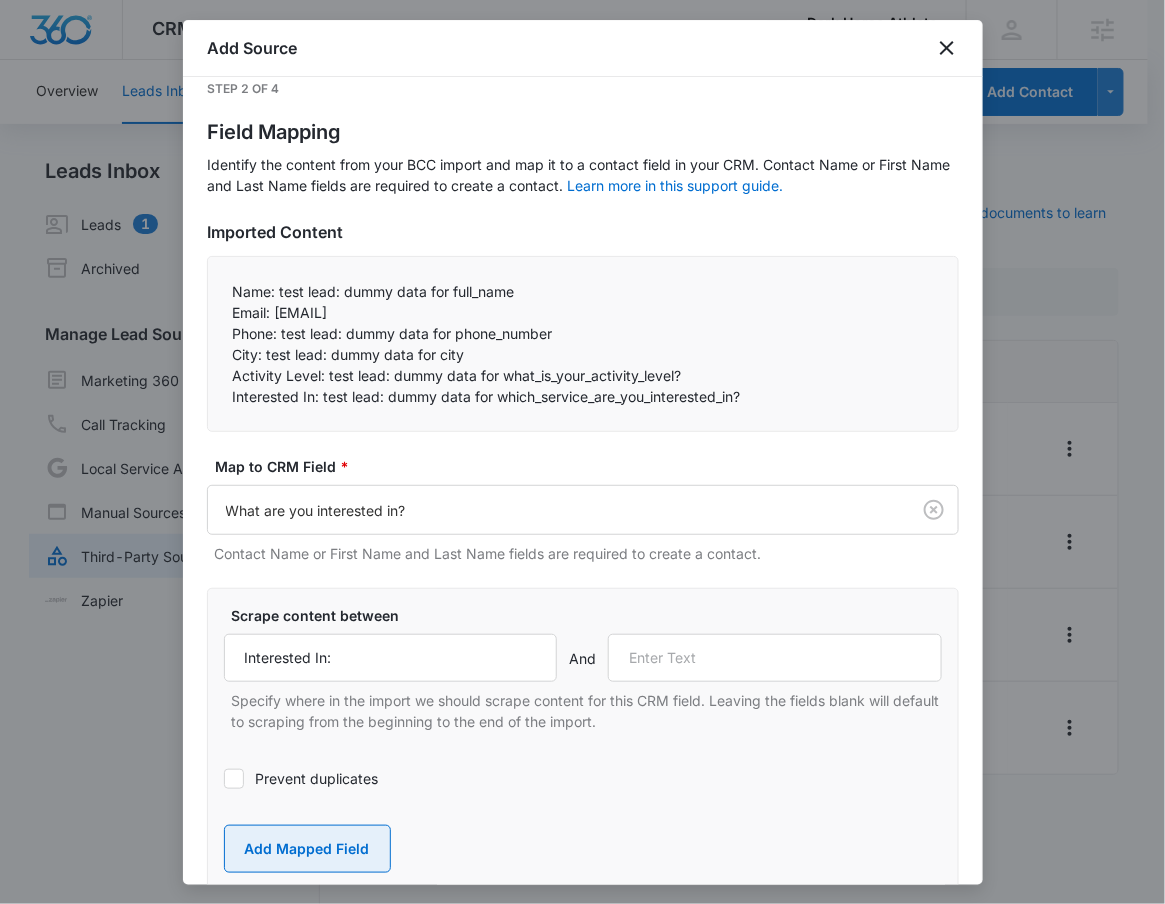 click on "Add Mapped Field" at bounding box center [307, 849] 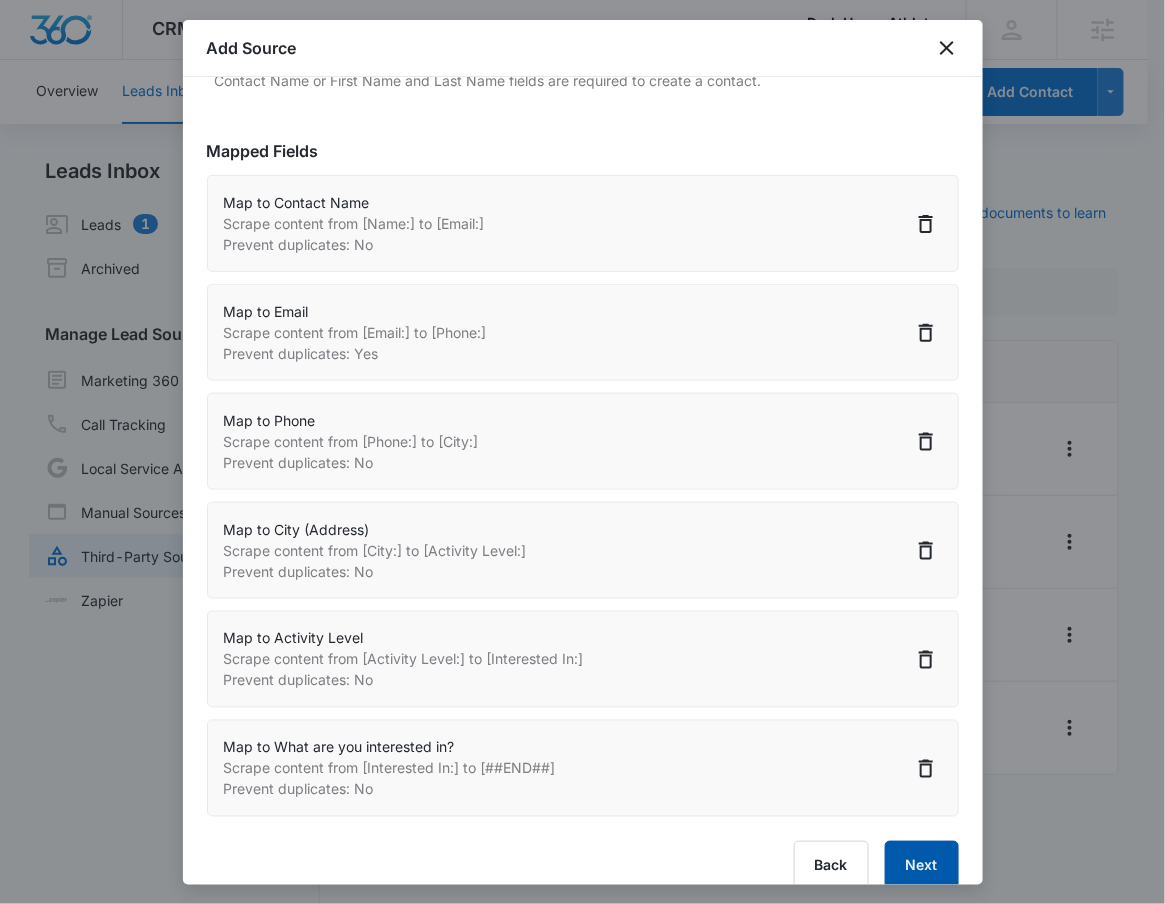 scroll, scrollTop: 520, scrollLeft: 0, axis: vertical 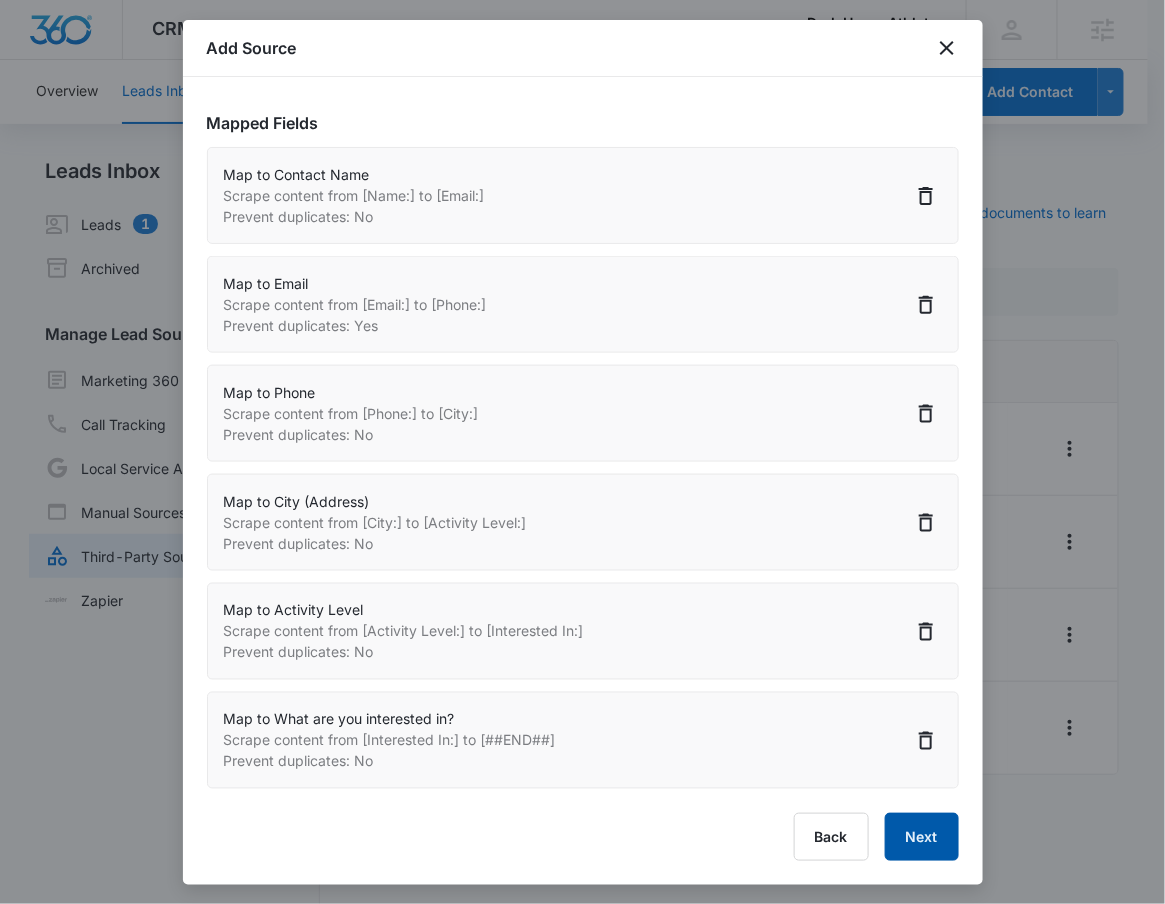 click on "Next" at bounding box center [922, 837] 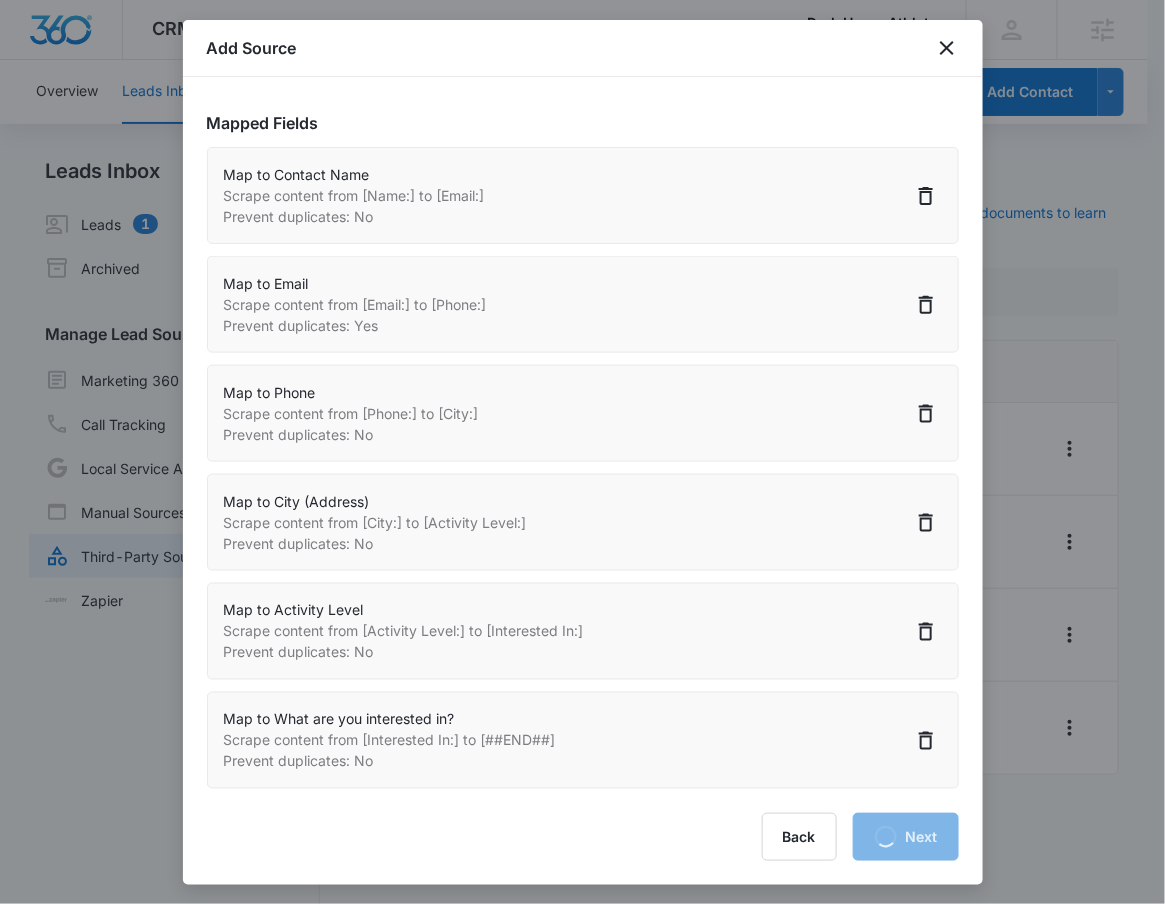 scroll, scrollTop: 65, scrollLeft: 0, axis: vertical 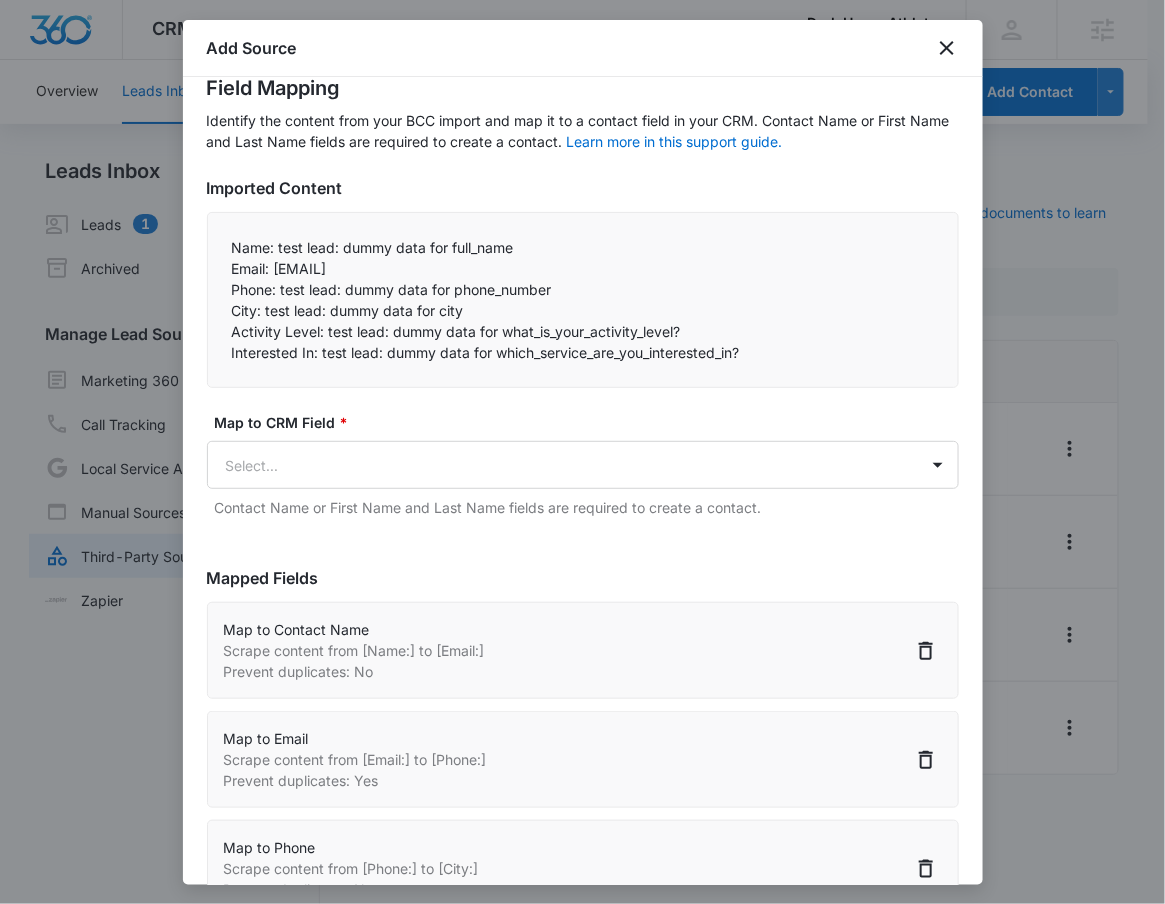 select on "77" 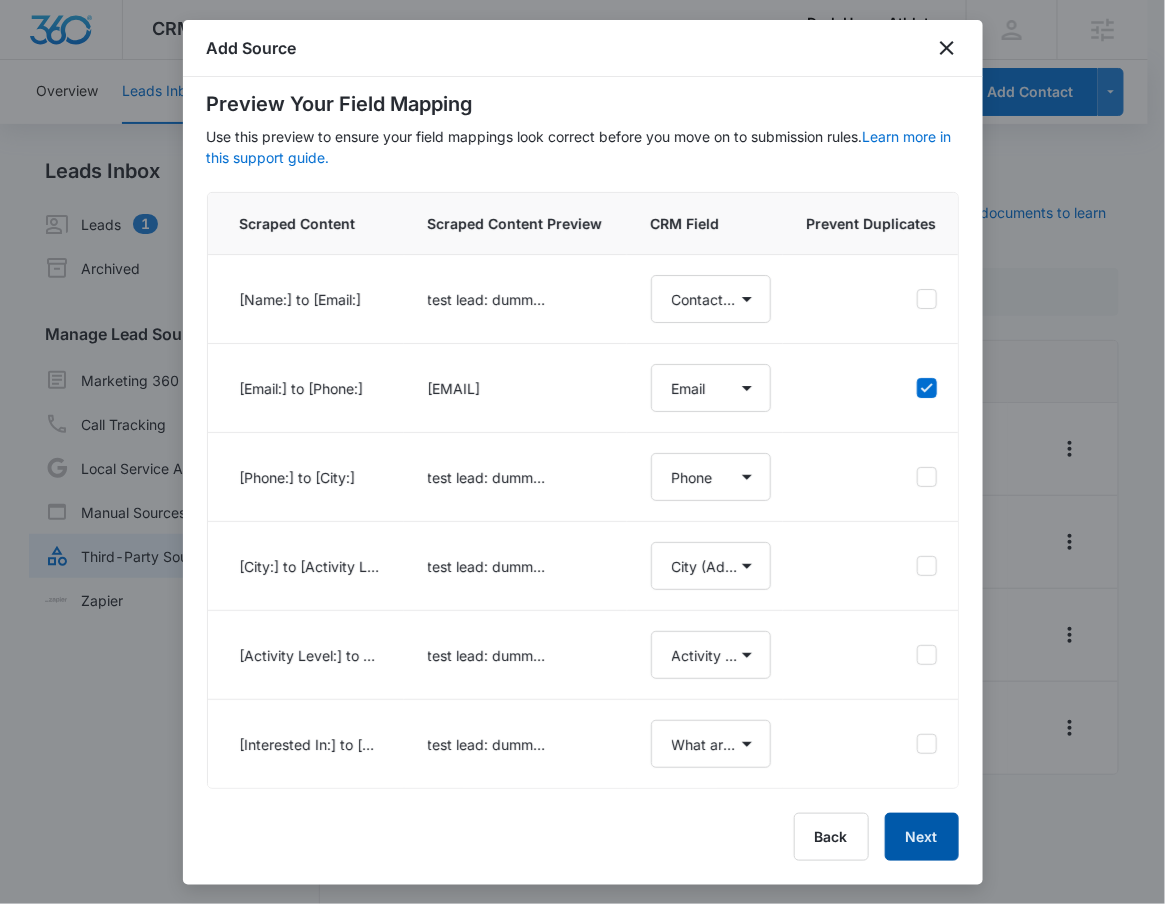 click on "Next" at bounding box center (922, 837) 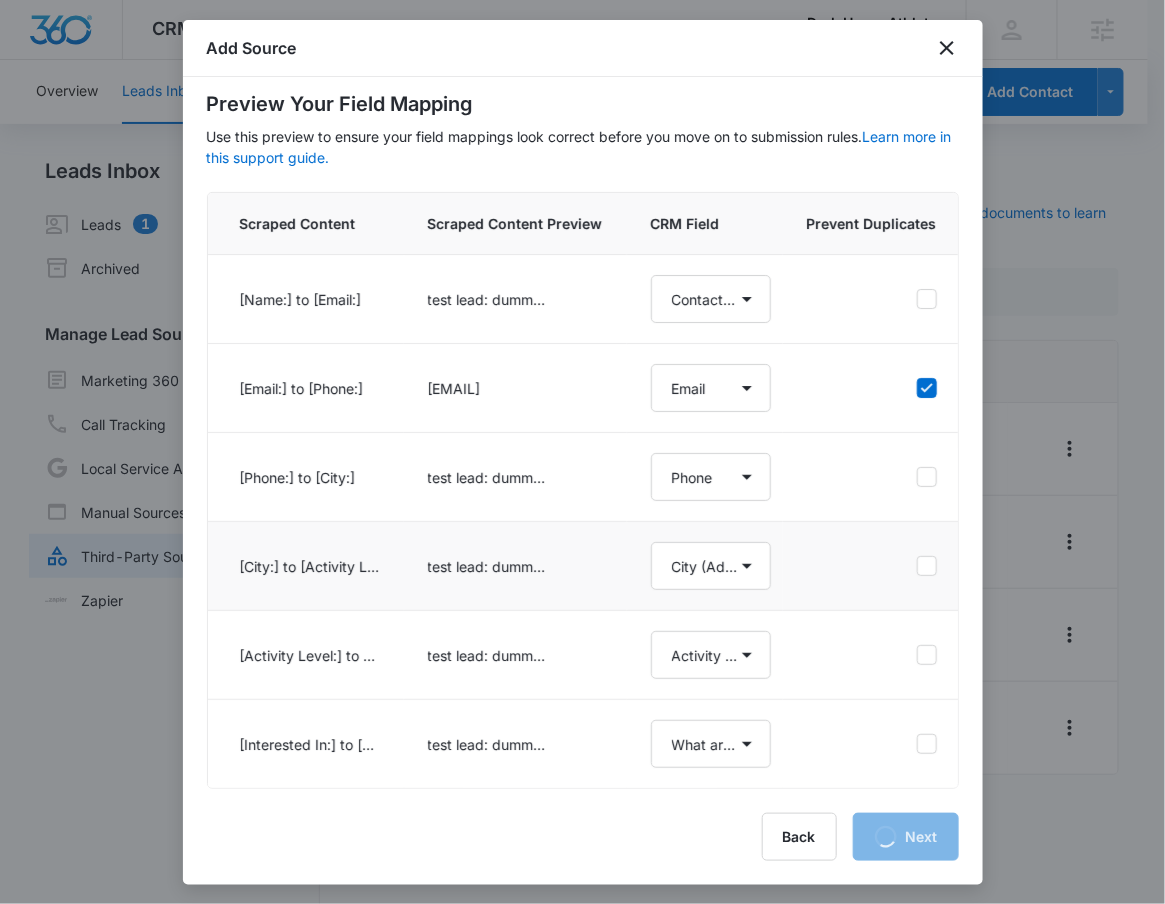 select on "77" 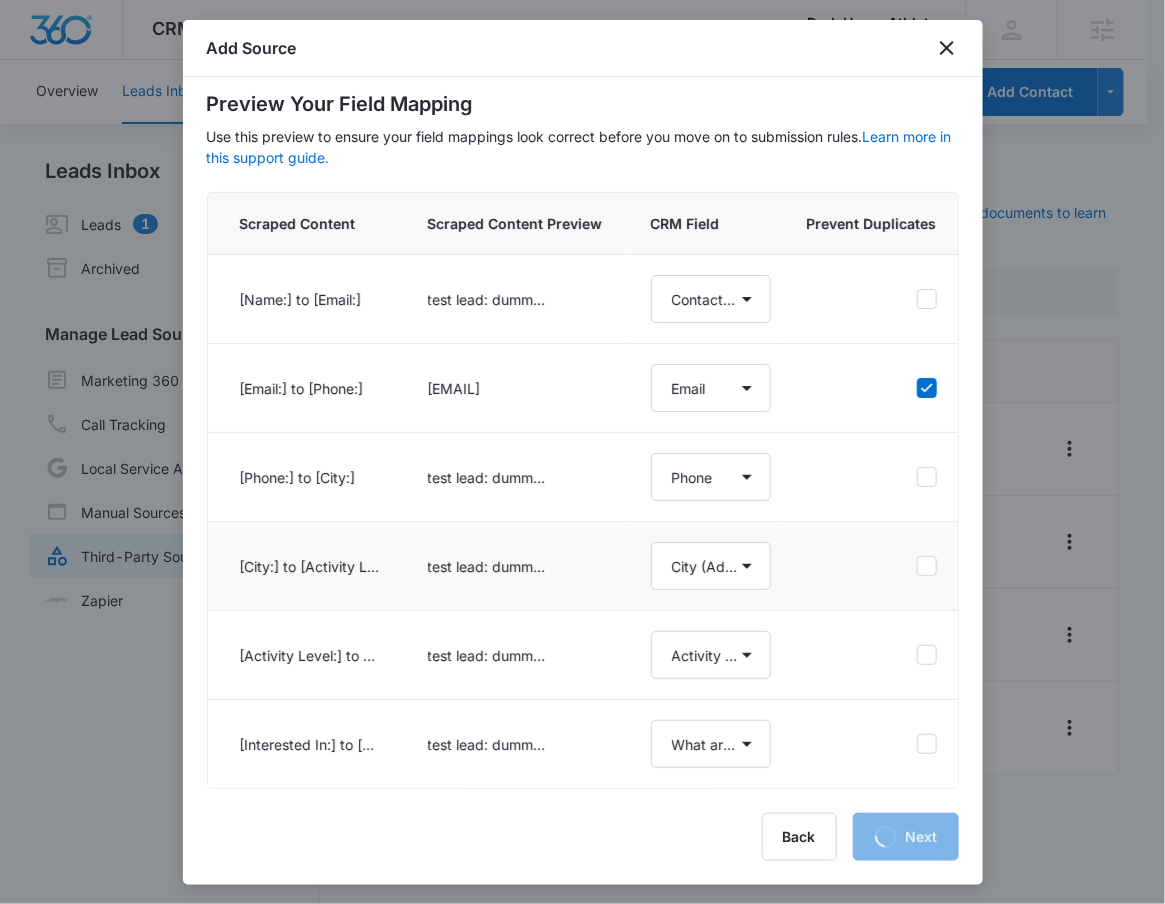 select on "185" 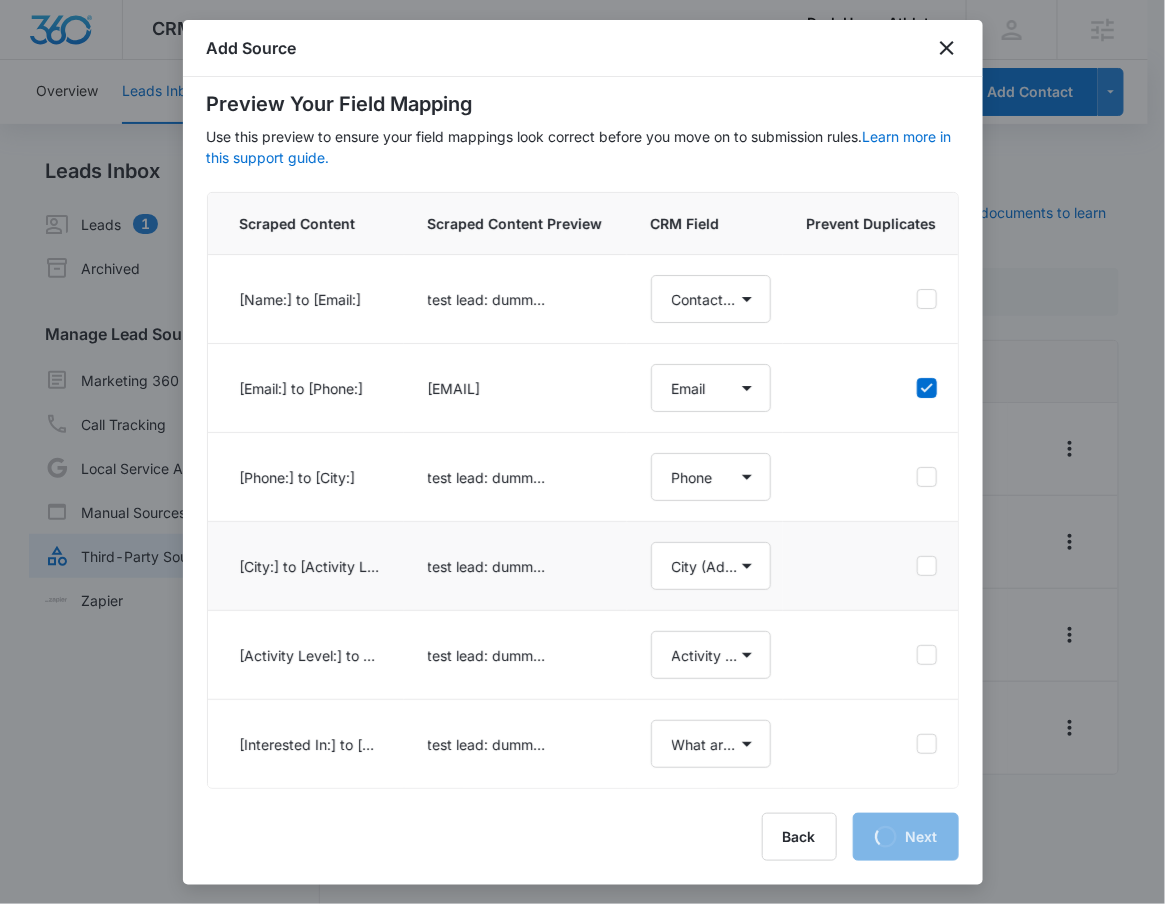 select on "184" 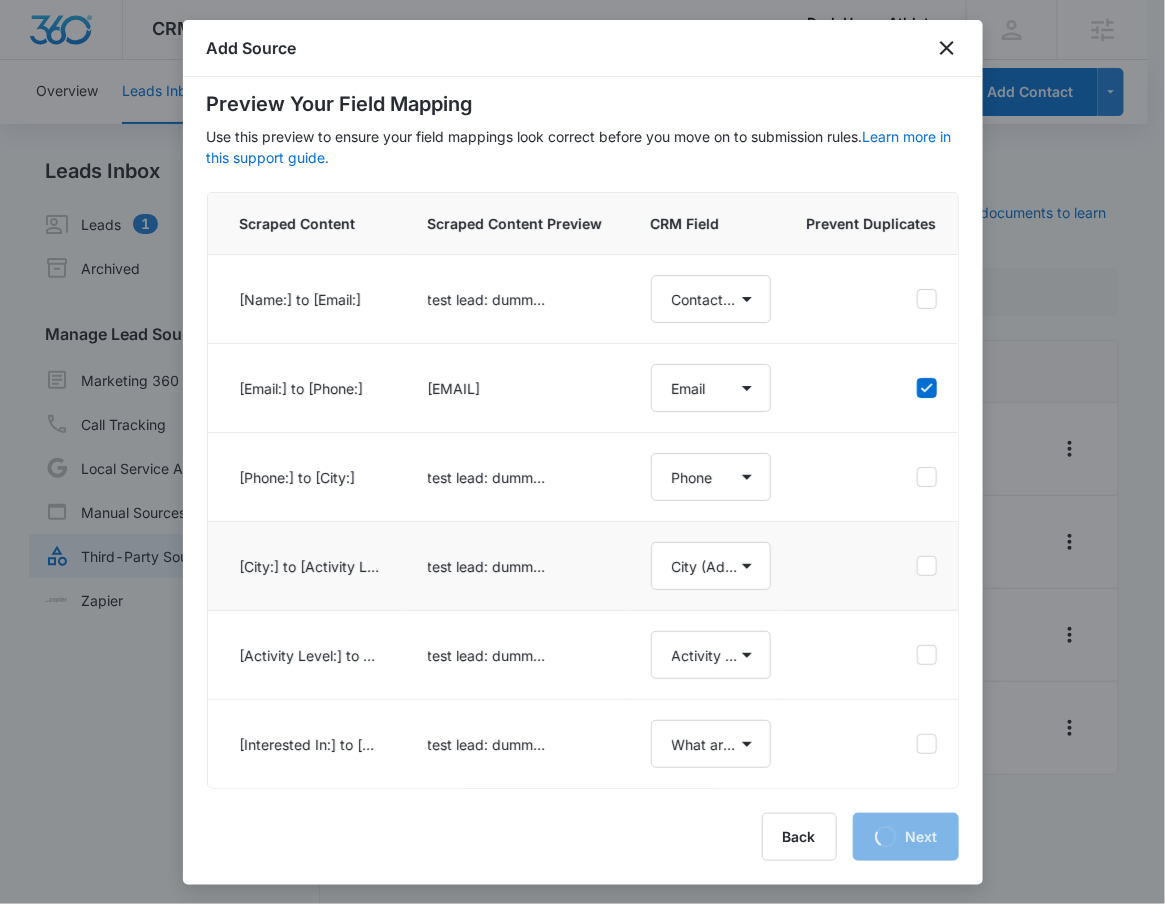 select on "188" 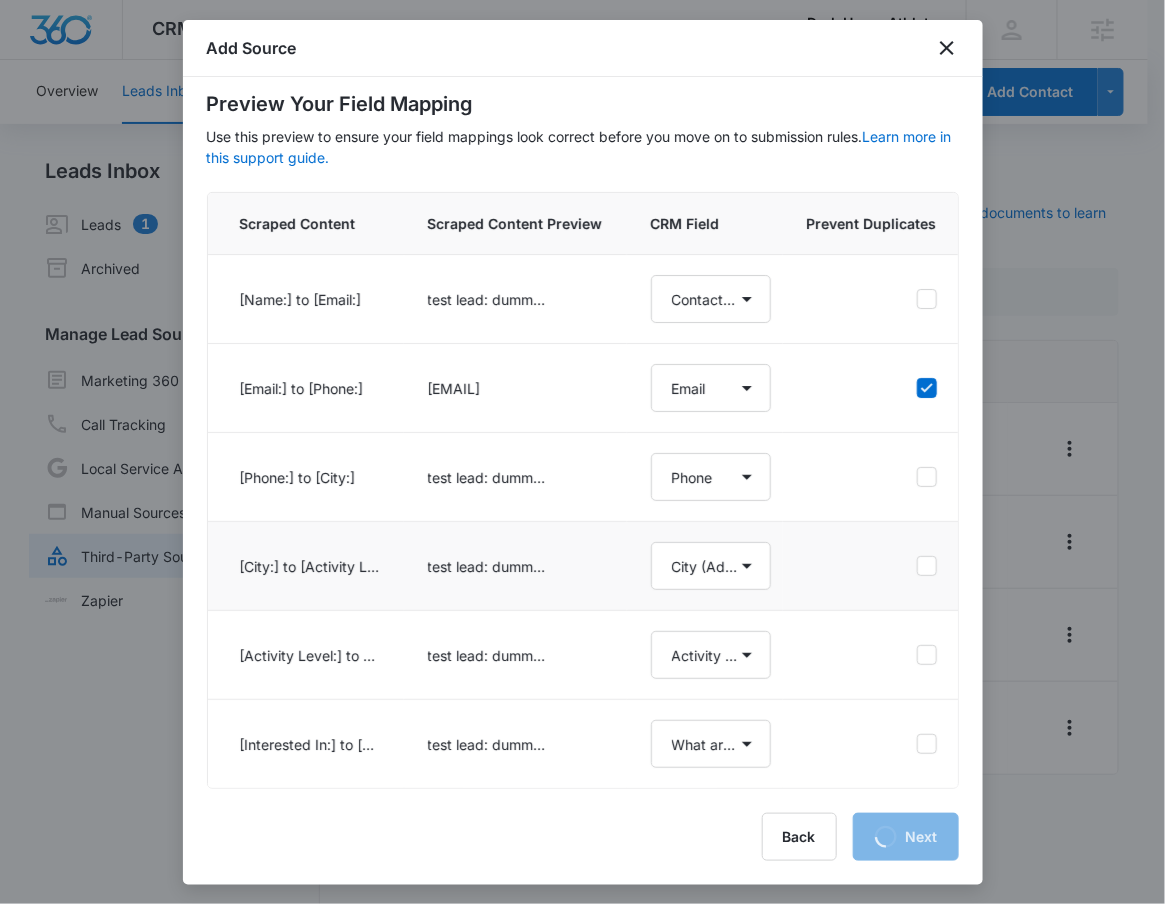 select on "385" 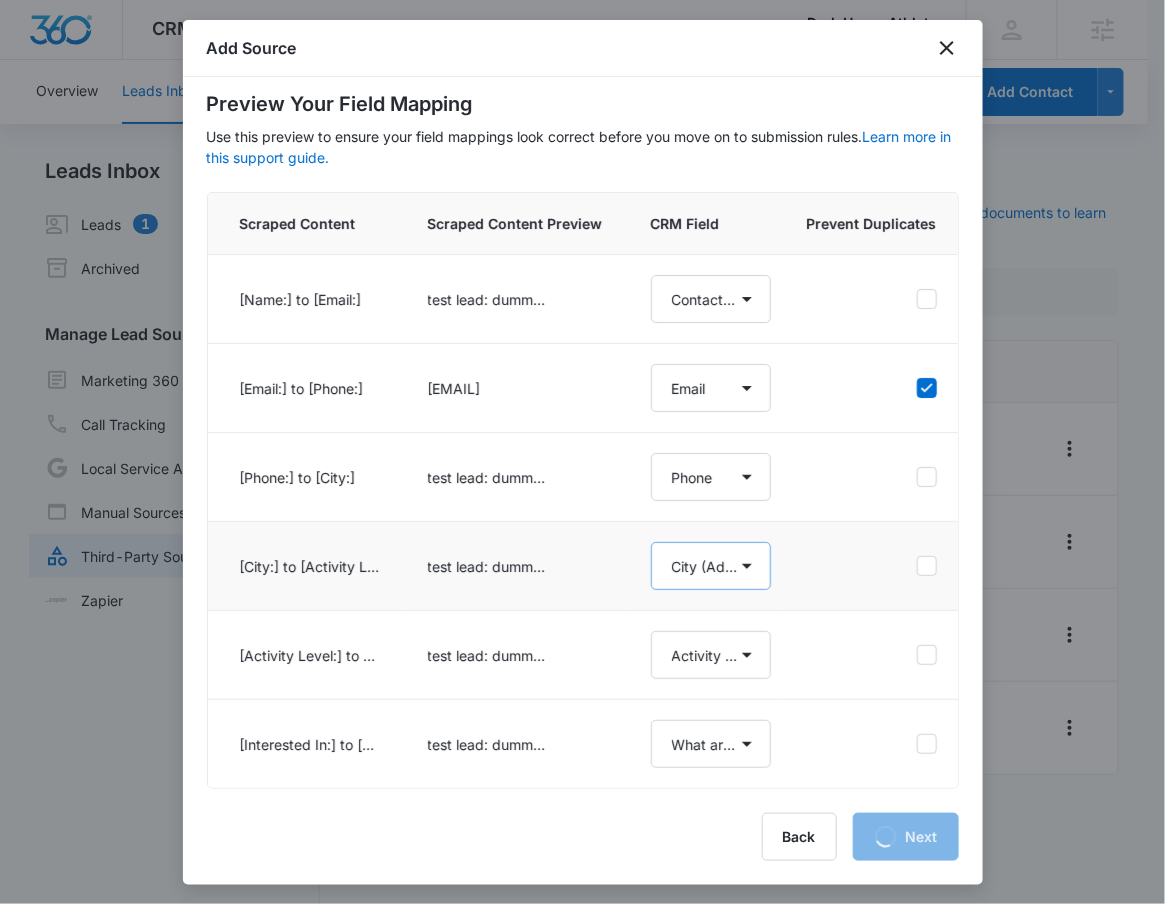 scroll, scrollTop: 0, scrollLeft: 0, axis: both 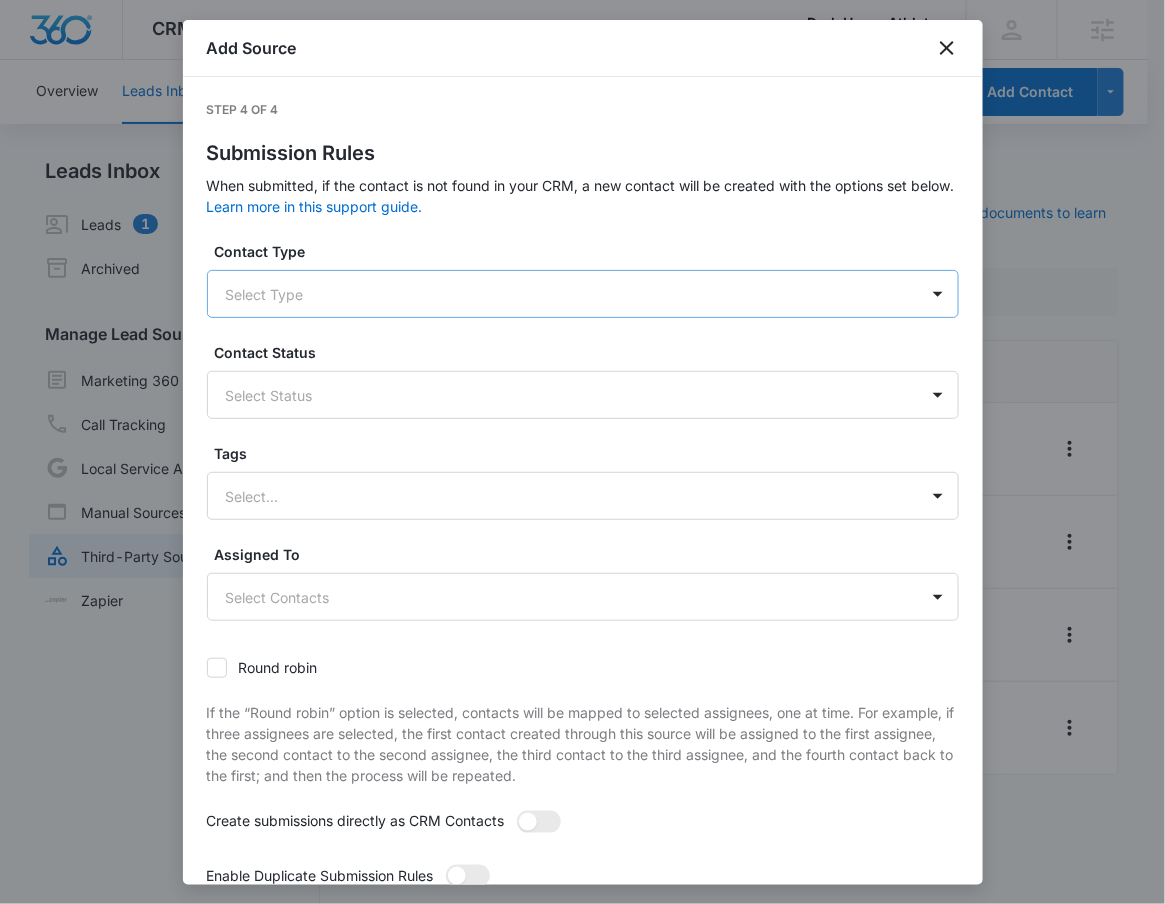 click at bounding box center [559, 294] 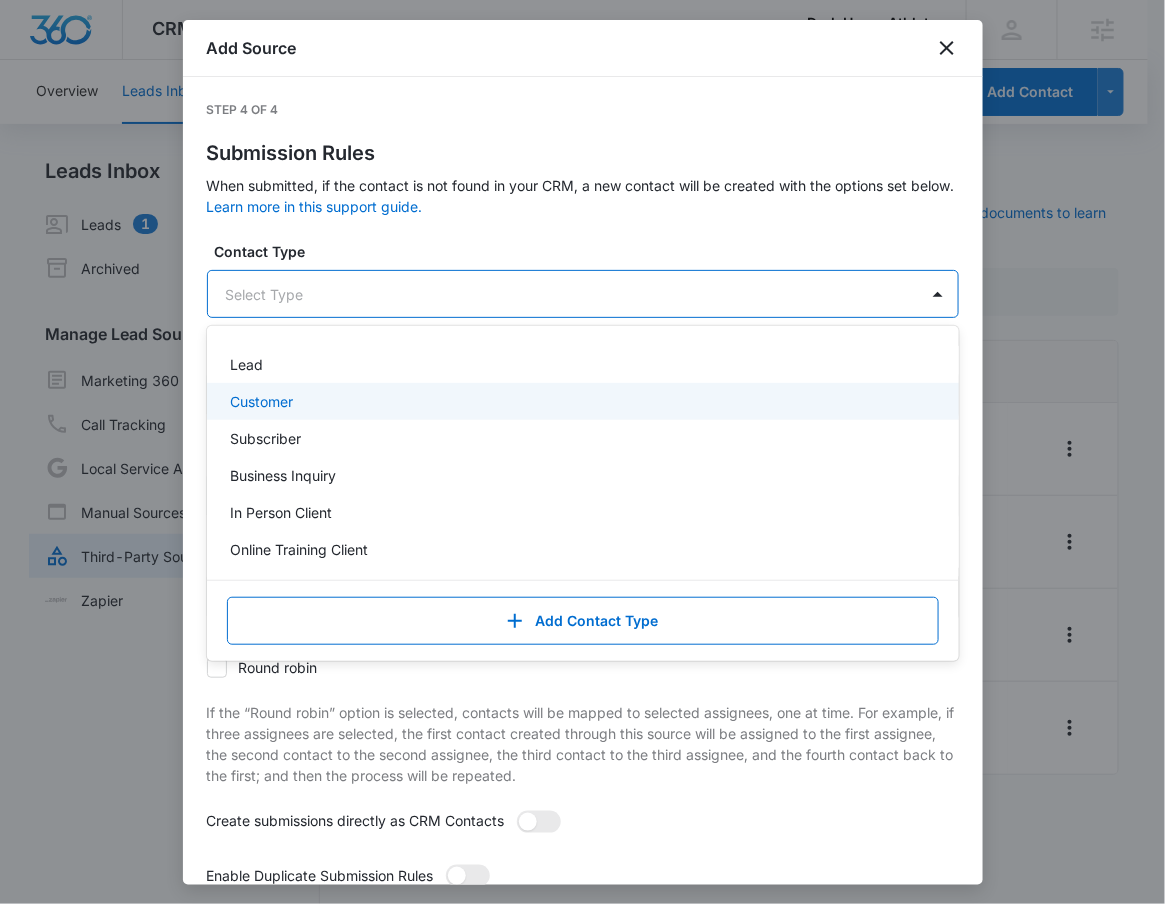 click on "Customer" at bounding box center [583, 401] 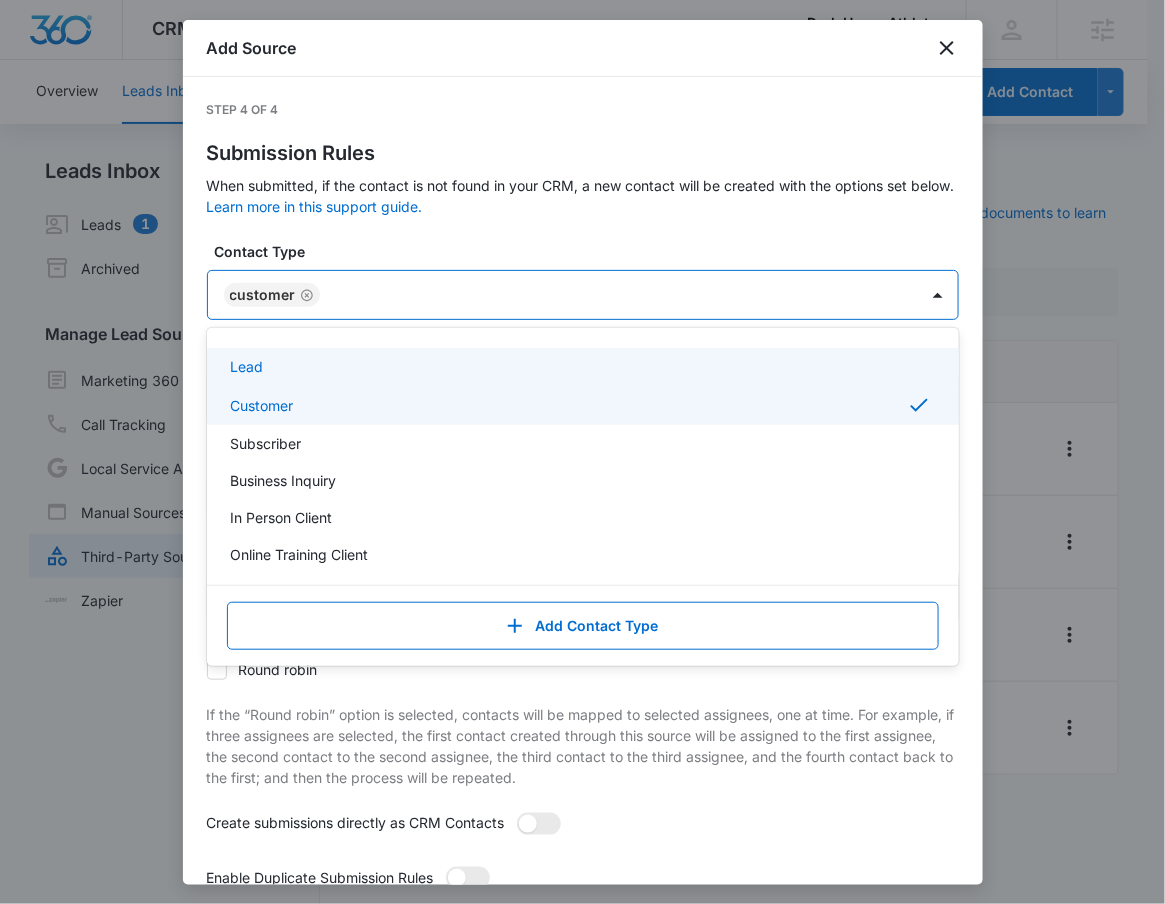 click on "Lead" at bounding box center [583, 366] 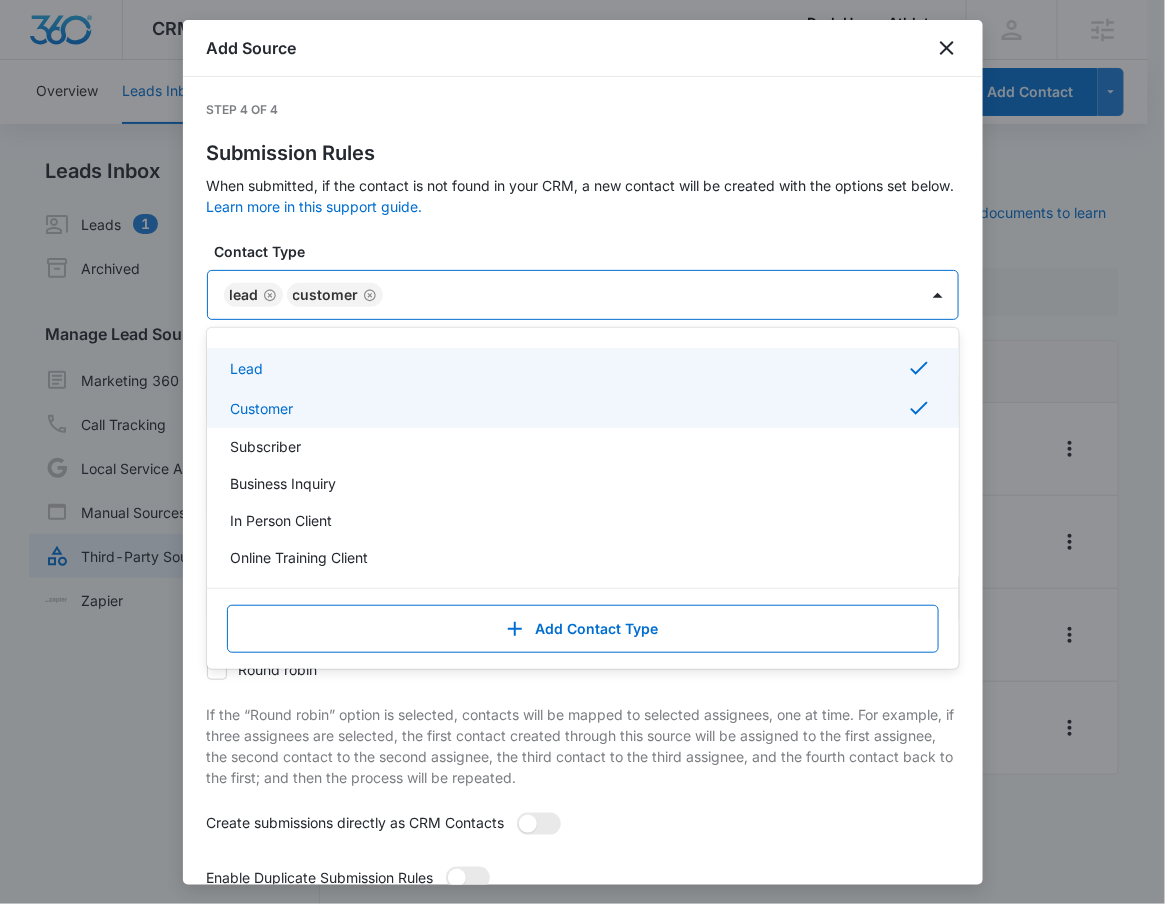 click 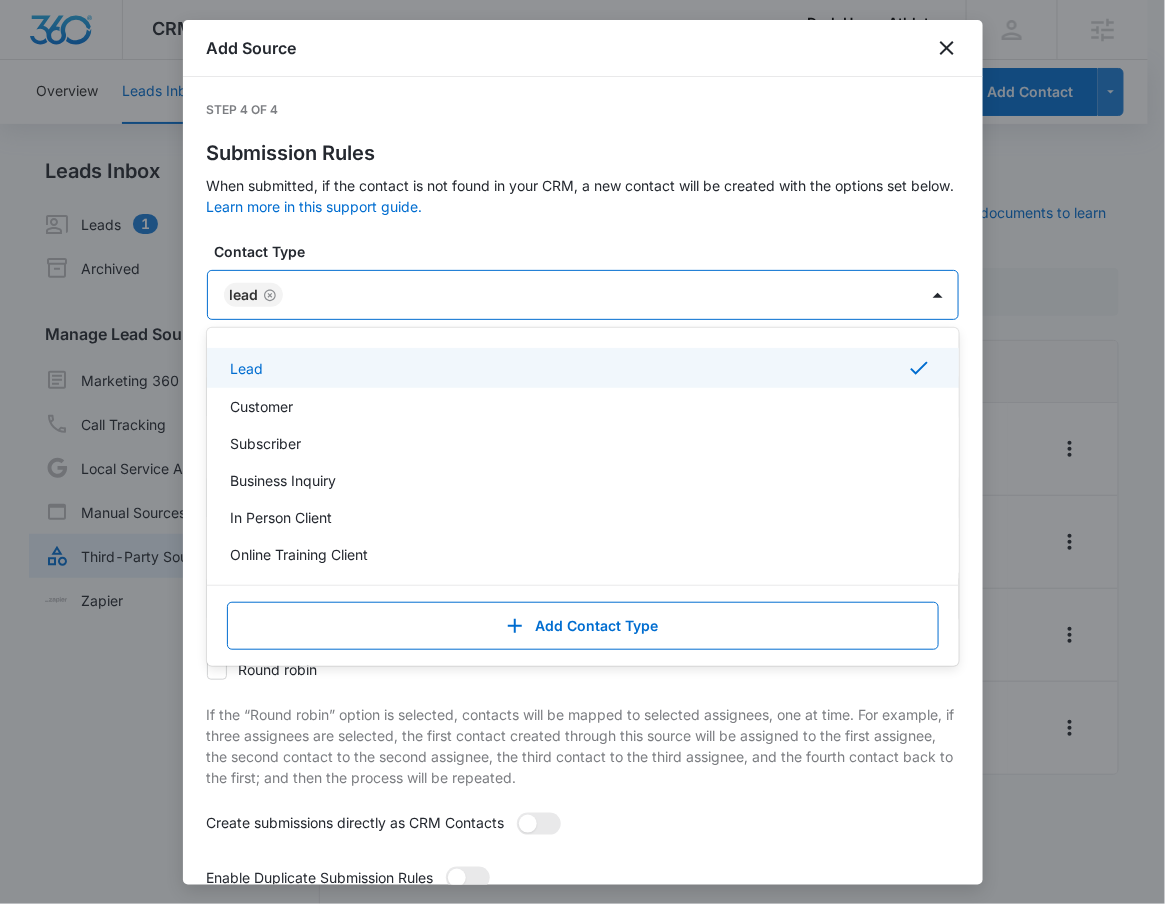 click on "Lead" at bounding box center [563, 295] 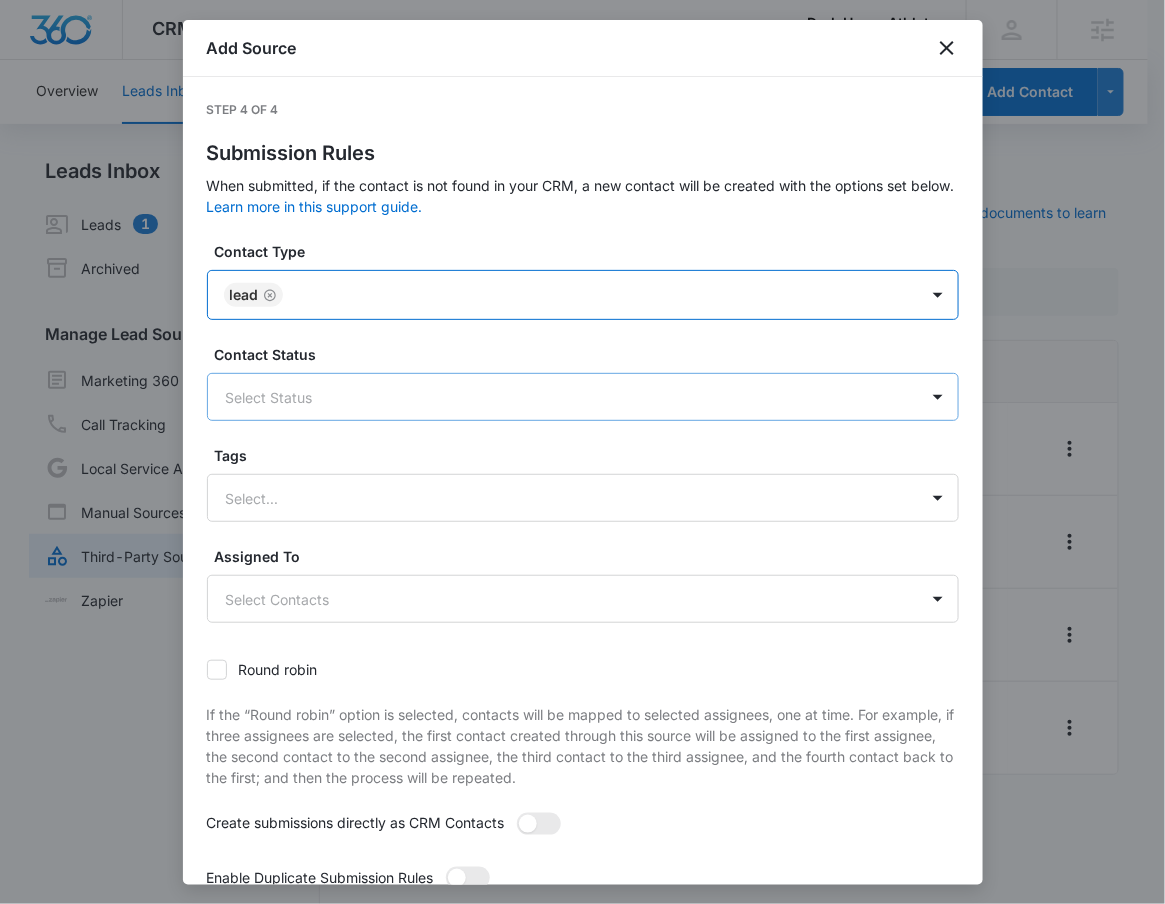 click at bounding box center [559, 397] 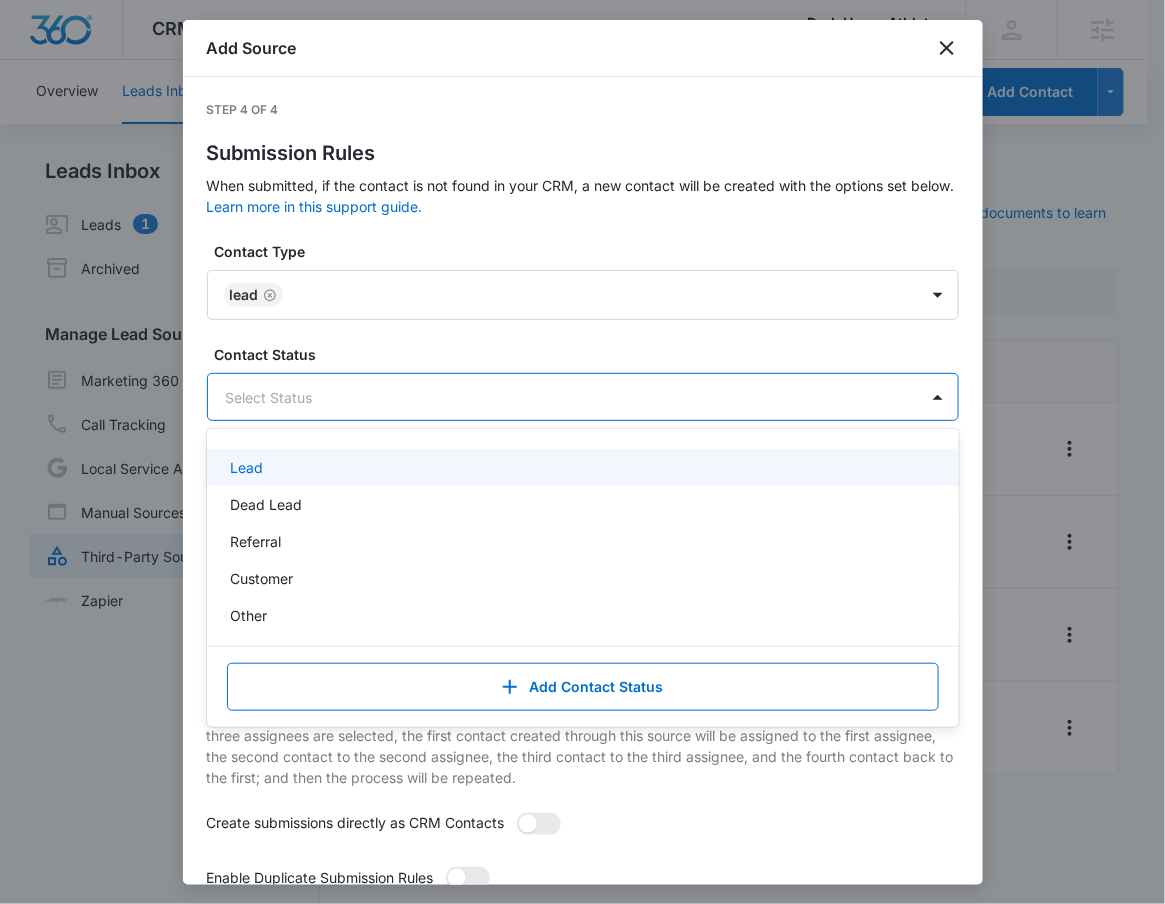 click on "Lead" at bounding box center (581, 467) 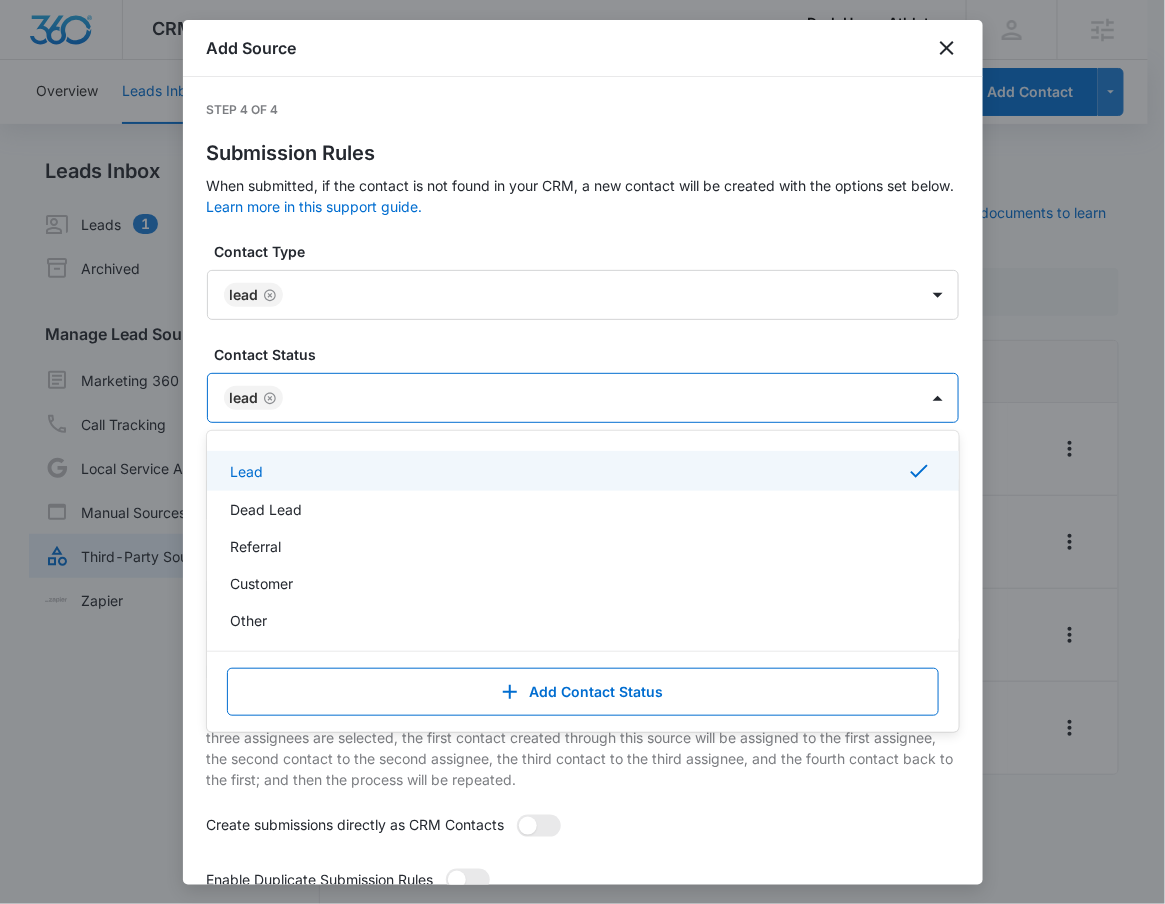click on "Lead" at bounding box center [563, 398] 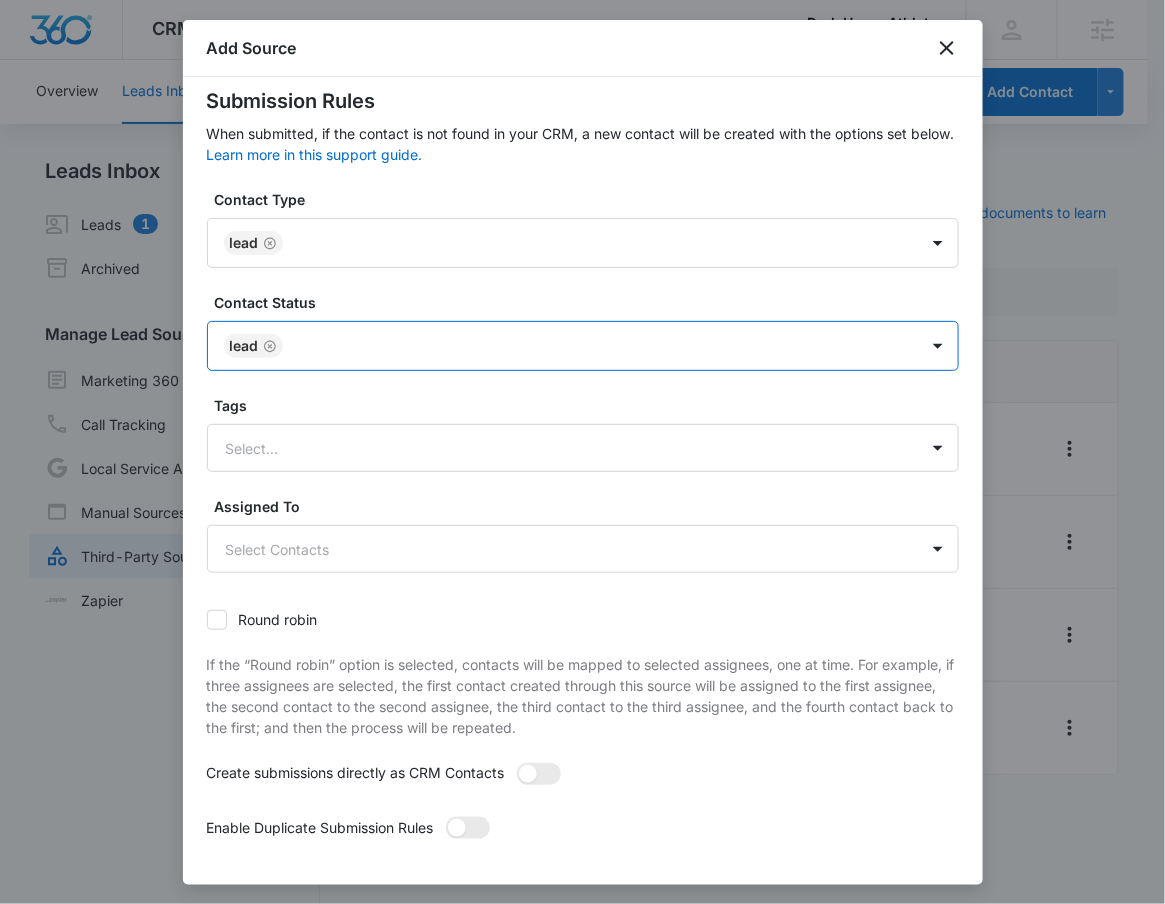 scroll, scrollTop: 125, scrollLeft: 0, axis: vertical 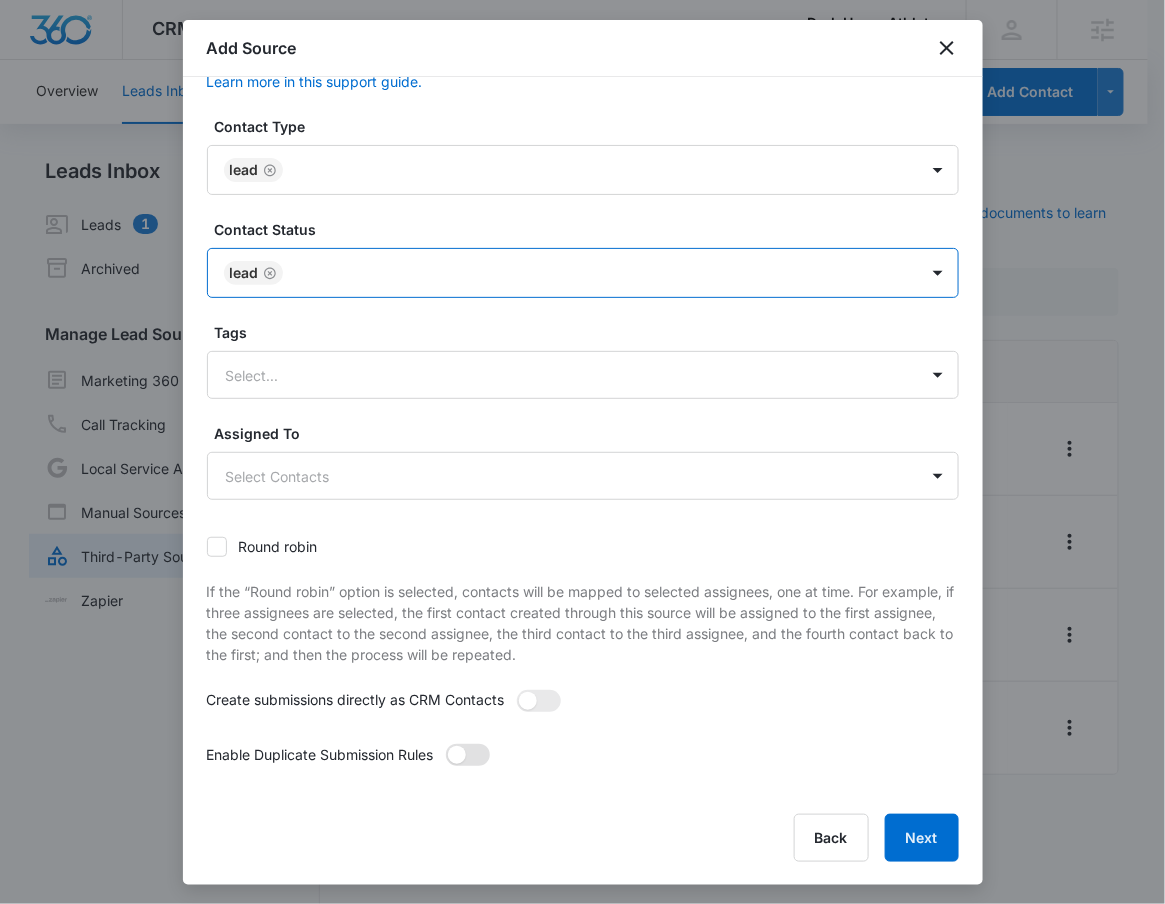 click at bounding box center [468, 755] 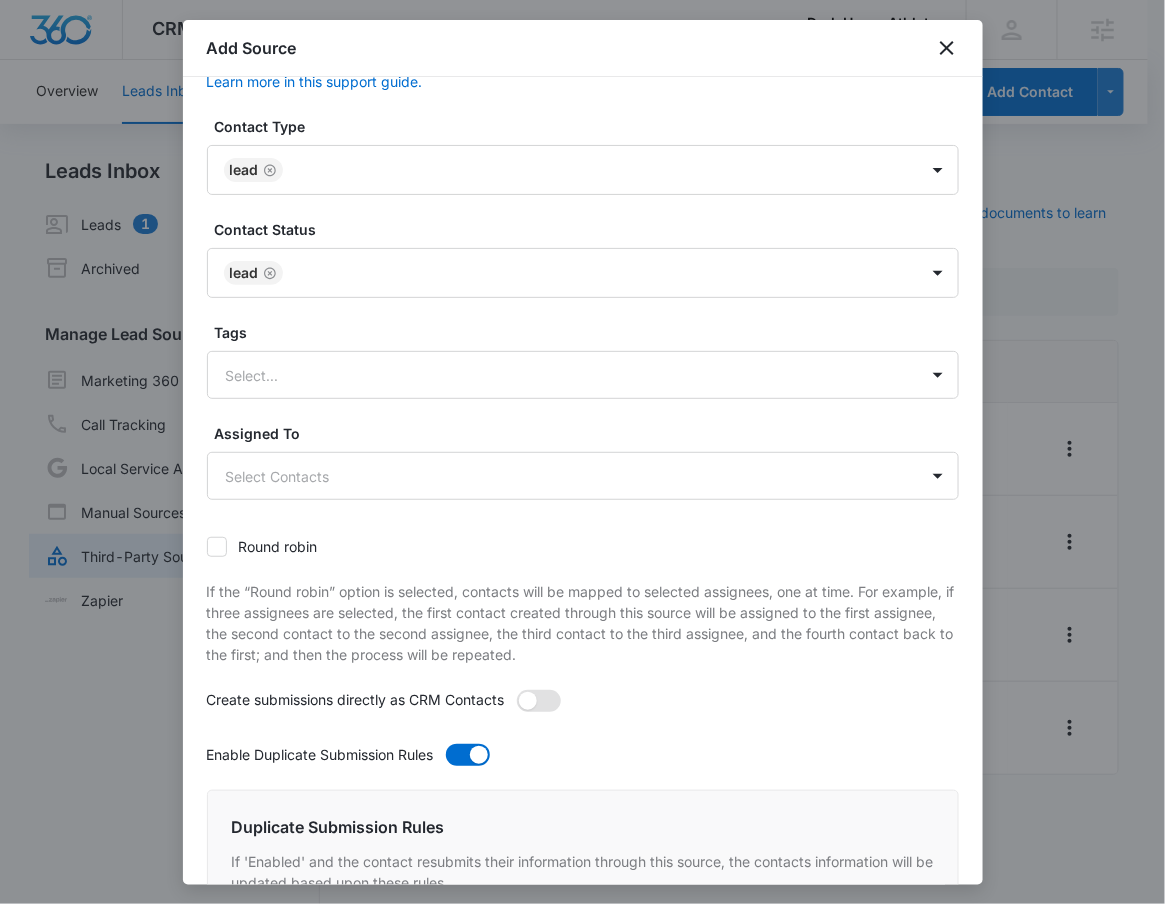 click at bounding box center (539, 701) 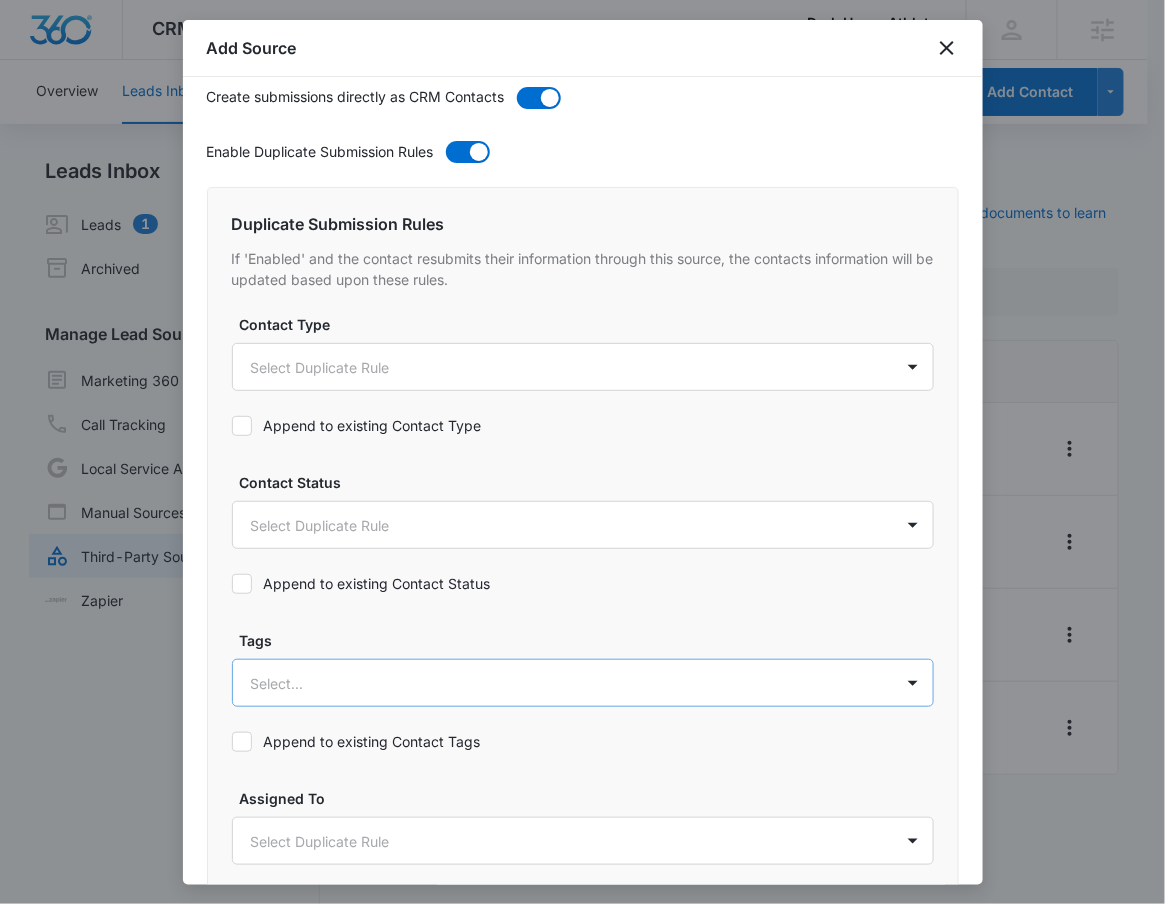 scroll, scrollTop: 734, scrollLeft: 0, axis: vertical 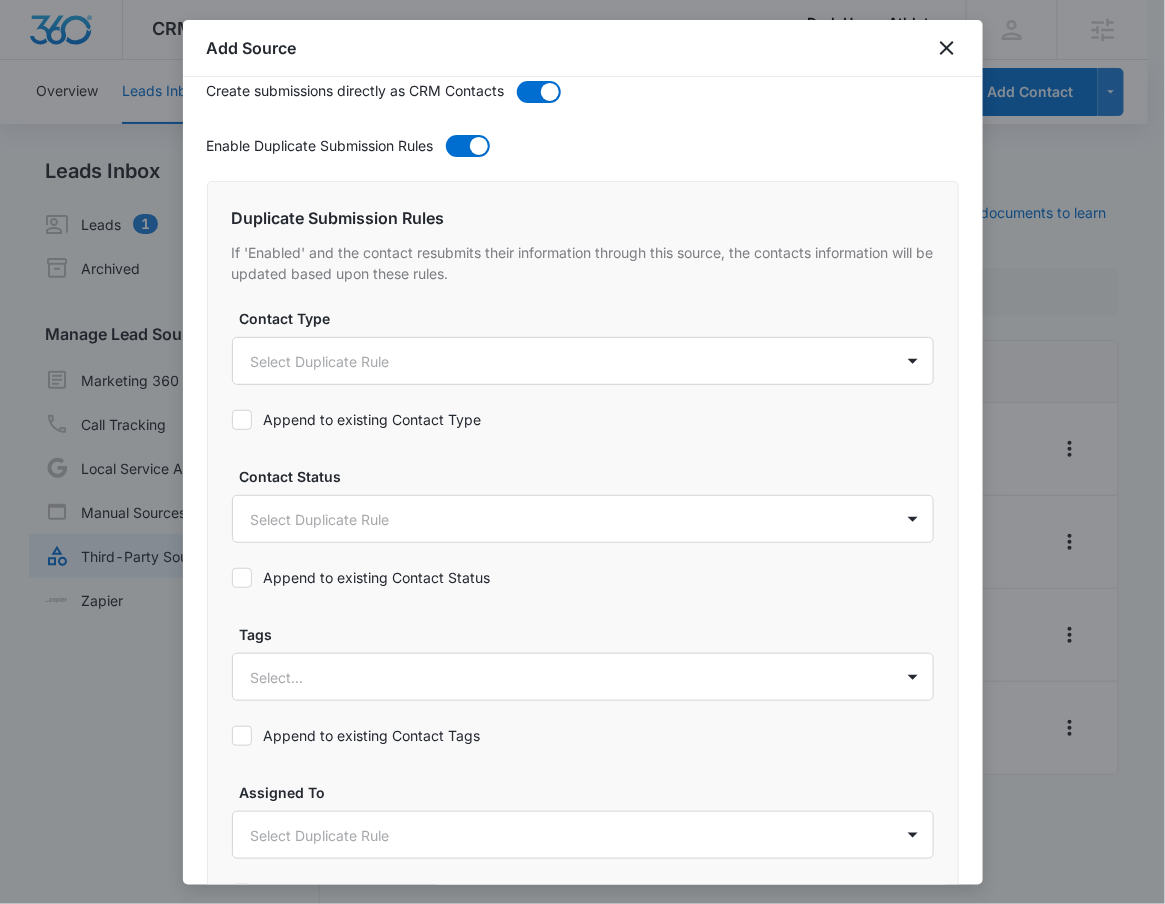 click on "Append to existing Contact Status" at bounding box center [361, 577] 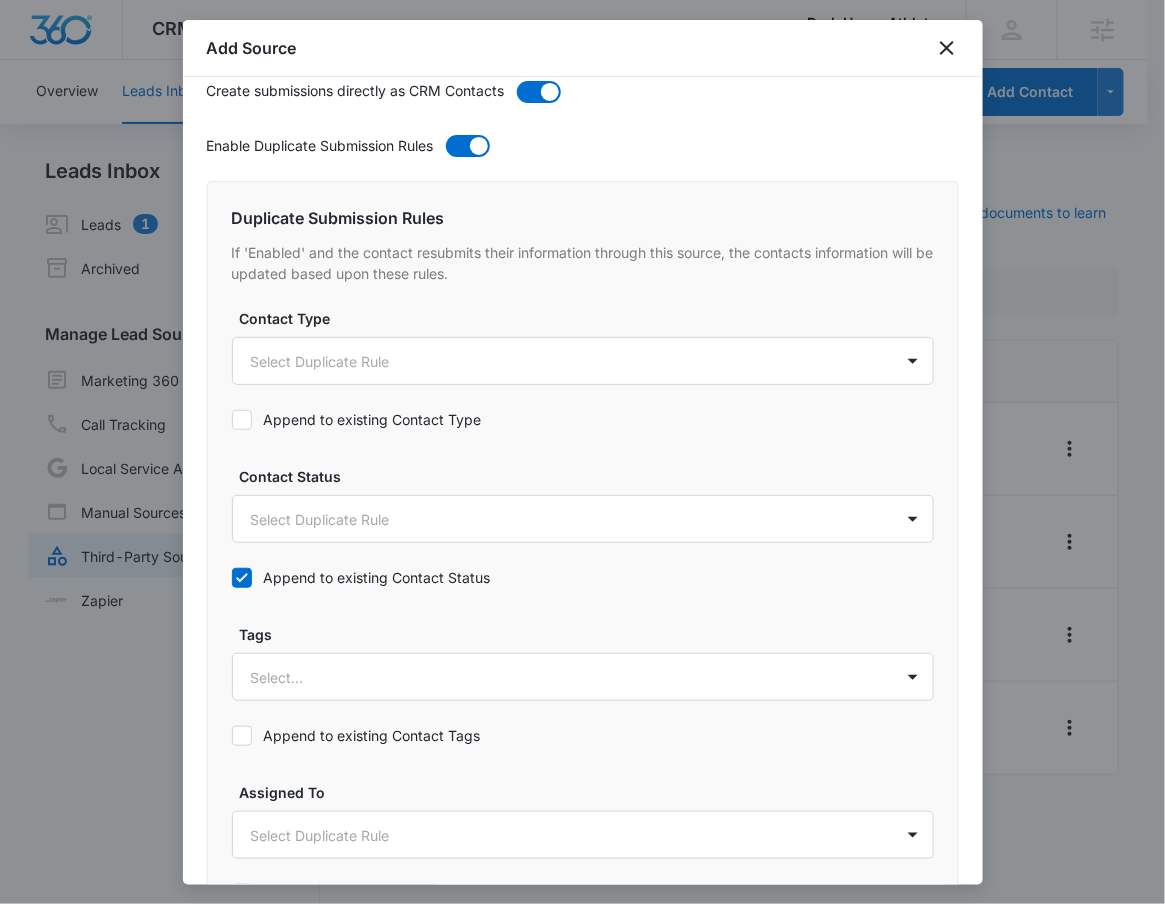 click on "Append to existing Contact Type" at bounding box center [357, 419] 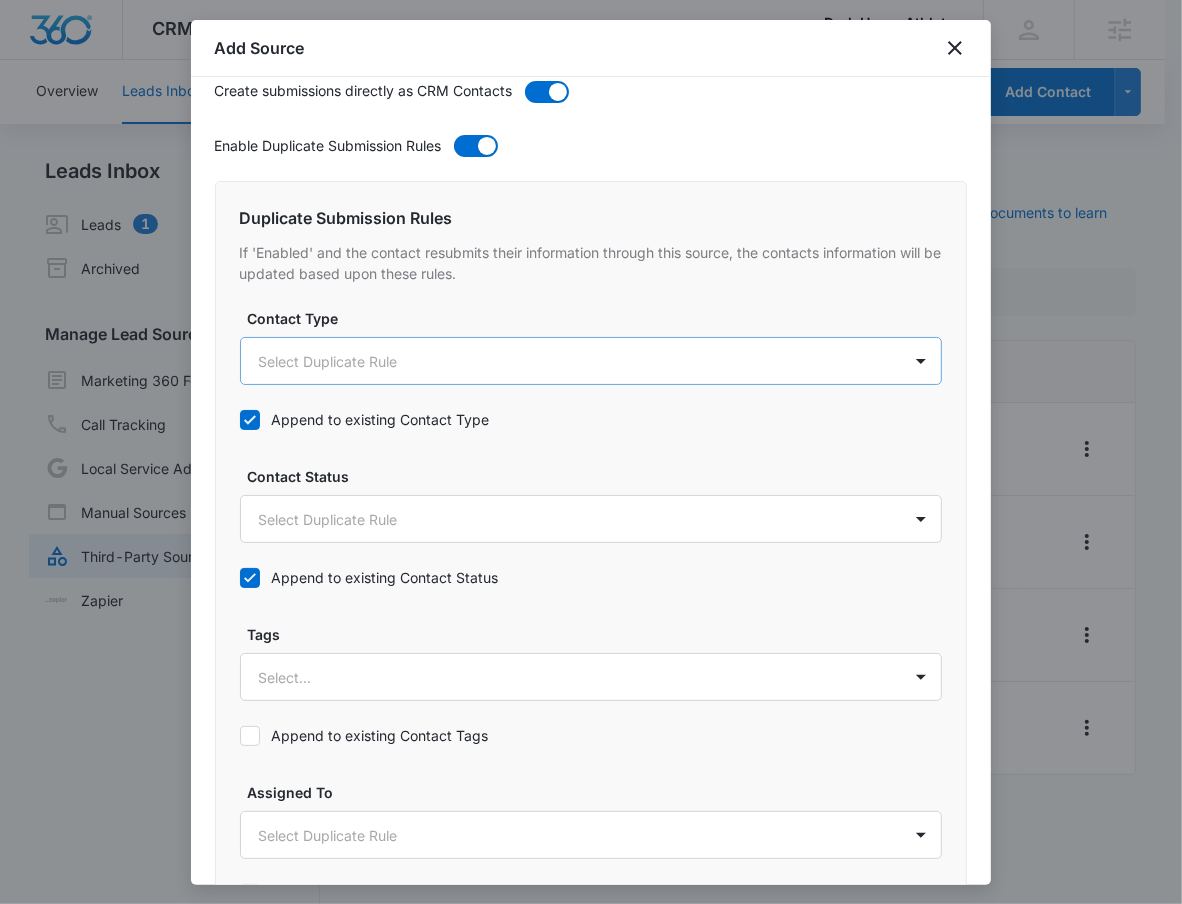 click on "CRM Apps Reputation Websites Forms CRM Email Social Shop Payments POS Content Ads Intelligence Files Brand Settings Dark Horse Athlete M330025 Your Accounts View All RN Robert Nguyen robert.nguyen@madwire.com My Profile Notifications Support Logout Terms & Conditions   •   Privacy Policy Agencies Overview Leads Inbox Contacts Organizations History Deals Projects Tasks Calendar Lists Reports Settings Add Contact Leads Inbox Leads 1 Archived Manage Lead Sources Marketing 360 Forms Call Tracking Local Service Ads Manual Sources Third-Party Sources Zapier Third-Party Sources Manually sync your third-party platform sources and assign them to contacts.   Visit our support documents to learn more. Source Source Name Submissions   Application Form 2 submissions Facebook - Lead Ads --- PT Application Form 1 submission TrainHeroic - New Purchase 1 submission Showing   1-4   of   4 Dark Horse Athlete - CRM Manage Third-Party Sources - Marketing 360®
Add Source Step 4 of 4 Submission Rules   Contact Type" at bounding box center (591, 464) 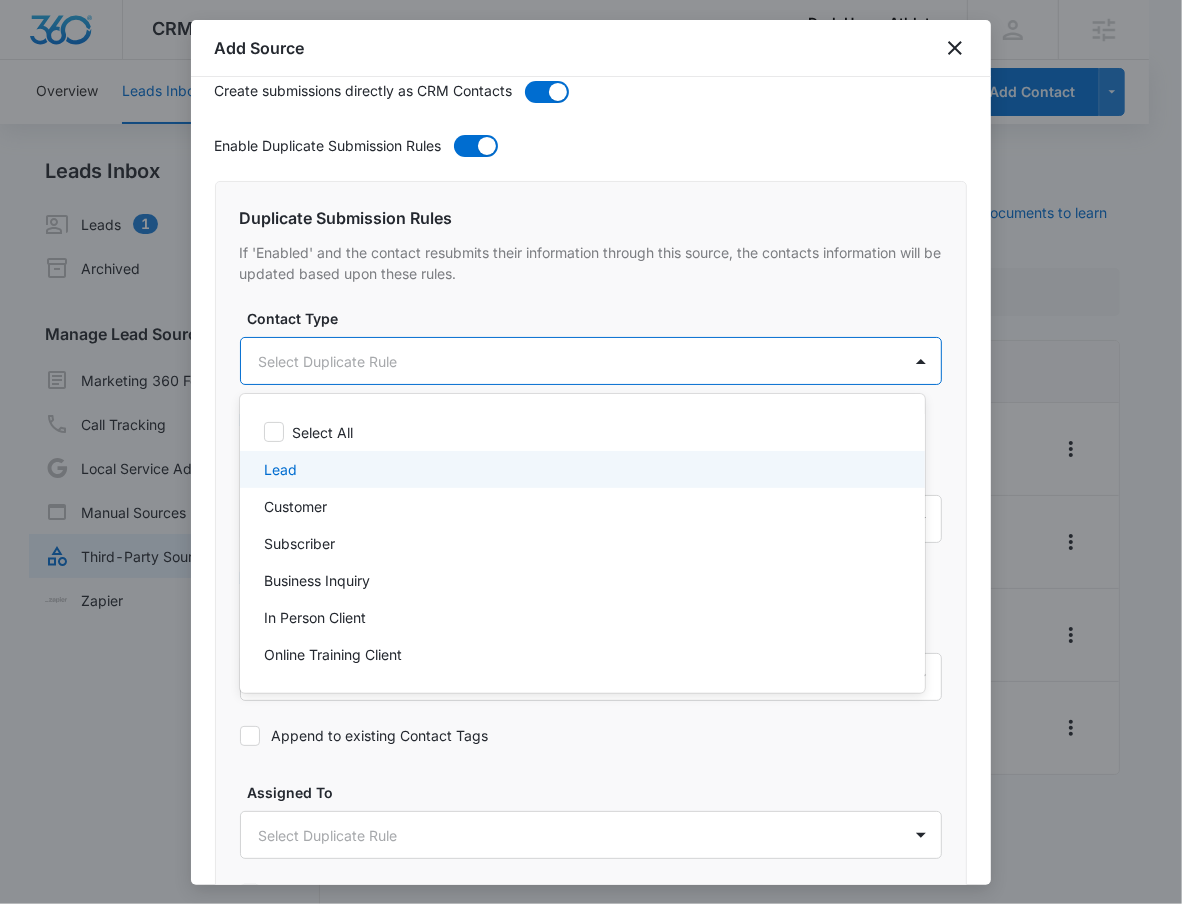 click on "Lead" at bounding box center (580, 469) 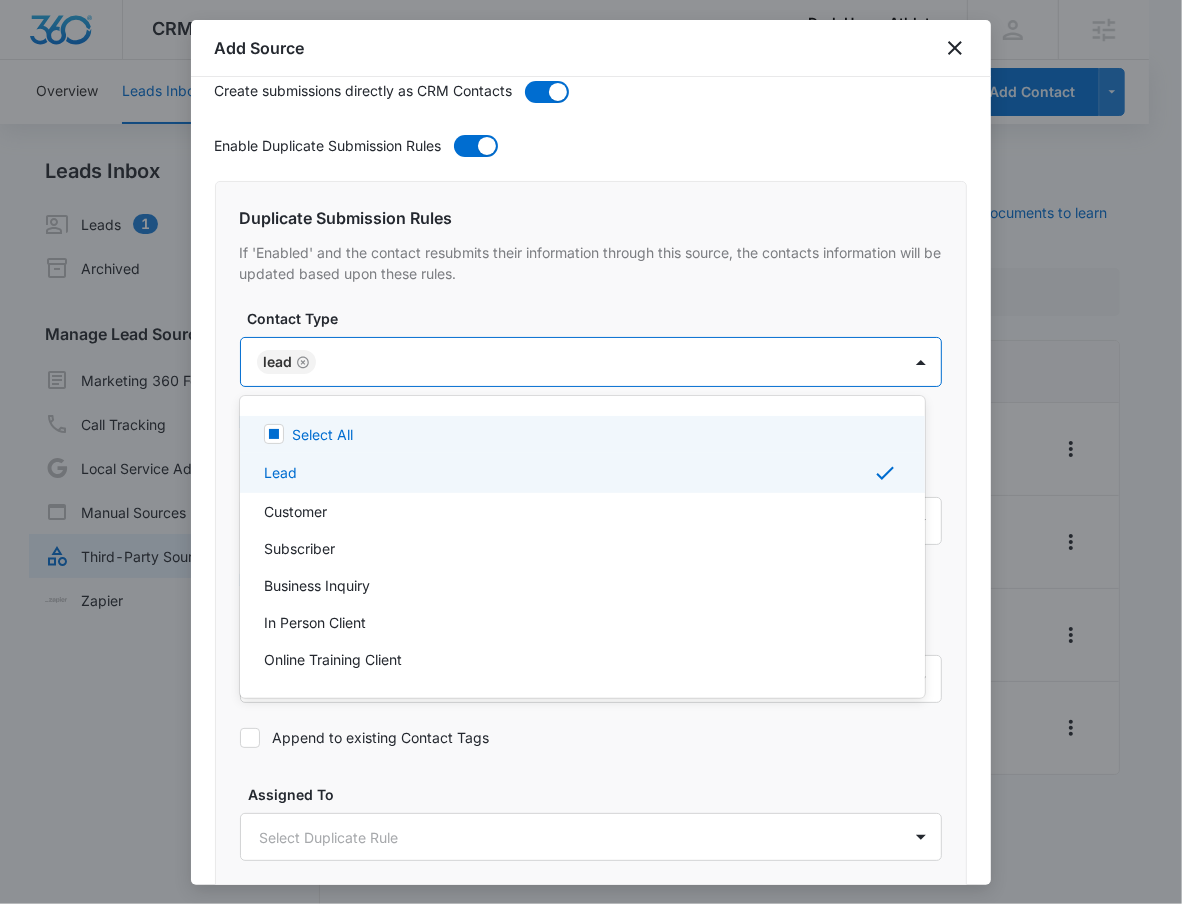 click at bounding box center (591, 452) 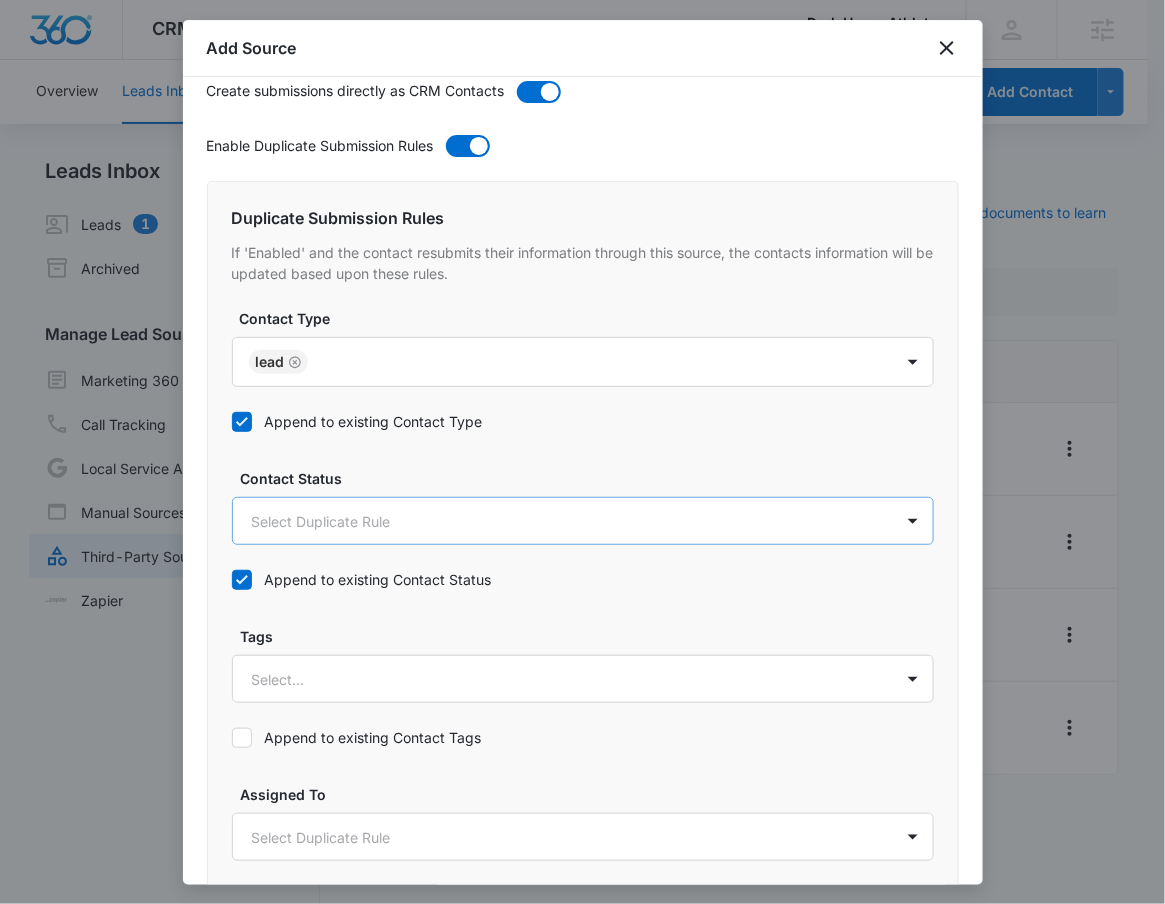 click on "CRM Apps Reputation Websites Forms CRM Email Social Shop Payments POS Content Ads Intelligence Files Brand Settings Dark Horse Athlete M330025 Your Accounts View All RN Robert Nguyen robert.nguyen@madwire.com My Profile Notifications Support Logout Terms & Conditions   •   Privacy Policy Agencies Overview Leads Inbox Contacts Organizations History Deals Projects Tasks Calendar Lists Reports Settings Add Contact Leads Inbox Leads 1 Archived Manage Lead Sources Marketing 360 Forms Call Tracking Local Service Ads Manual Sources Third-Party Sources Zapier Third-Party Sources Manually sync your third-party platform sources and assign them to contacts.   Visit our support documents to learn more. Source Source Name Submissions   Application Form 2 submissions Facebook - Lead Ads --- PT Application Form 1 submission TrainHeroic - New Purchase 1 submission Showing   1-4   of   4 Dark Horse Athlete - CRM Manage Third-Party Sources - Marketing 360®
Add Source Step 4 of 4 Submission Rules   Contact Type" at bounding box center [582, 464] 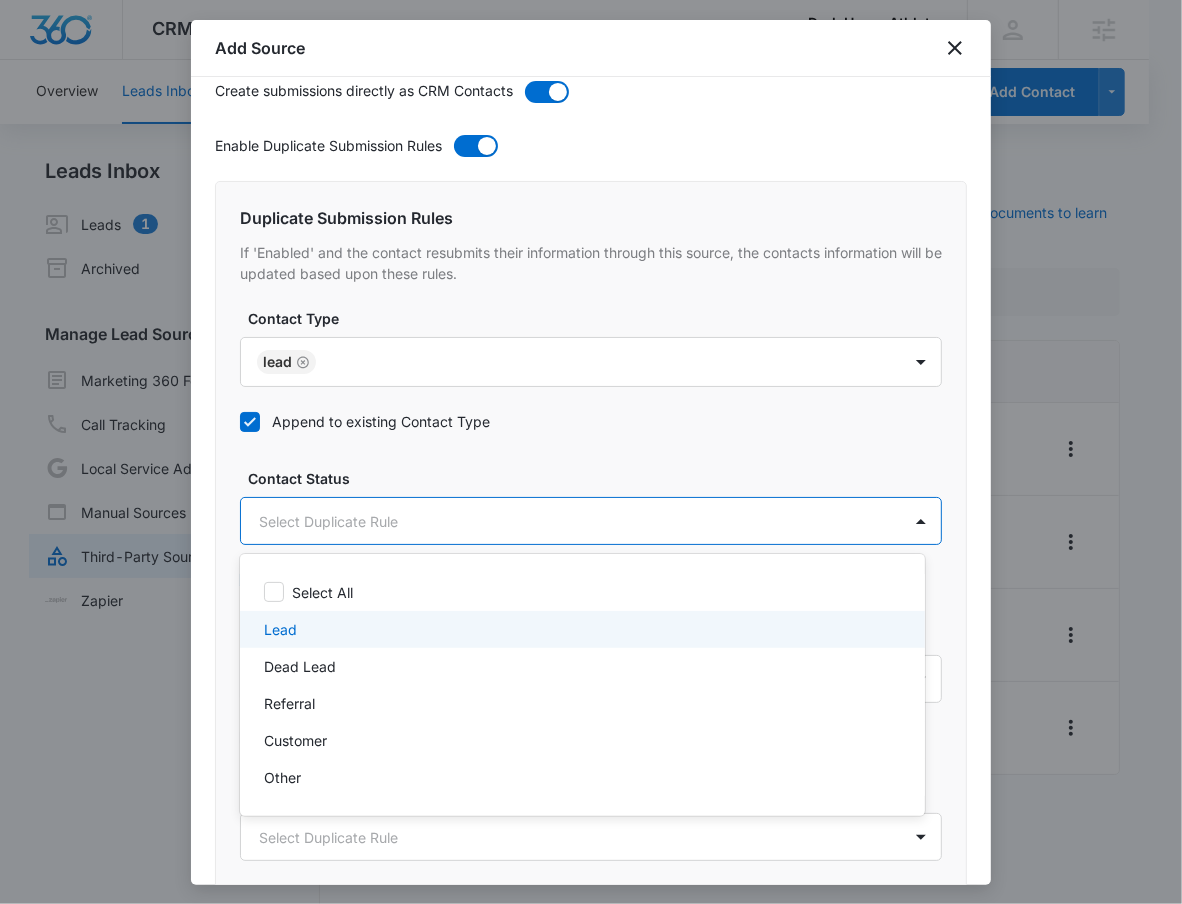 click on "Lead" at bounding box center (580, 629) 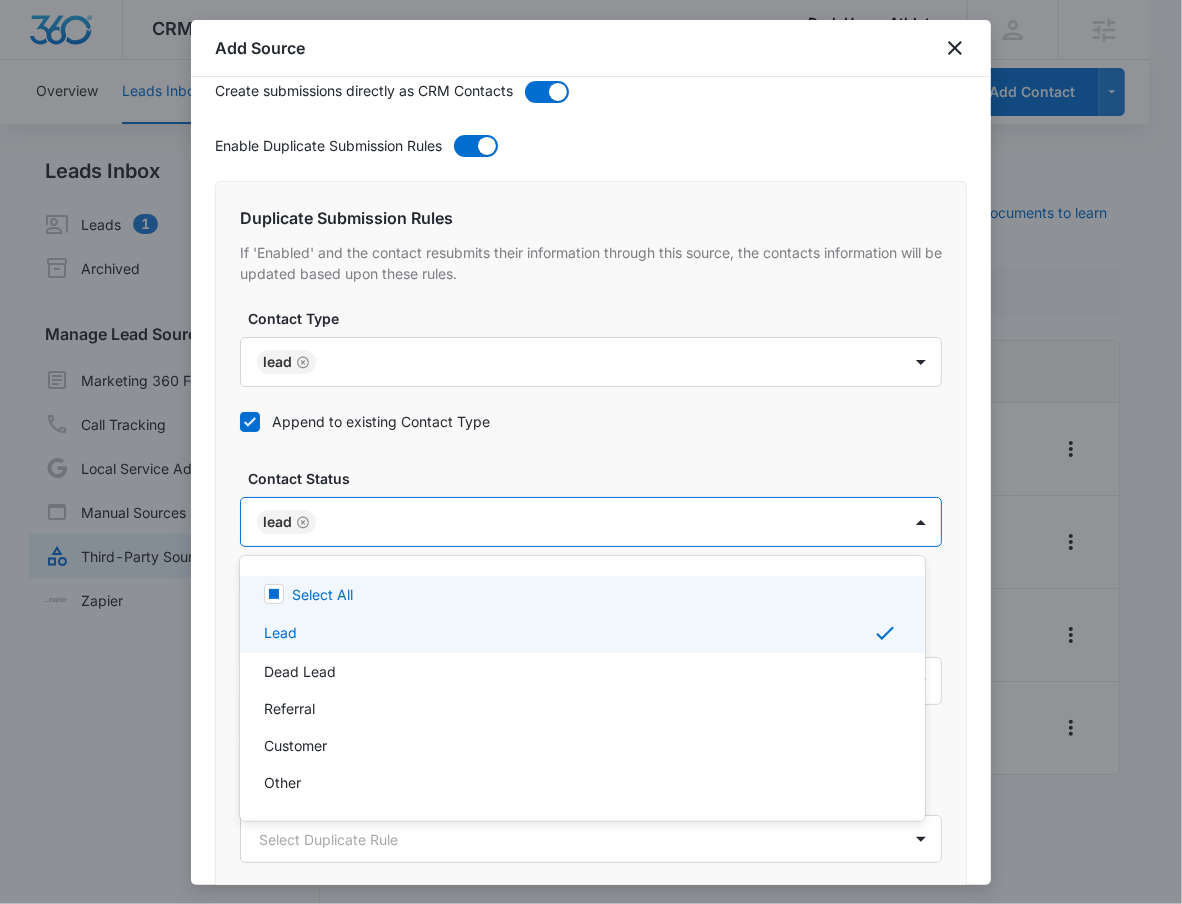 click at bounding box center [591, 452] 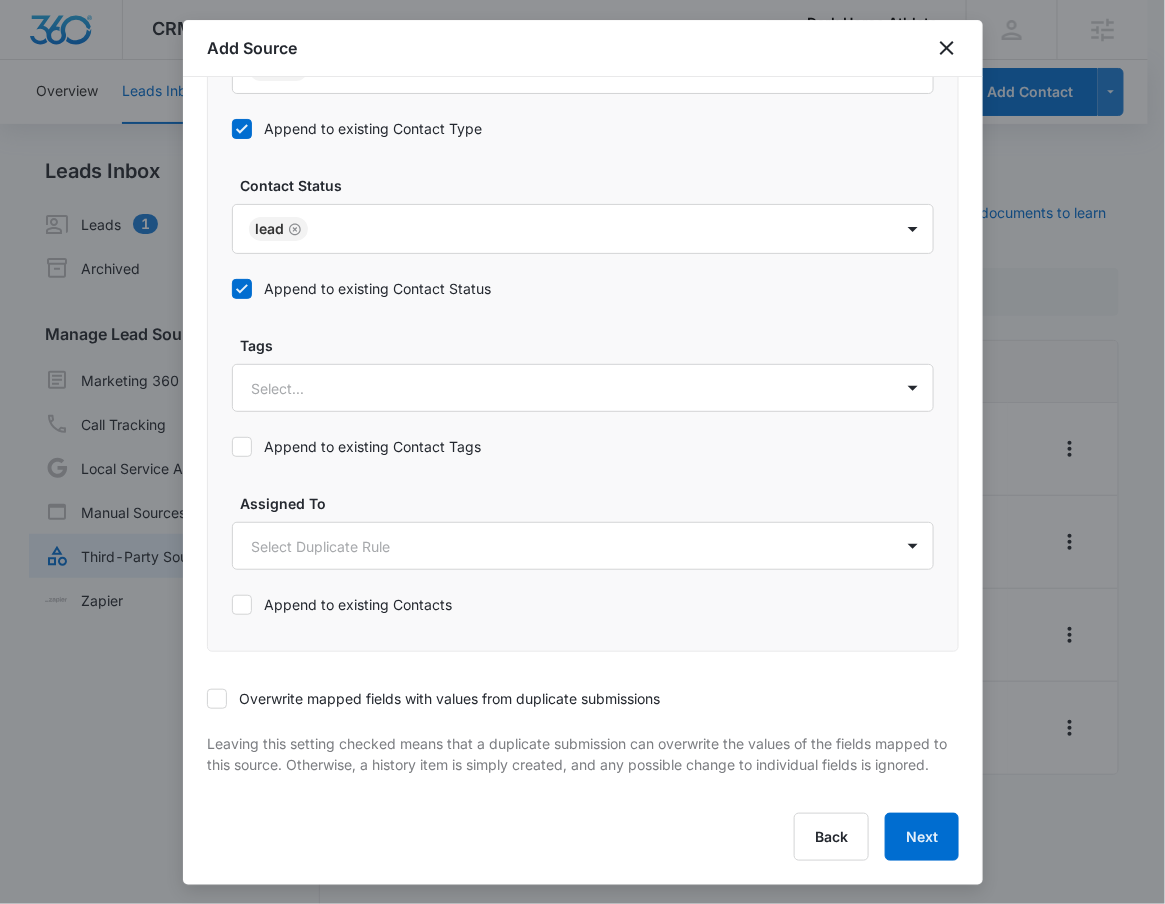scroll, scrollTop: 1047, scrollLeft: 0, axis: vertical 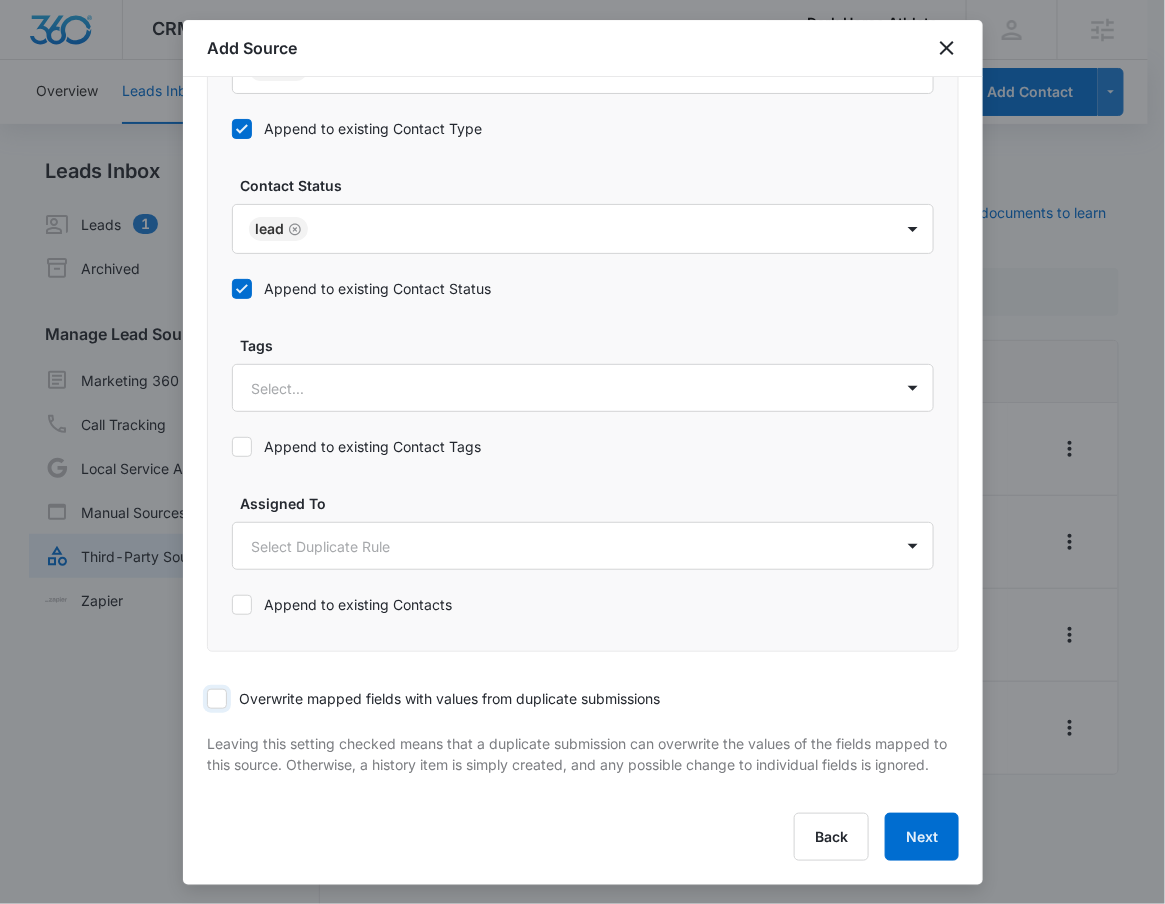 click on "Overwrite mapped fields with values from duplicate submissions" at bounding box center (207, 699) 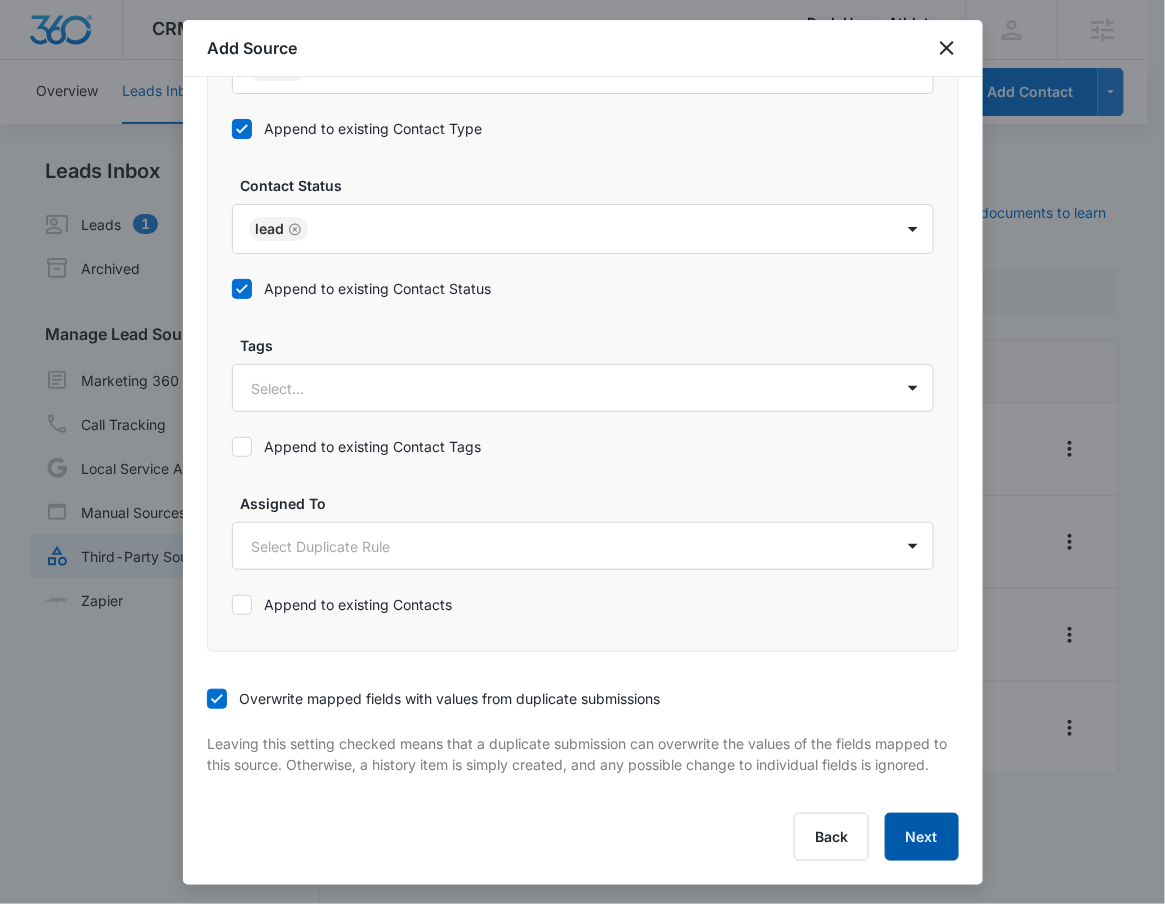 click on "Next" at bounding box center (922, 837) 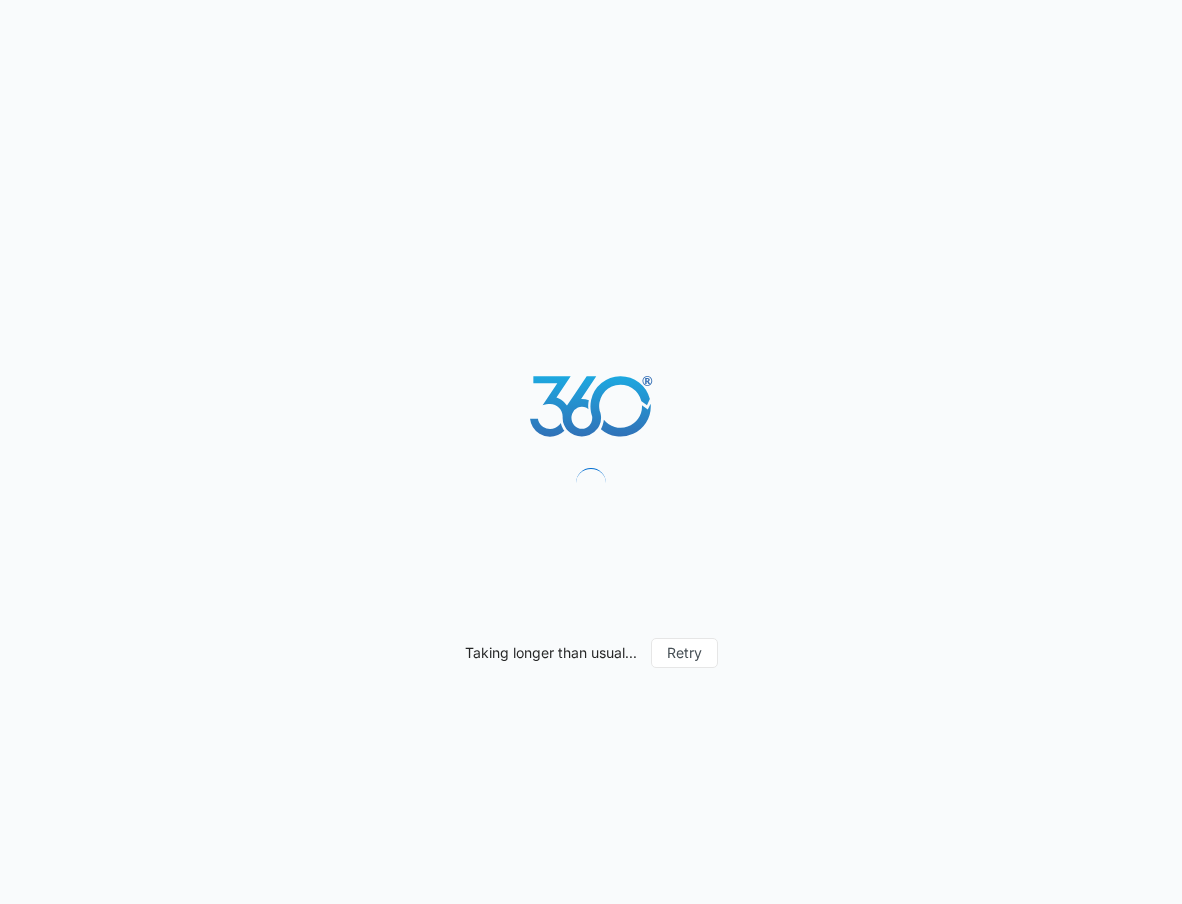 scroll, scrollTop: 0, scrollLeft: 0, axis: both 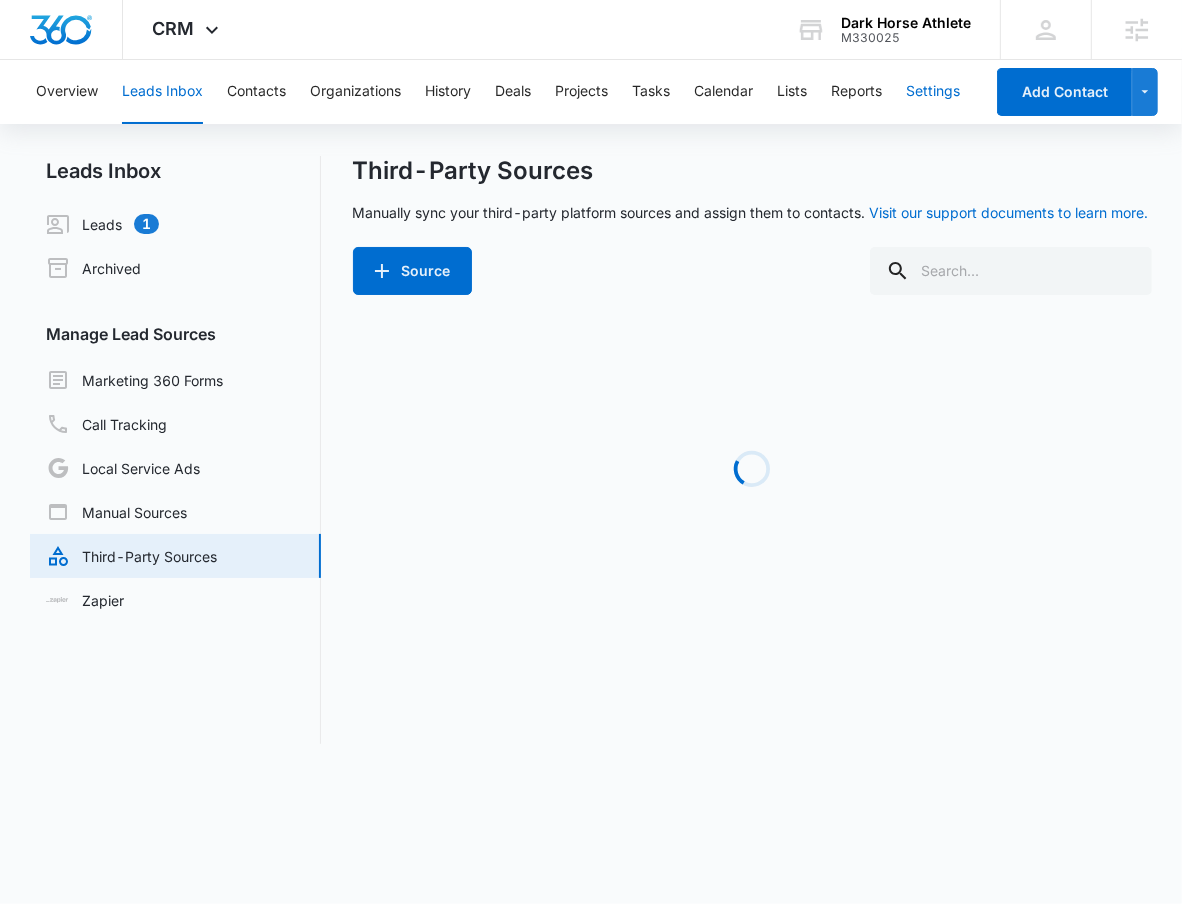 click on "Settings" at bounding box center (933, 92) 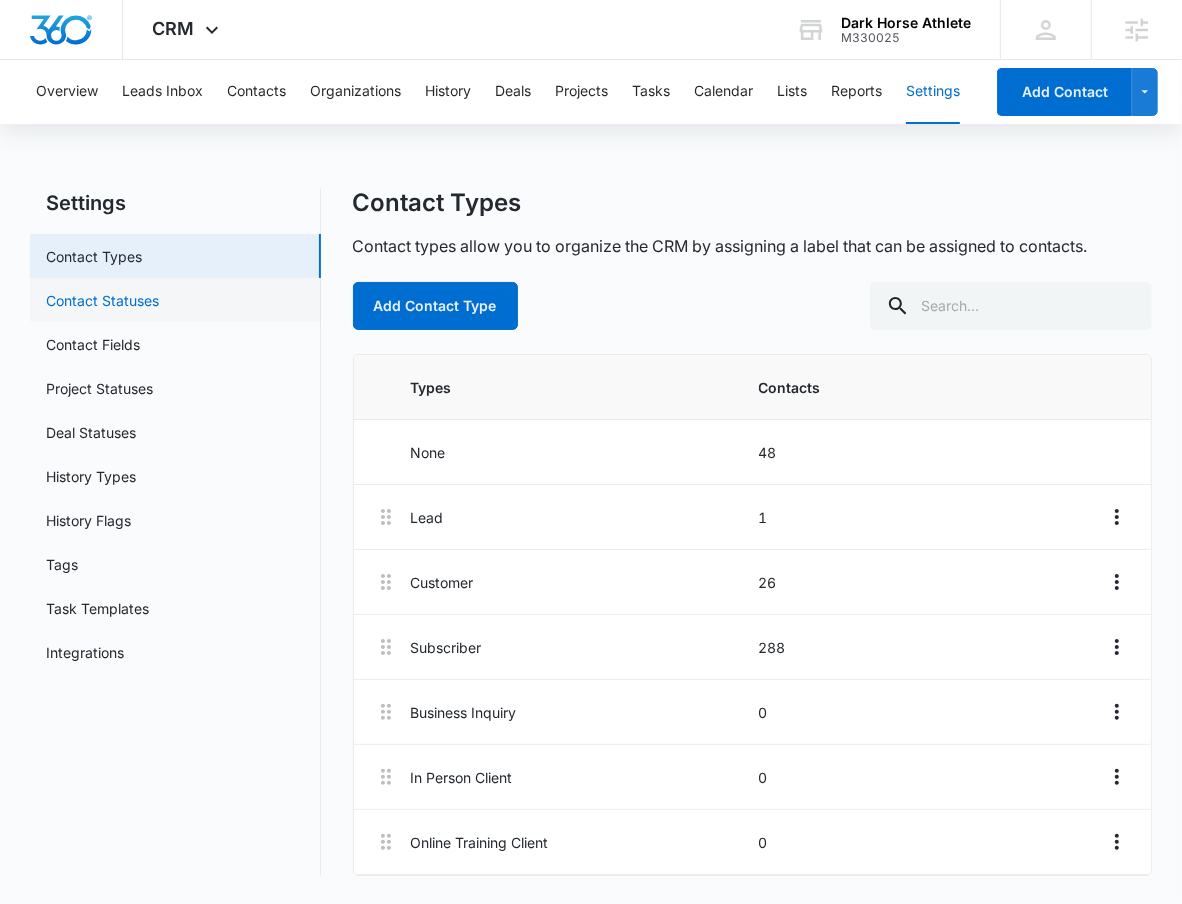 click on "Contact Statuses" at bounding box center [102, 300] 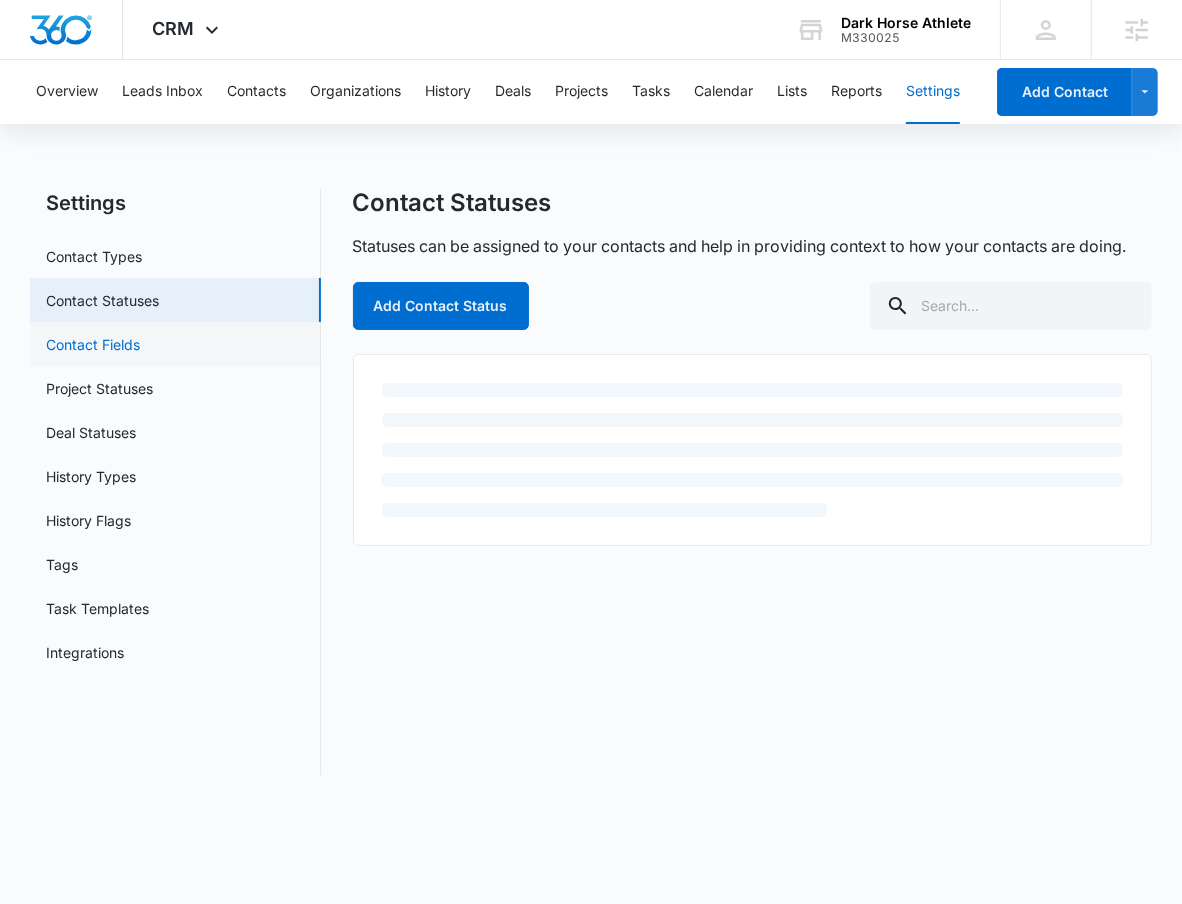 click on "Contact Fields" at bounding box center [93, 344] 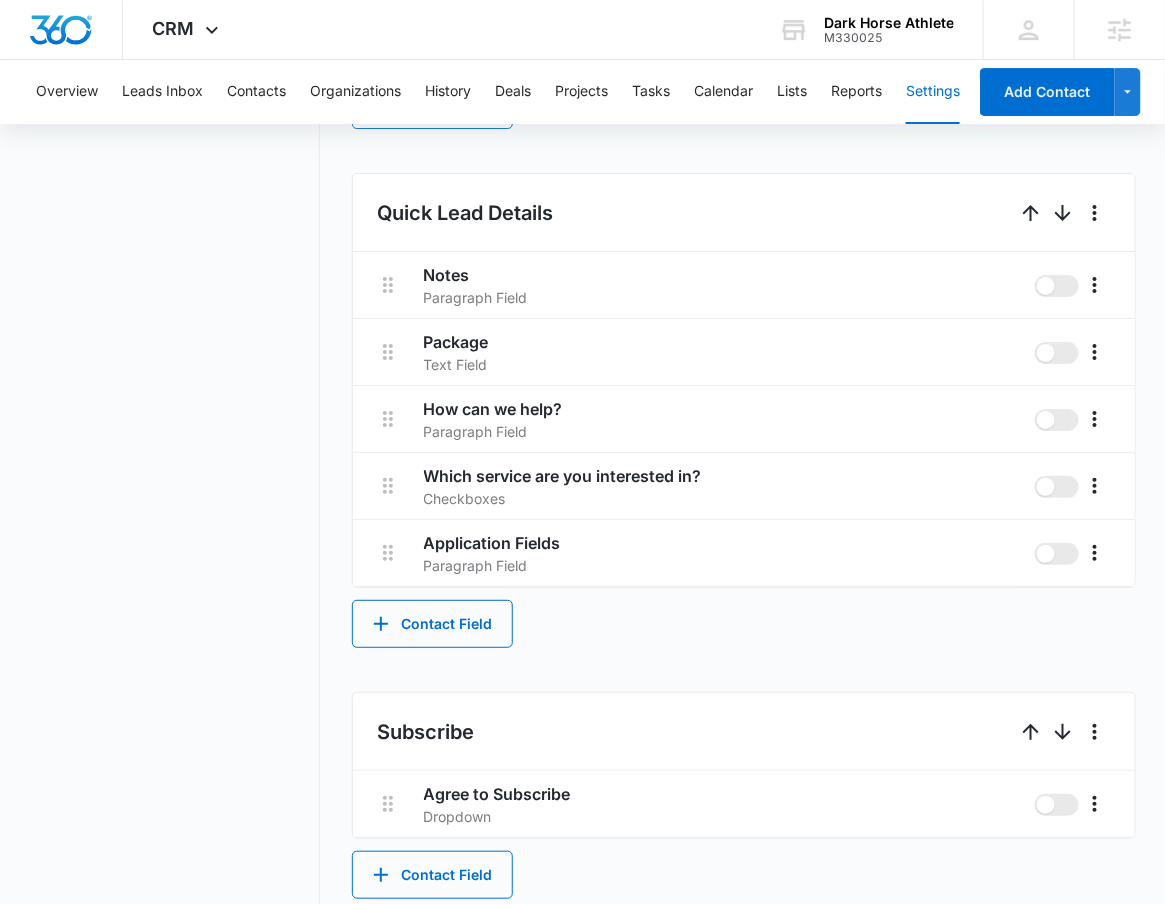 scroll, scrollTop: 1907, scrollLeft: 0, axis: vertical 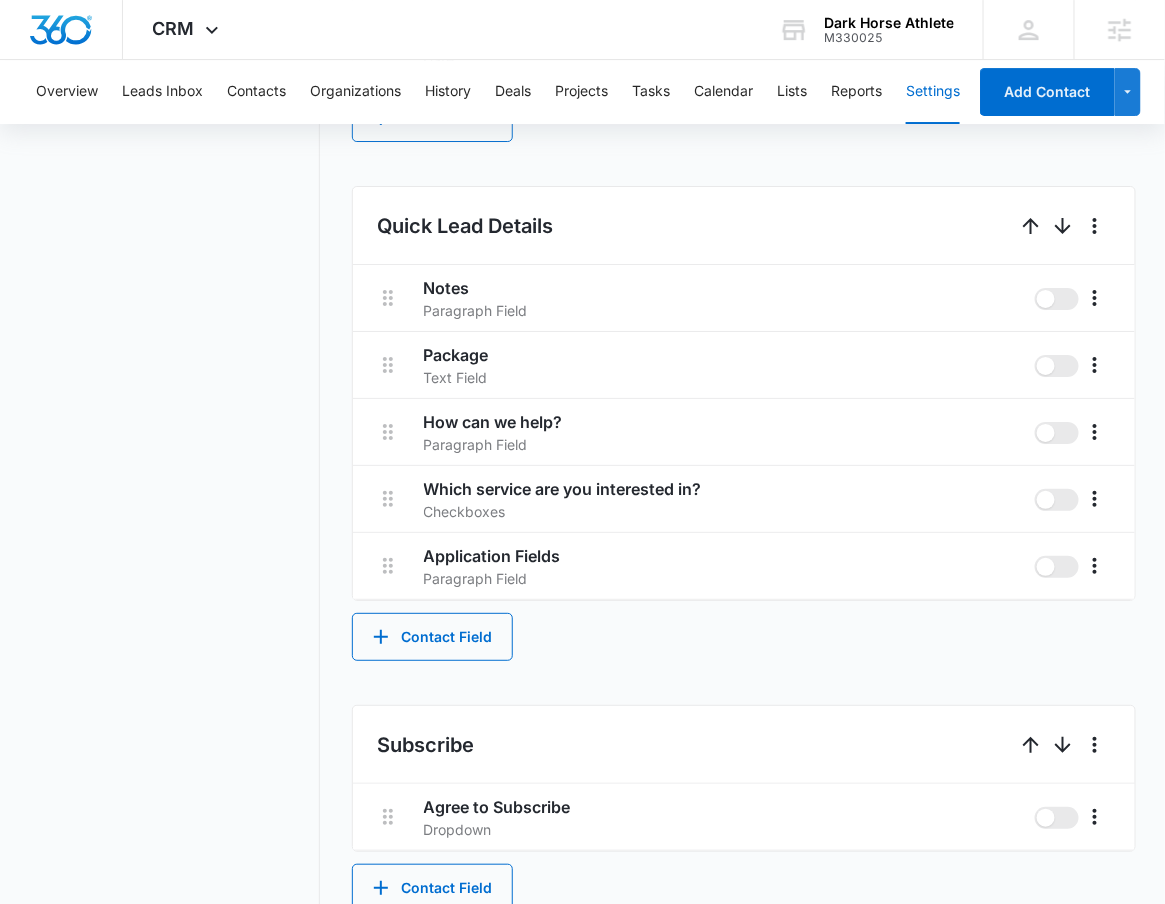 click on "Quick Lead Details Notes Paragraph Field Package Text Field How can we help?  Paragraph Field Which service are you interested in? Checkboxes Application Fields Paragraph Field Contact Field" at bounding box center [744, 423] 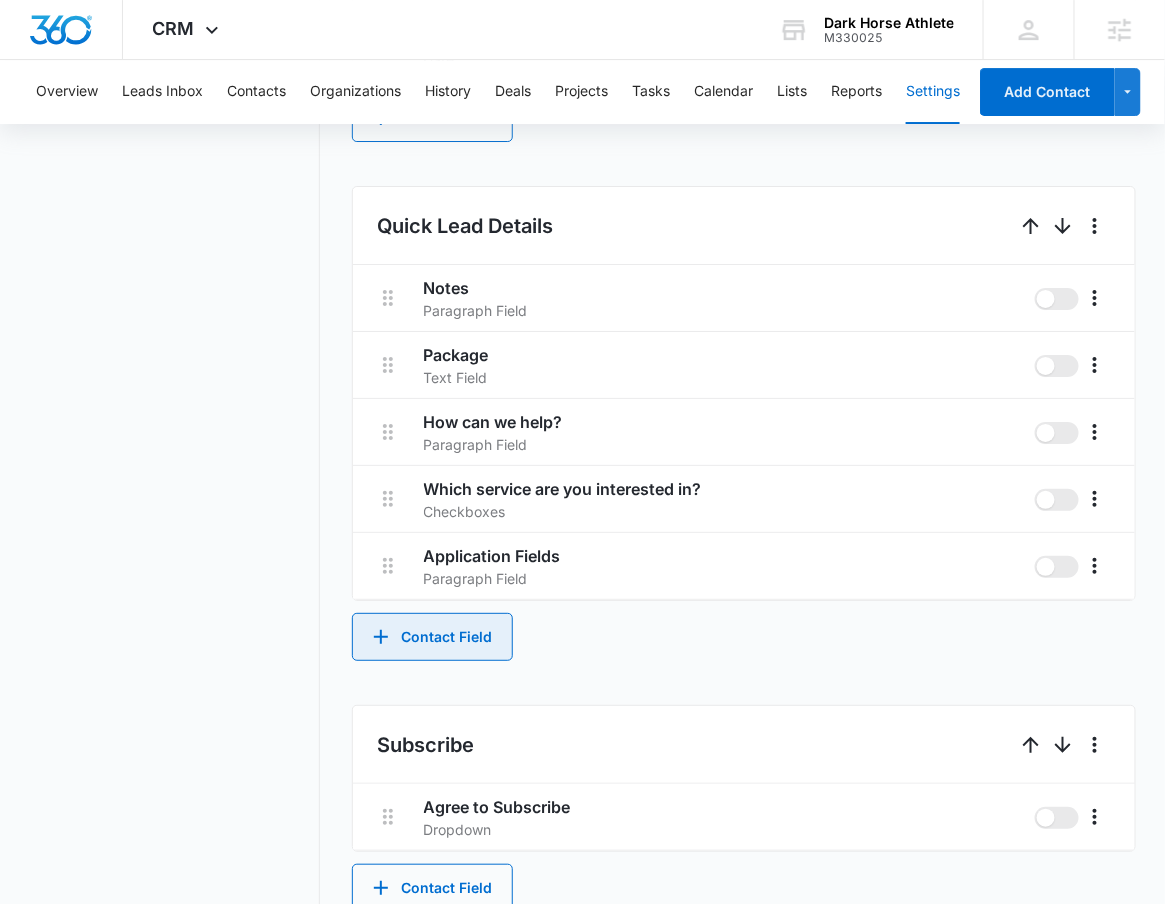 click on "Contact Field" at bounding box center (432, 637) 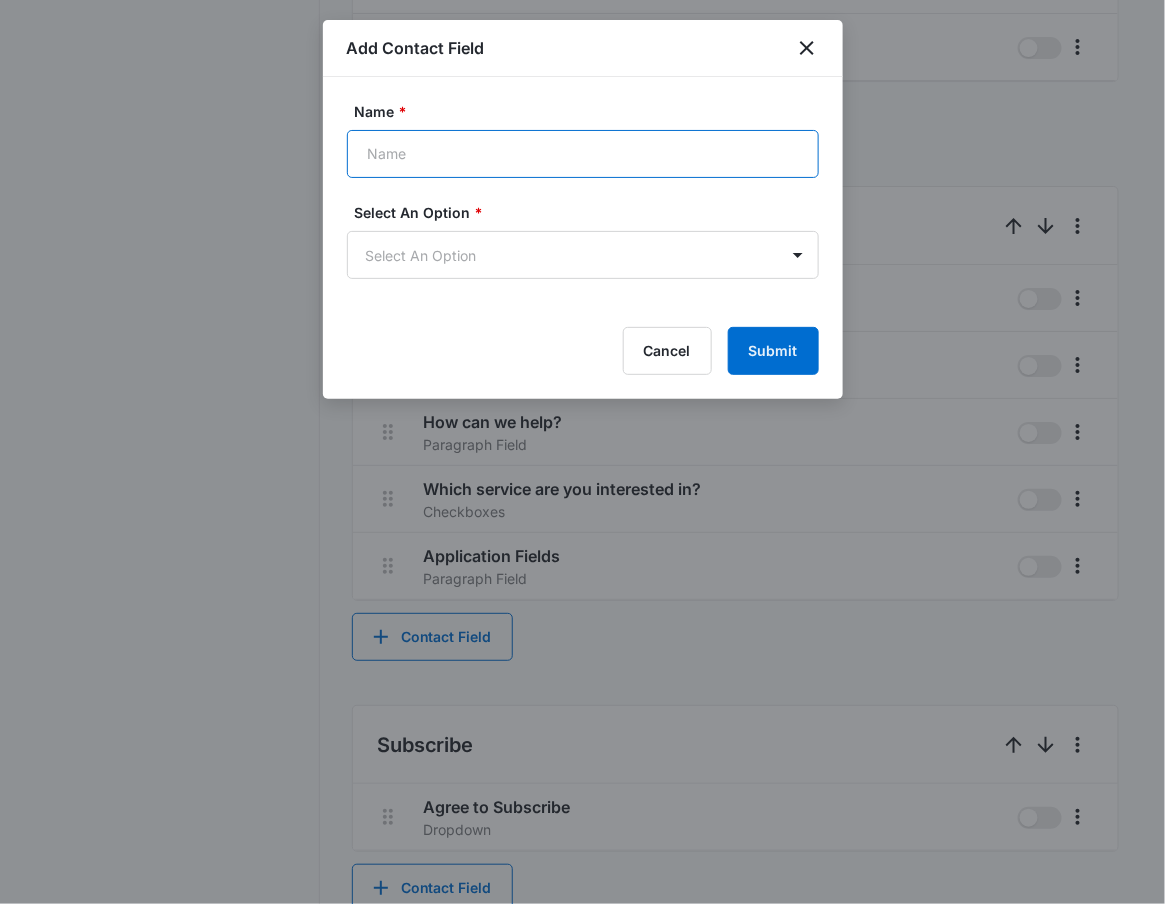 click on "Name *" at bounding box center (583, 154) 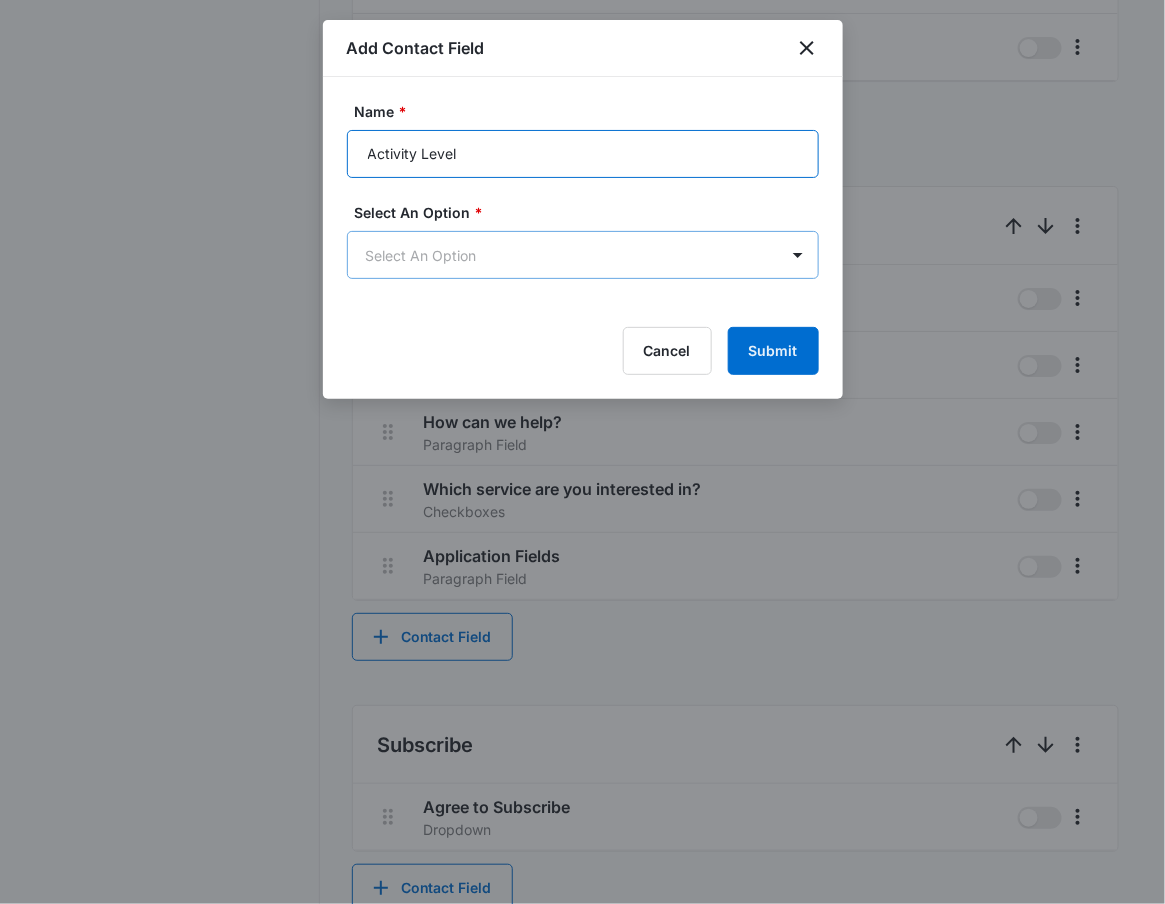 type on "Activity Level" 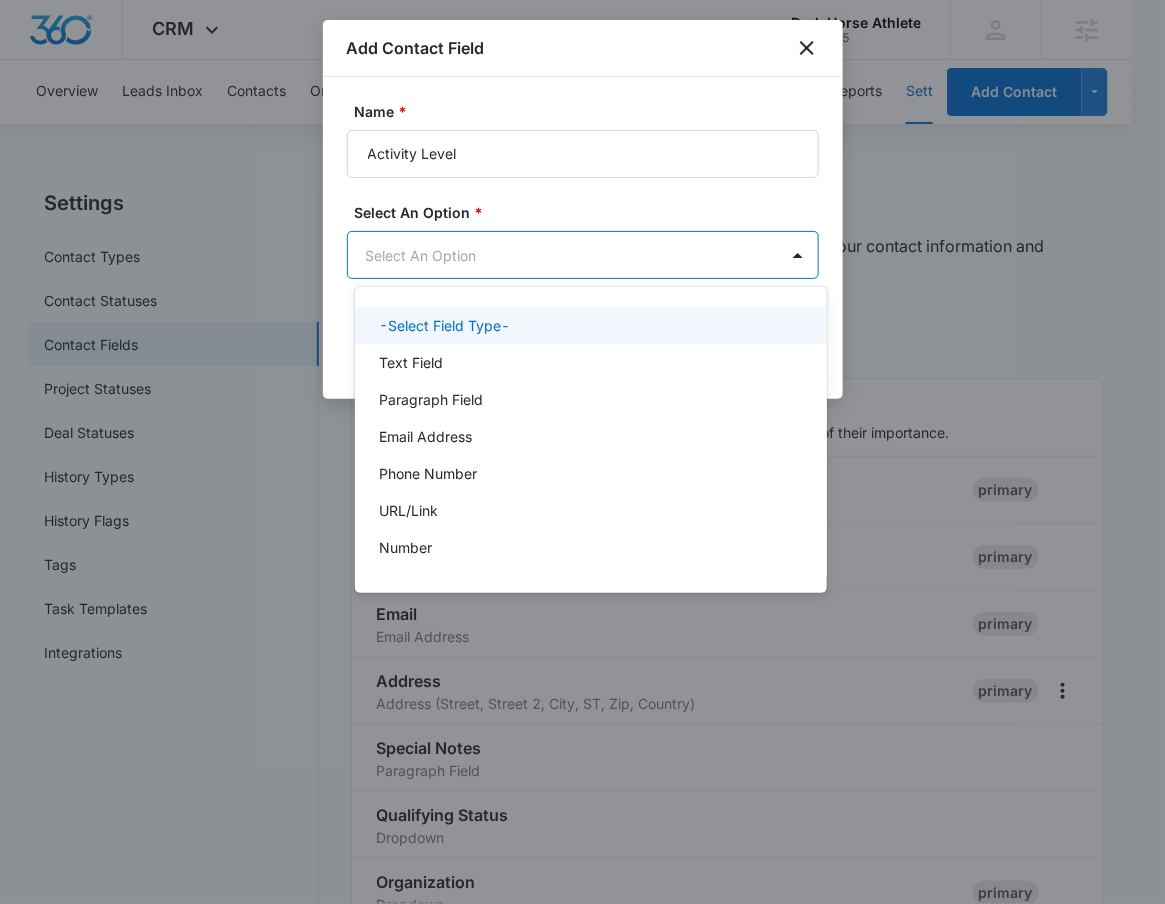 click on "CRM Apps Reputation Websites Forms CRM Email Social Shop Payments POS Content Ads Intelligence Files Brand Settings Dark Horse Athlete M330025 Your Accounts View All RN Robert Nguyen robert.nguyen@madwire.com My Profile Notifications Support Logout Terms & Conditions   •   Privacy Policy Agencies Overview Leads Inbox Contacts Organizations History Deals Projects Tasks Calendar Lists Reports Settings Add Contact Settings Contact Types Contact Statuses Contact Fields Project Statuses Deal Statuses History Types History Flags Tags Task Templates Integrations Contact Fields Create and manage custom contact fields to keep track of all of your contact information and organize your CRM by any field. Contact Section Contact Info These are "Primary Fields",  their configurations are limited because of their importance. Contact Name Contact Name primary Phone Phone Number primary Email Email Address primary Address Address (Street, Street 2, City, ST, Zip, Country) primary Special Notes Paragraph Field Dropdown Age" at bounding box center (582, 452) 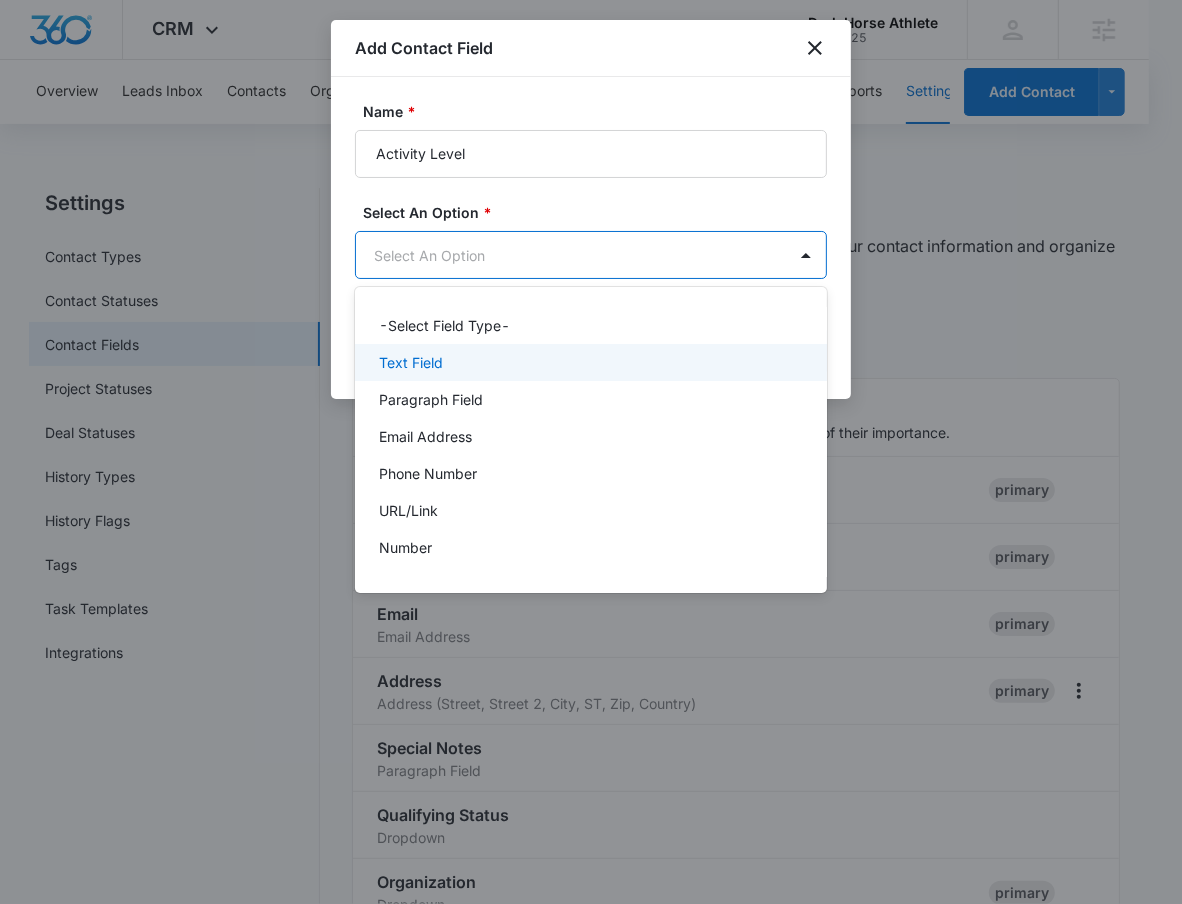 click on "Text Field" at bounding box center [591, 362] 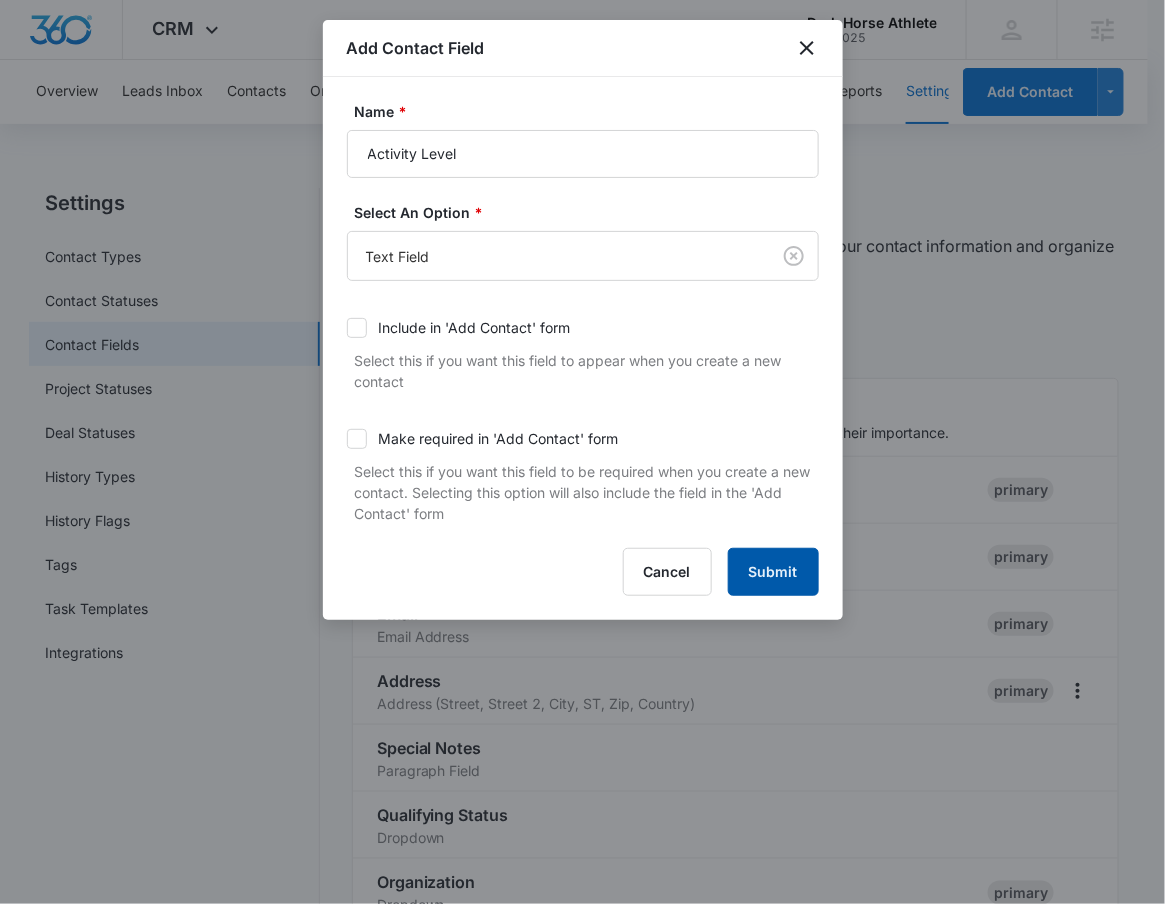 click on "Submit" at bounding box center [773, 572] 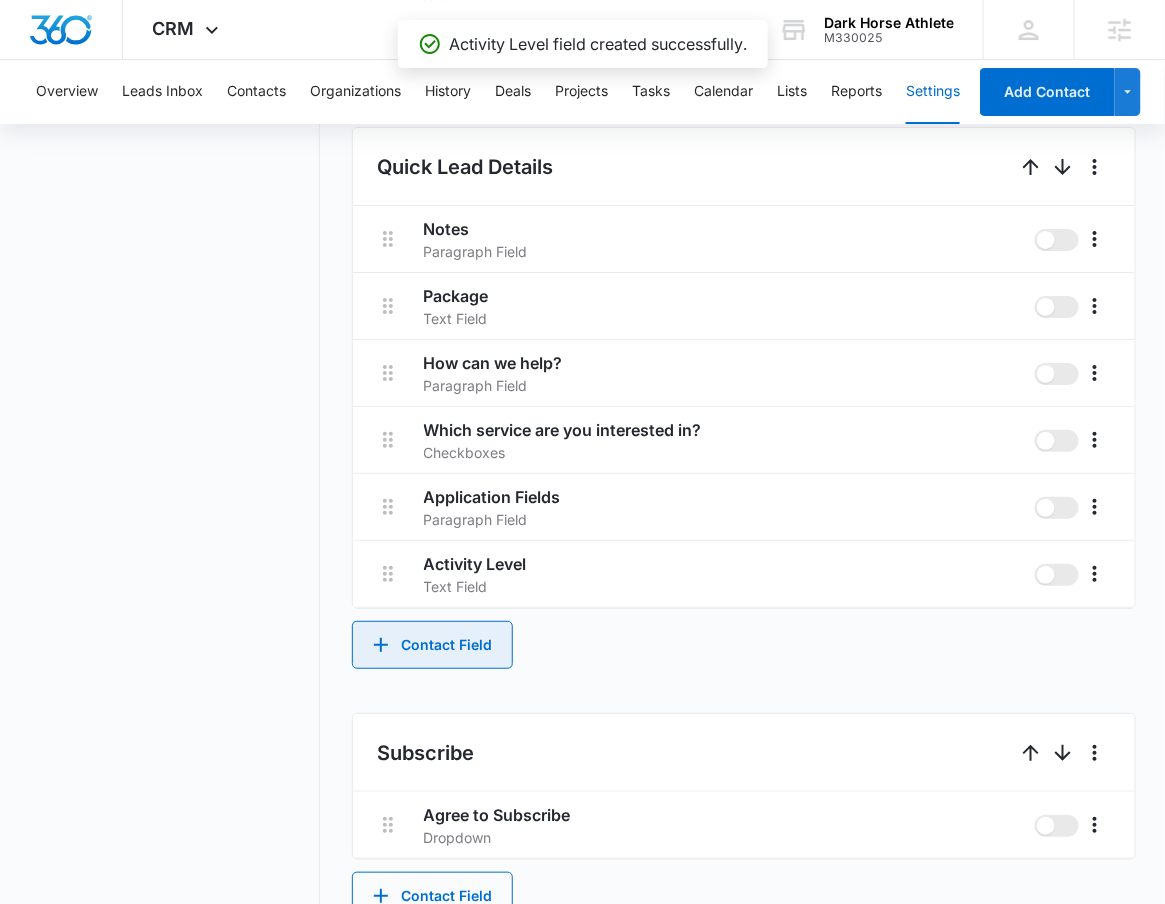 scroll, scrollTop: 1965, scrollLeft: 0, axis: vertical 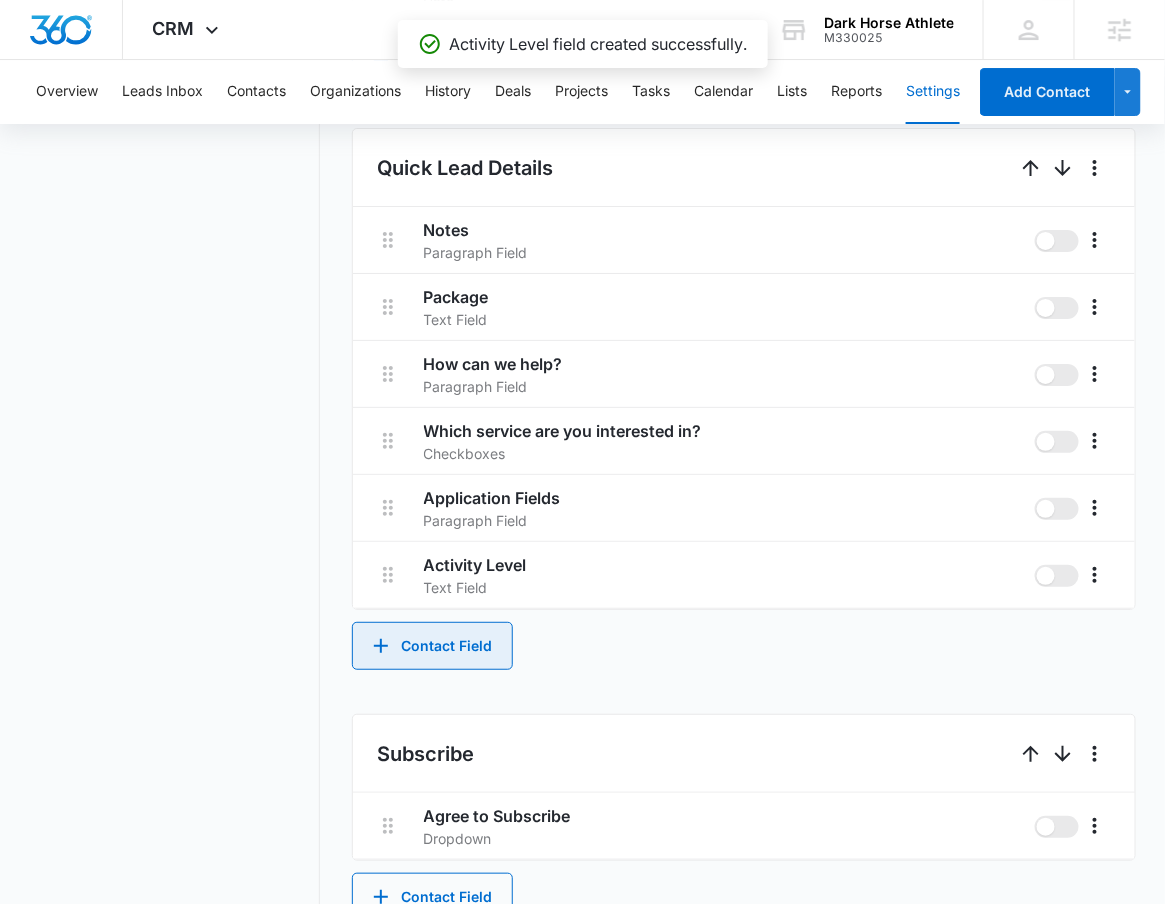 click on "Contact Field" at bounding box center [432, 646] 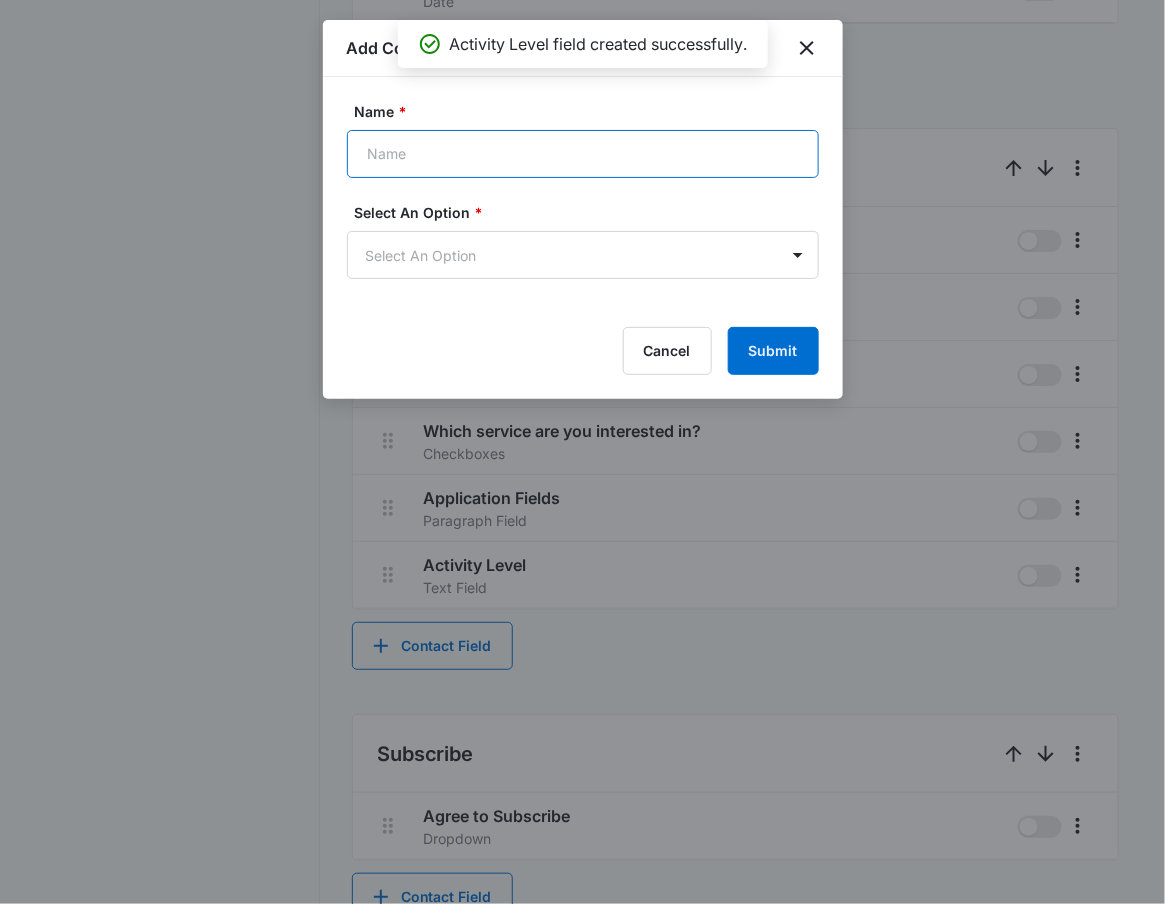 click on "Name *" at bounding box center (583, 154) 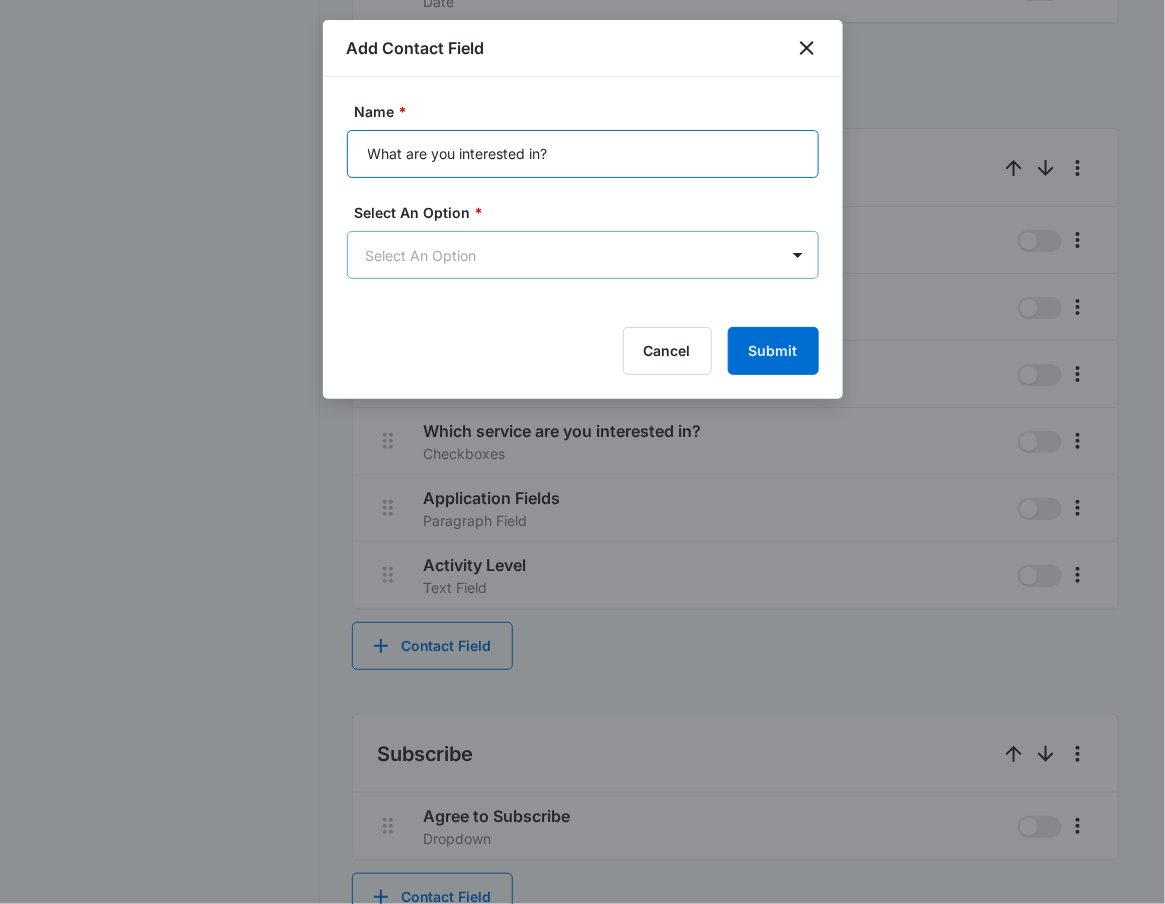 type on "What are you interested in?" 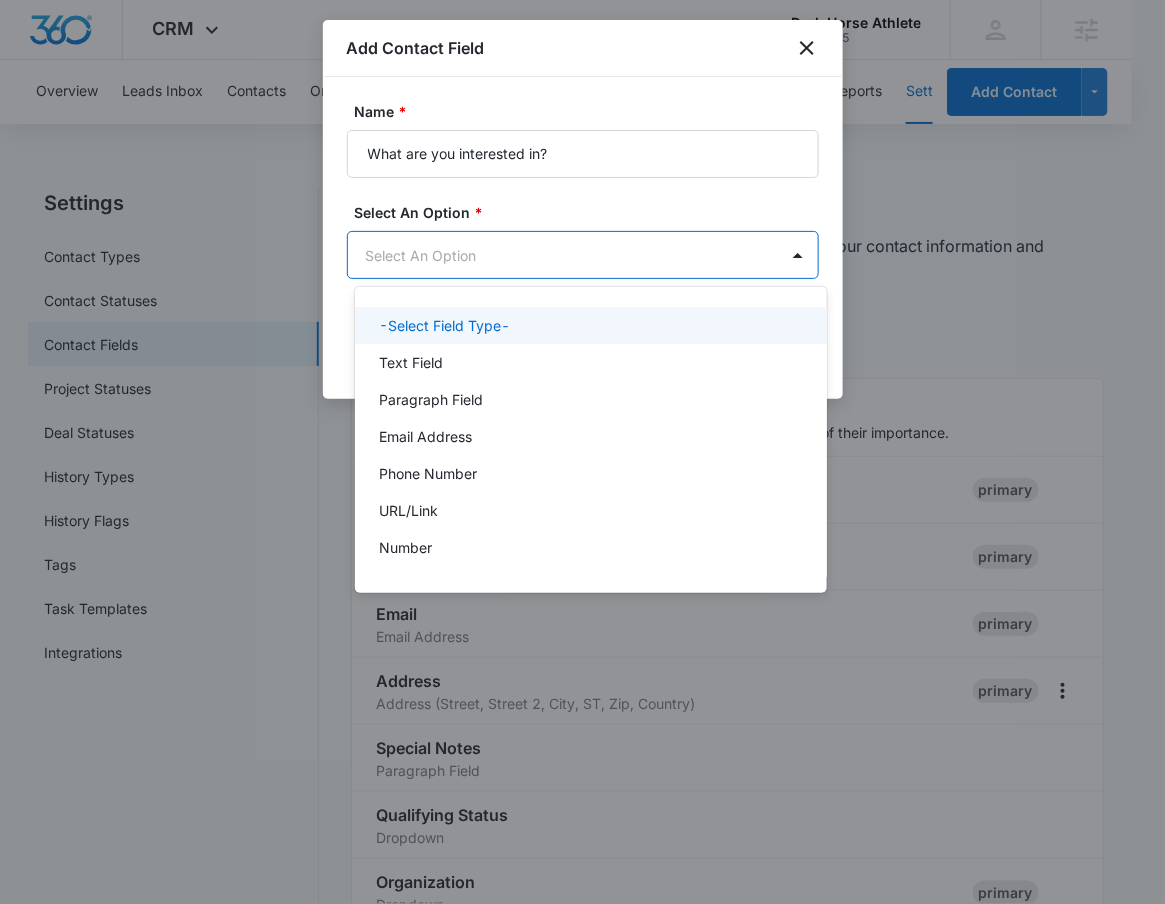 click on "CRM Apps Reputation Websites Forms CRM Email Social Shop Payments POS Content Ads Intelligence Files Brand Settings Dark Horse Athlete M330025 Your Accounts View All RN Robert Nguyen robert.nguyen@madwire.com My Profile Notifications Support Logout Terms & Conditions   •   Privacy Policy Agencies Overview Leads Inbox Contacts Organizations History Deals Projects Tasks Calendar Lists Reports Settings Add Contact Settings Contact Types Contact Statuses Contact Fields Project Statuses Deal Statuses History Types History Flags Tags Task Templates Integrations Contact Fields Create and manage custom contact fields to keep track of all of your contact information and organize your CRM by any field. Contact Section Contact Info These are "Primary Fields",  their configurations are limited because of their importance. Contact Name Contact Name primary Phone Phone Number primary Email Email Address primary Address Address (Street, Street 2, City, ST, Zip, Country) primary Special Notes Paragraph Field Dropdown Age" at bounding box center [582, 452] 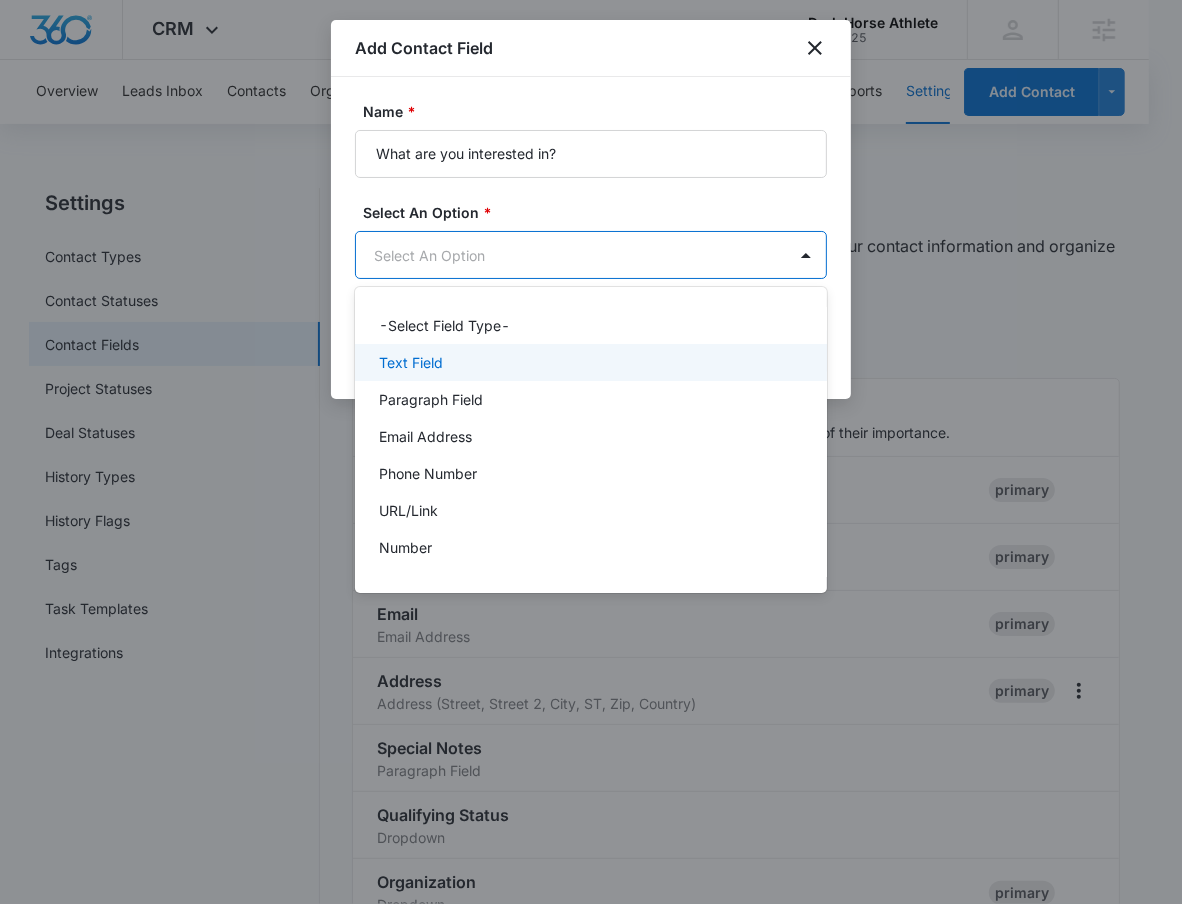 click on "Text Field" at bounding box center (589, 362) 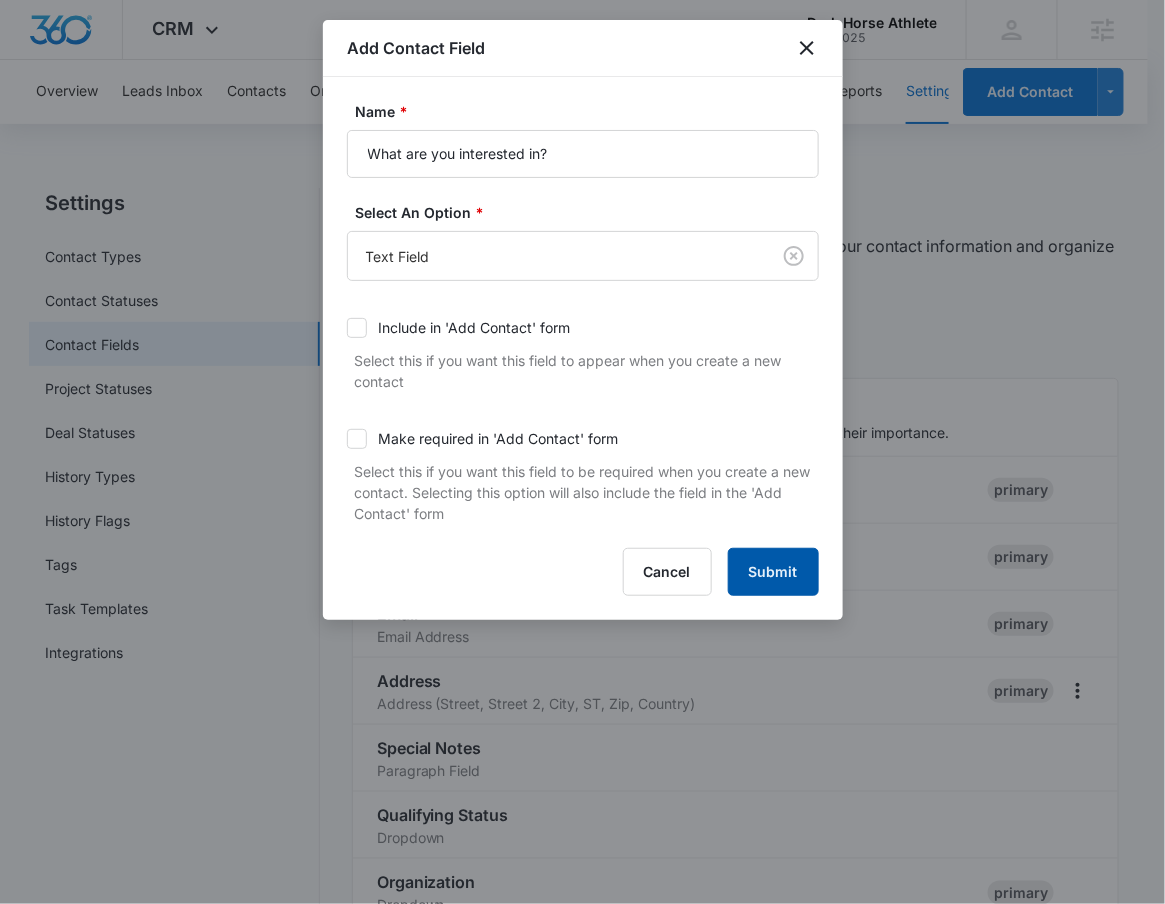 click on "Submit" at bounding box center (773, 572) 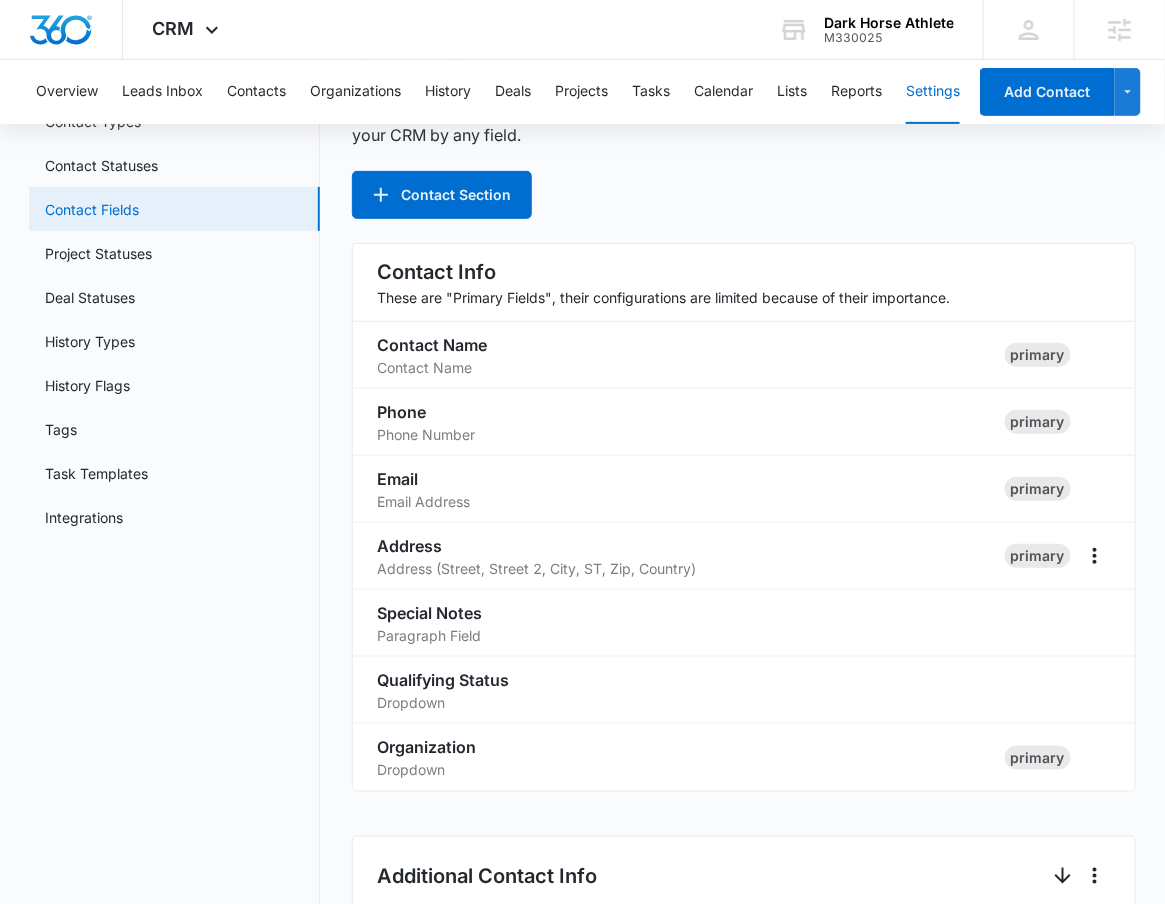 scroll, scrollTop: 0, scrollLeft: 0, axis: both 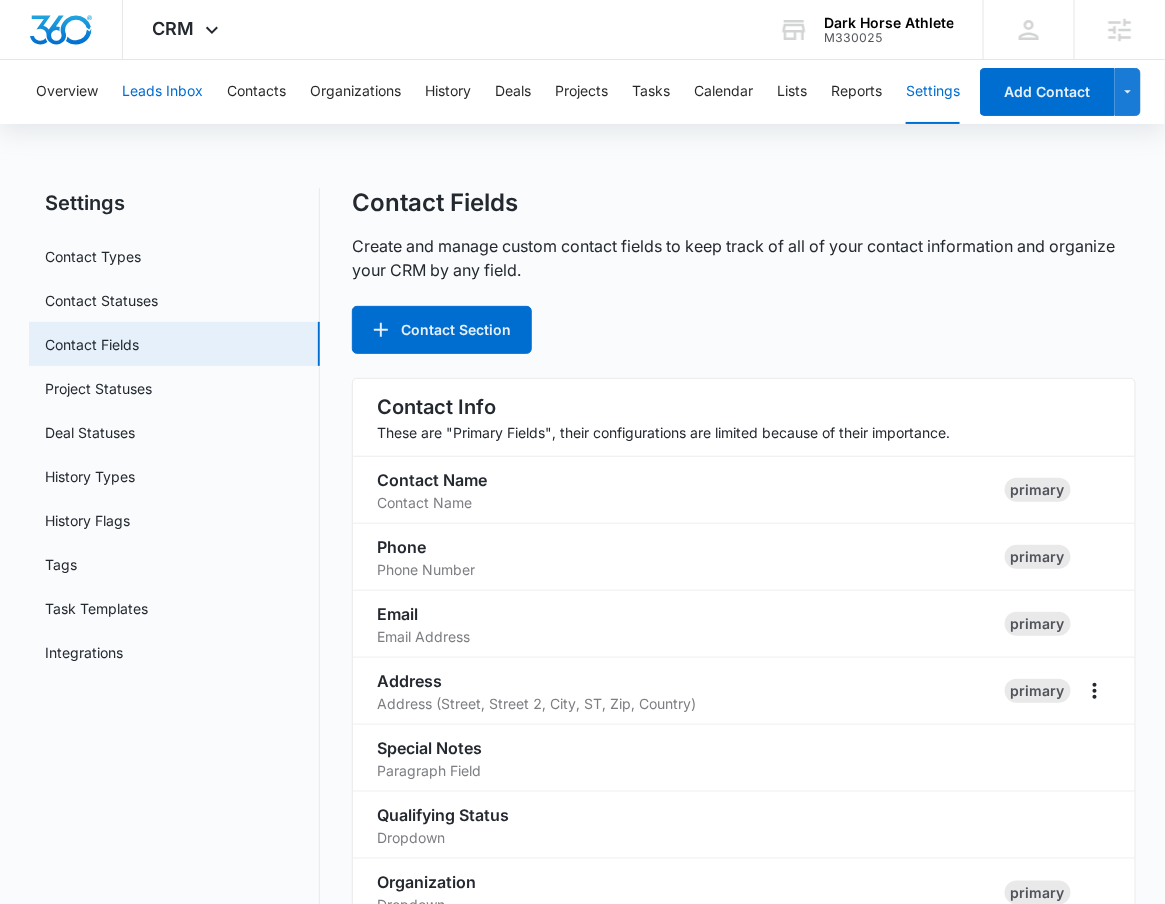 click on "Leads Inbox" at bounding box center [162, 92] 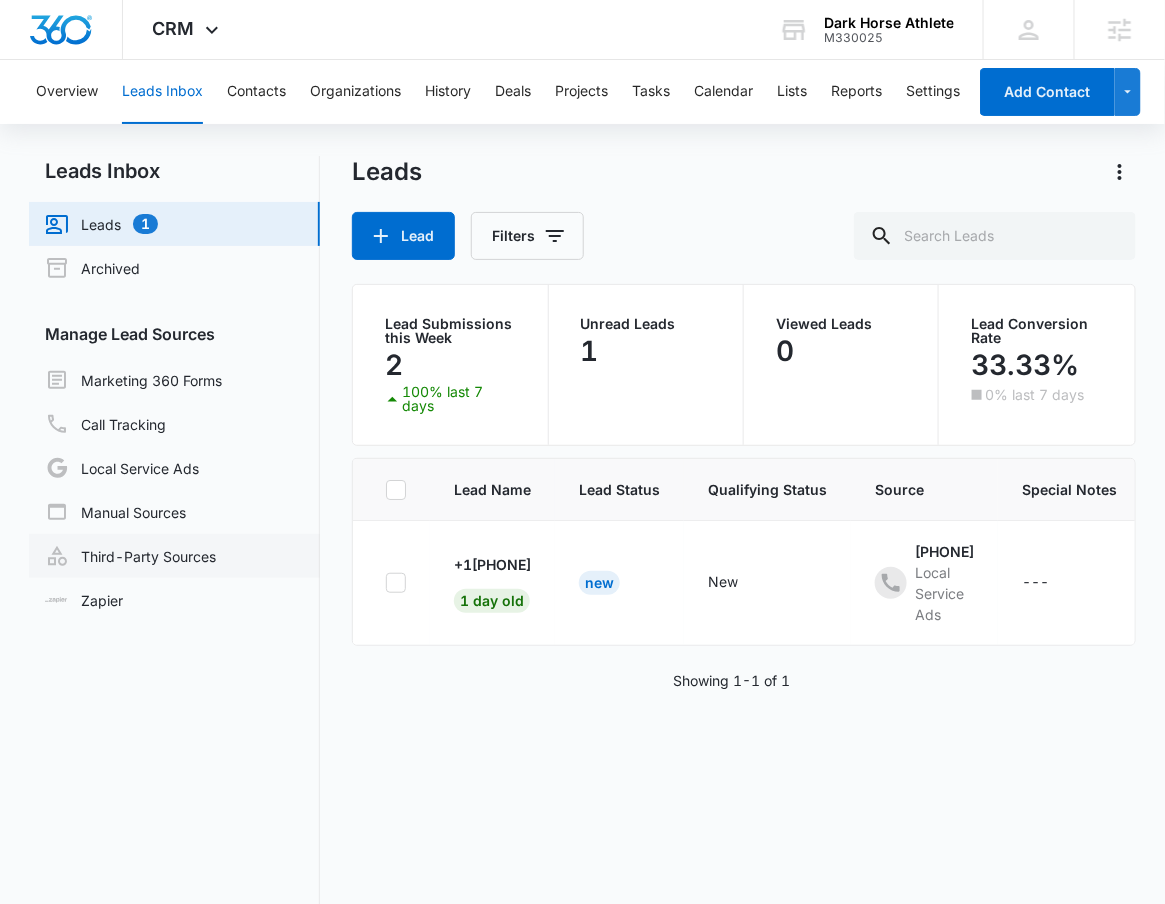 click on "Third-Party Sources" at bounding box center (130, 556) 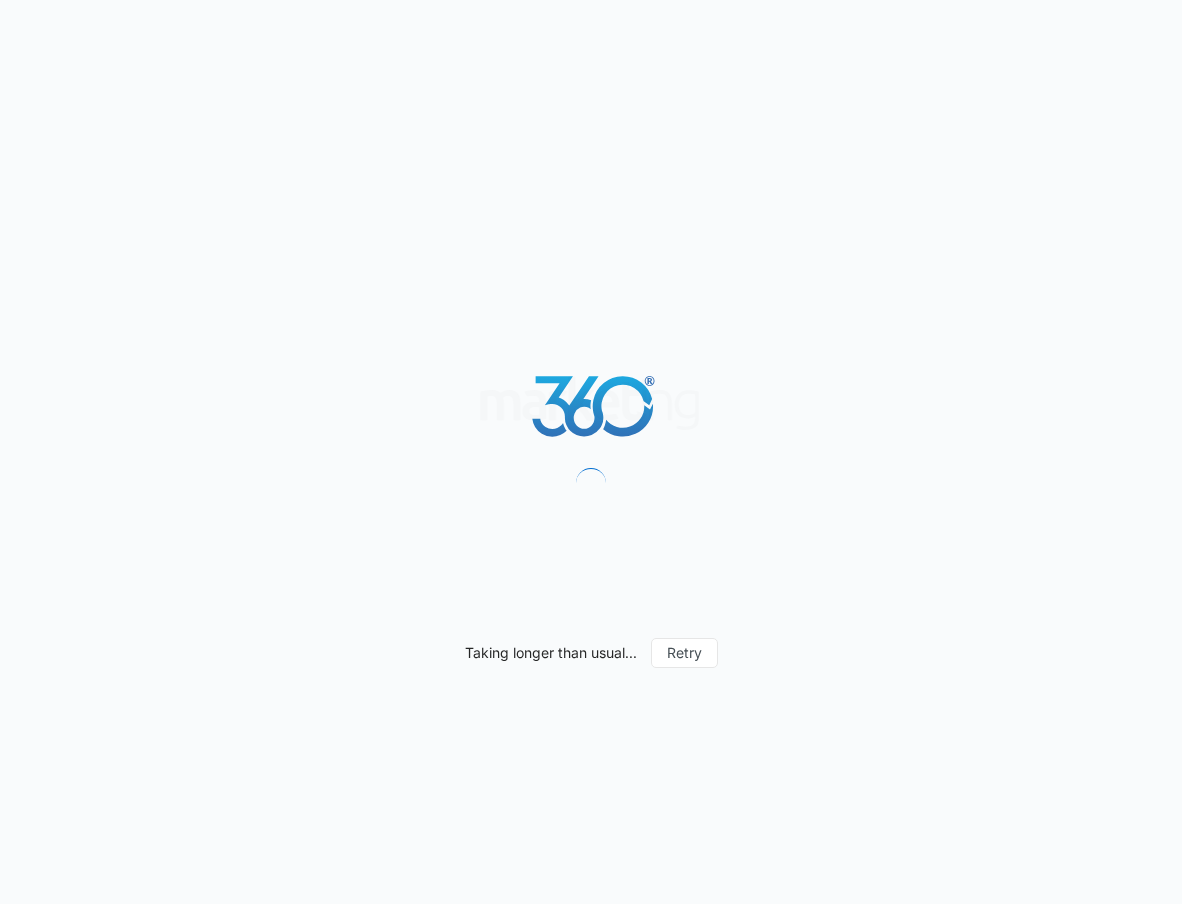 scroll, scrollTop: 0, scrollLeft: 0, axis: both 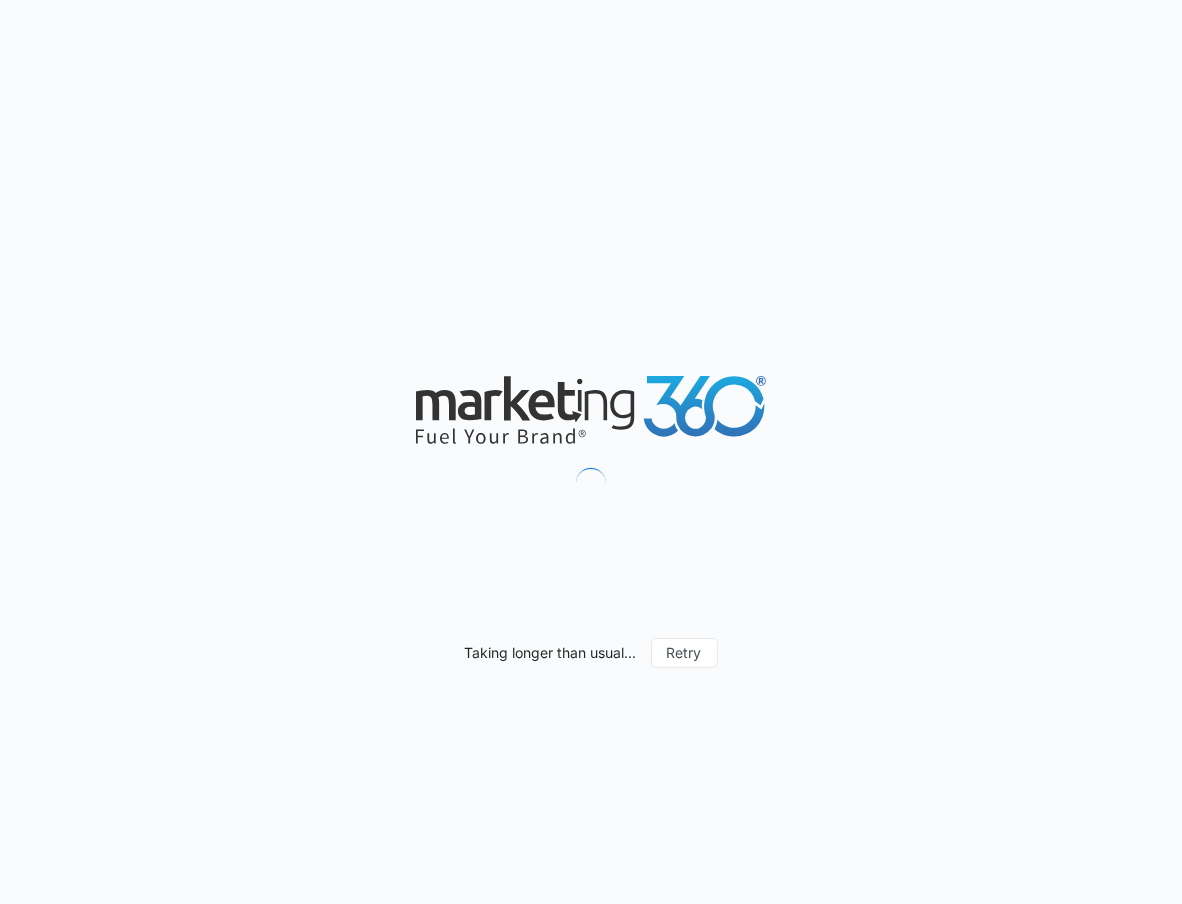 drag, startPoint x: 351, startPoint y: 327, endPoint x: 782, endPoint y: 527, distance: 475.14313 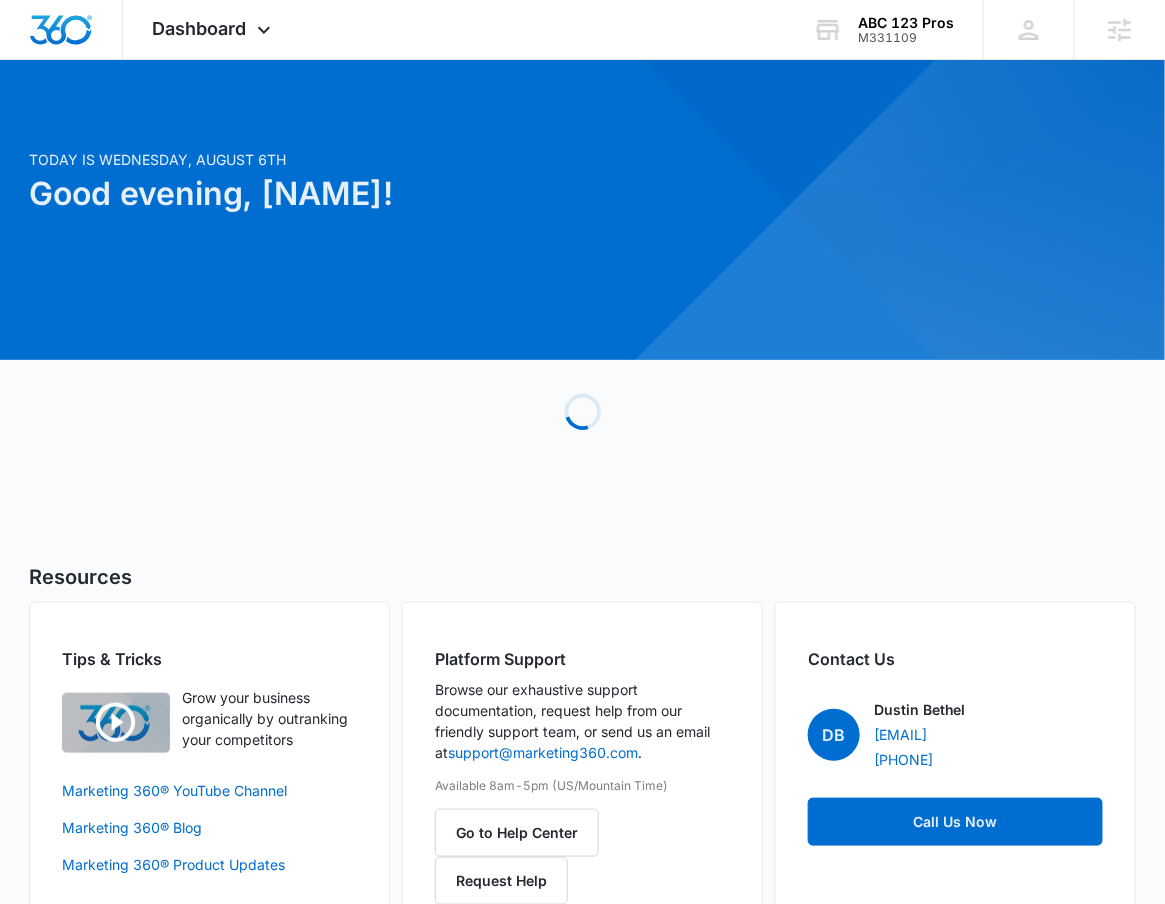 drag, startPoint x: 782, startPoint y: 527, endPoint x: 380, endPoint y: 361, distance: 434.9253 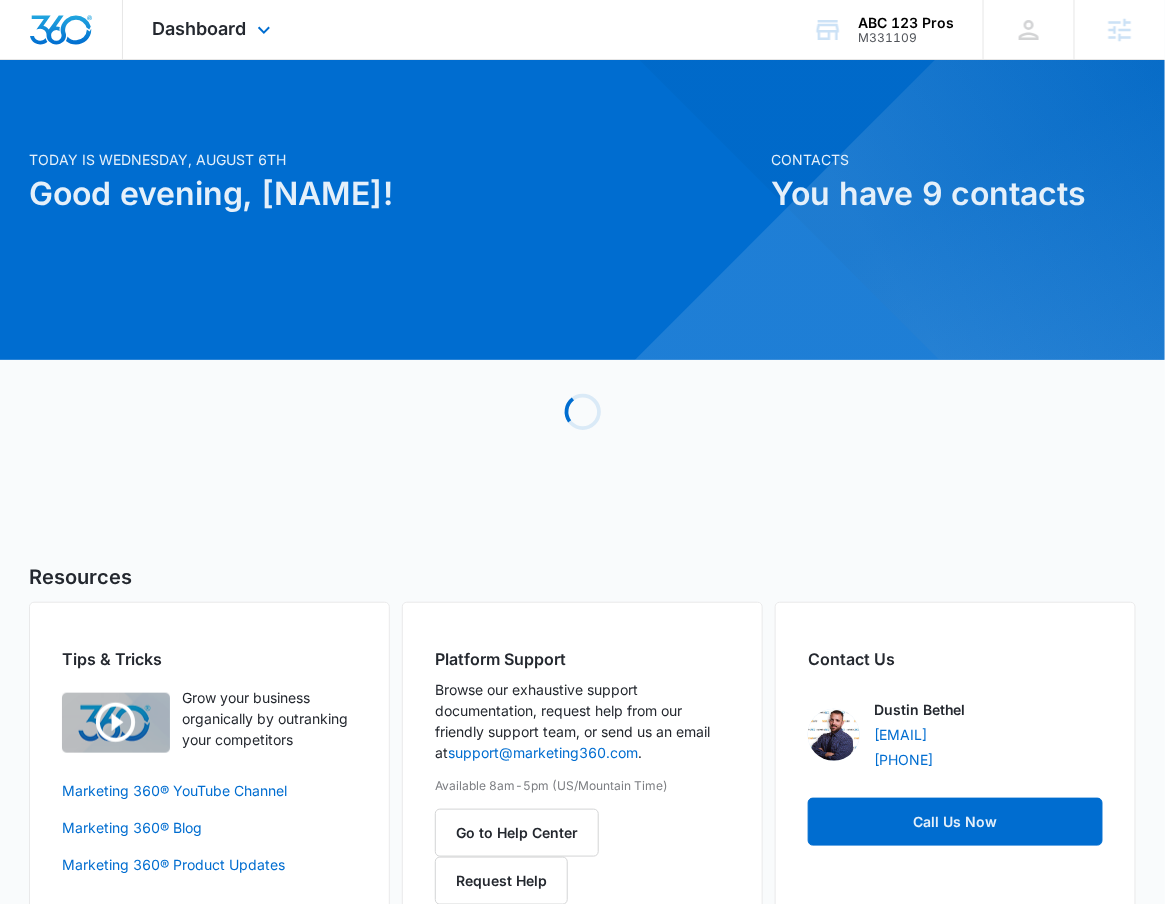click on "Dashboard Apps Reputation Forms CRM Email Social Payments POS Content Ads Intelligence Files Brand Settings" at bounding box center [214, 29] 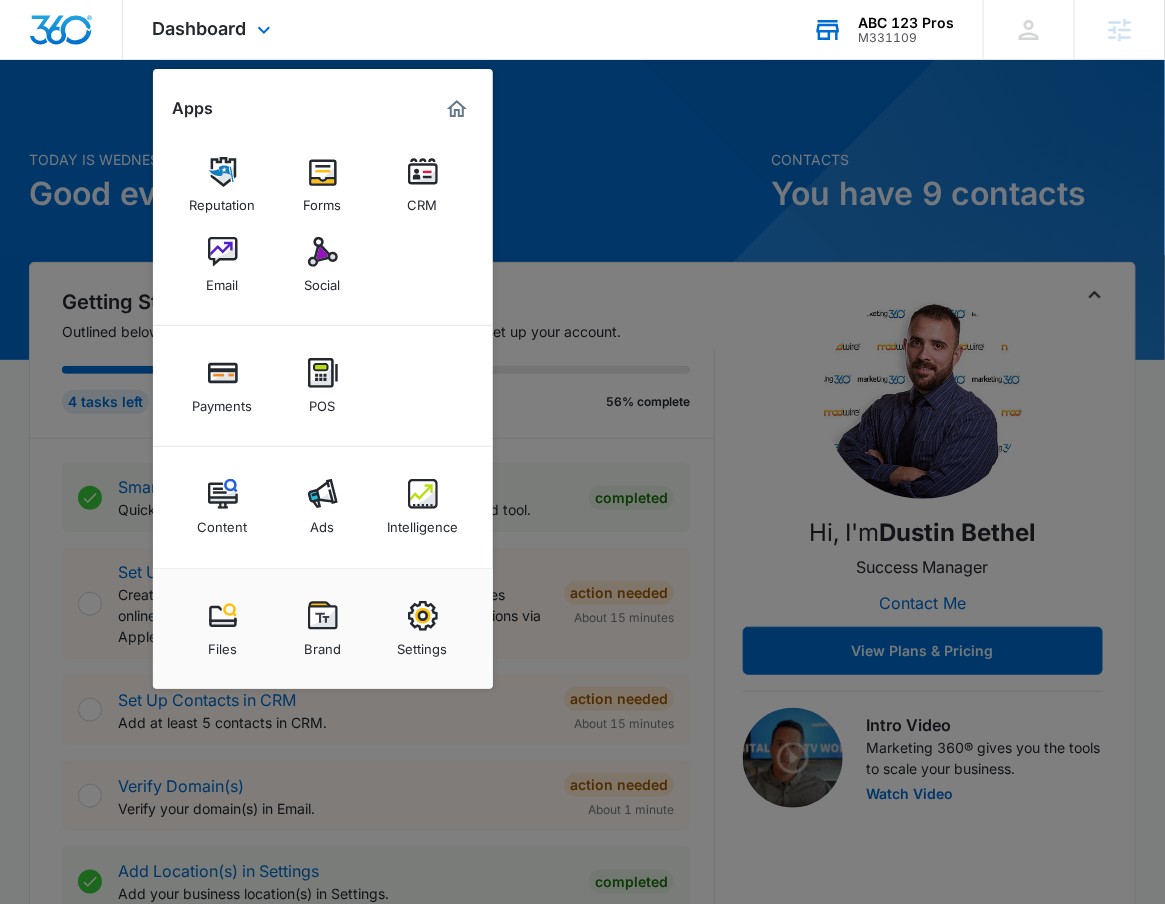 click on "M331109" at bounding box center (906, 38) 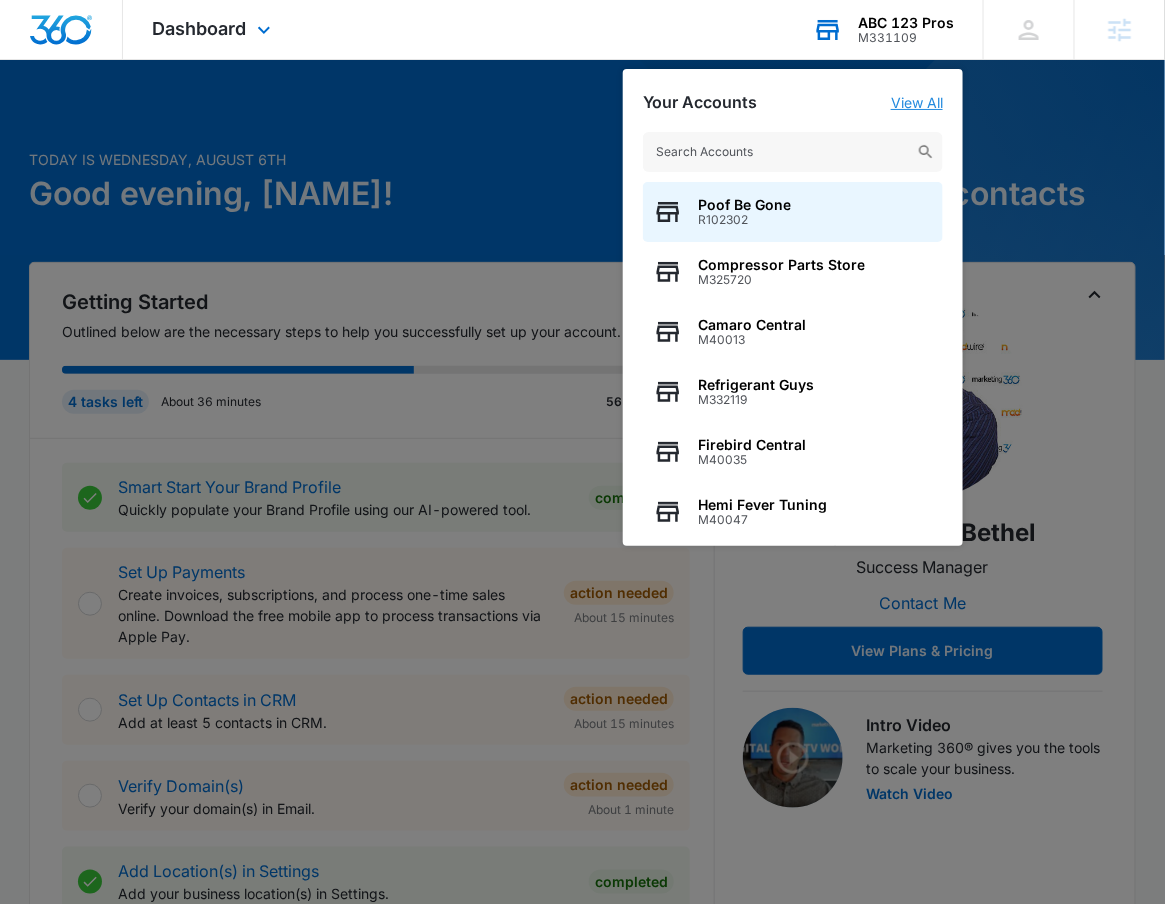 click on "View All" at bounding box center (917, 102) 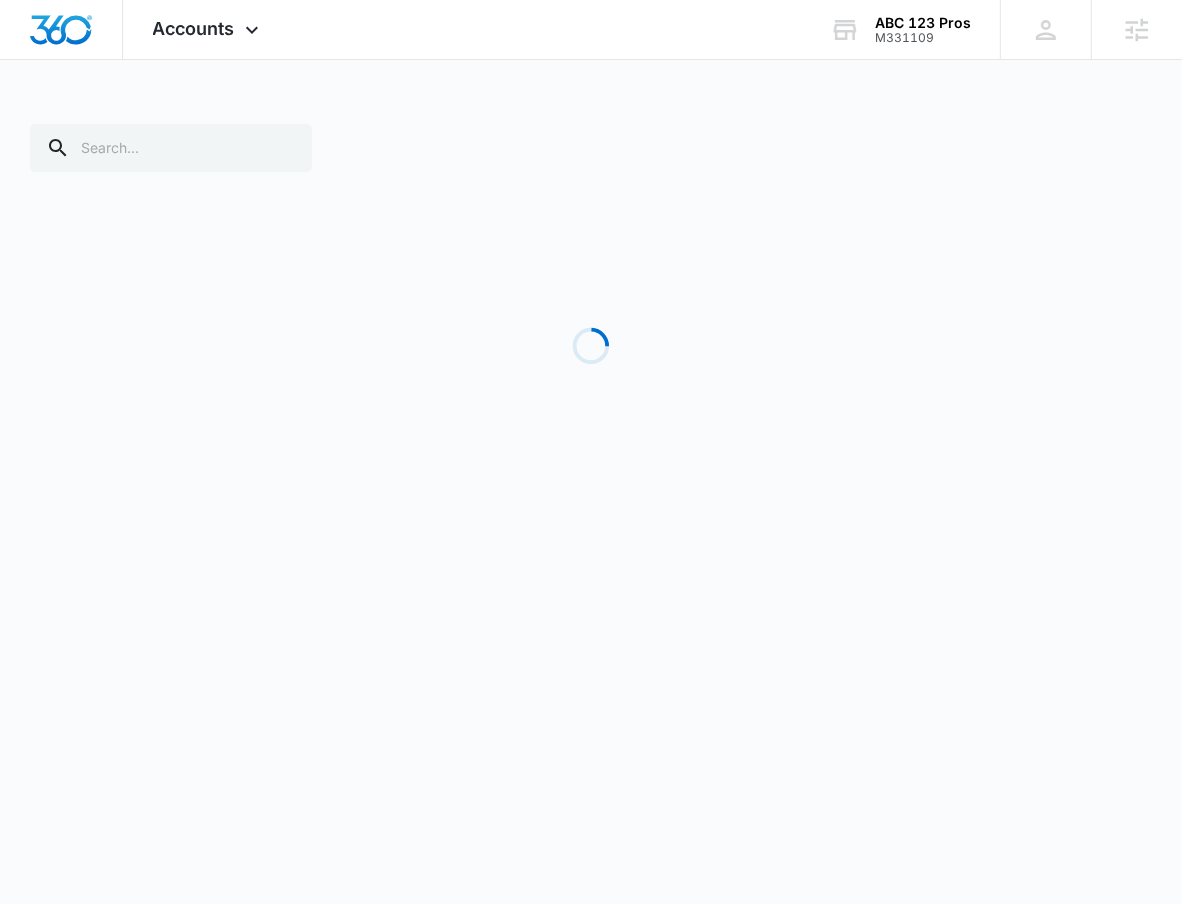 click on "Loading" at bounding box center [591, 322] 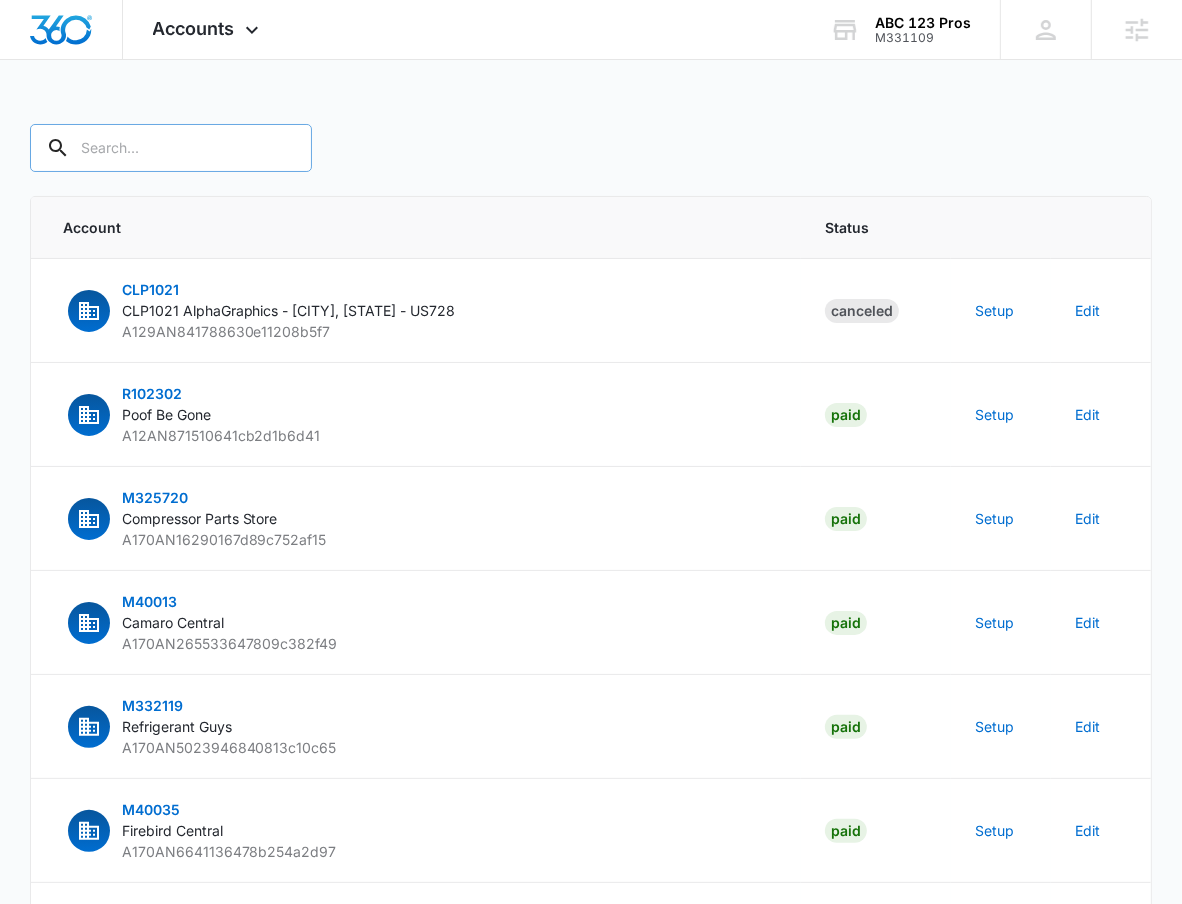 click at bounding box center [171, 148] 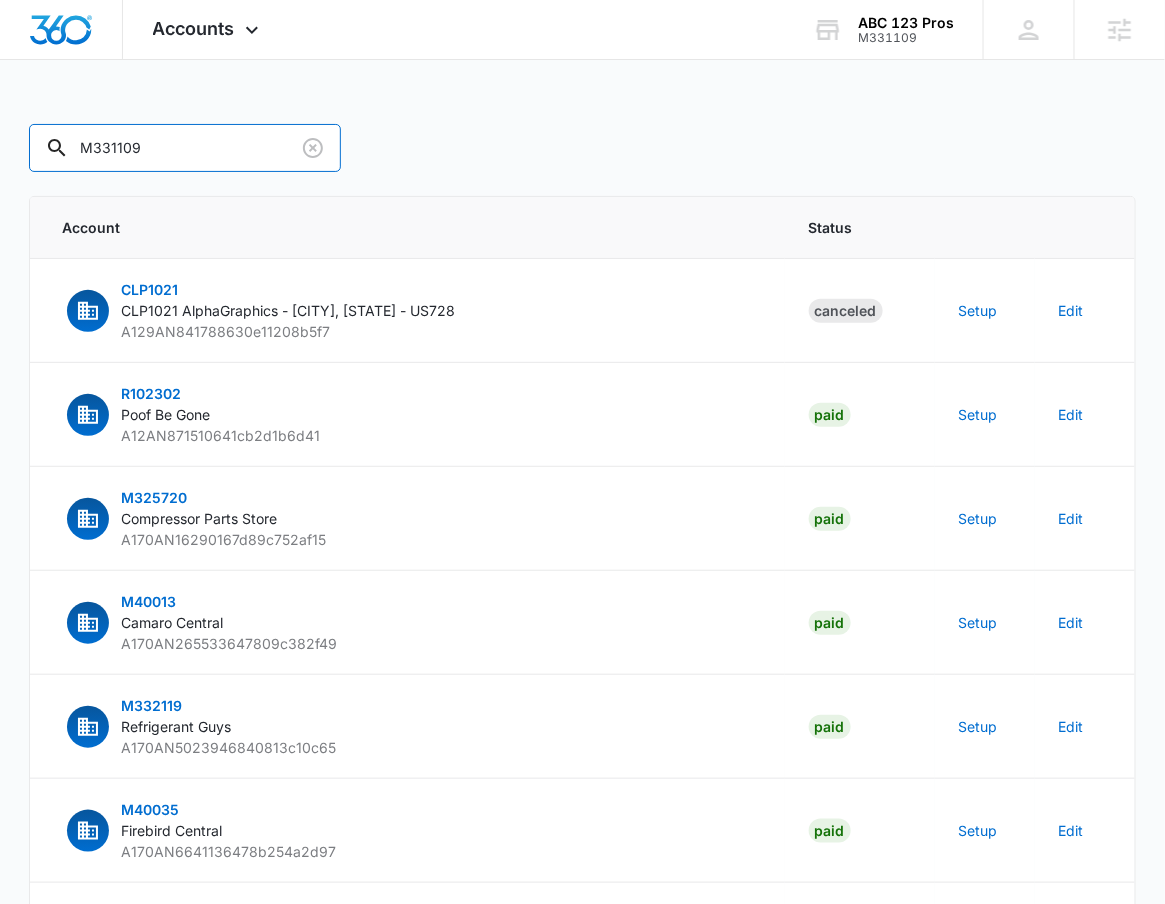 type on "M331109" 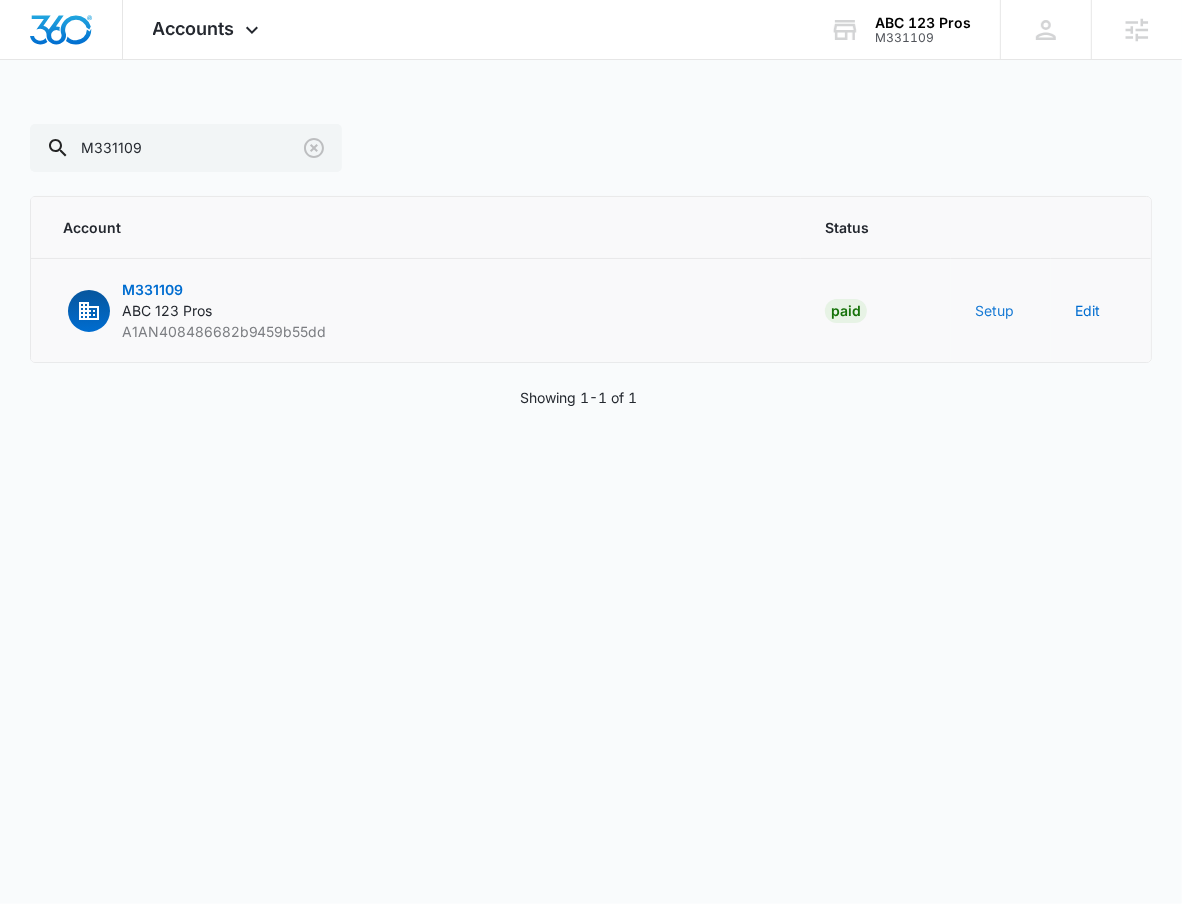 click on "Setup" at bounding box center [994, 310] 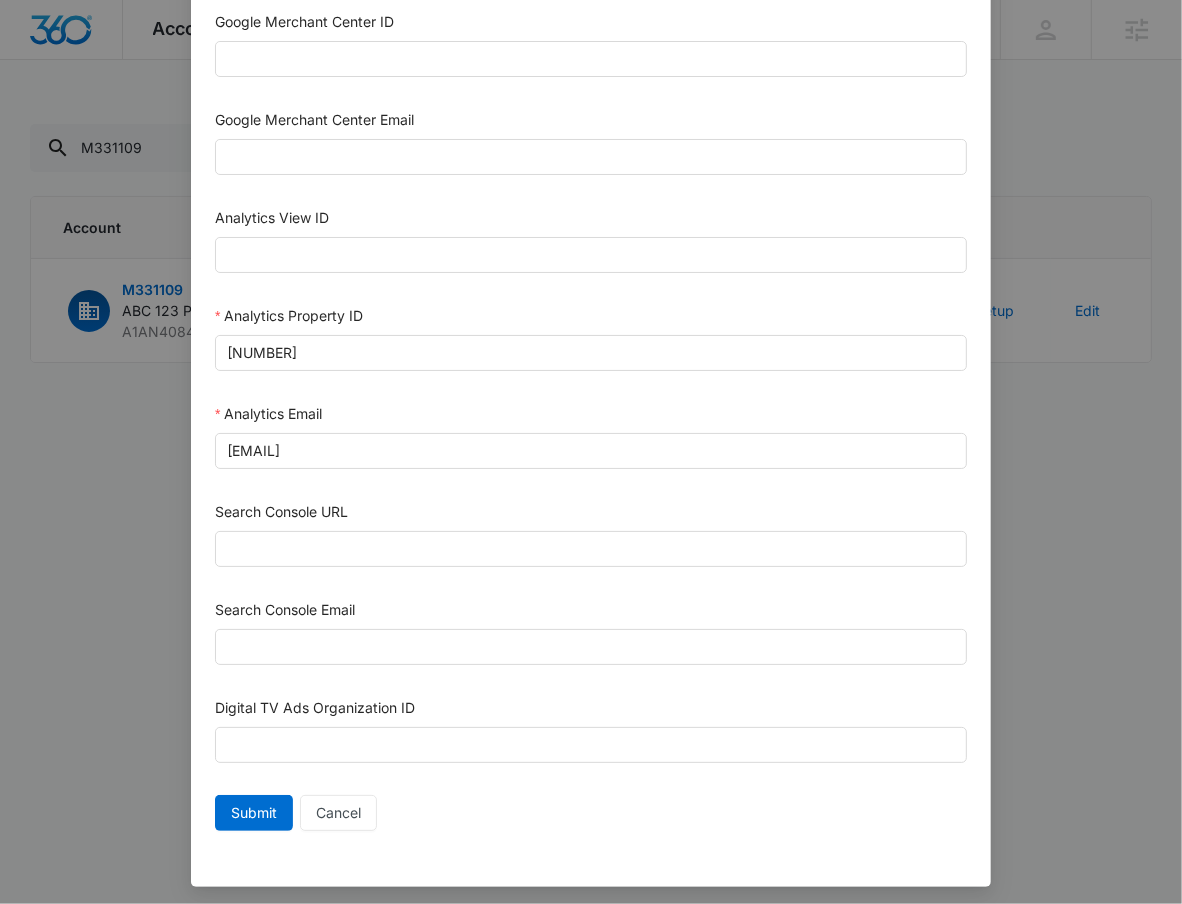scroll, scrollTop: 881, scrollLeft: 0, axis: vertical 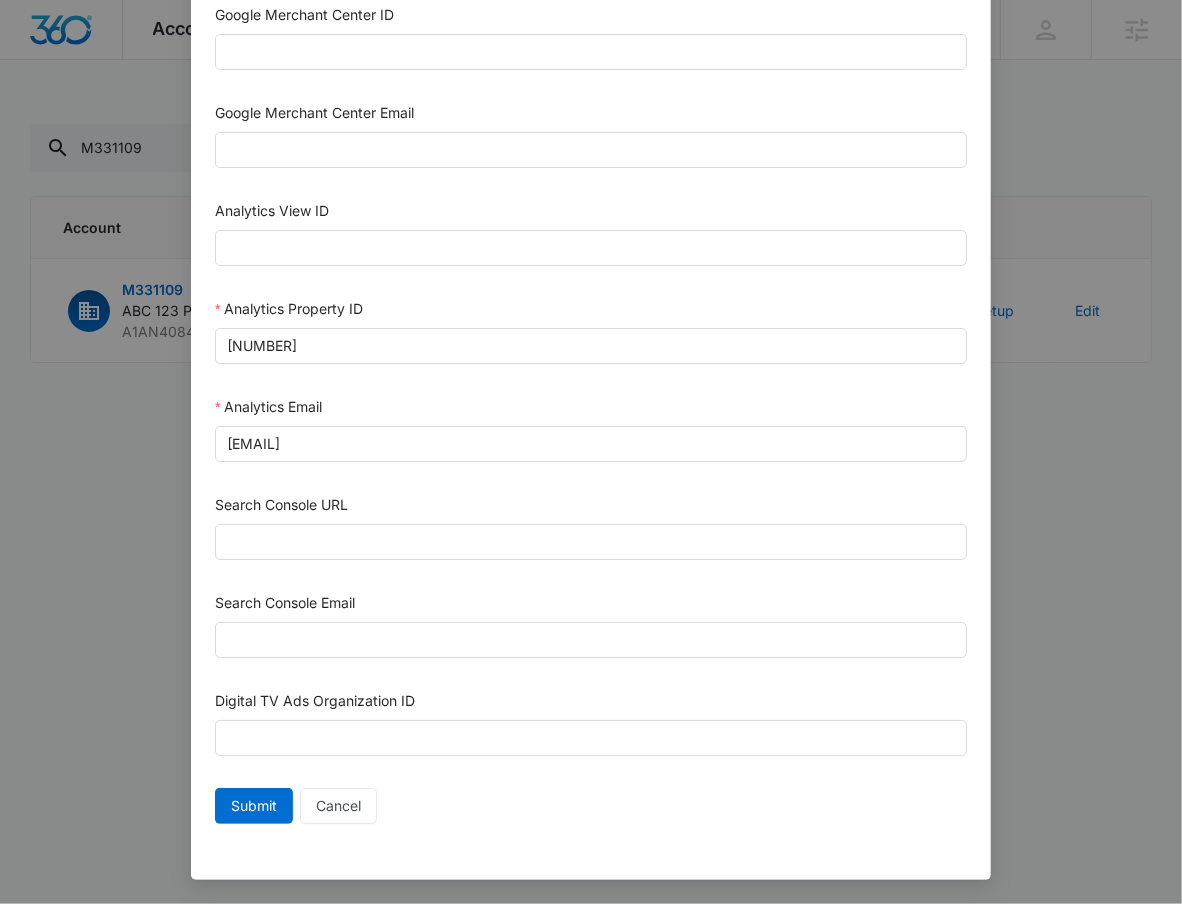 click on "Search Console Email" at bounding box center (591, 607) 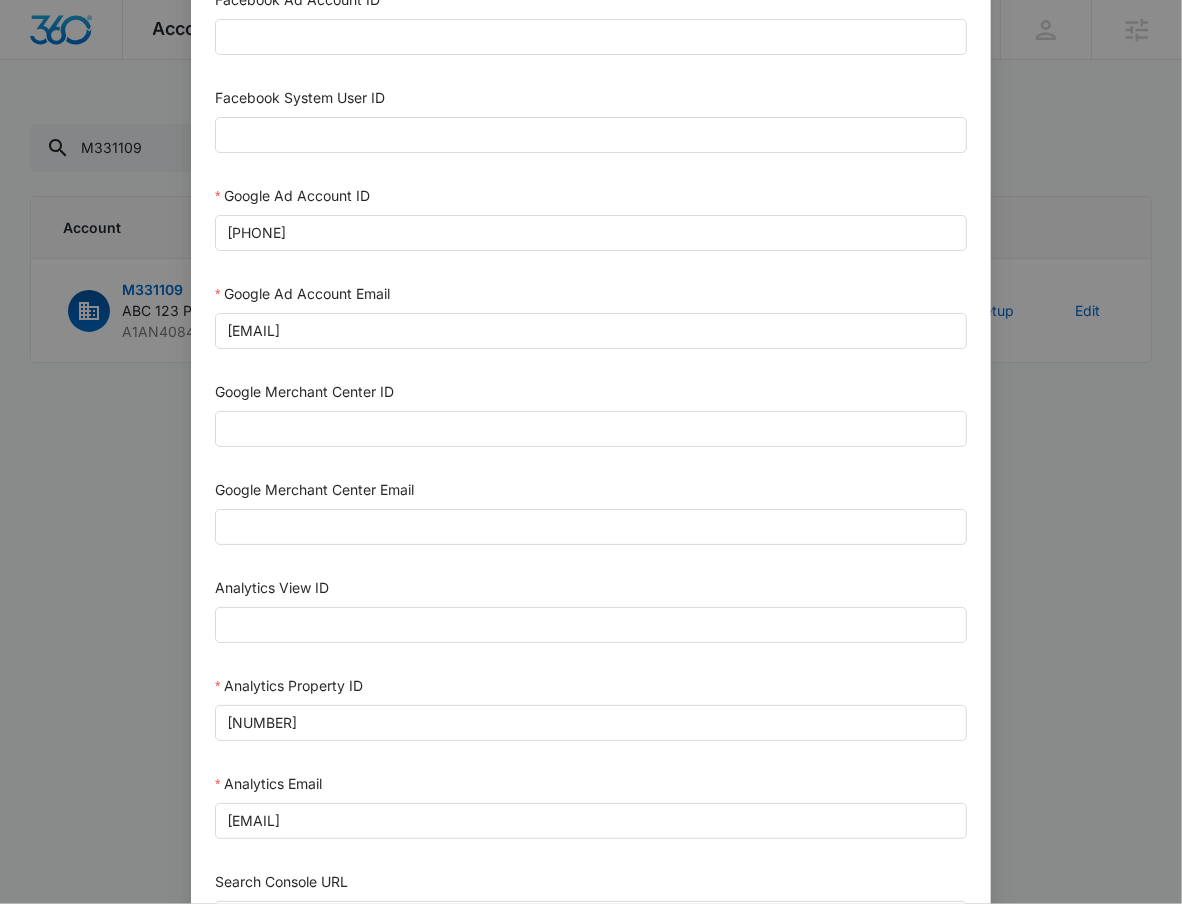 scroll, scrollTop: 382, scrollLeft: 0, axis: vertical 